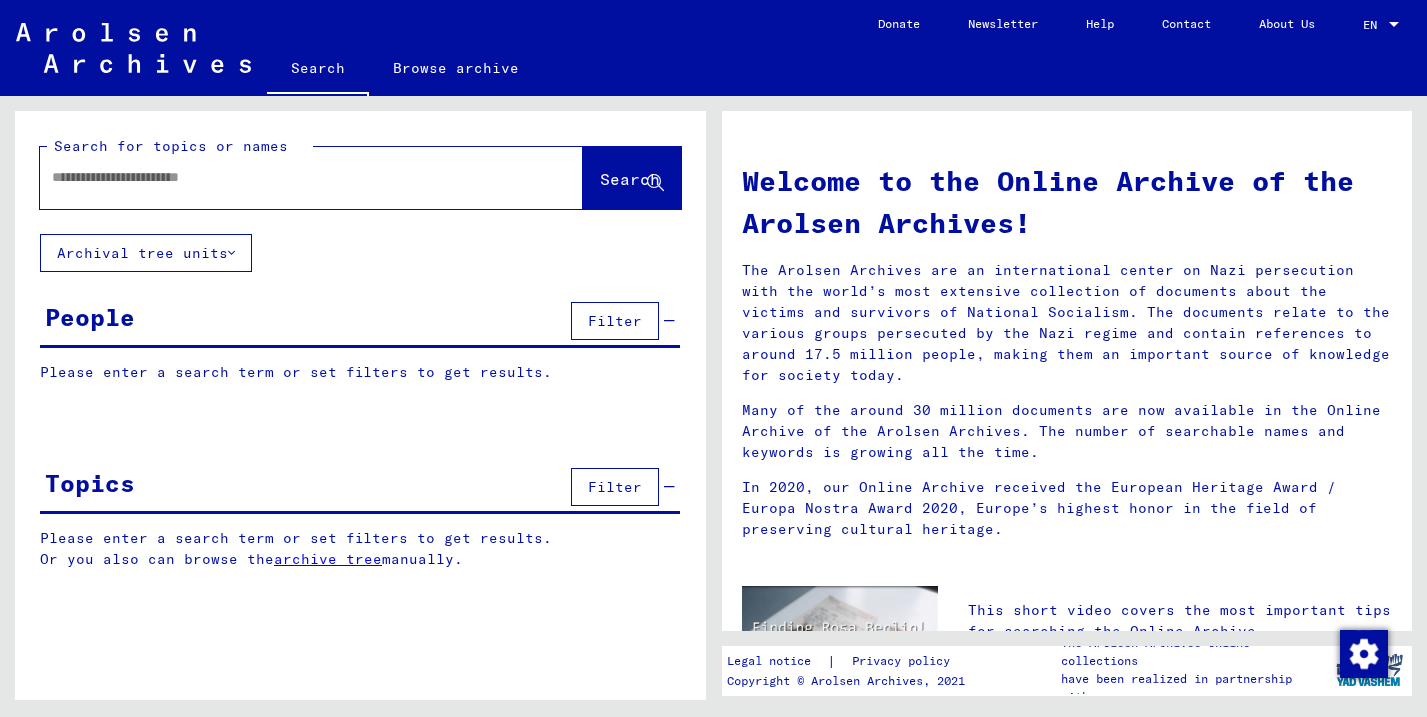 scroll, scrollTop: 0, scrollLeft: 0, axis: both 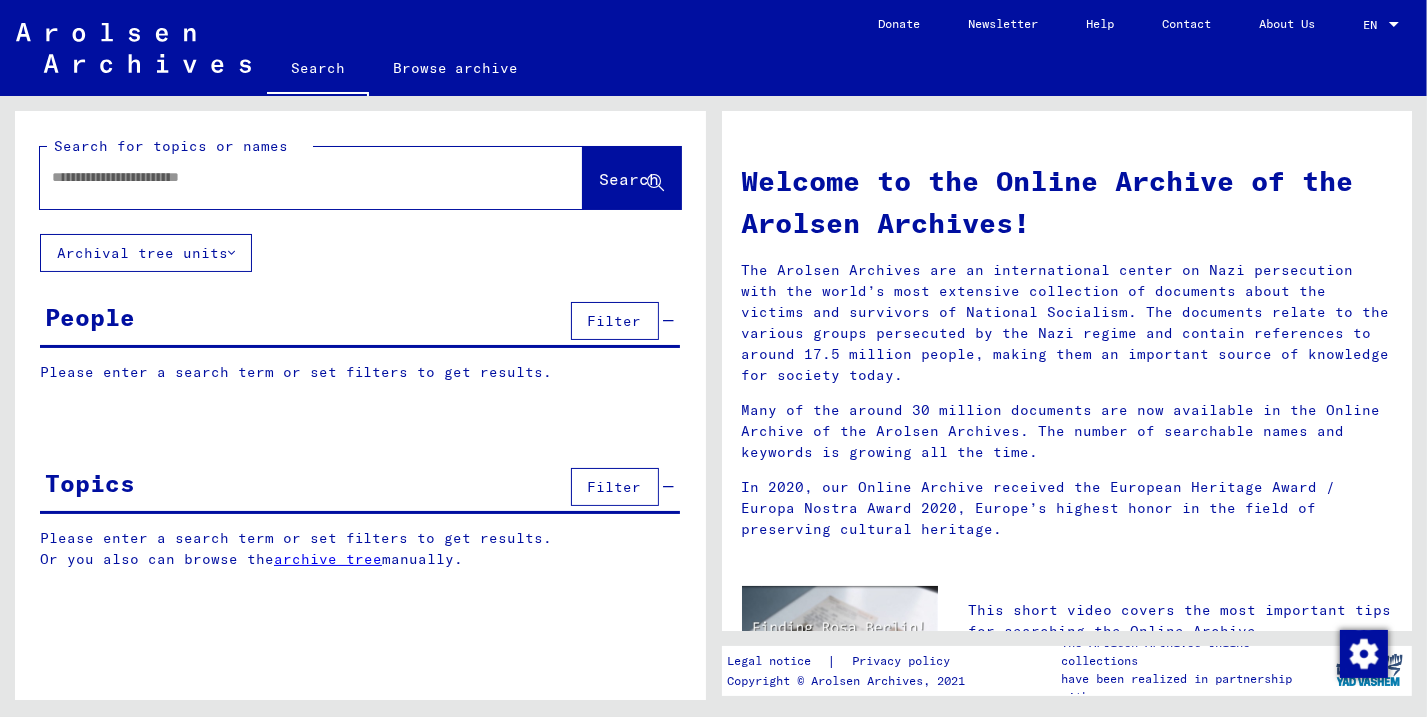 click at bounding box center (287, 177) 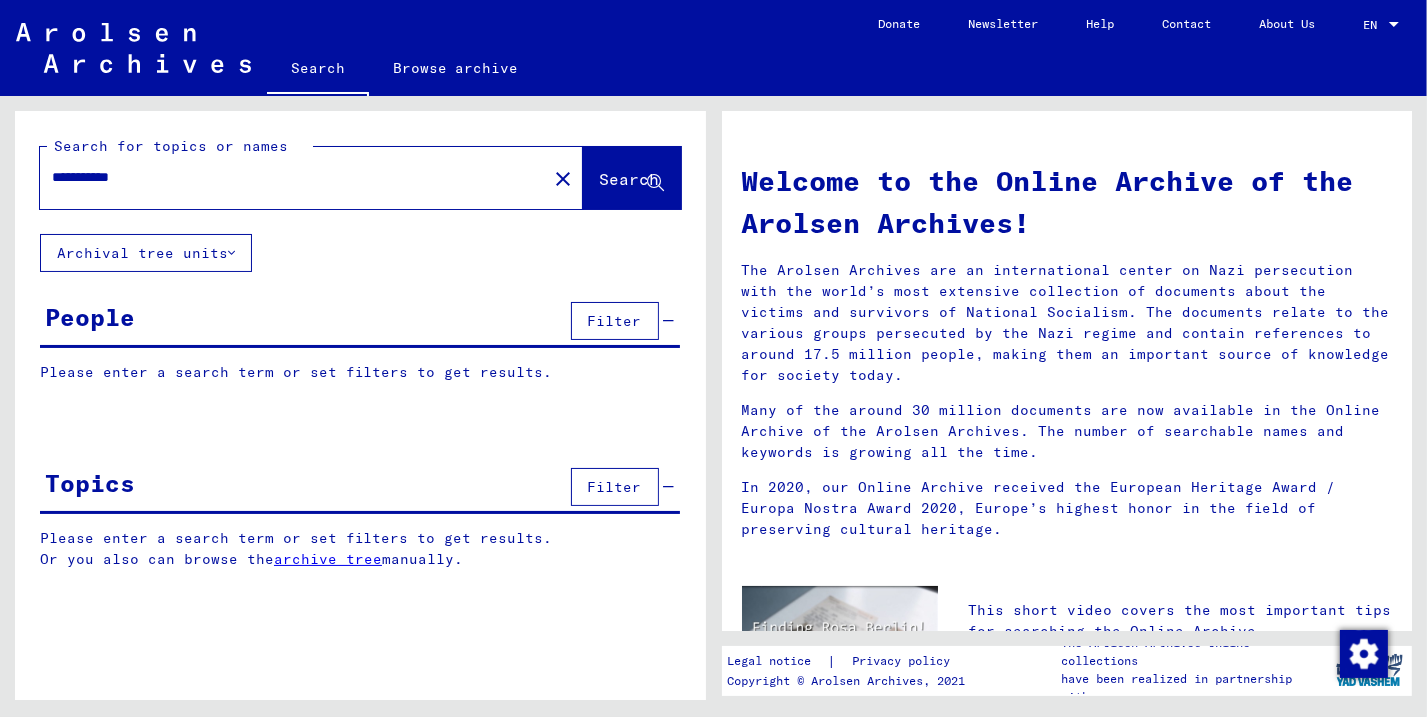 type on "**********" 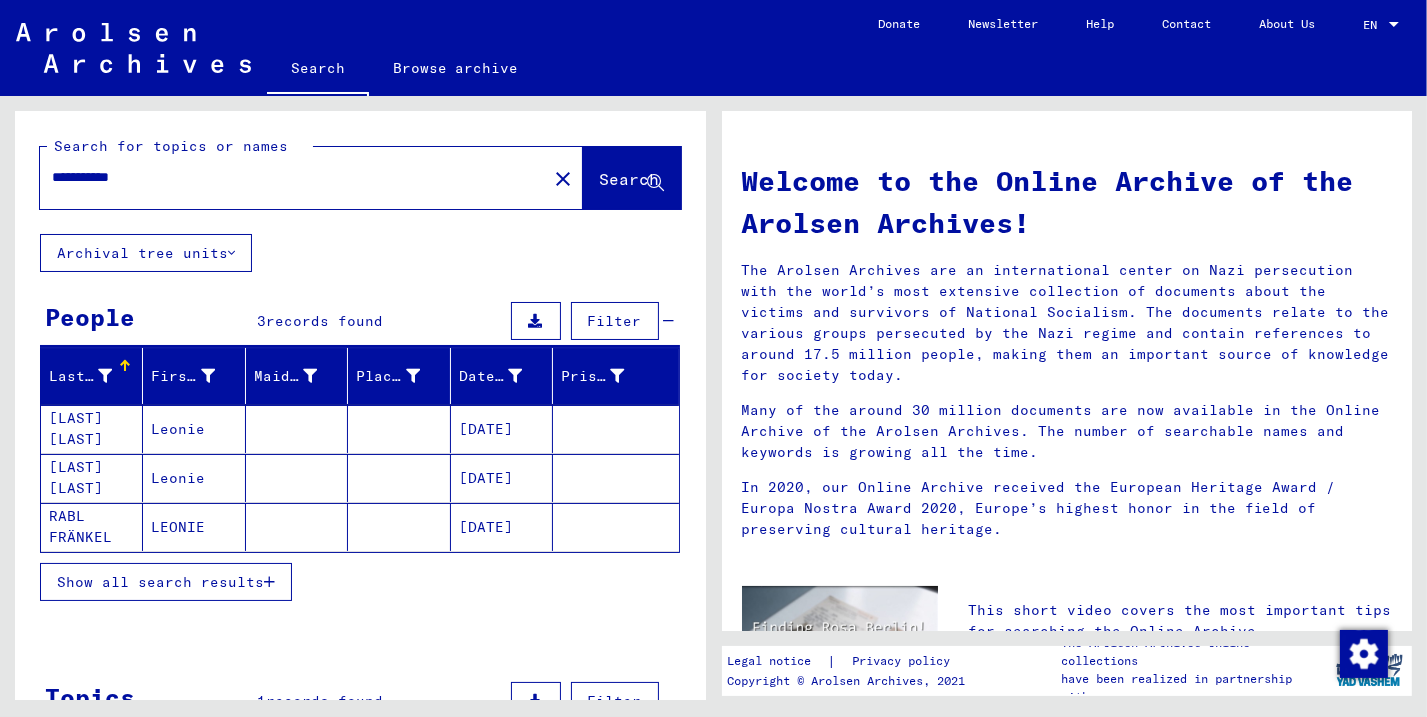 click on "Show all search results" at bounding box center (160, 582) 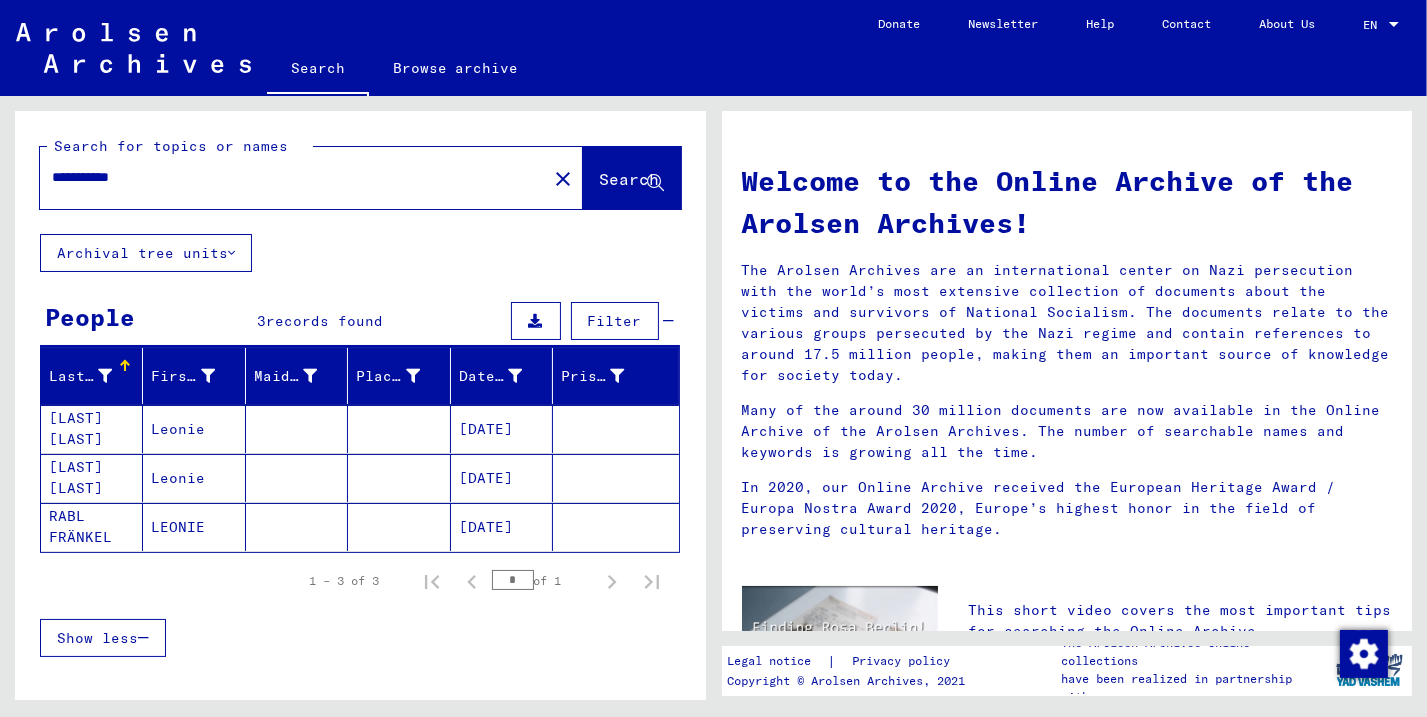 click on "[LAST] [LAST]" at bounding box center [92, 478] 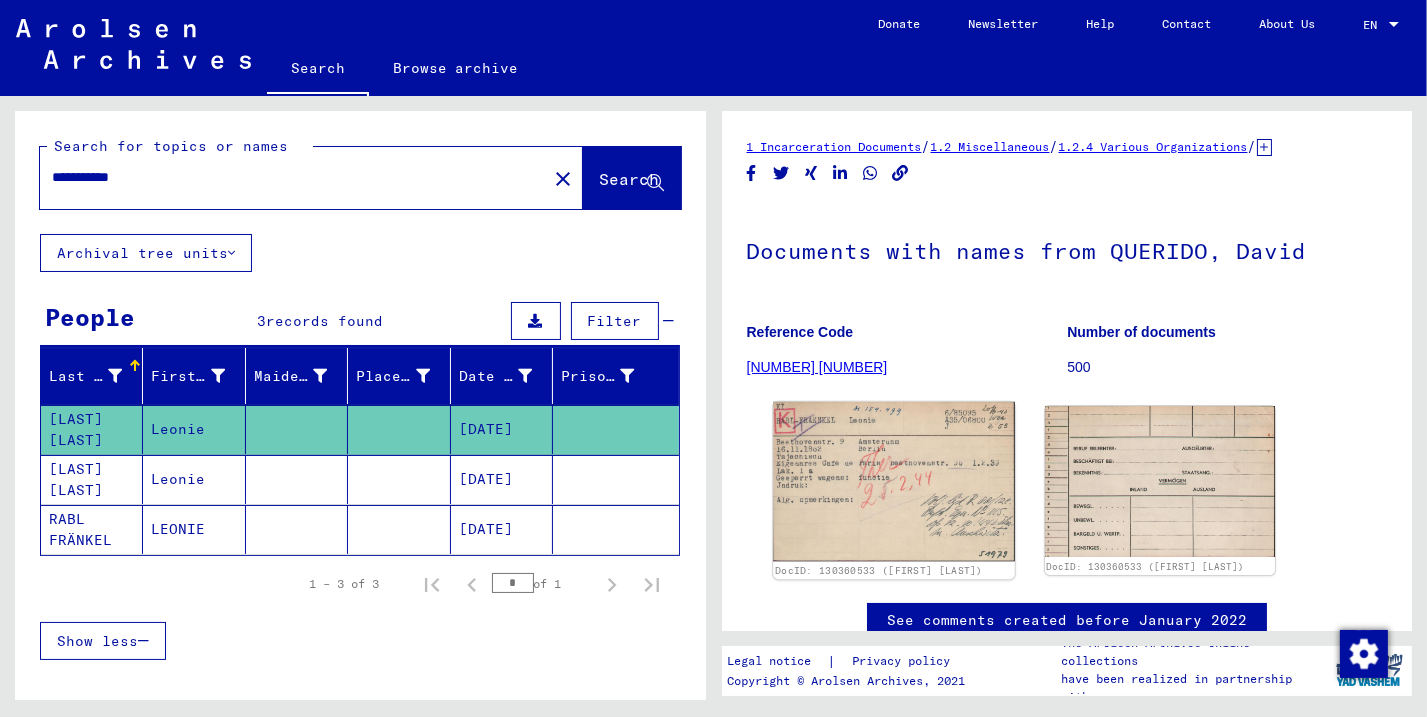 click 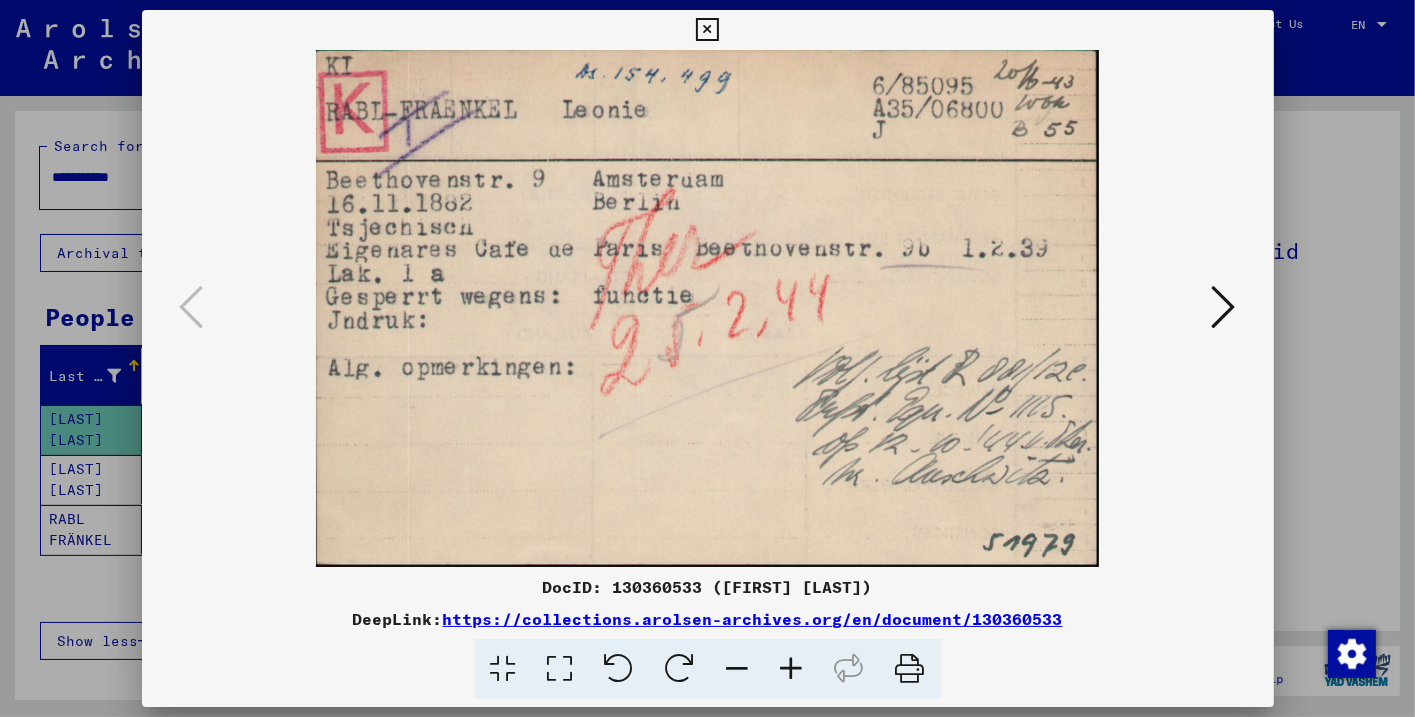 click at bounding box center [1224, 307] 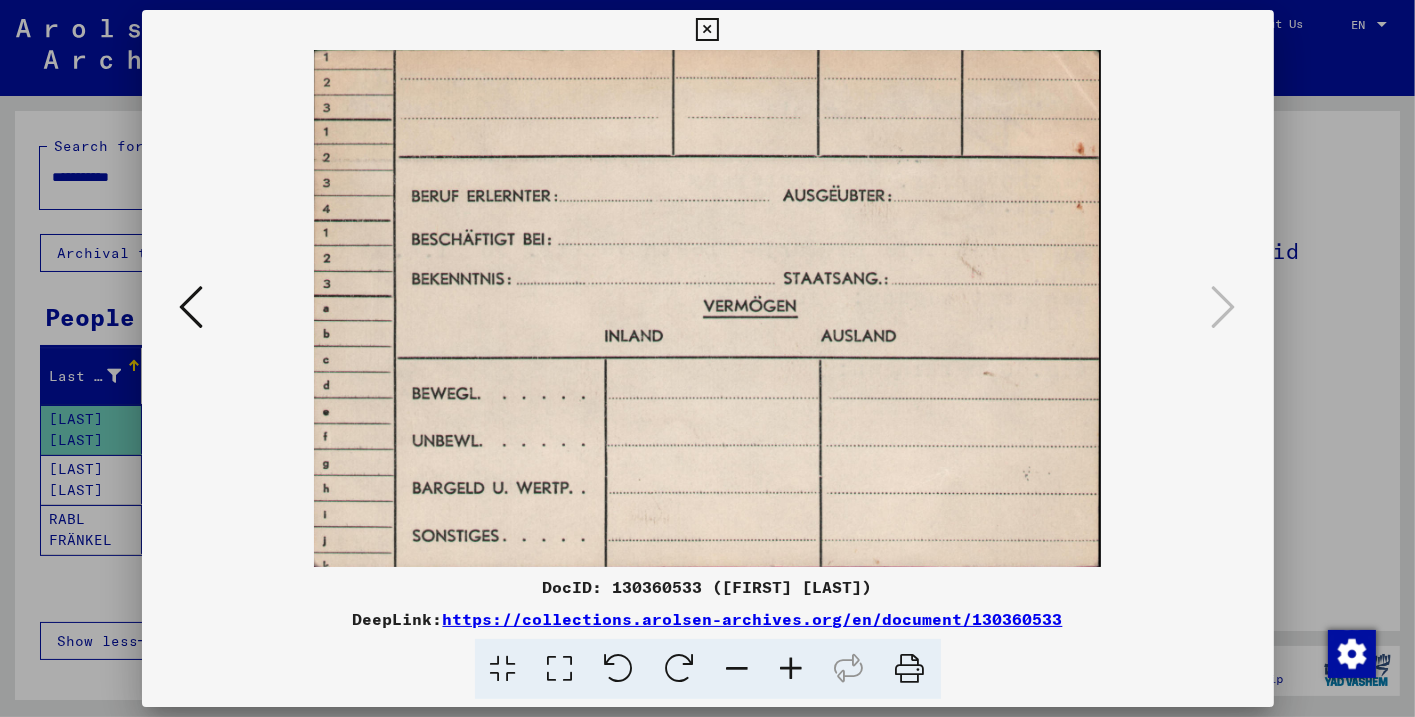 click at bounding box center [707, 30] 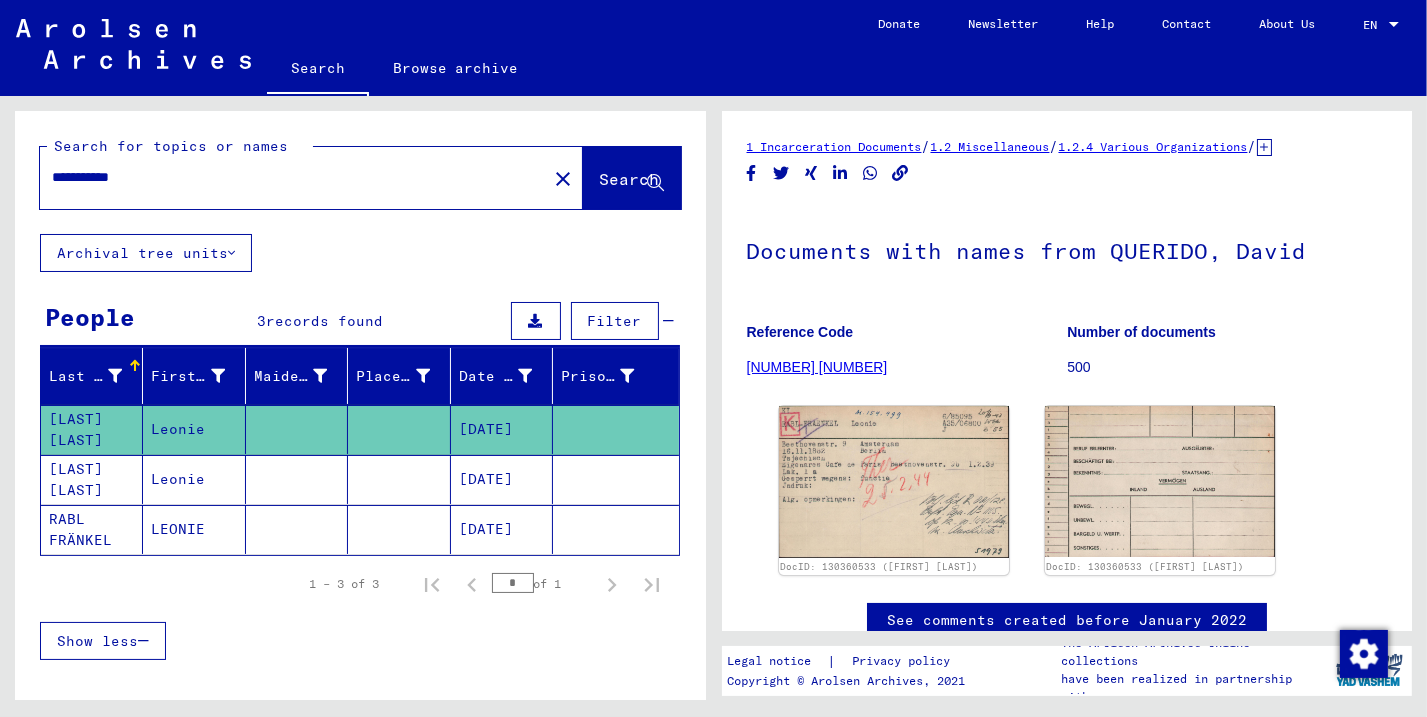 click on "[DATE]" at bounding box center (502, 529) 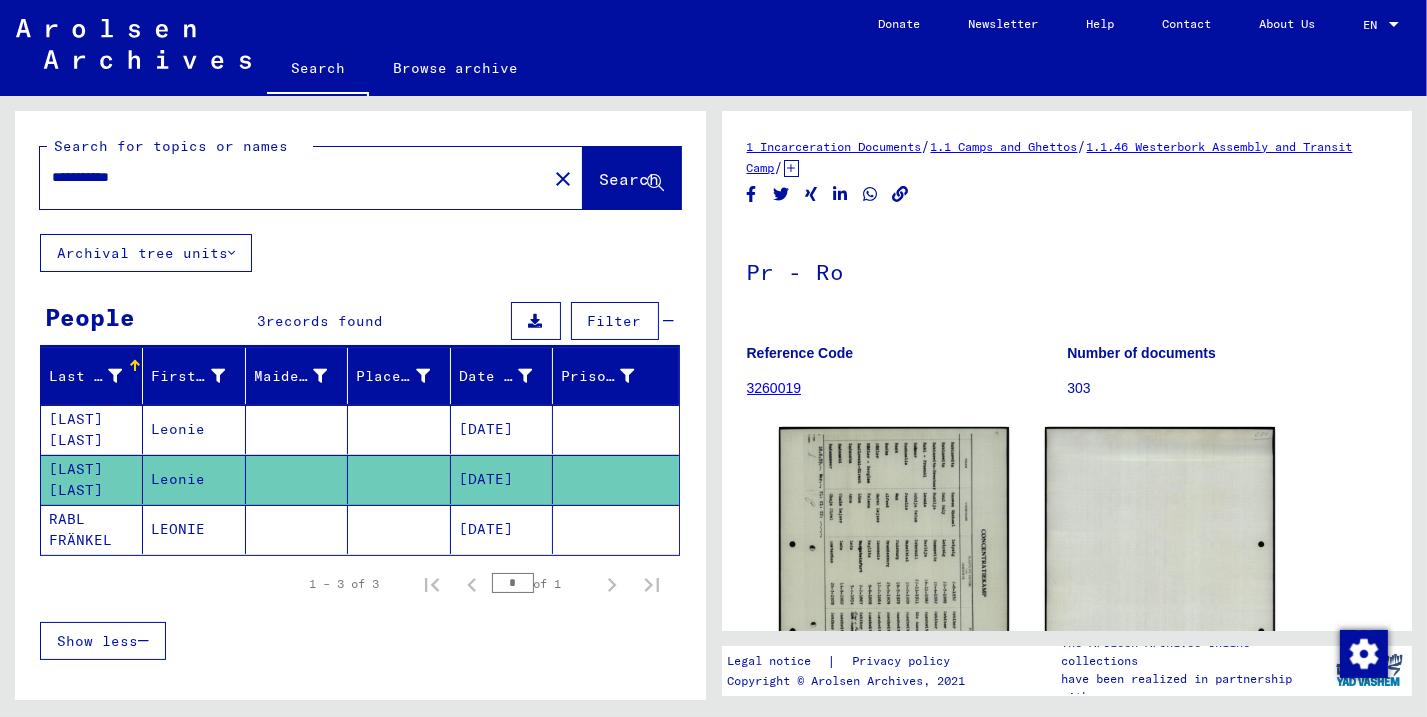 click on "3260019" 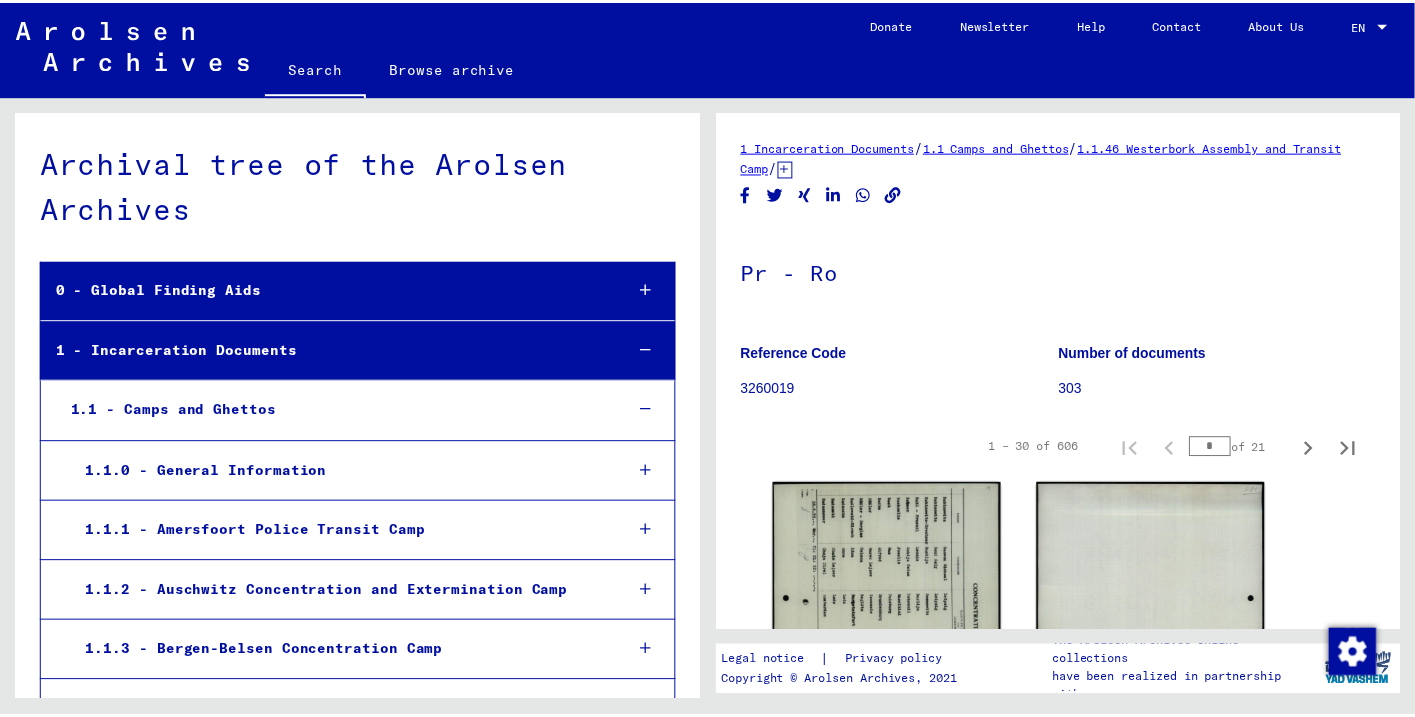 scroll, scrollTop: 5752, scrollLeft: 0, axis: vertical 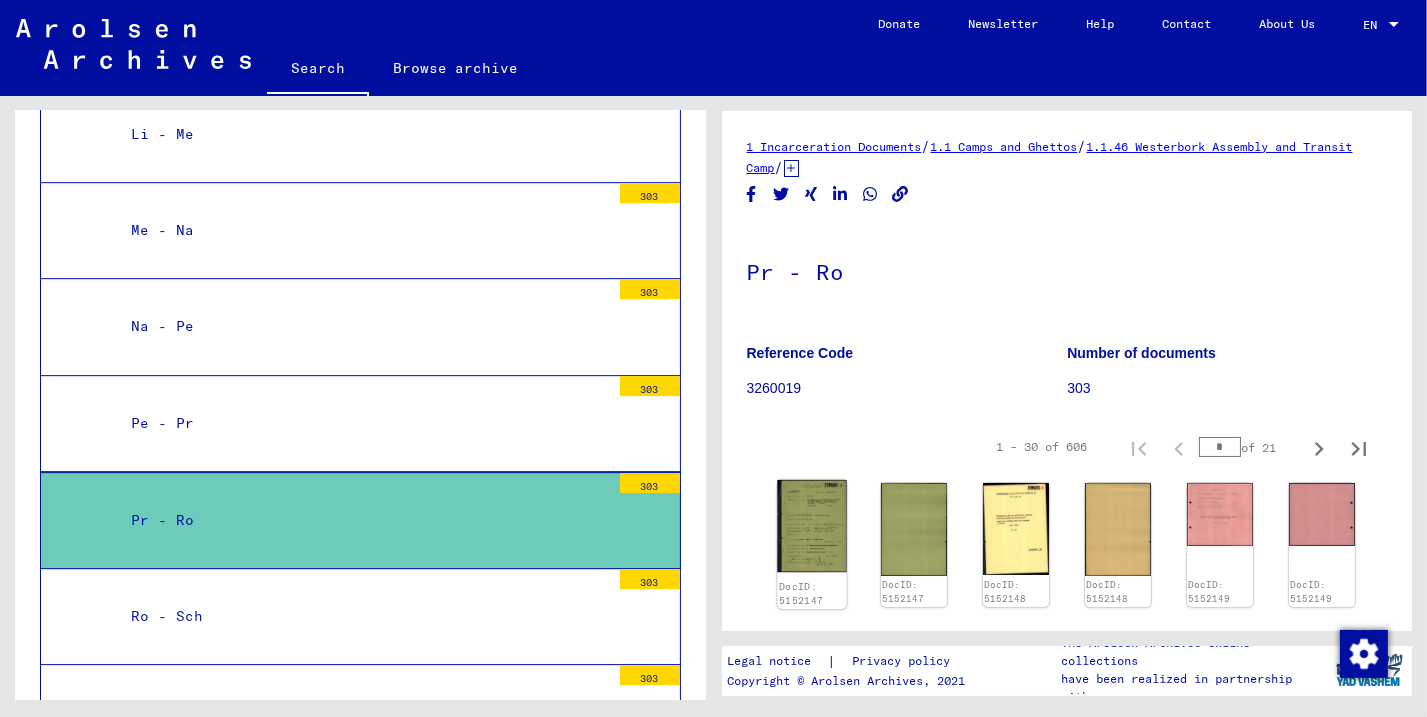 click 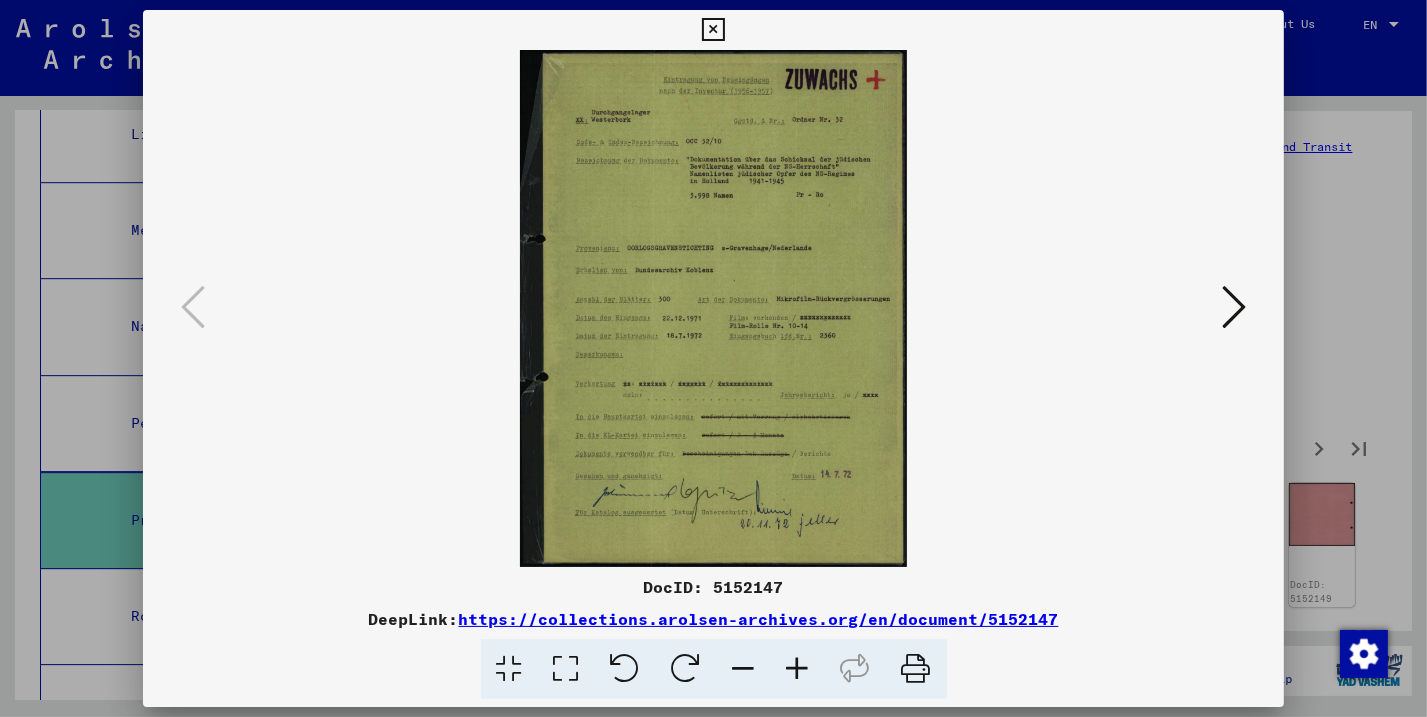 scroll, scrollTop: 5790, scrollLeft: 0, axis: vertical 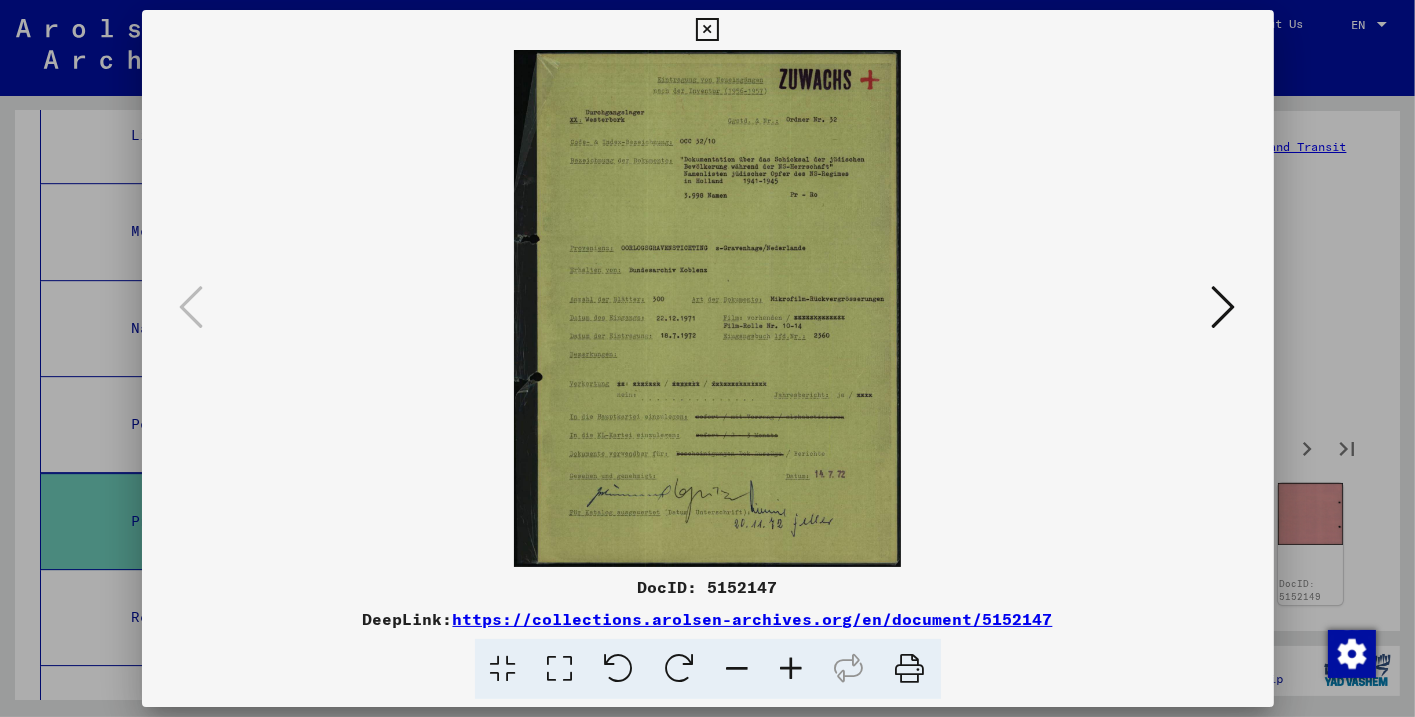 click at bounding box center (792, 669) 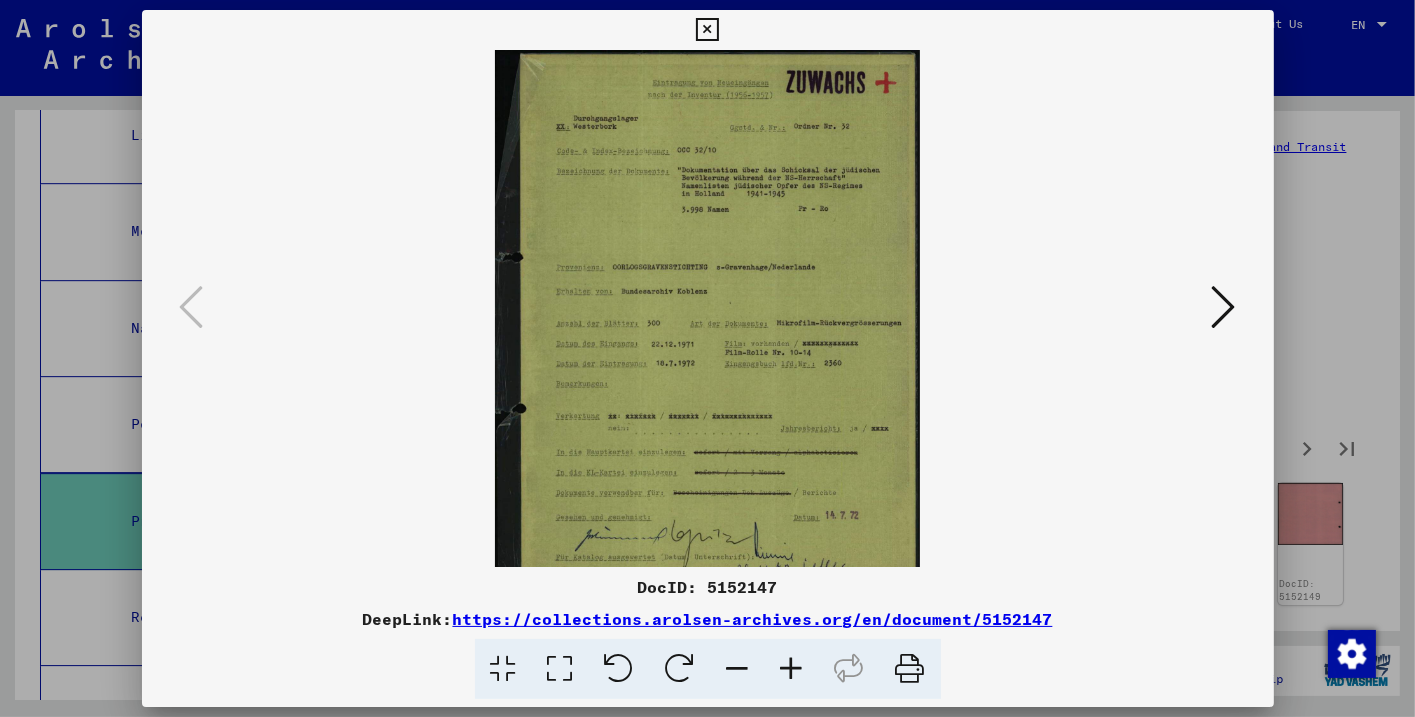 click at bounding box center [792, 669] 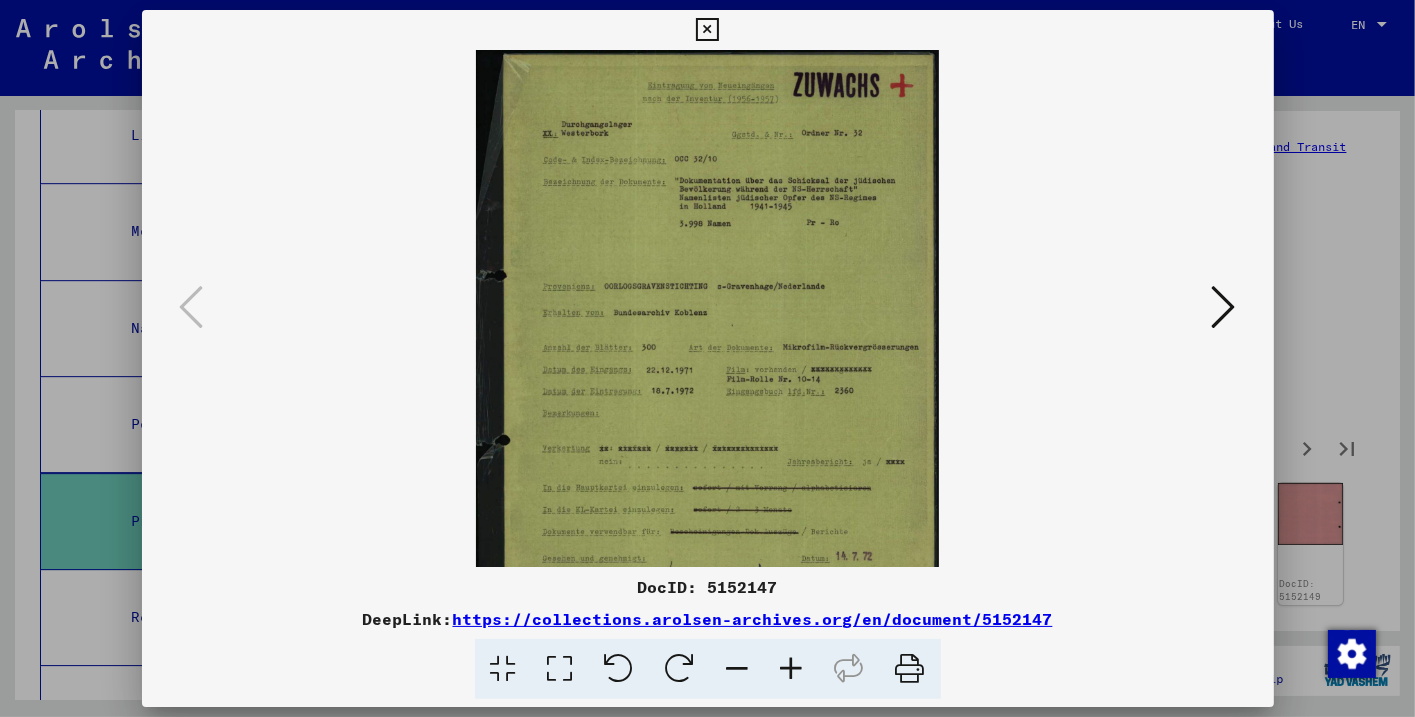 click at bounding box center [792, 669] 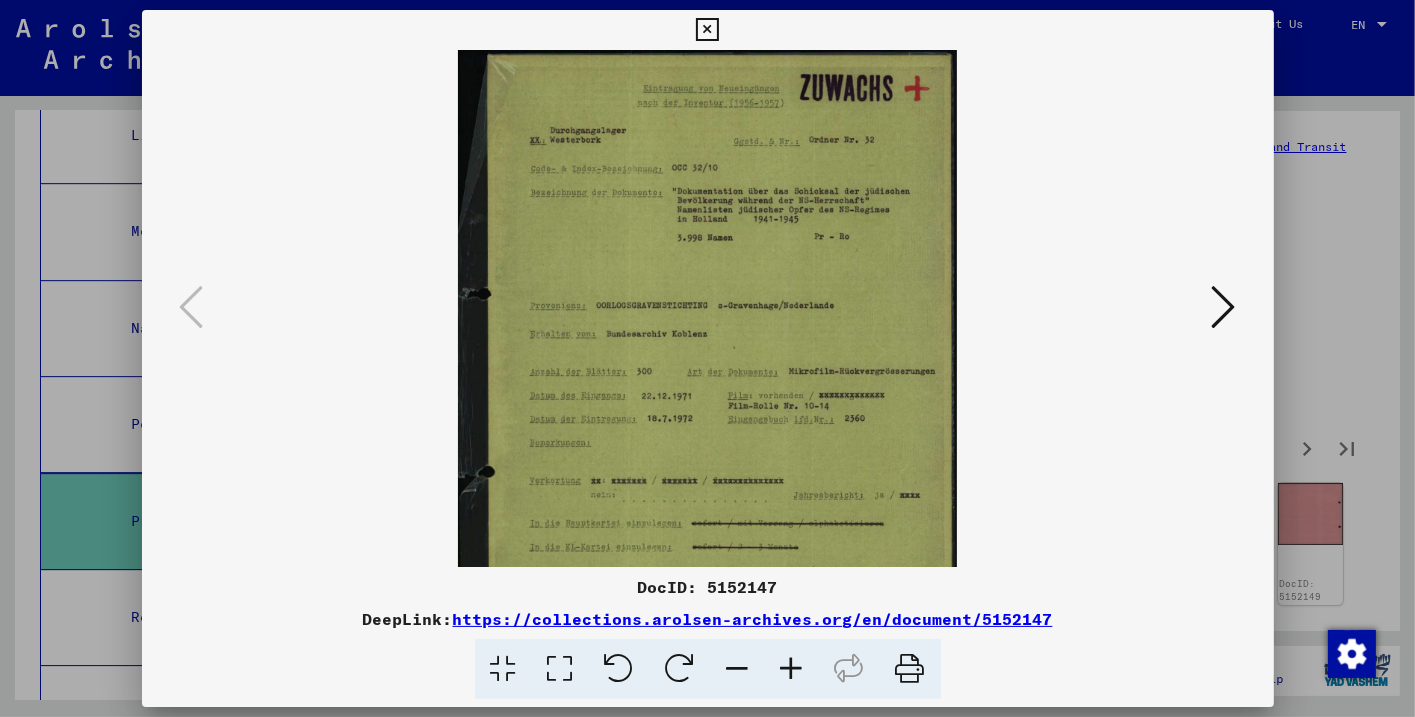 click at bounding box center [792, 669] 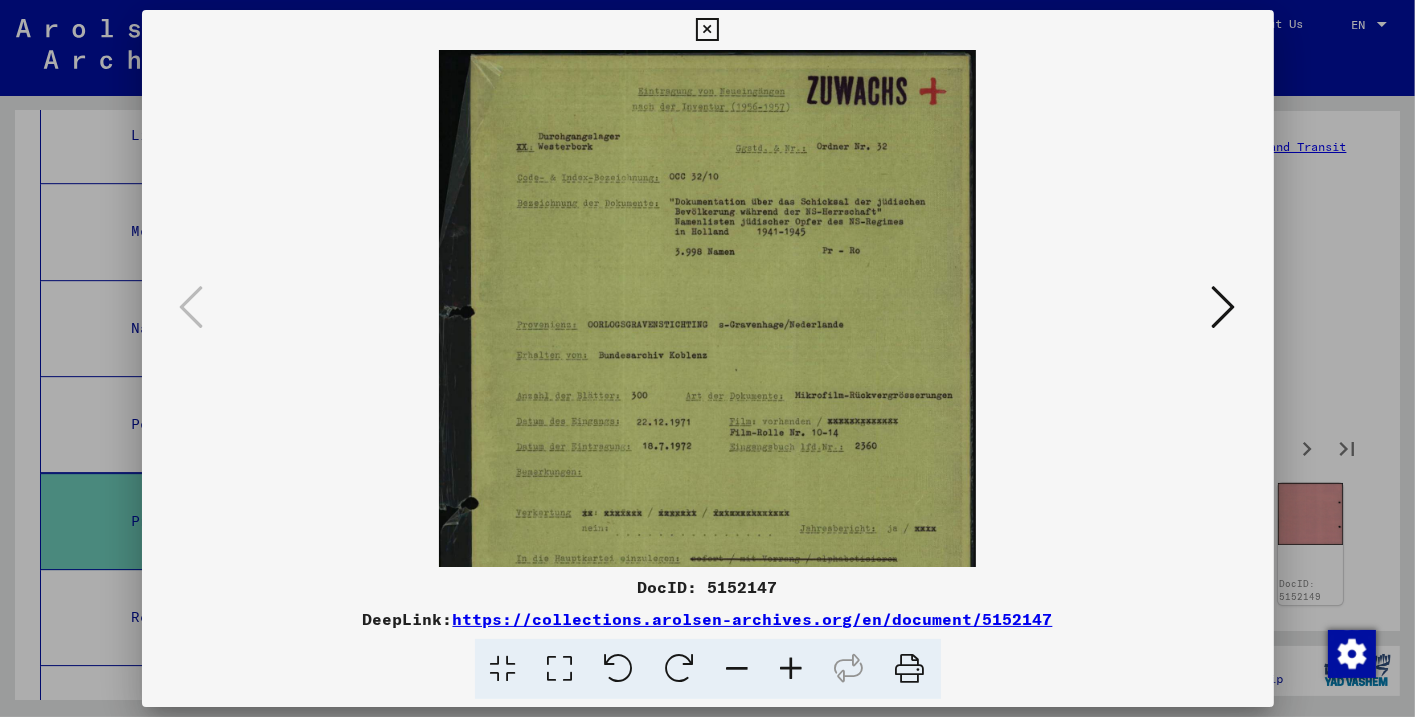 click at bounding box center [792, 669] 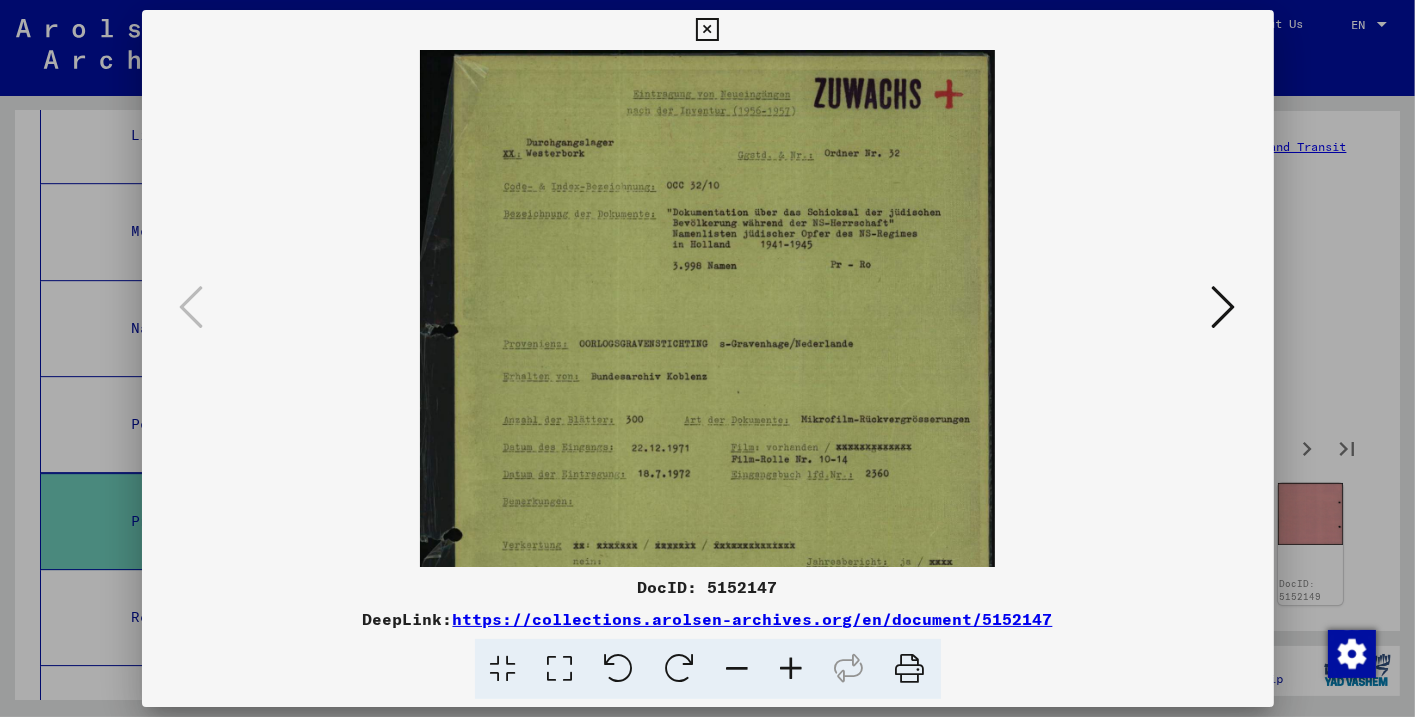 click at bounding box center (792, 669) 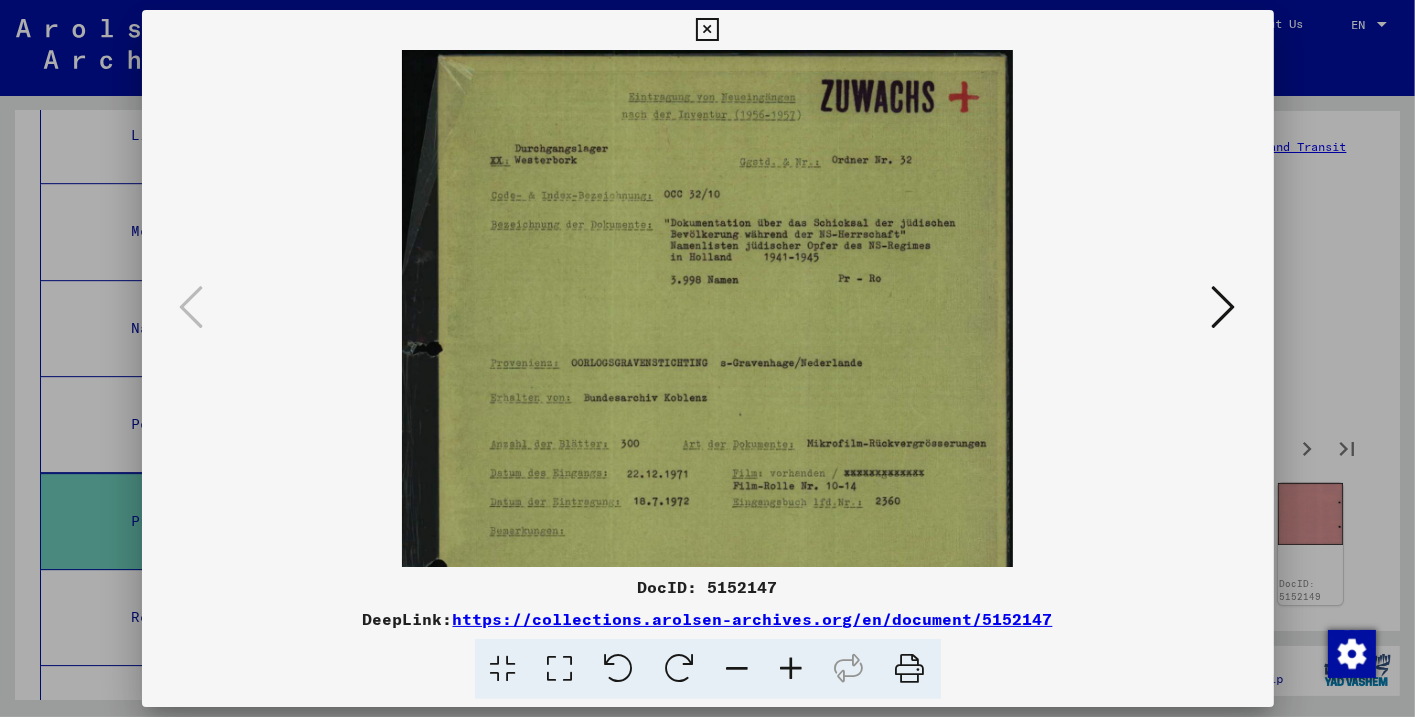 click at bounding box center (792, 669) 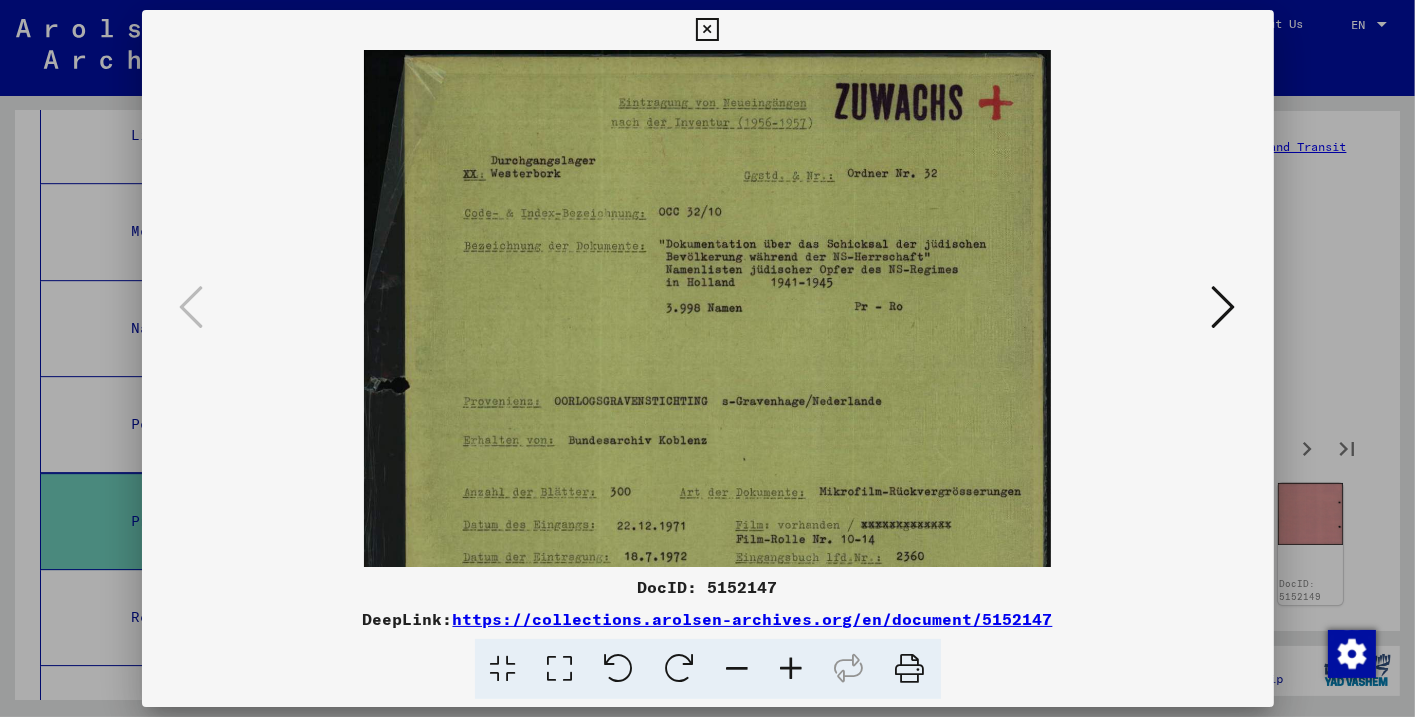 click at bounding box center (792, 669) 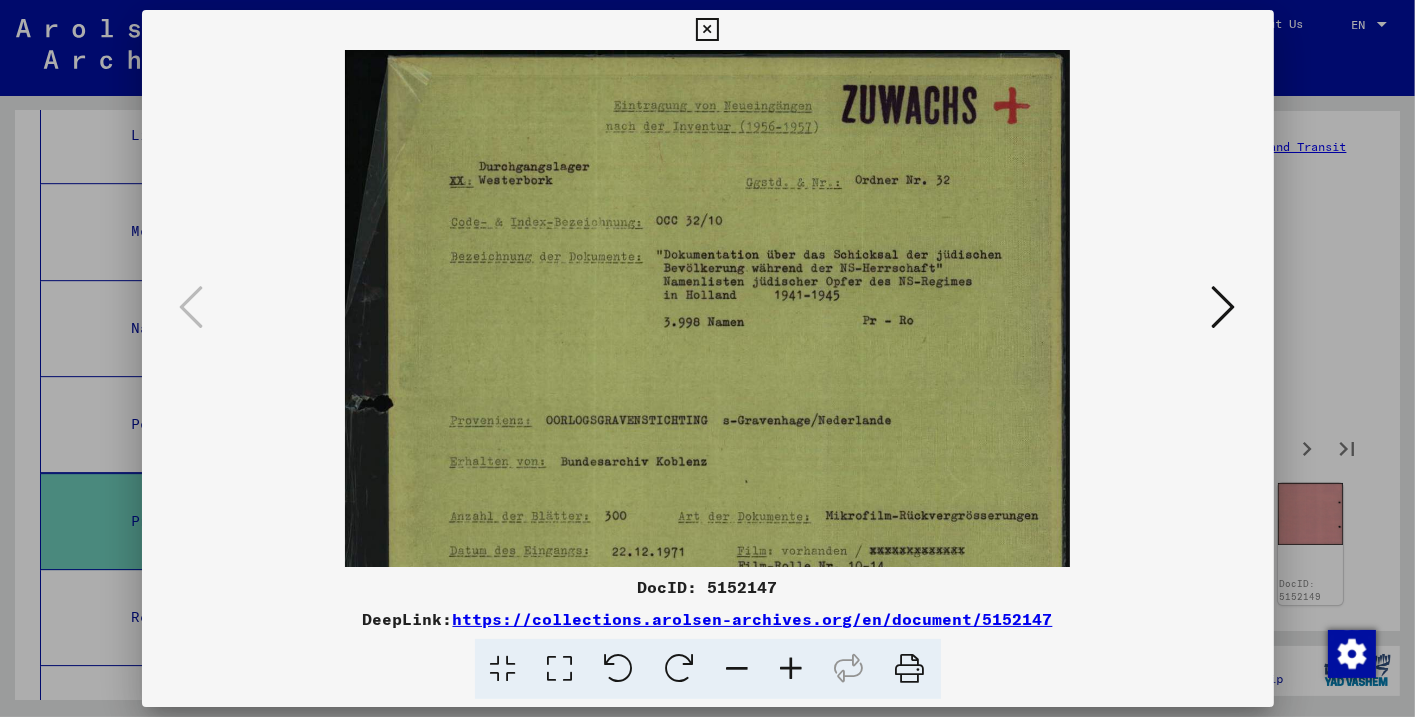 click at bounding box center [792, 669] 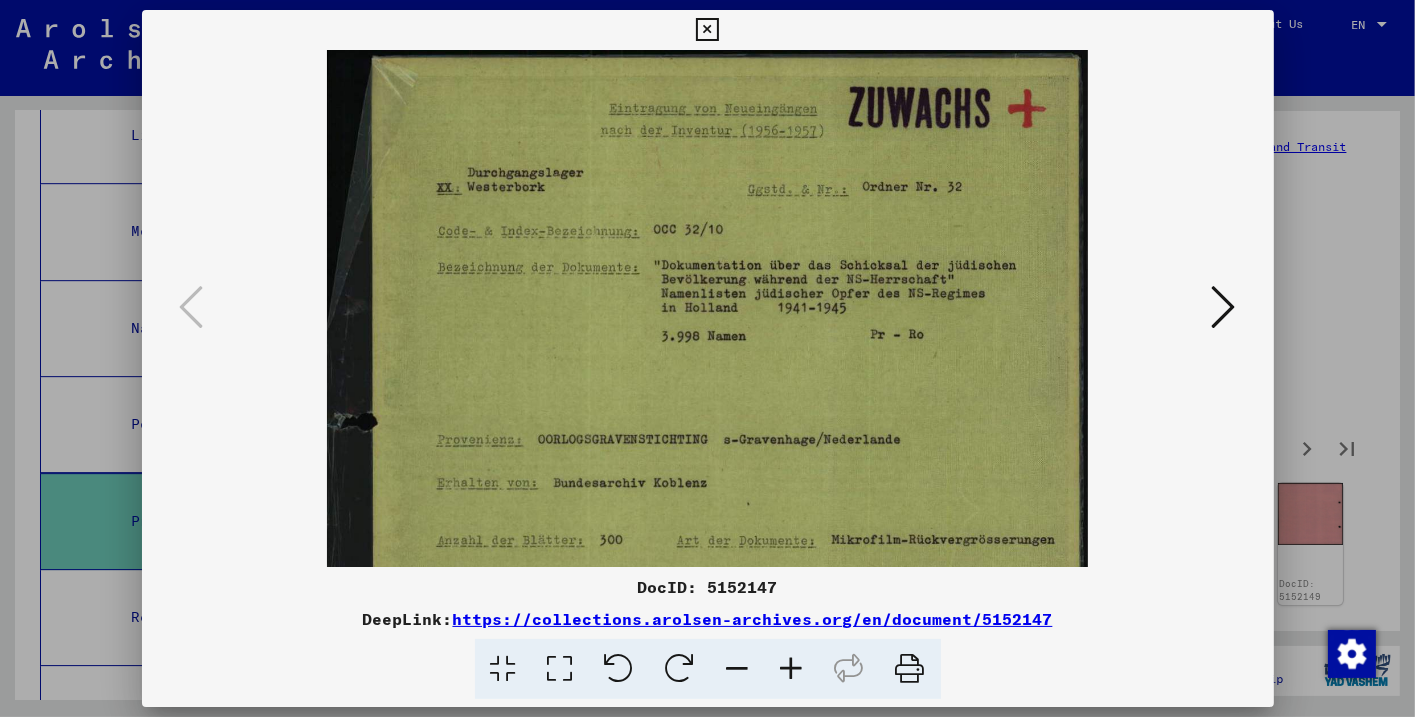click at bounding box center (792, 669) 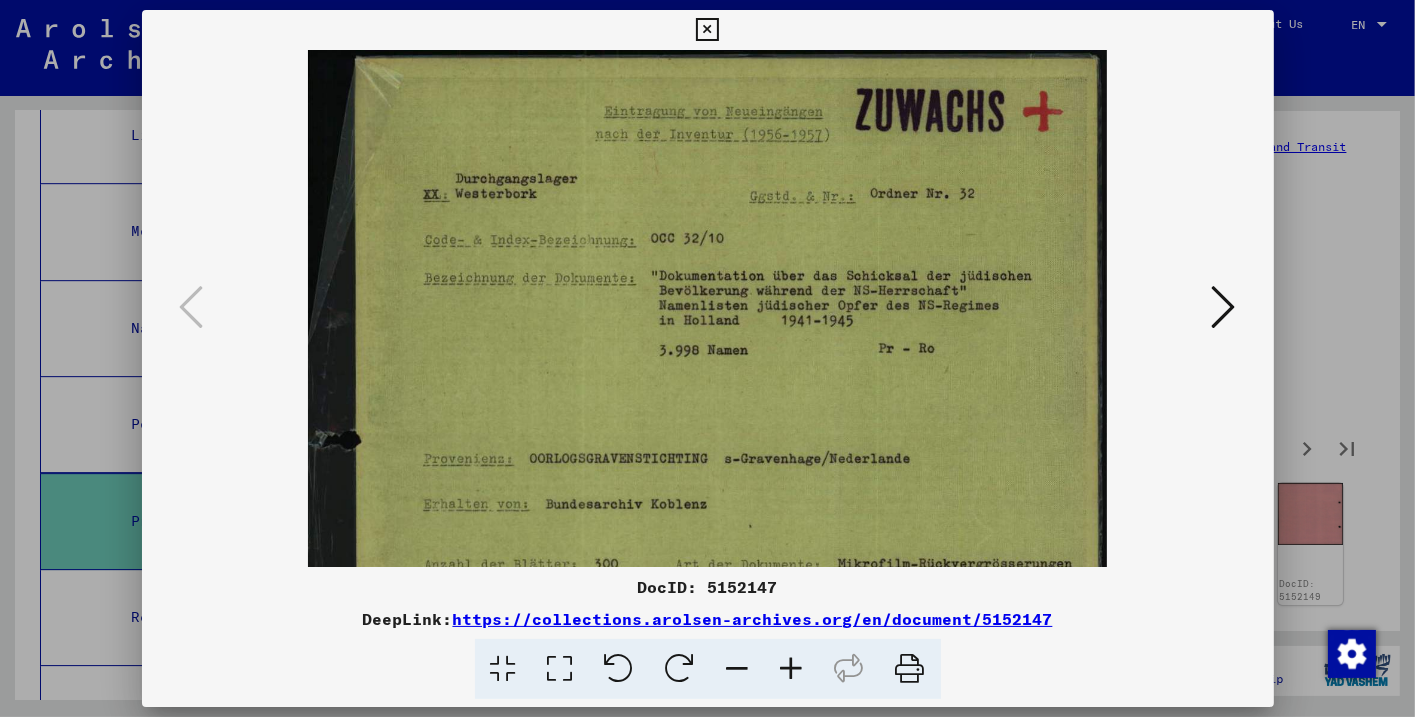click at bounding box center (792, 669) 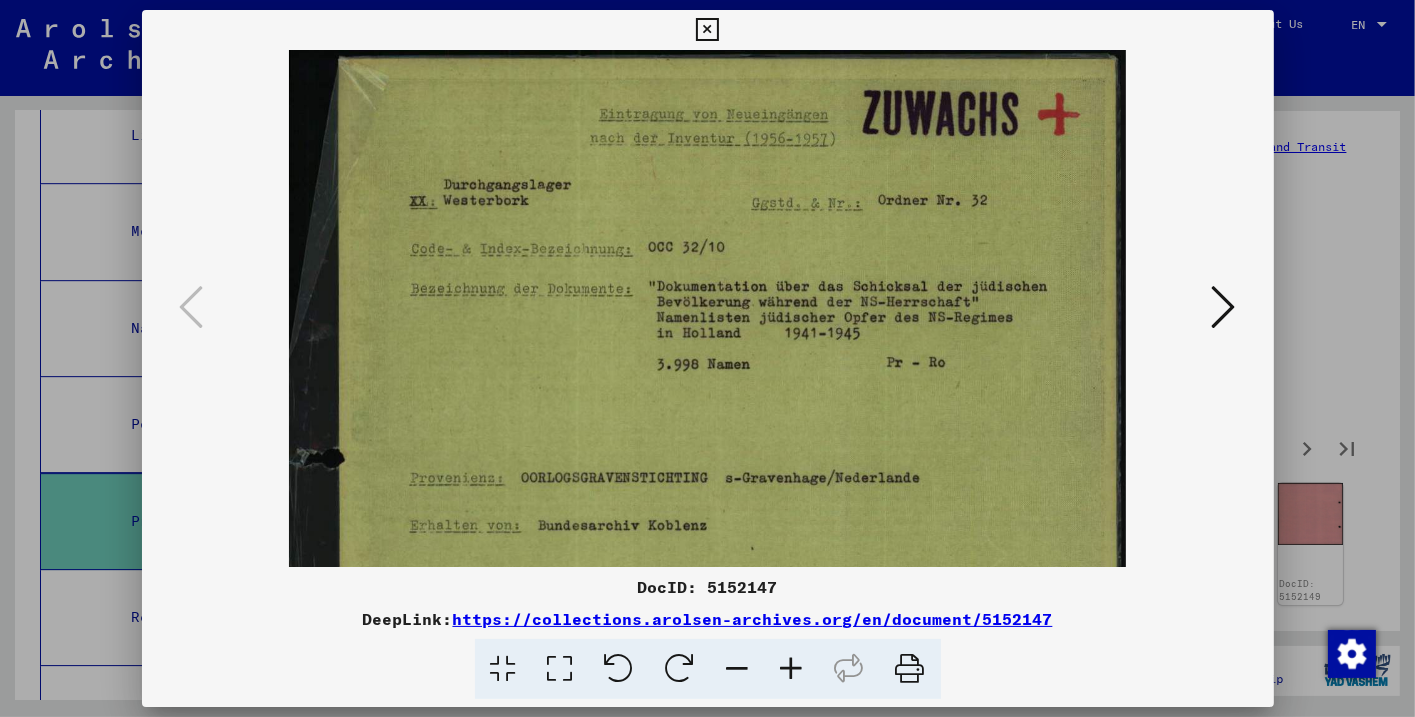 click at bounding box center (707, 608) 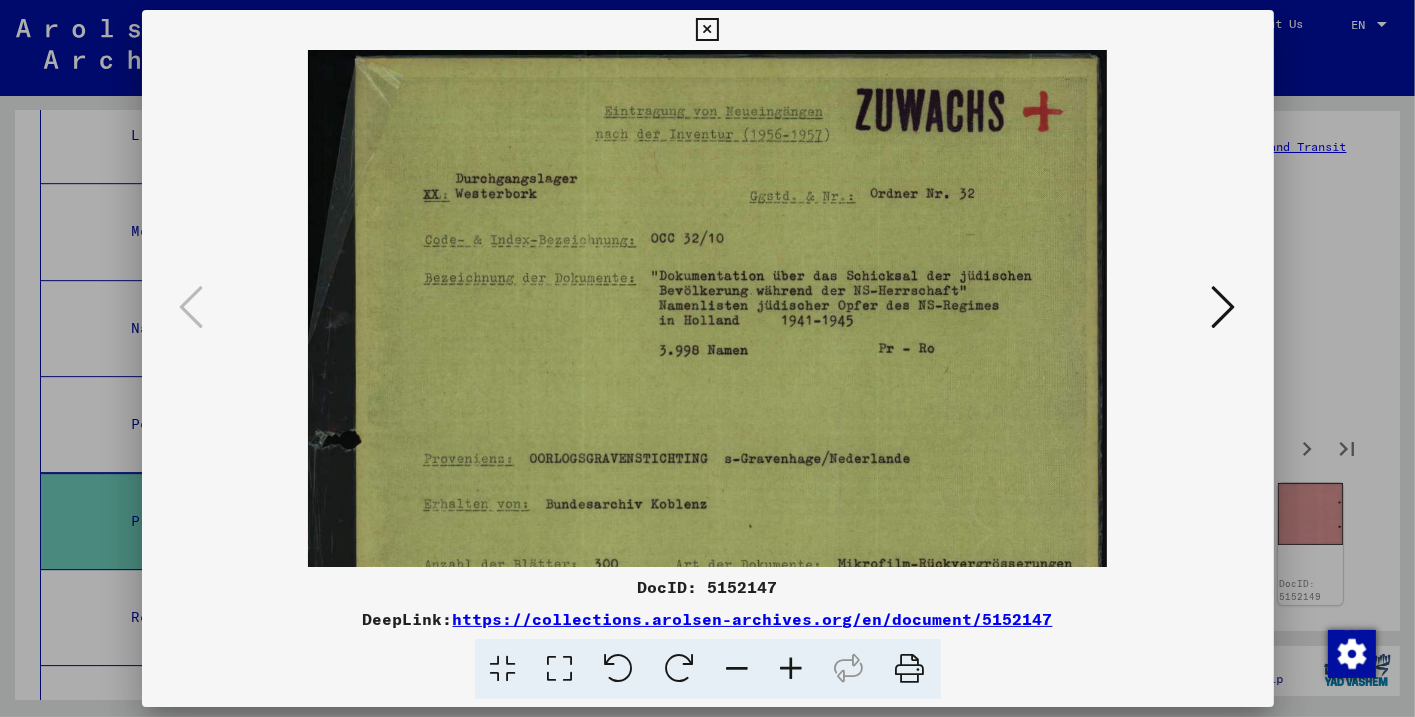 click at bounding box center (738, 669) 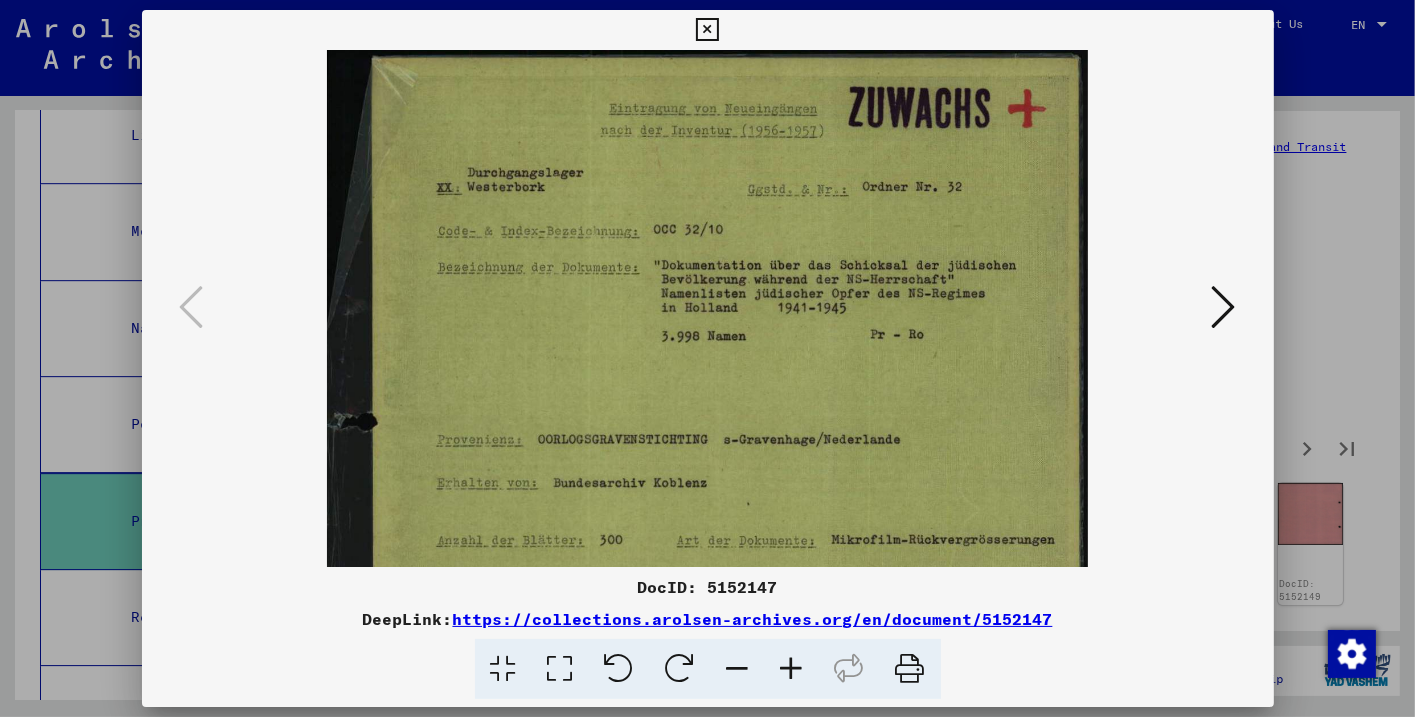 click at bounding box center [738, 669] 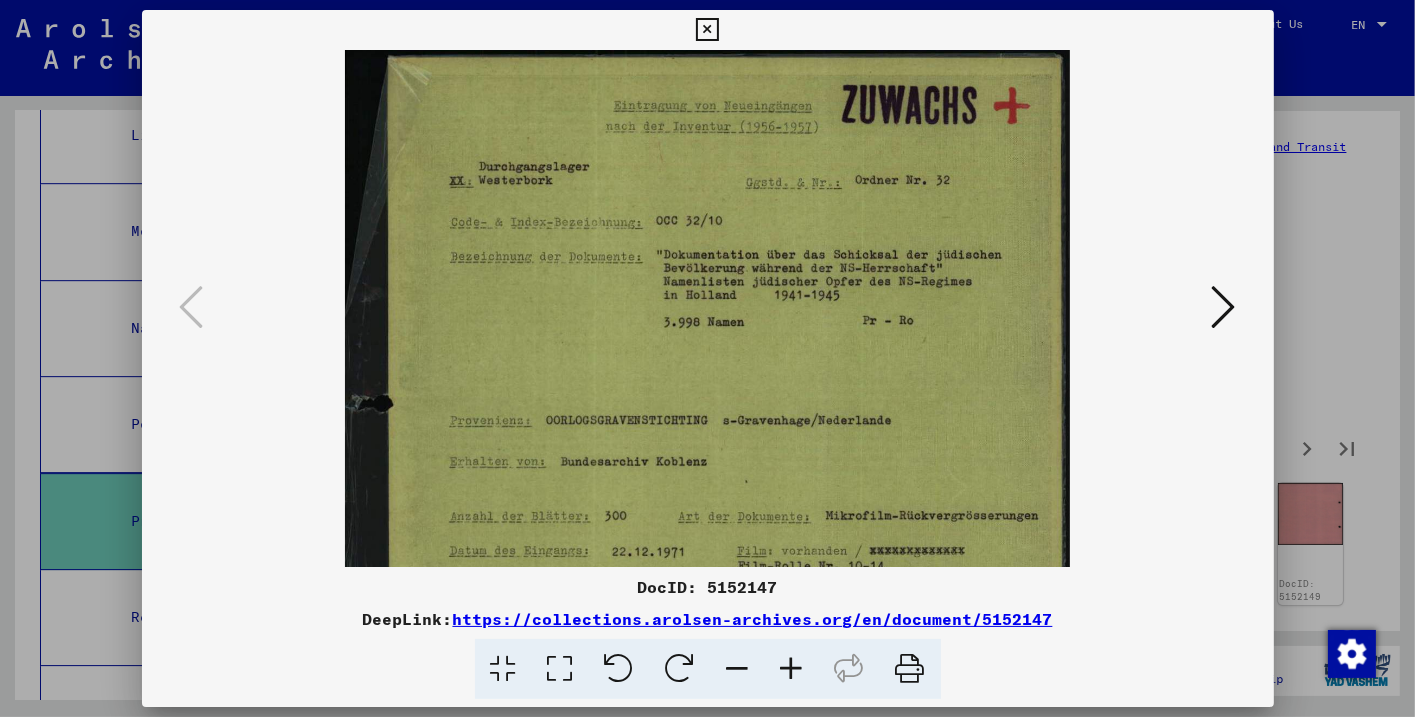 click at bounding box center [738, 669] 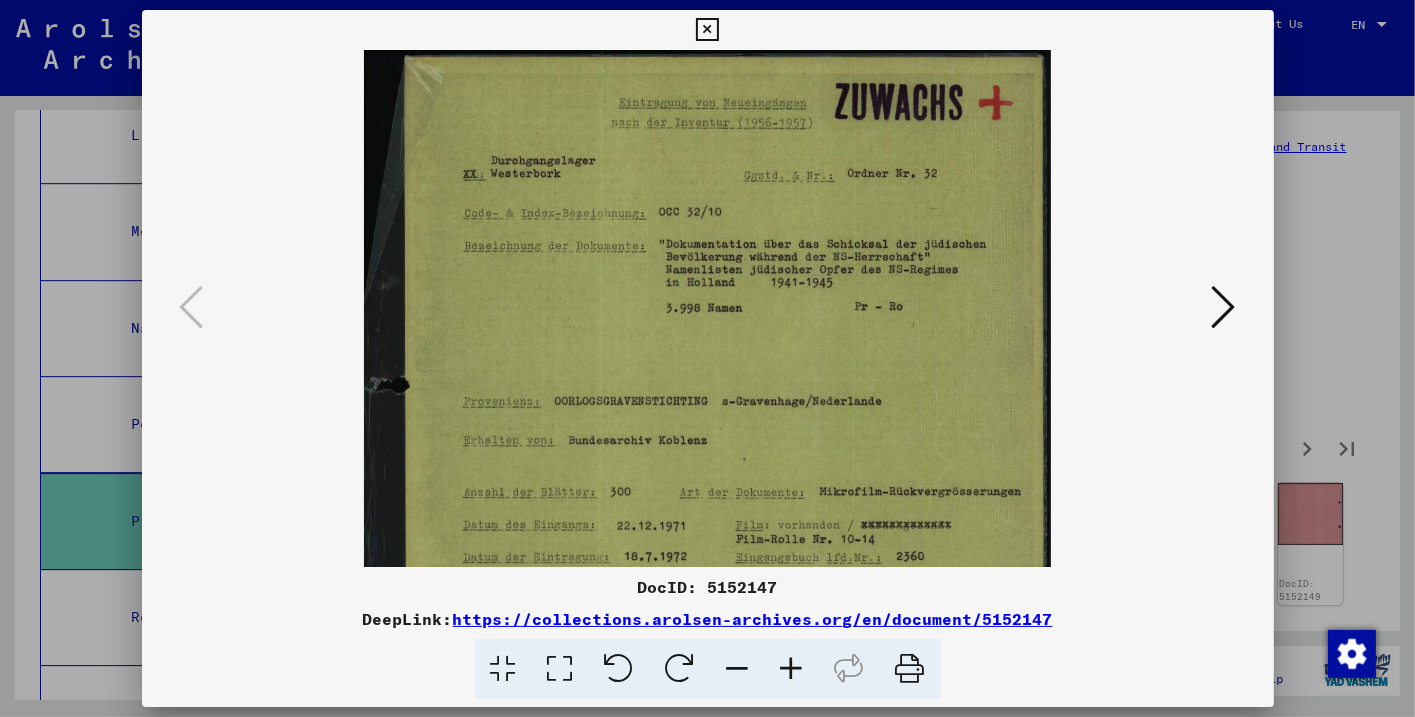click at bounding box center (738, 669) 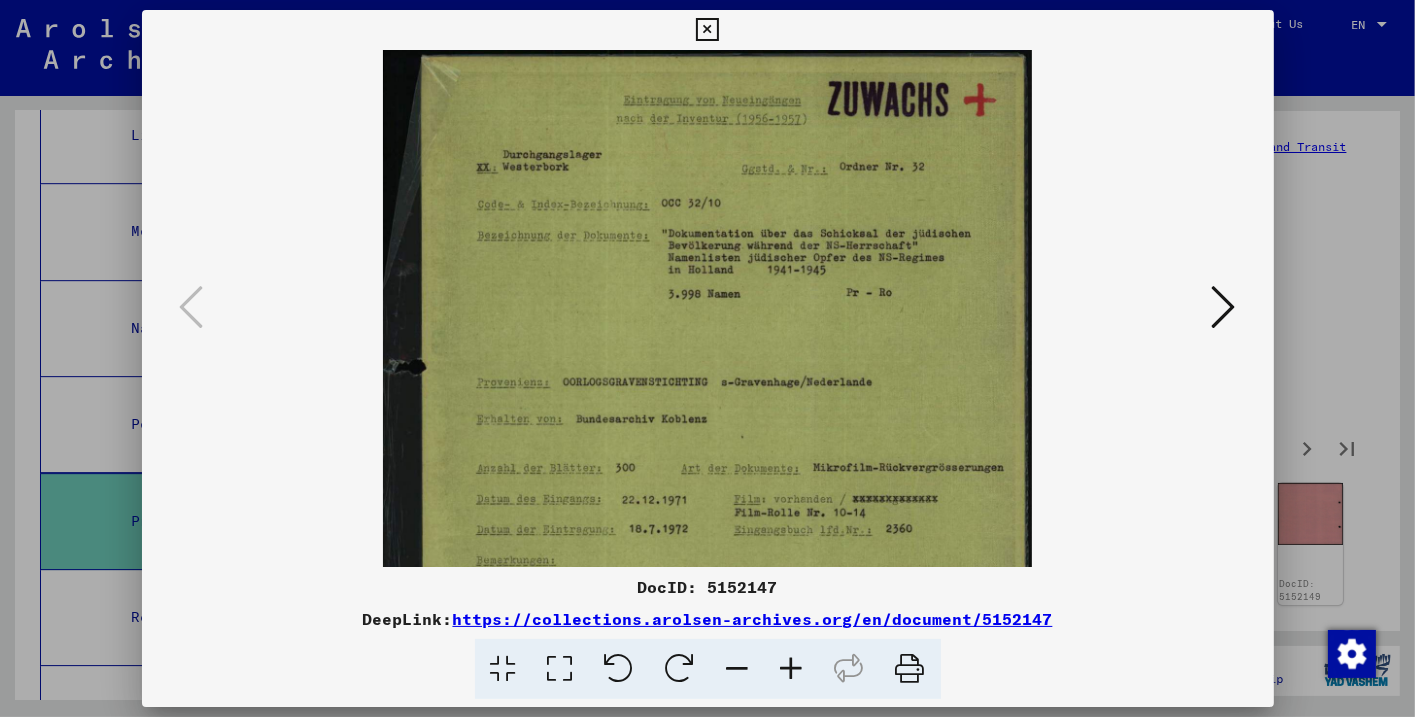 click at bounding box center [738, 669] 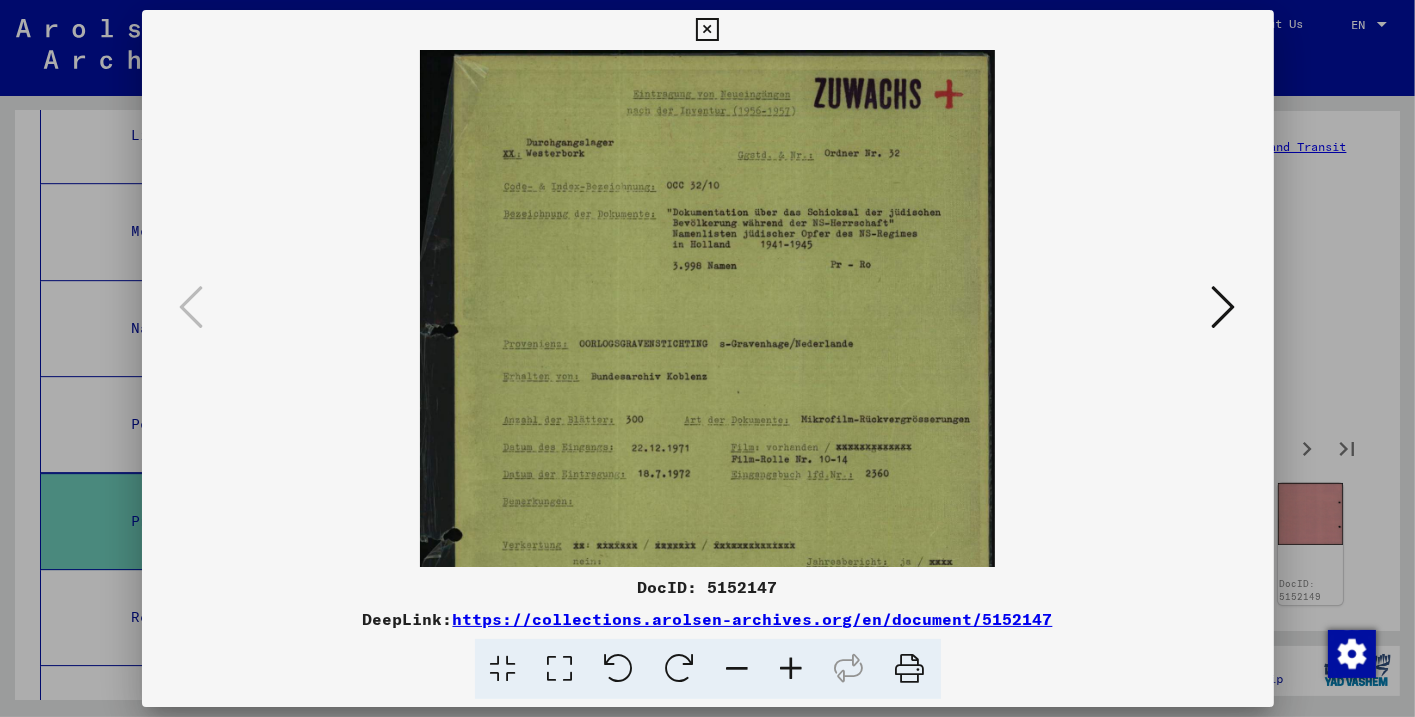 click at bounding box center [738, 669] 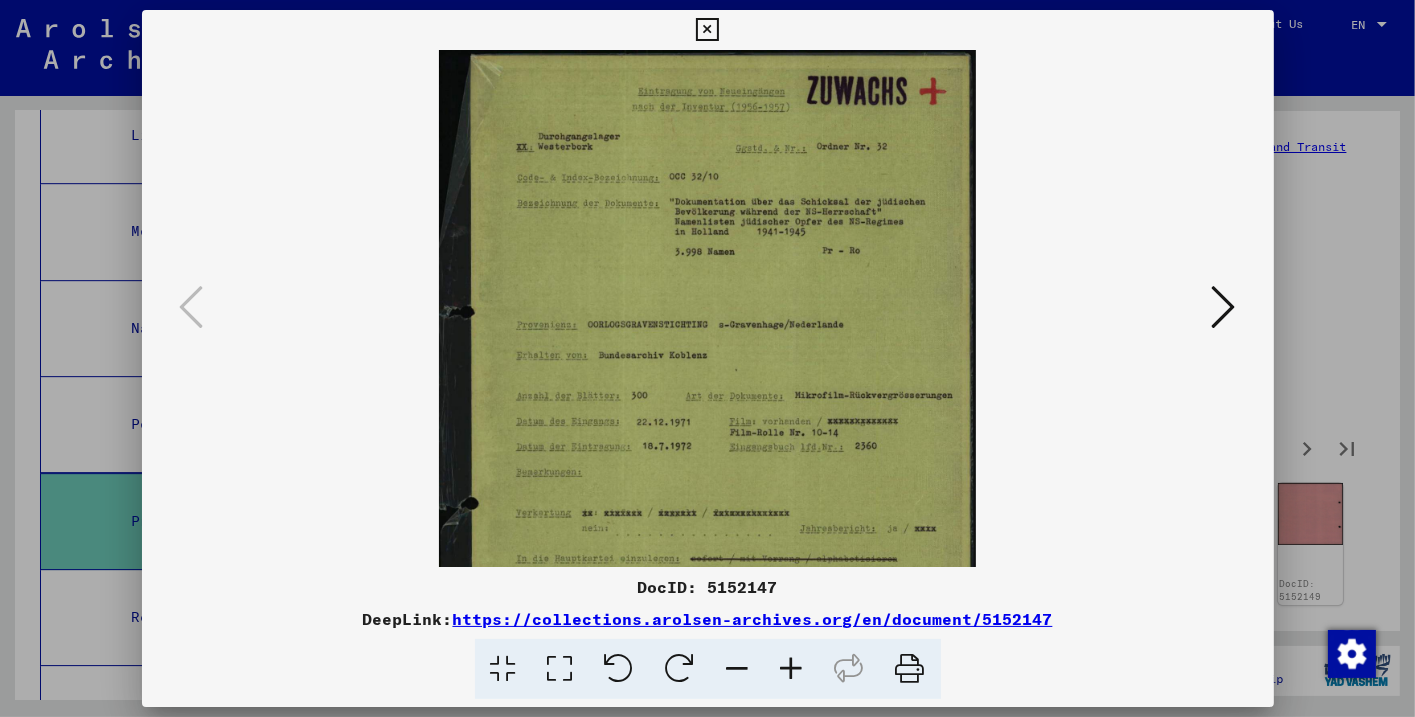 click at bounding box center (1224, 307) 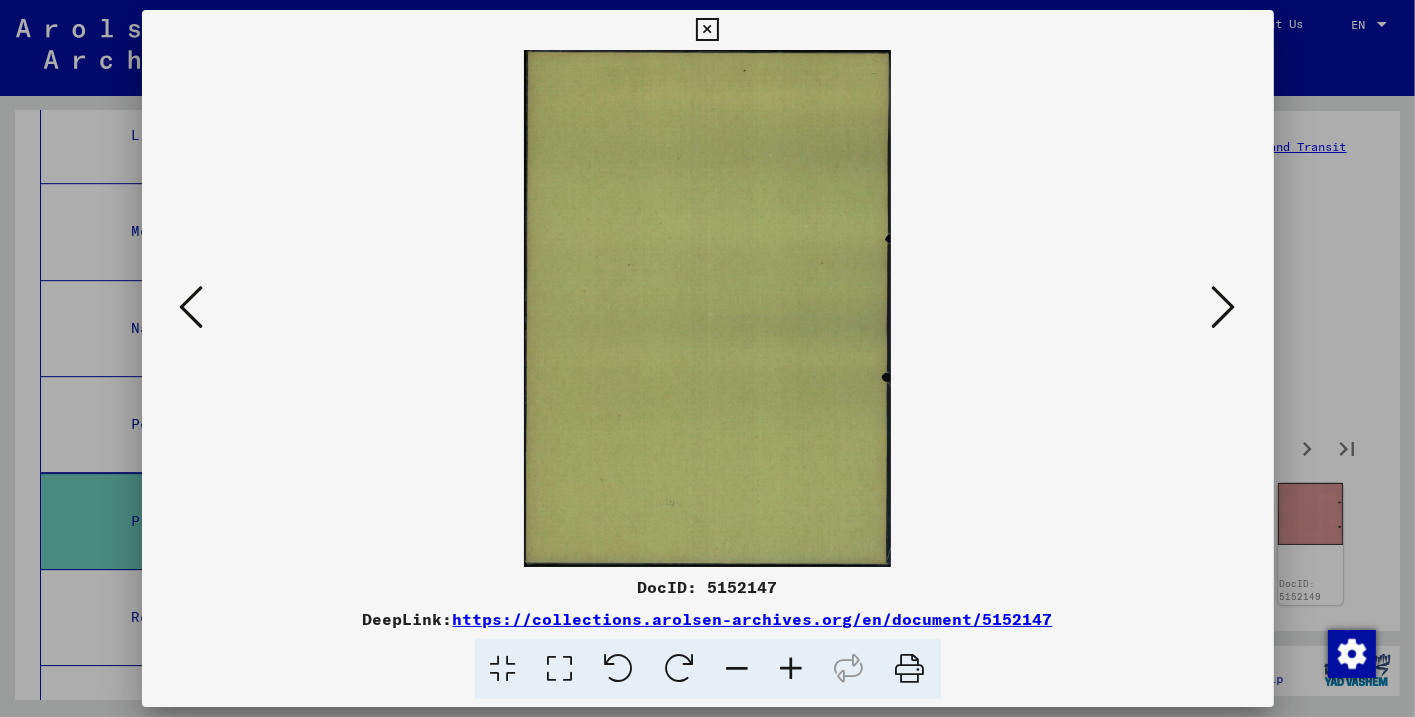 click at bounding box center [1224, 307] 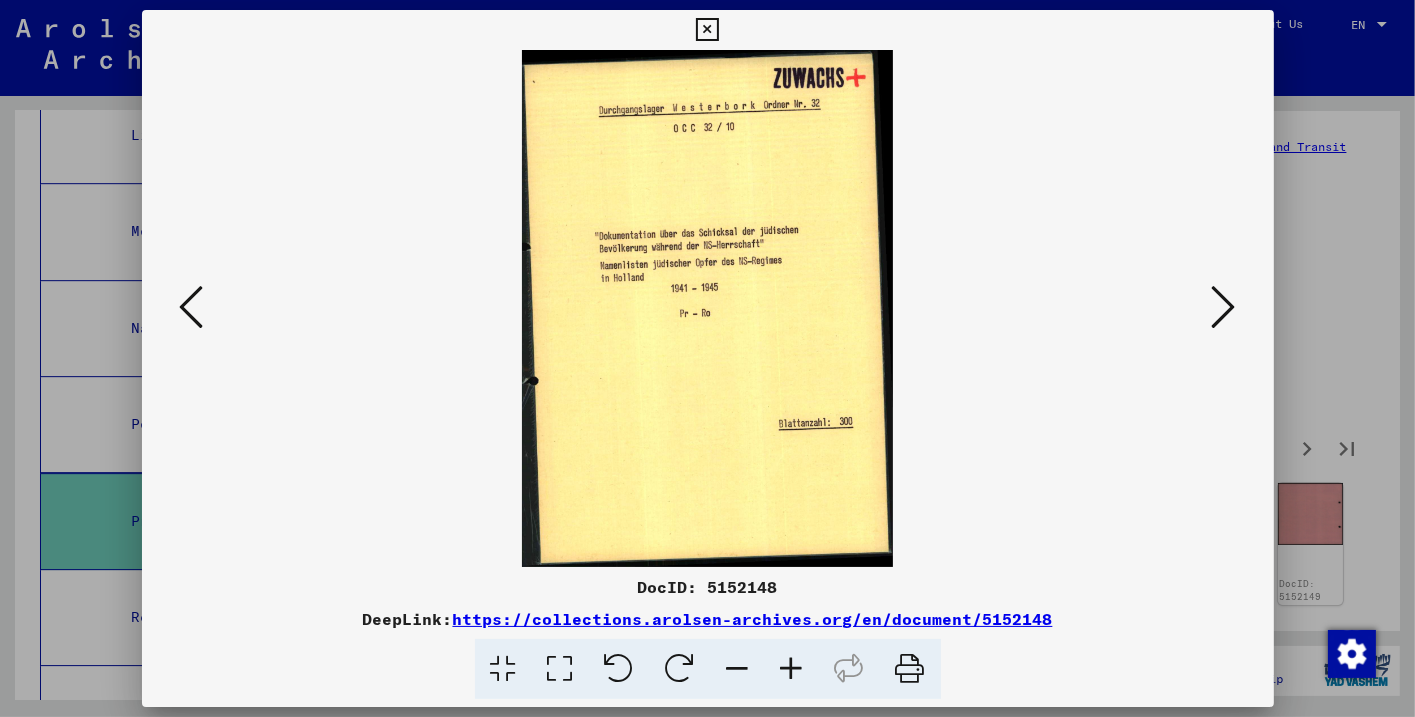 click at bounding box center (1224, 307) 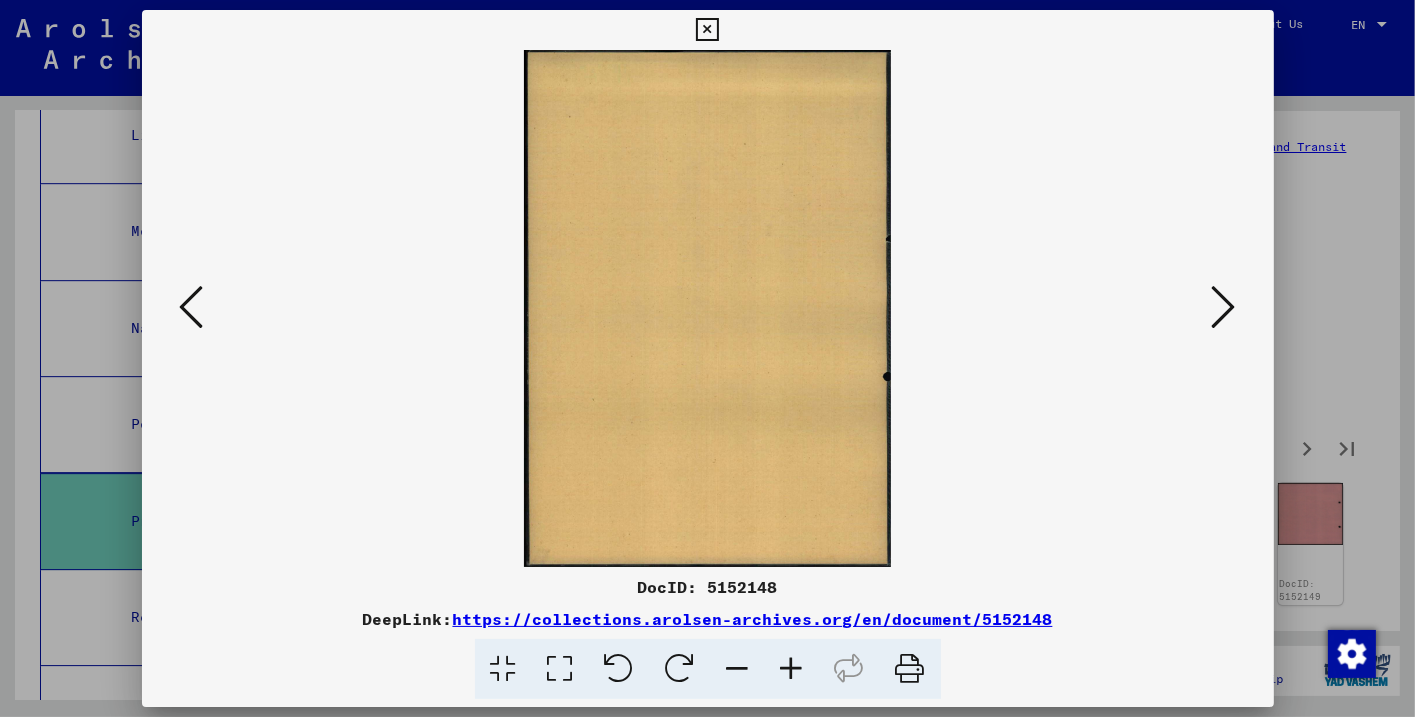 click at bounding box center (1224, 307) 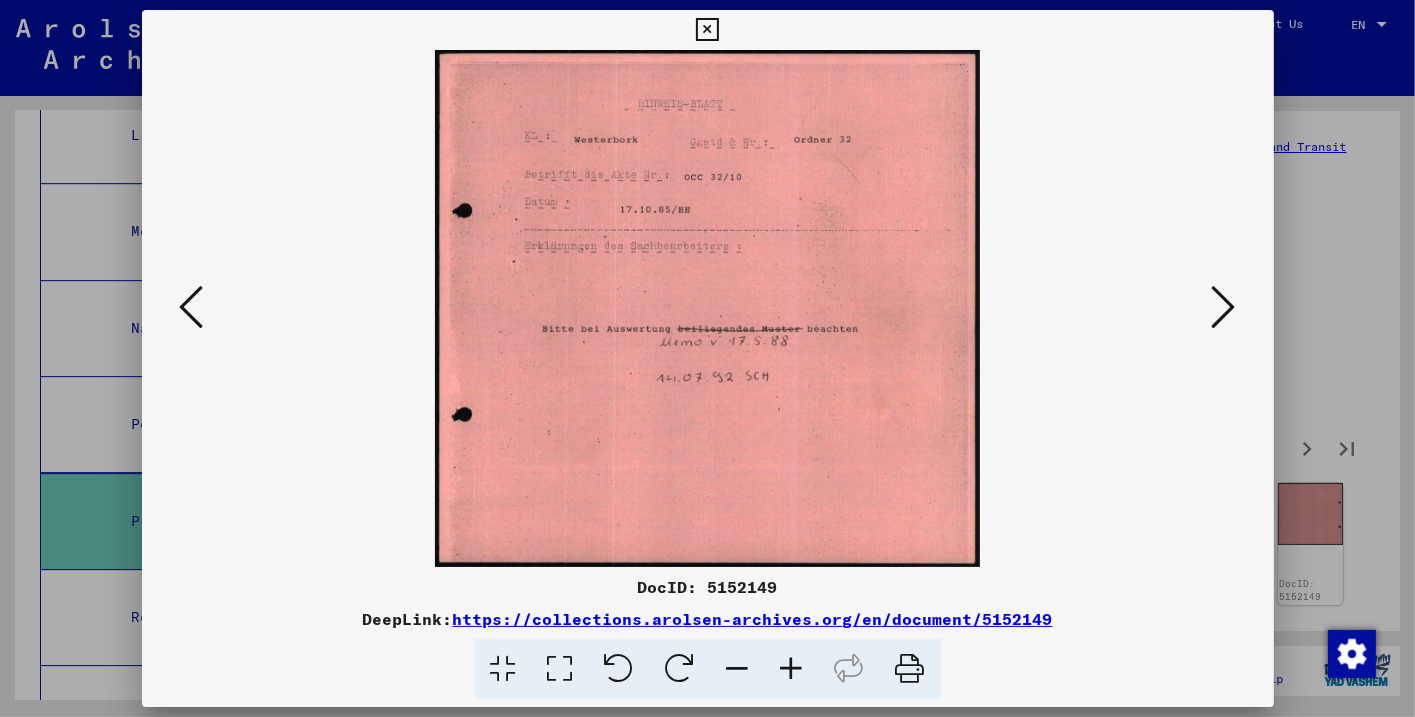 click at bounding box center (1224, 307) 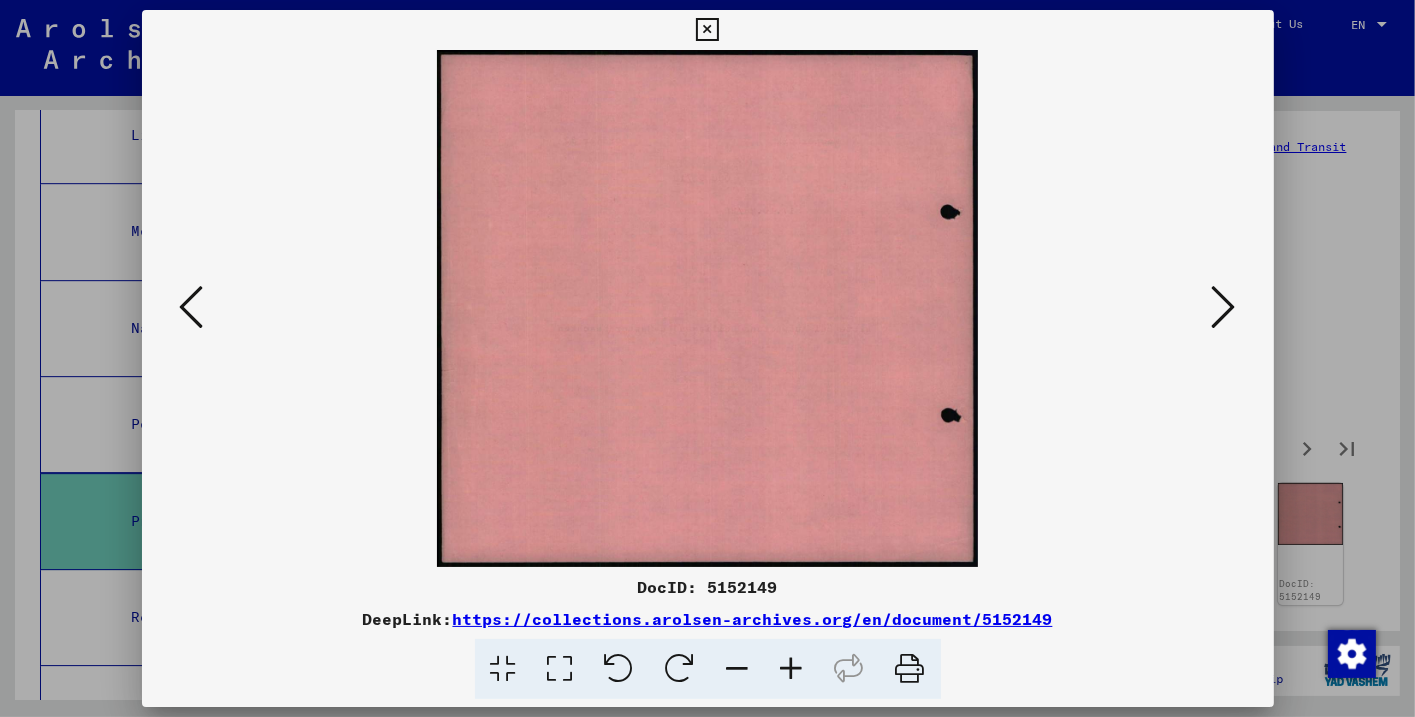 click at bounding box center [1224, 307] 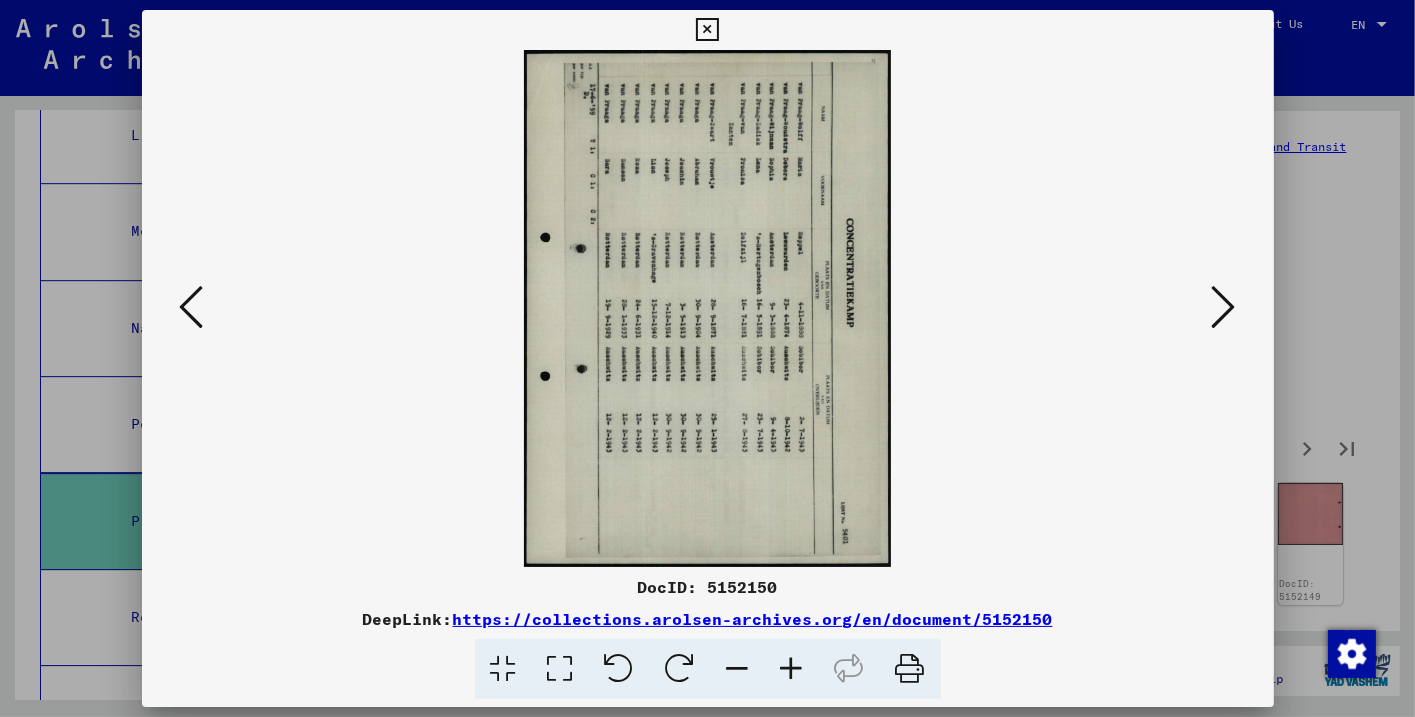 click at bounding box center (619, 669) 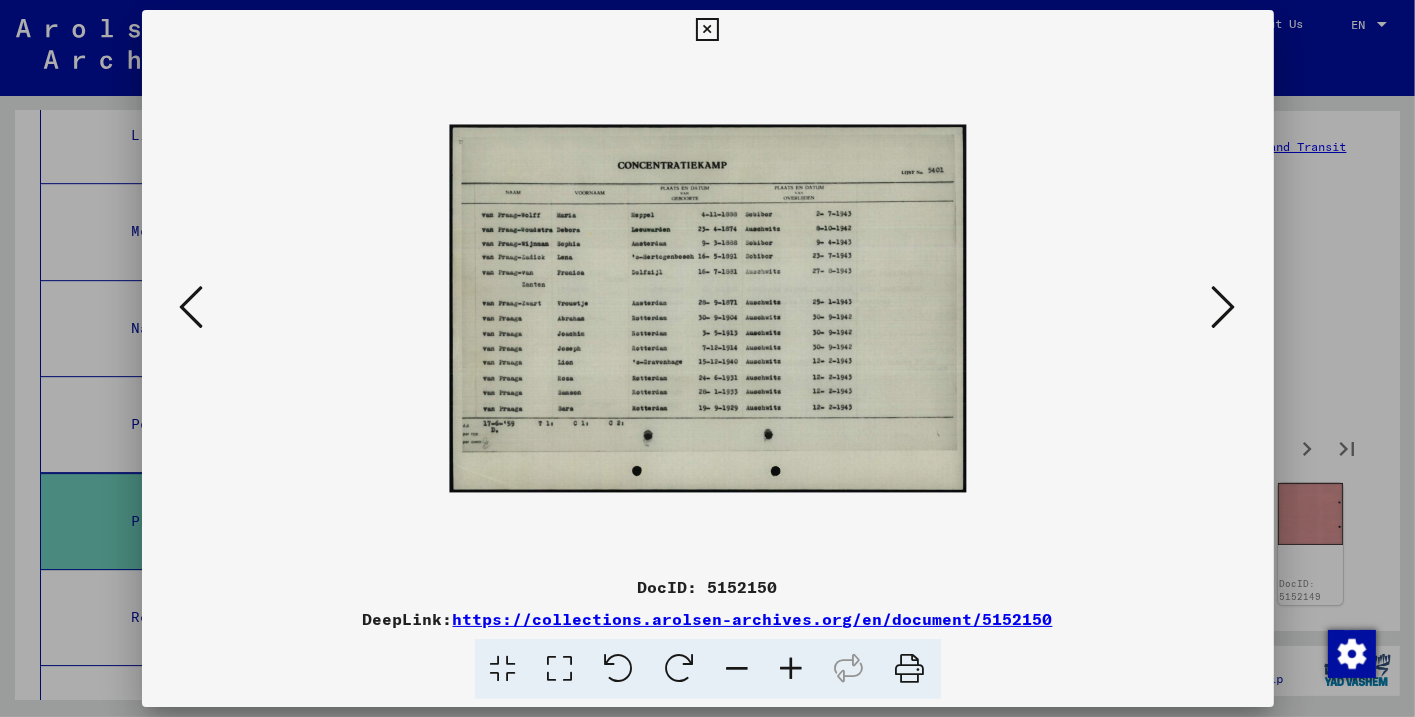 click at bounding box center [792, 669] 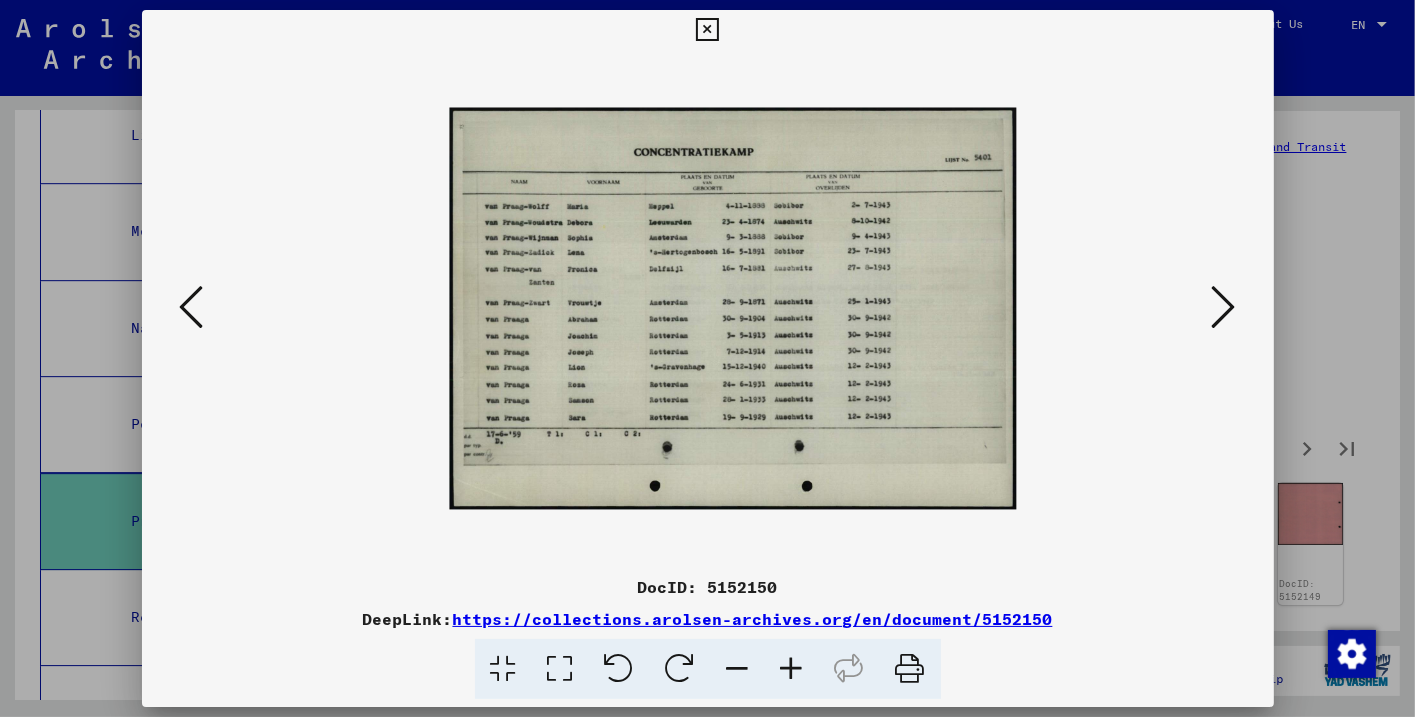 click at bounding box center (792, 669) 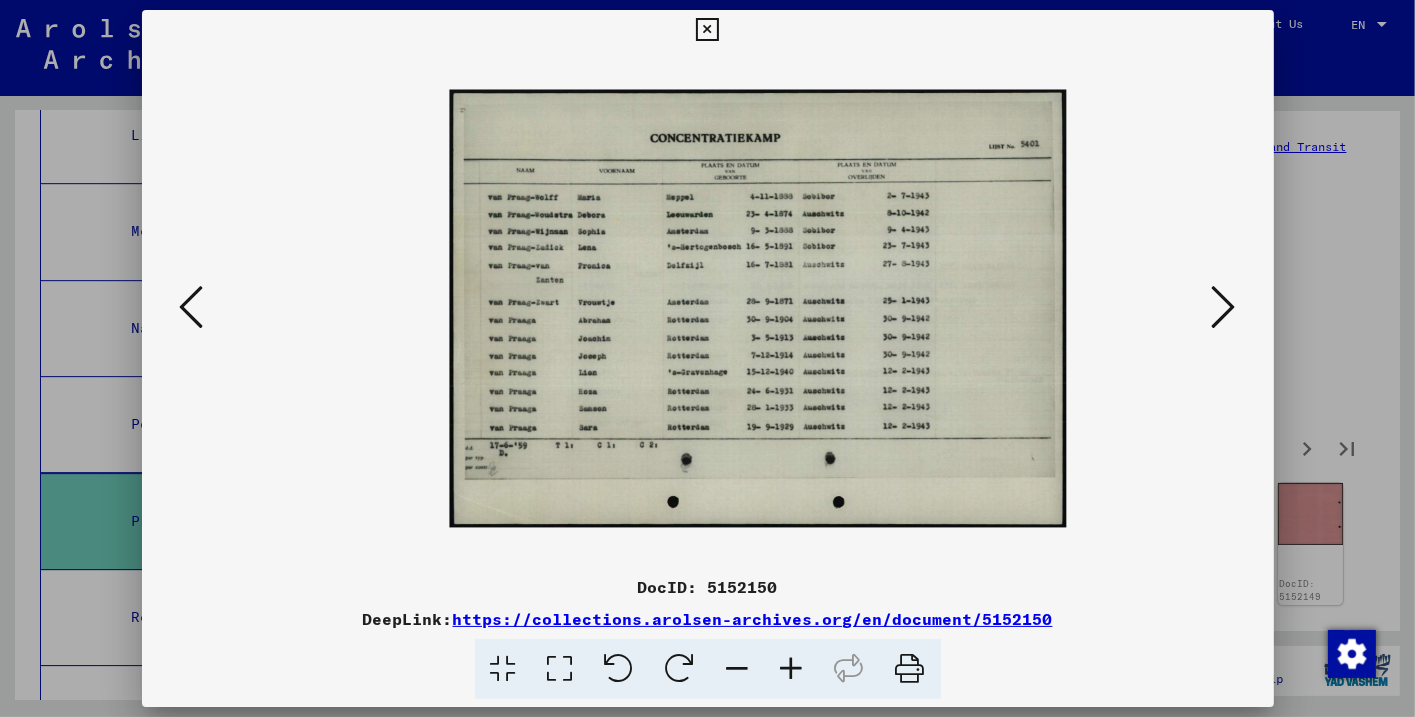 click at bounding box center (792, 669) 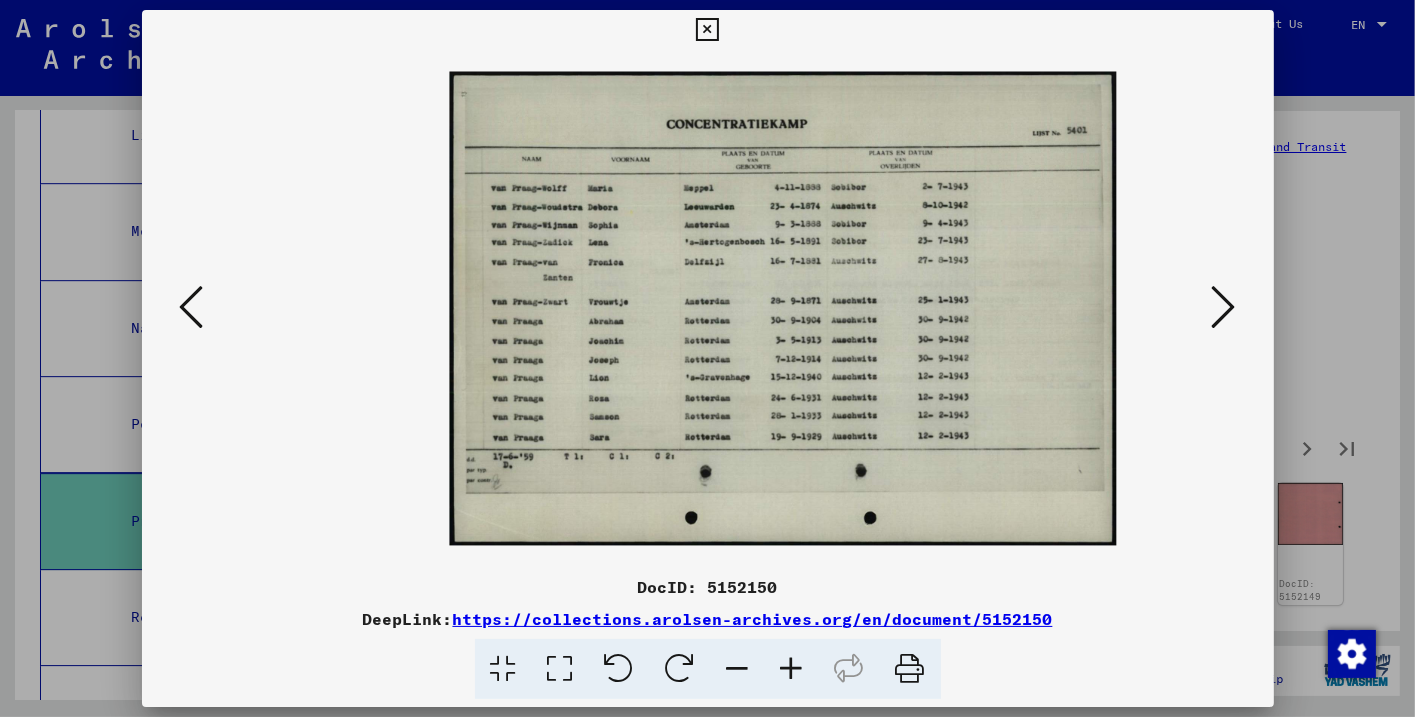 click at bounding box center (792, 669) 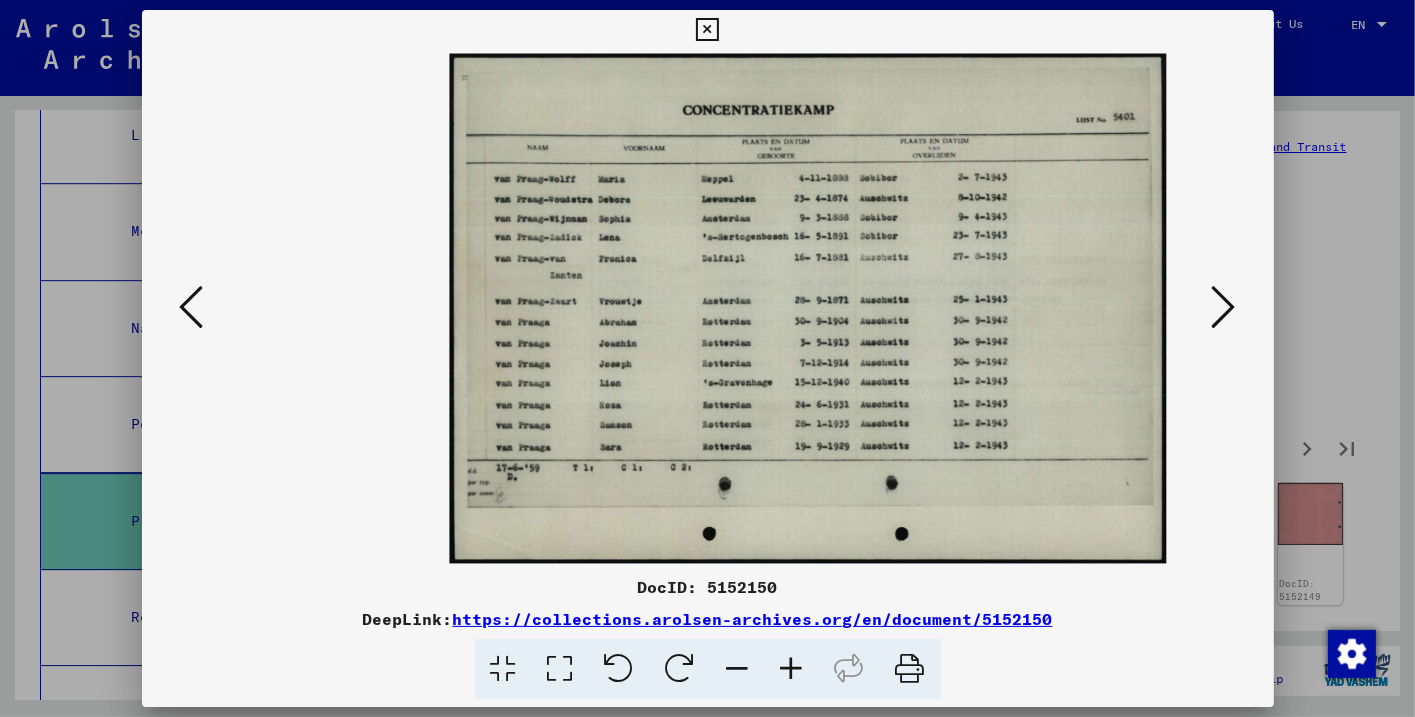 click at bounding box center (792, 669) 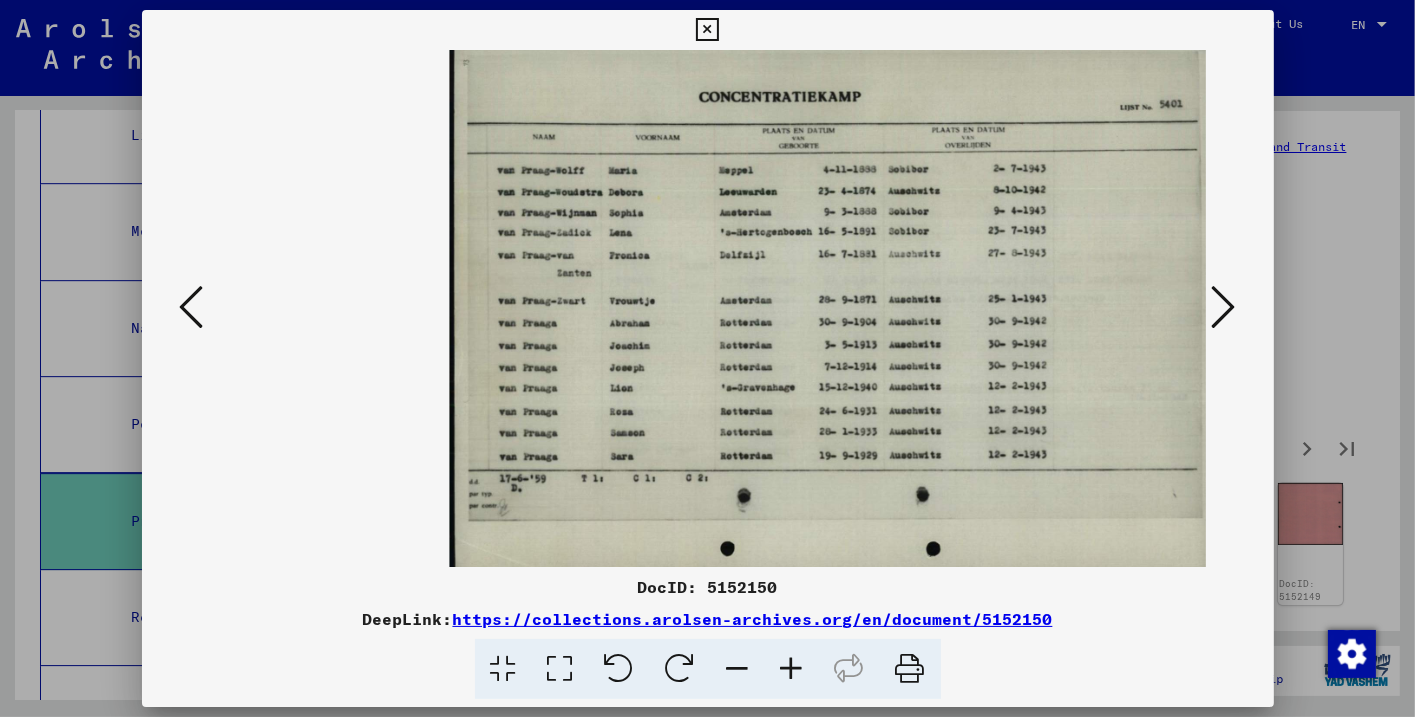 click at bounding box center [792, 669] 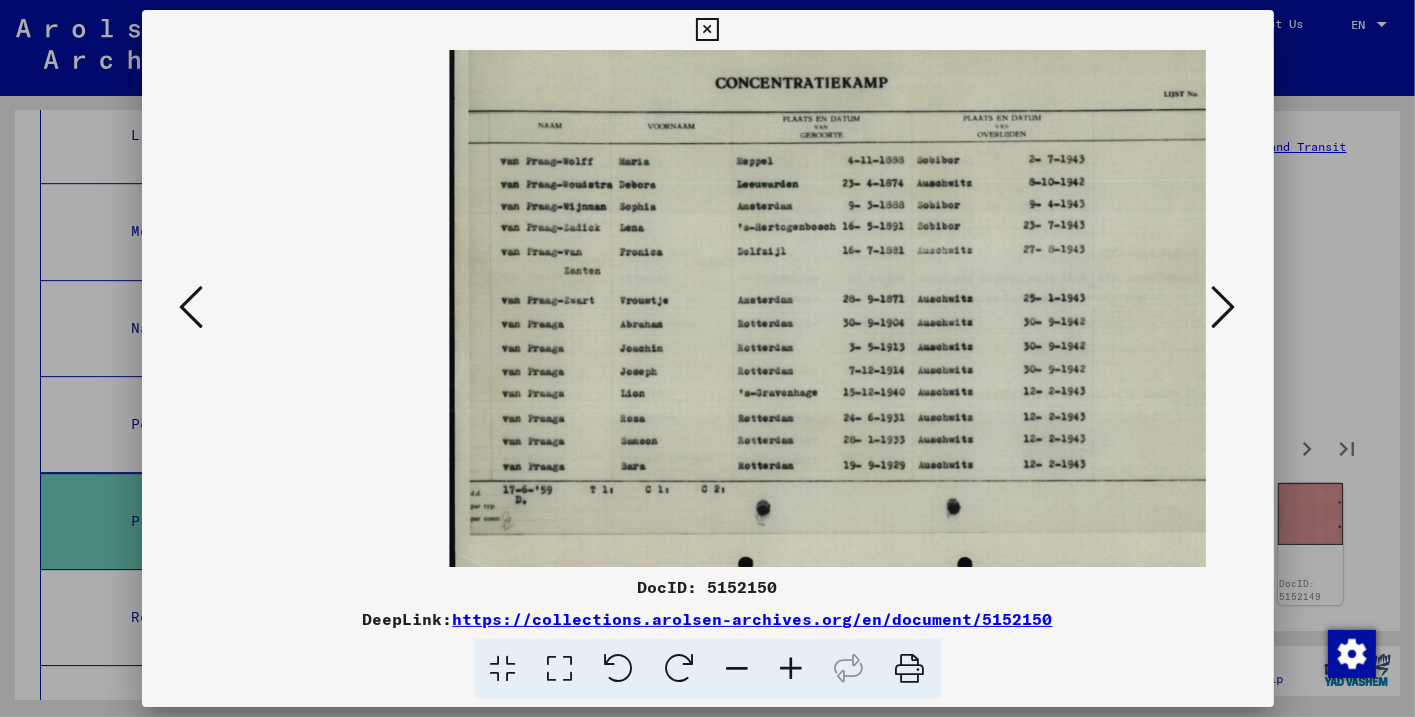 click at bounding box center [1224, 307] 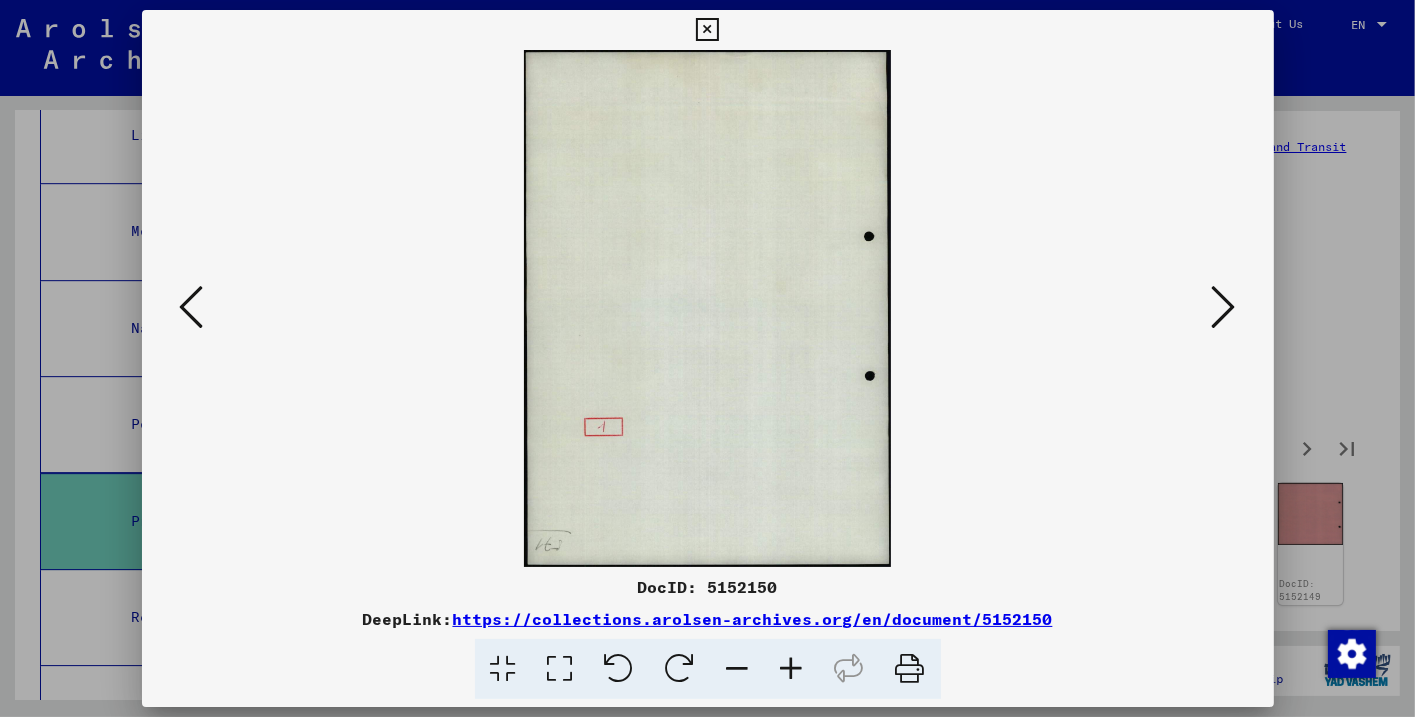 click at bounding box center [1224, 307] 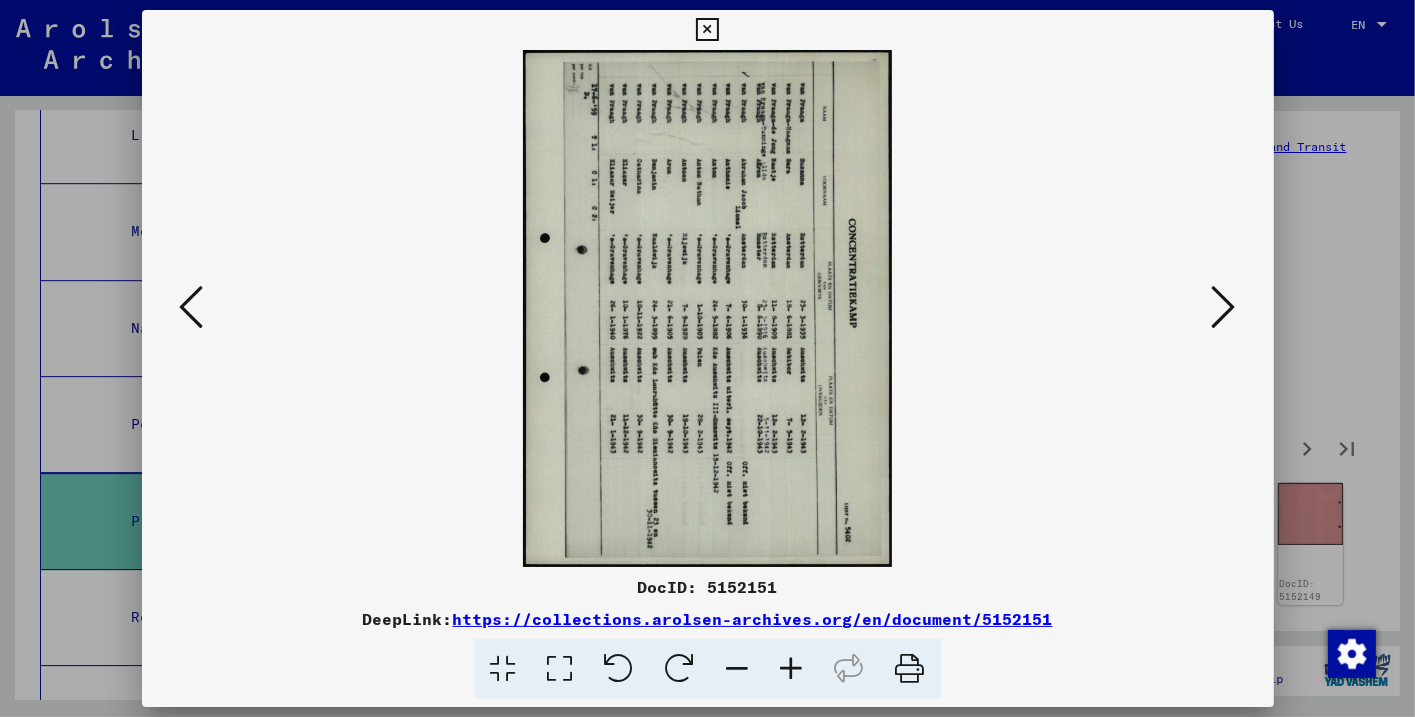 click at bounding box center [619, 669] 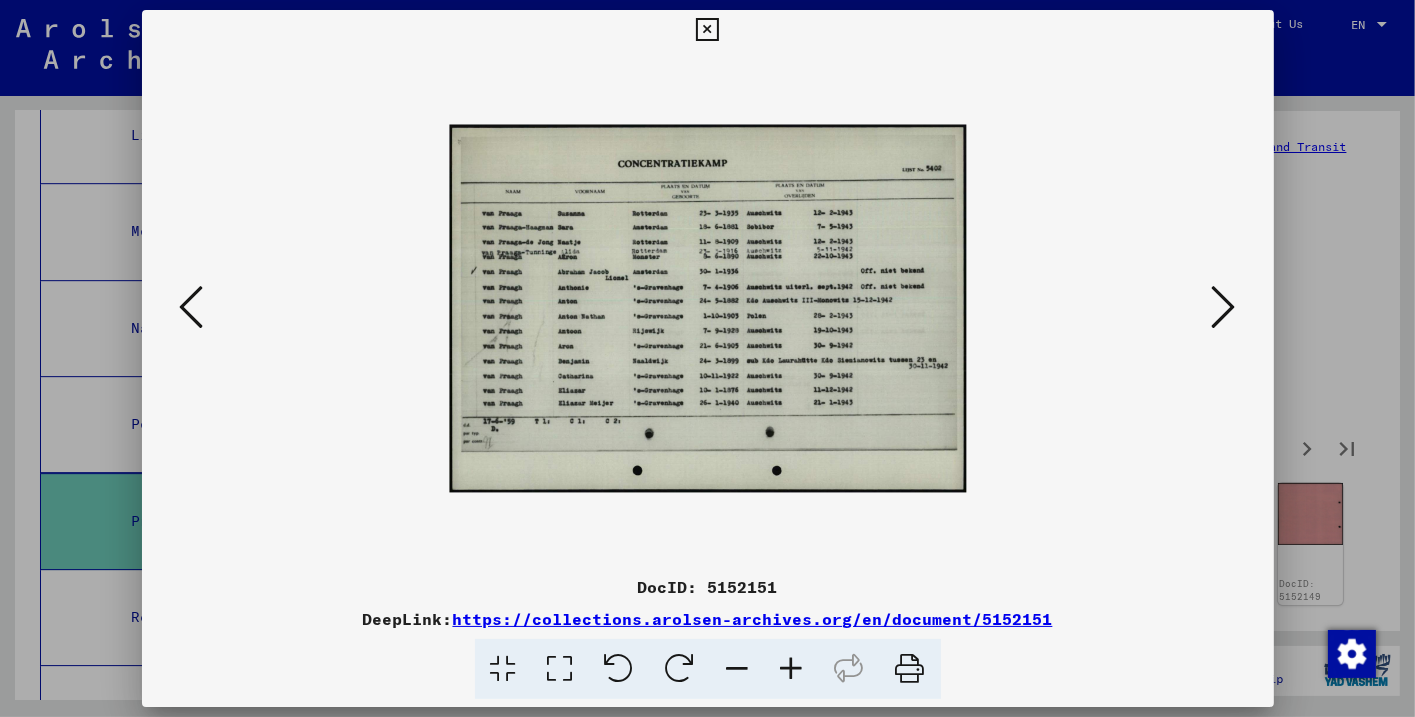 click at bounding box center (1224, 307) 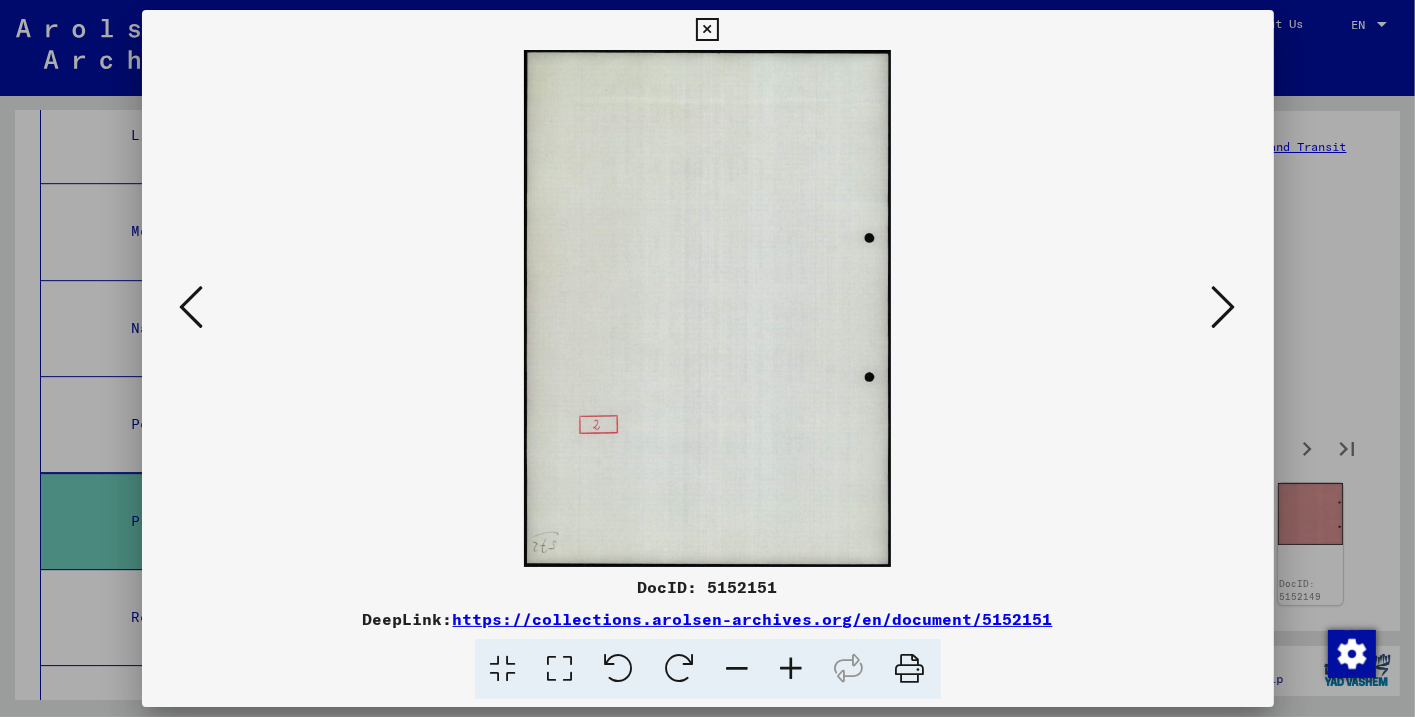 click at bounding box center [1224, 307] 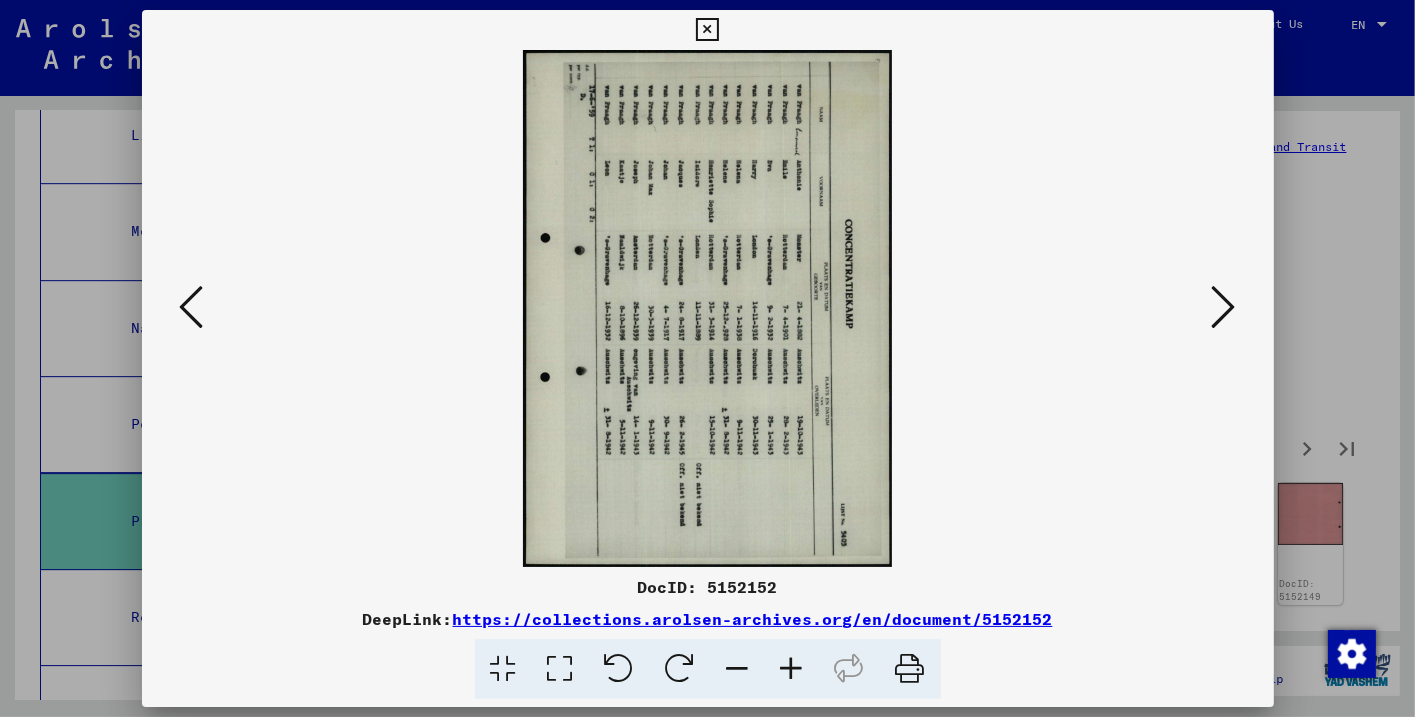 click at bounding box center [619, 669] 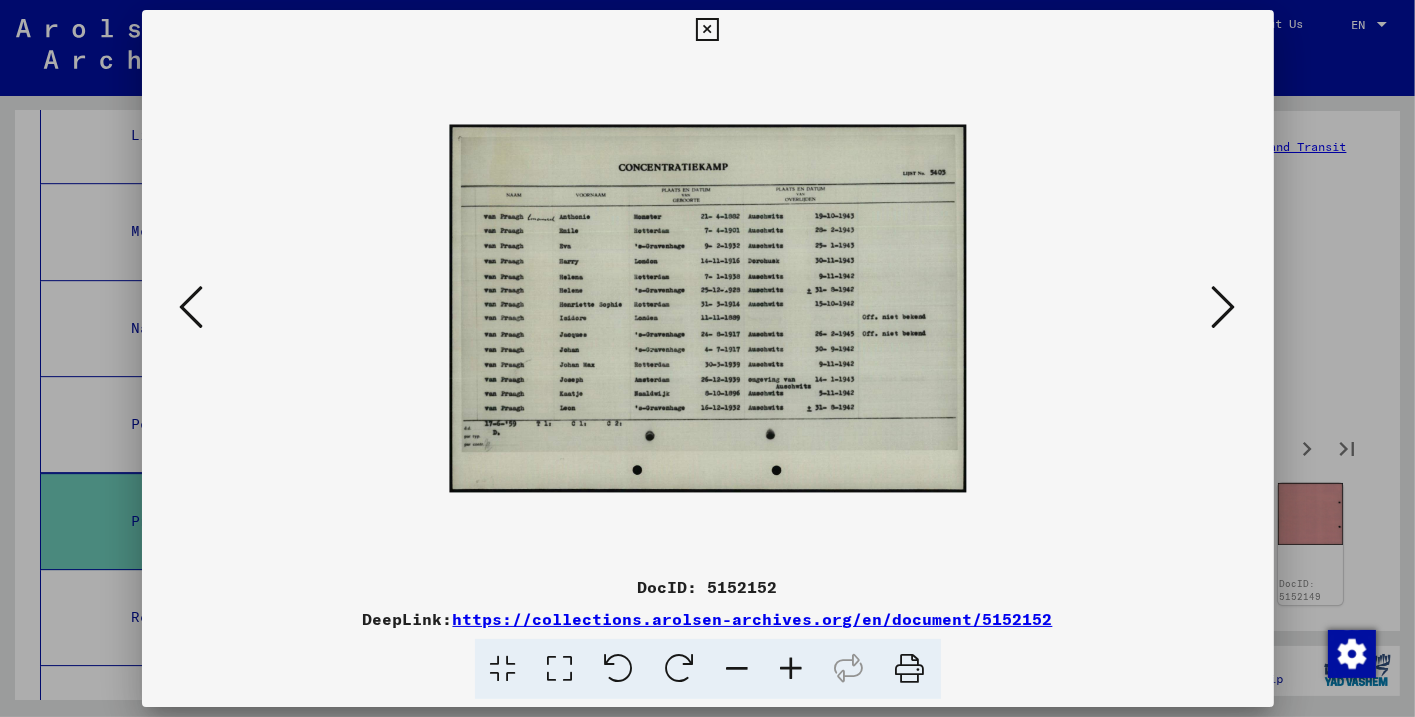 click at bounding box center [792, 669] 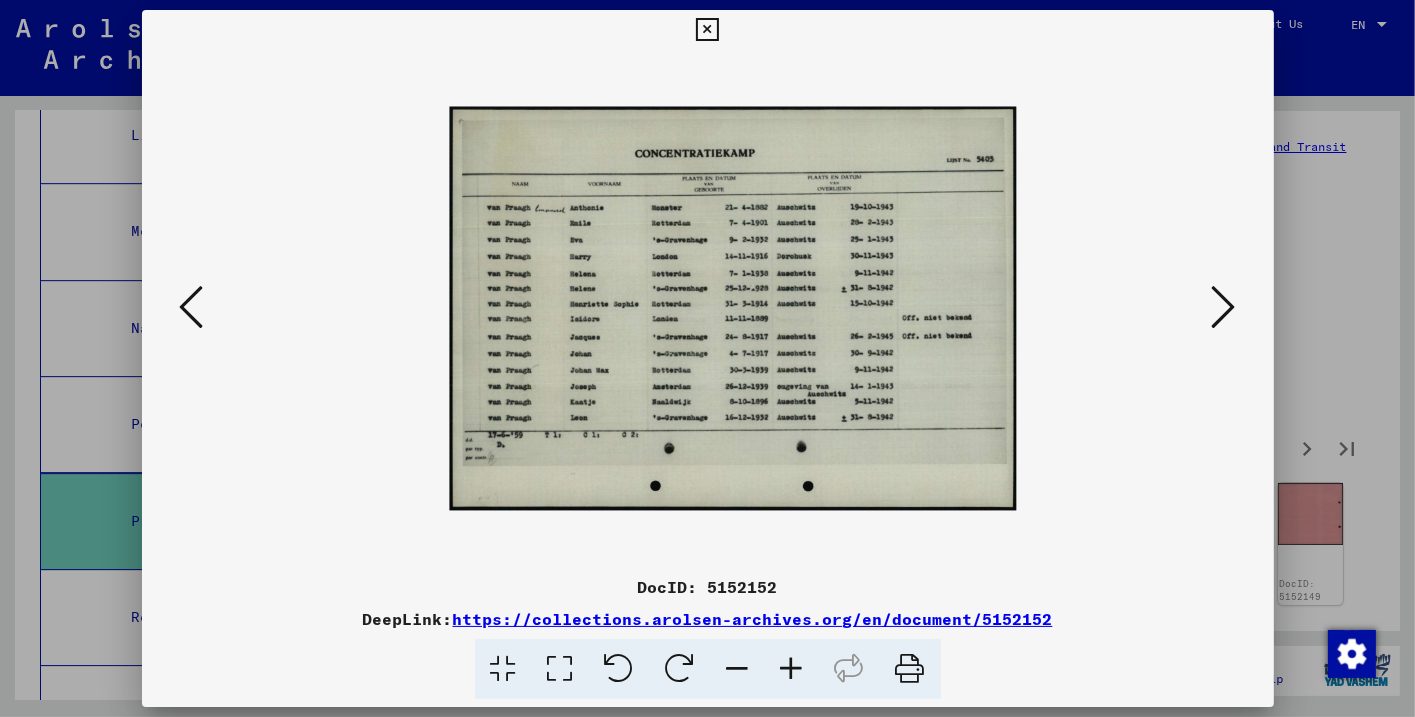 click at bounding box center (792, 669) 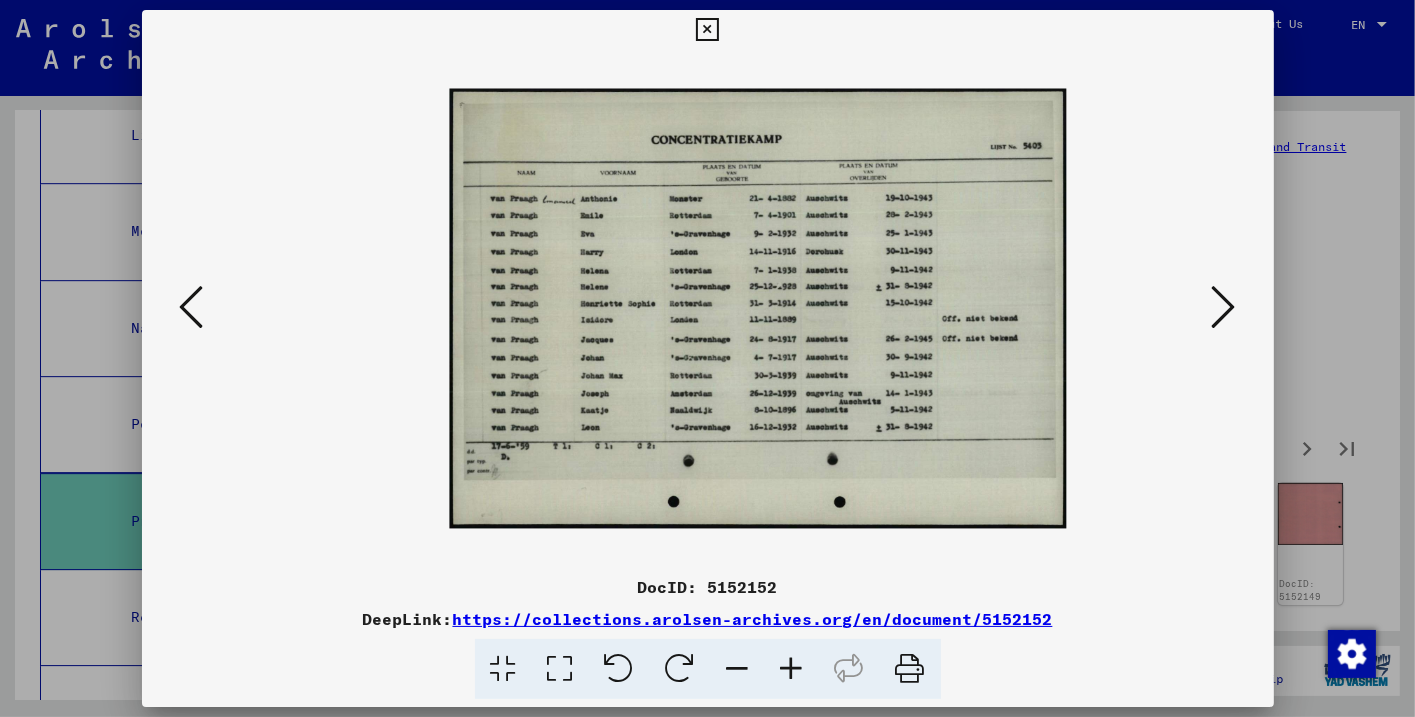 click at bounding box center (792, 669) 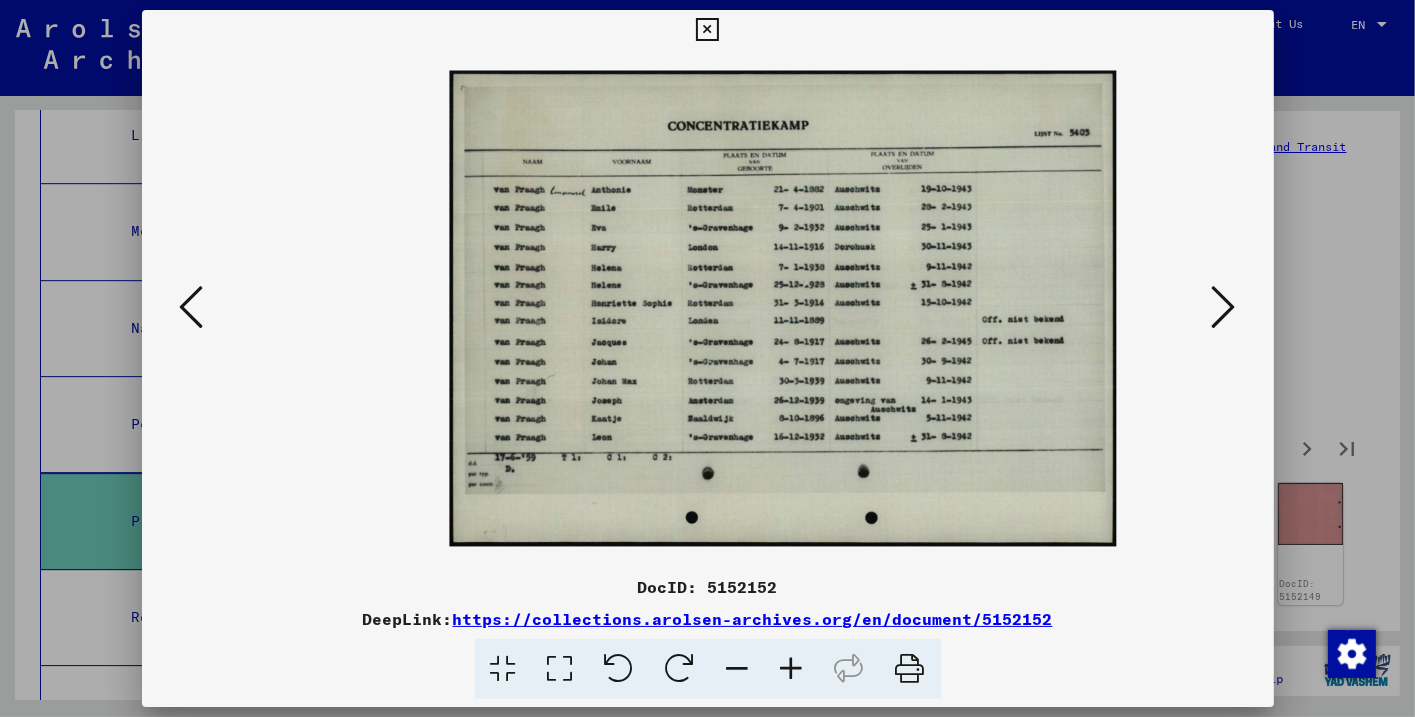 click at bounding box center [1224, 307] 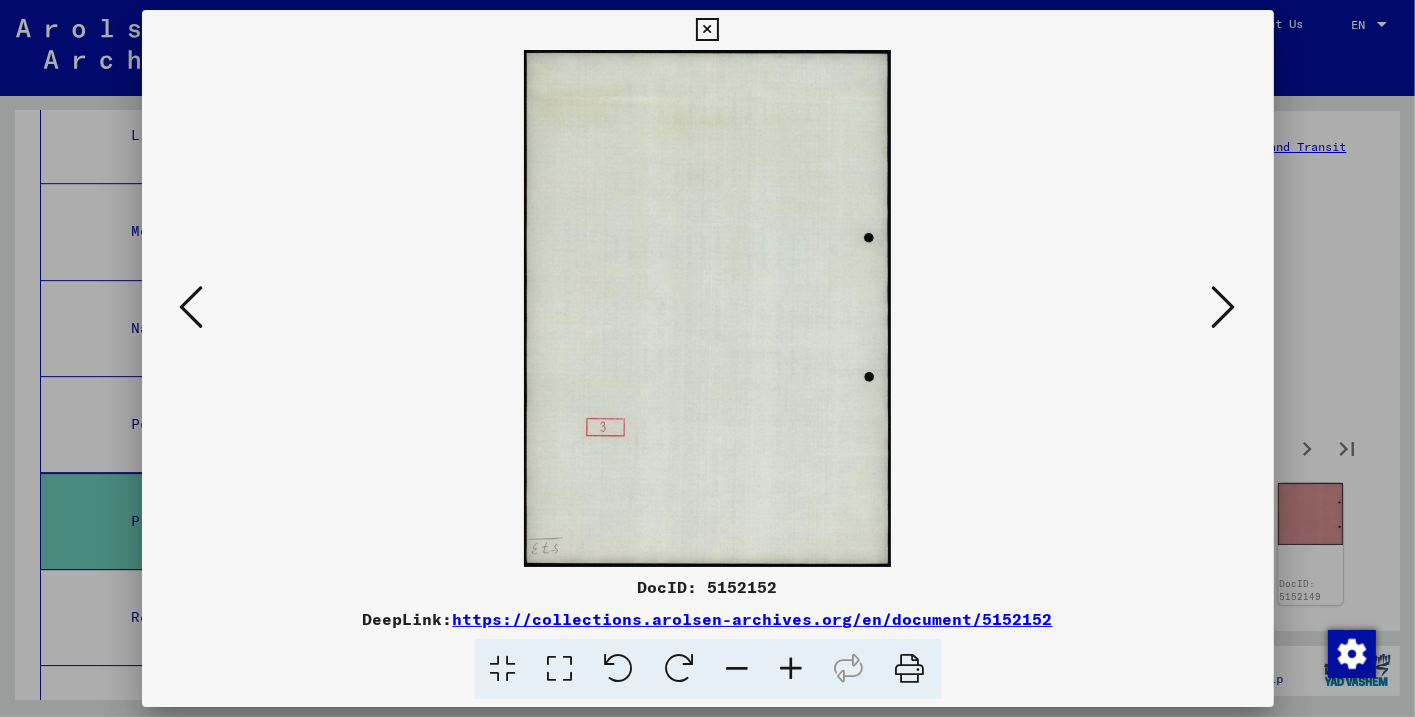 click at bounding box center (1224, 307) 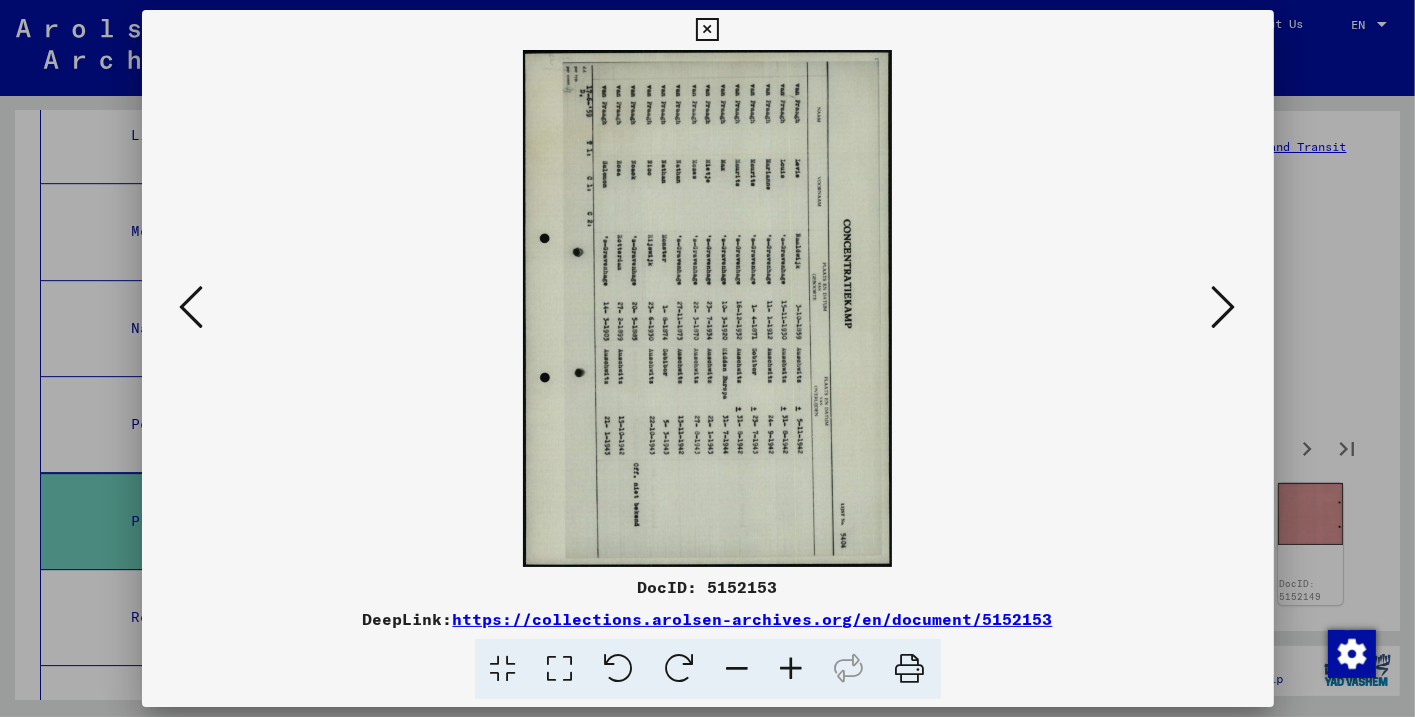 click at bounding box center (1224, 307) 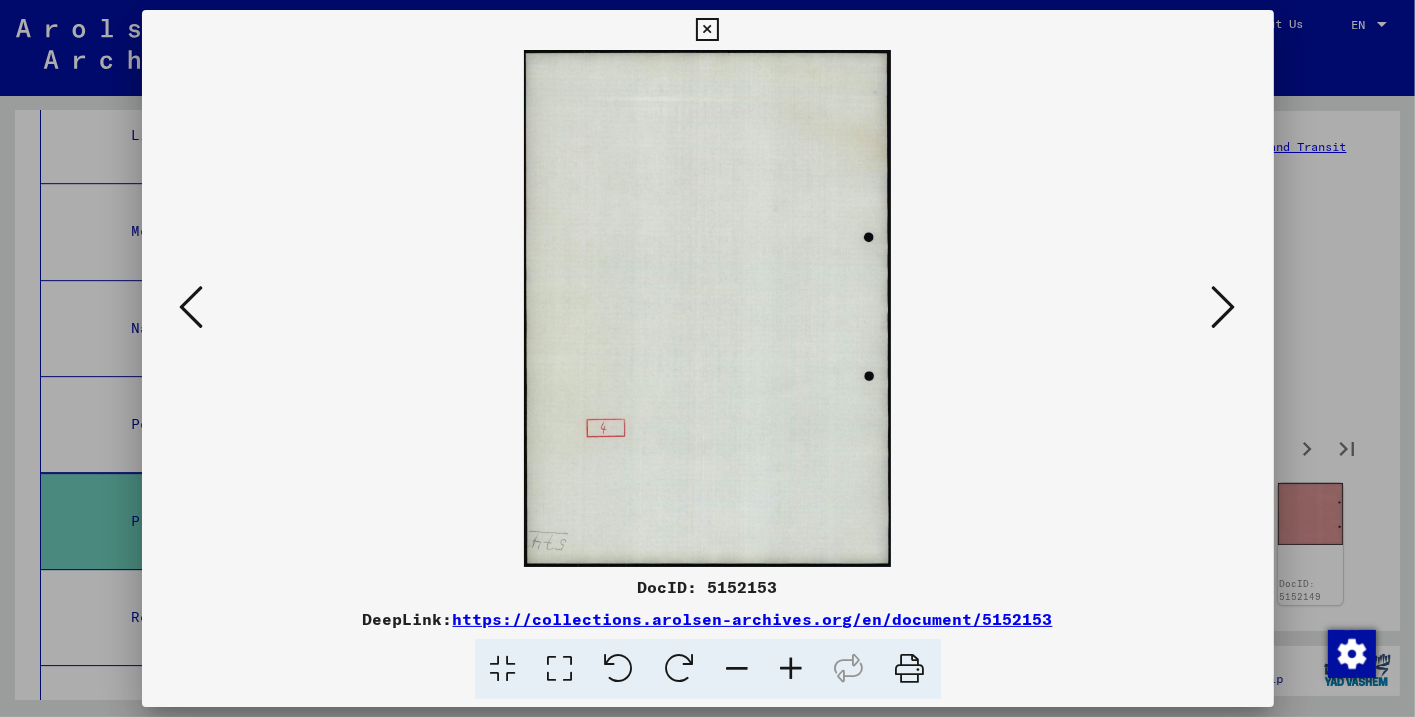 click at bounding box center [1224, 307] 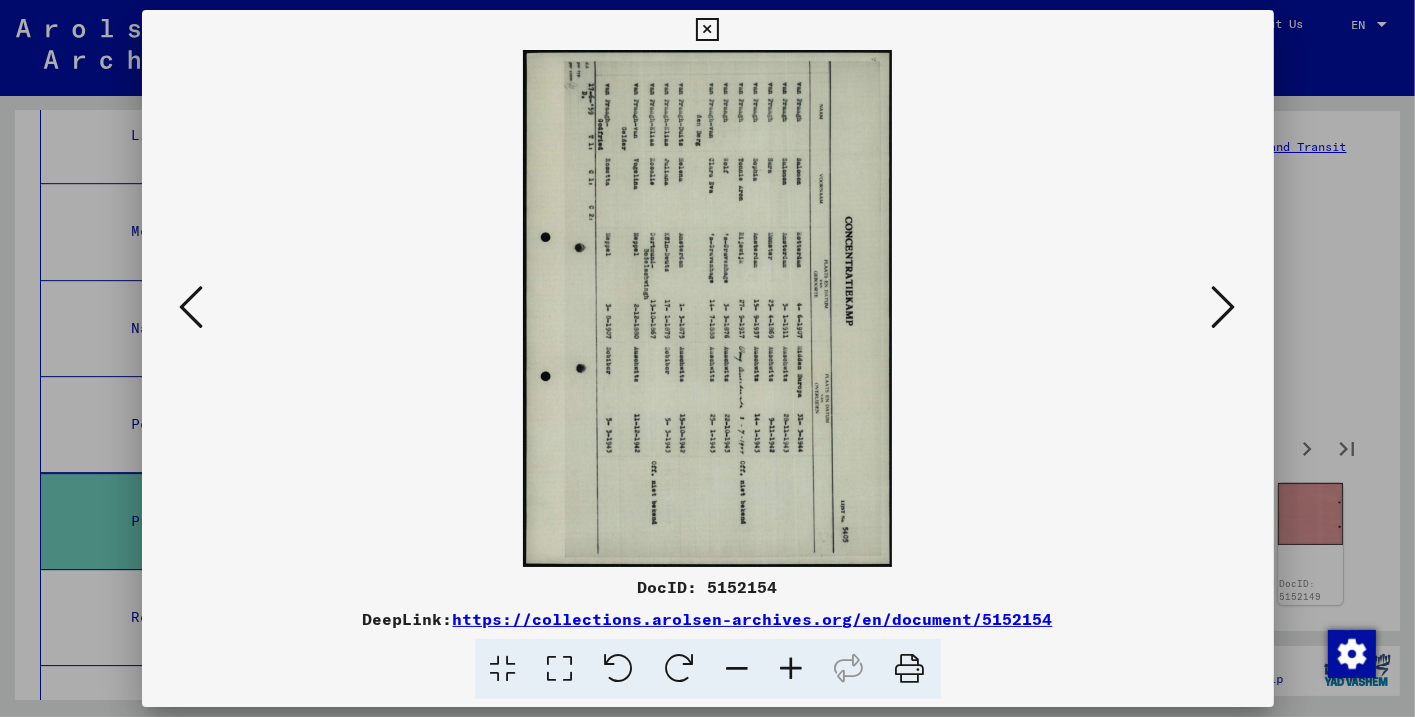 click at bounding box center [1224, 307] 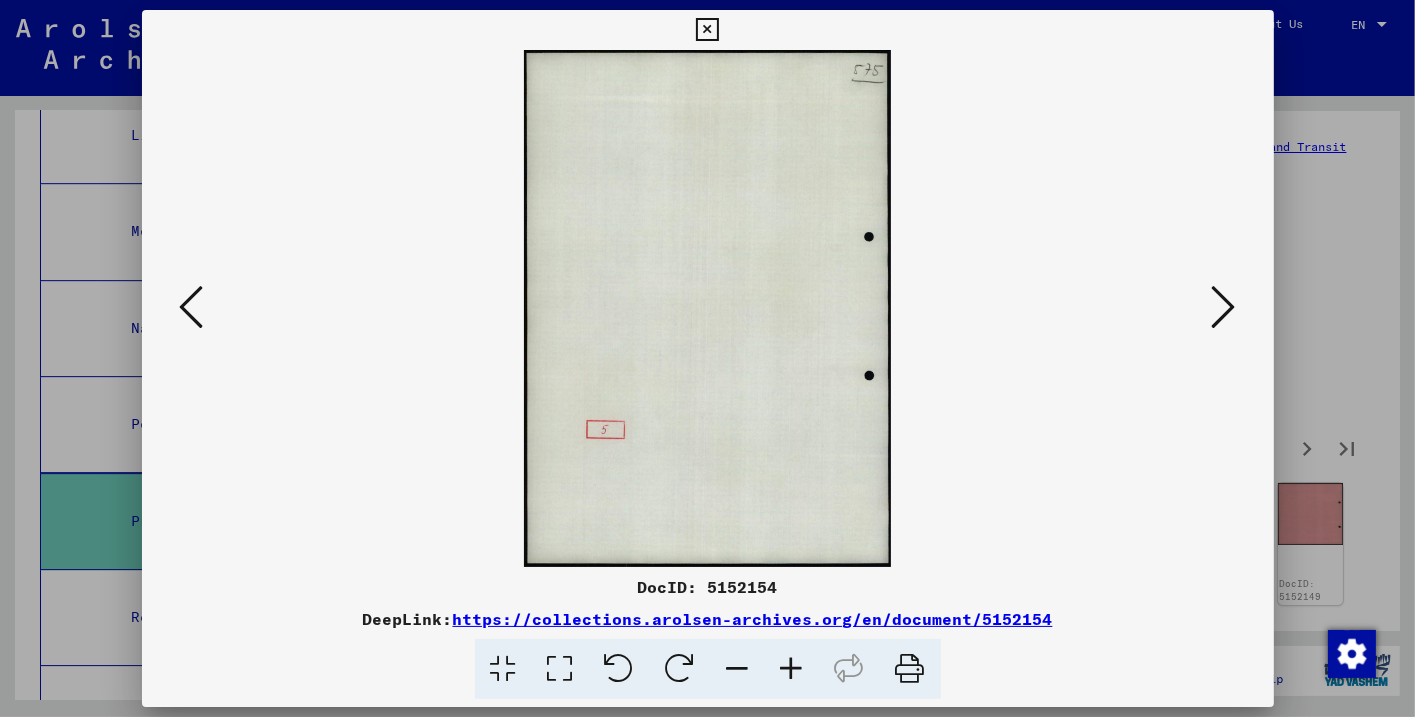 click at bounding box center [1224, 307] 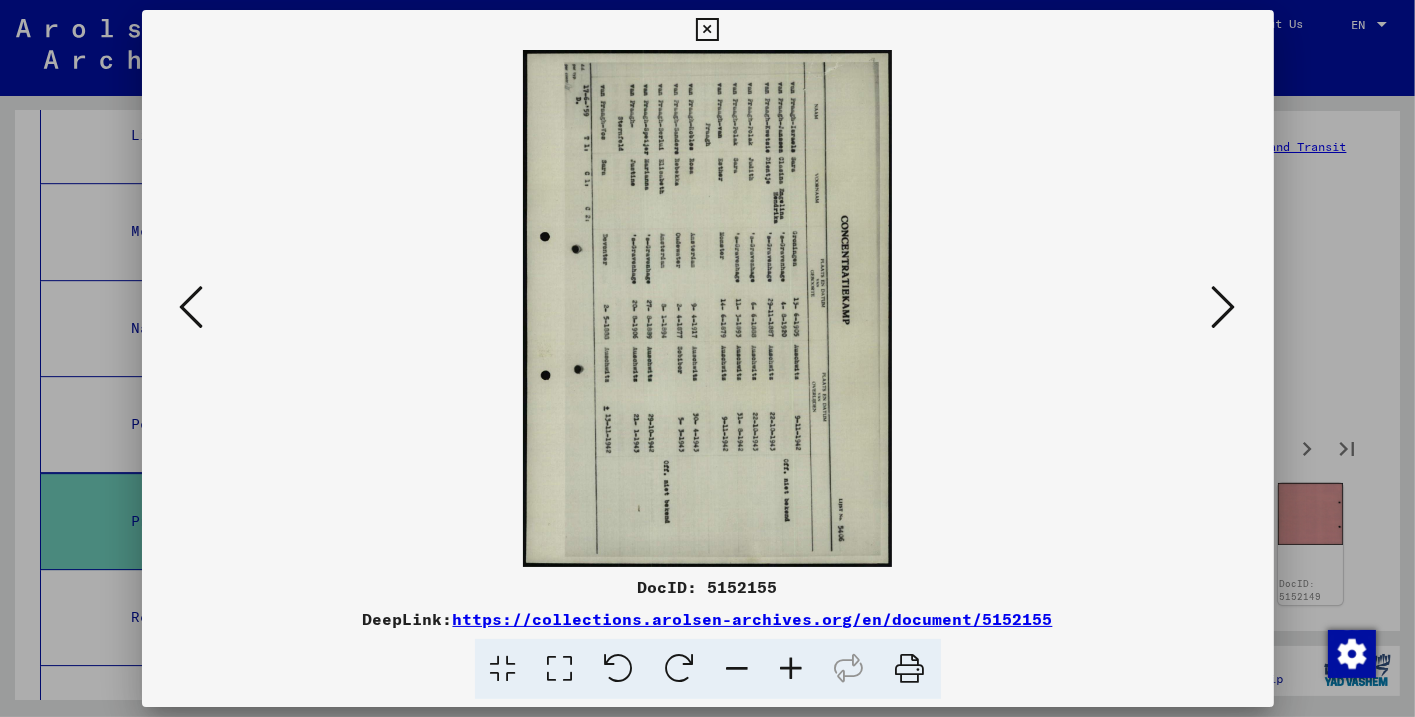 click at bounding box center [1224, 307] 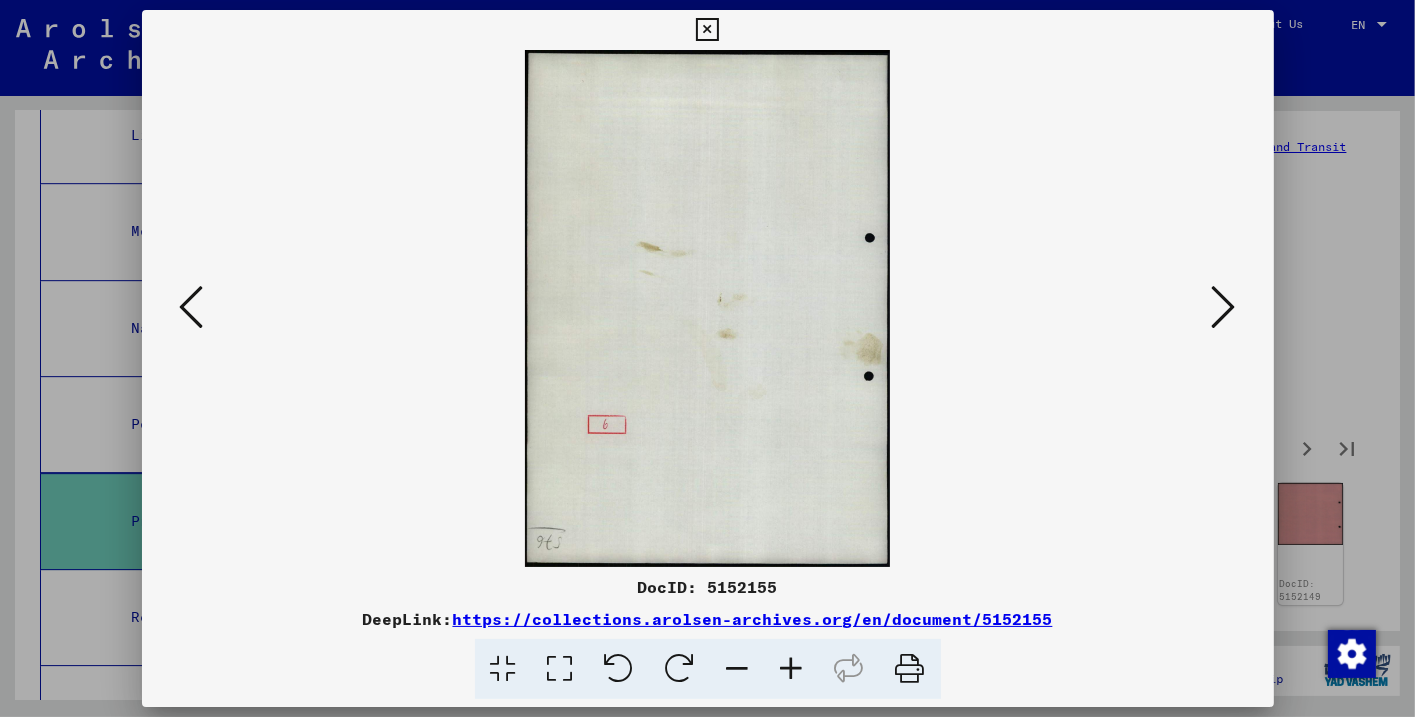 click at bounding box center [1224, 307] 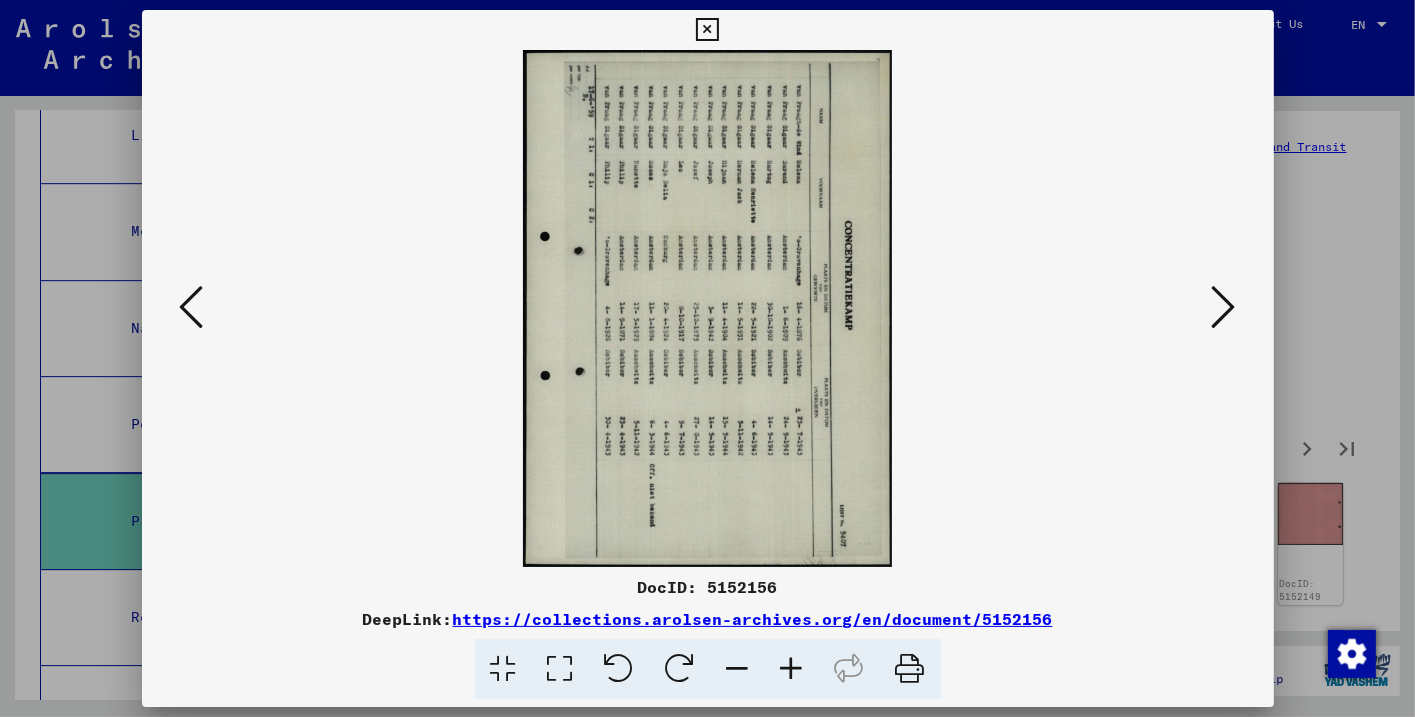 click at bounding box center (619, 669) 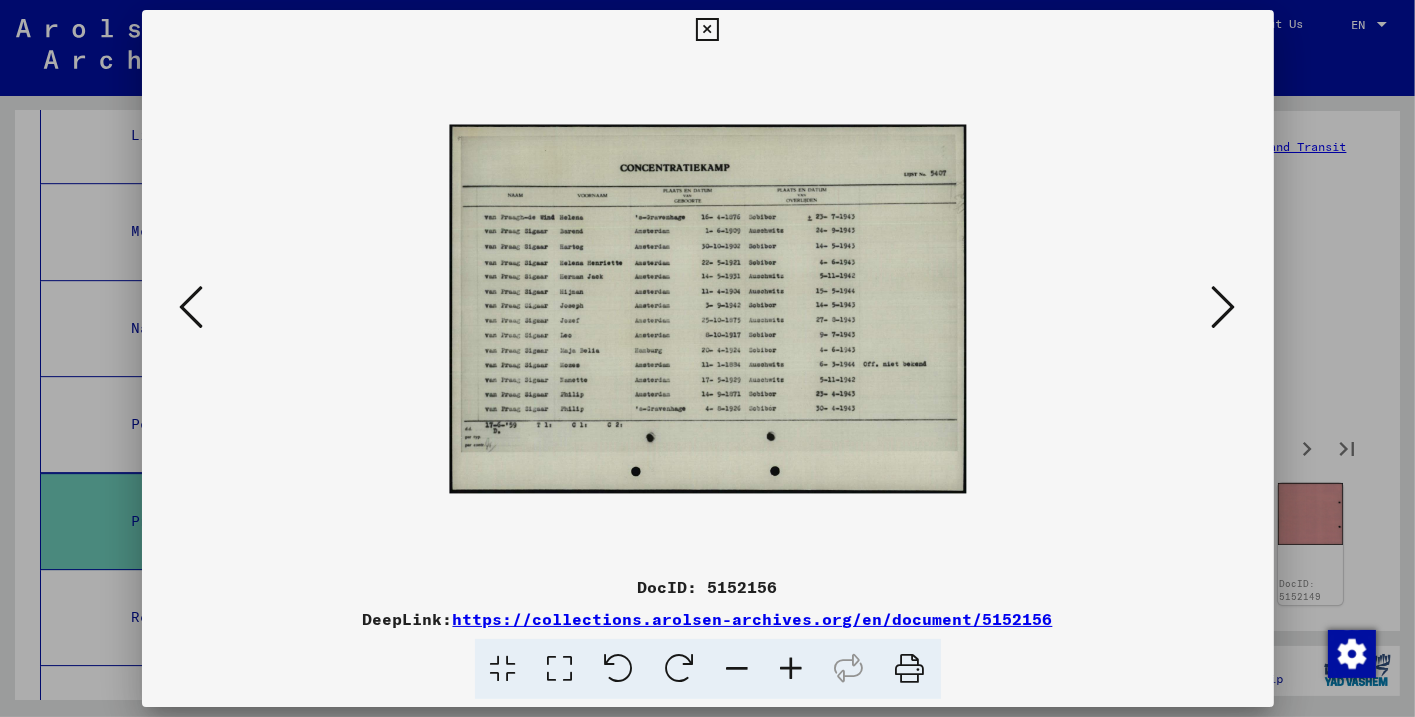 click at bounding box center (619, 669) 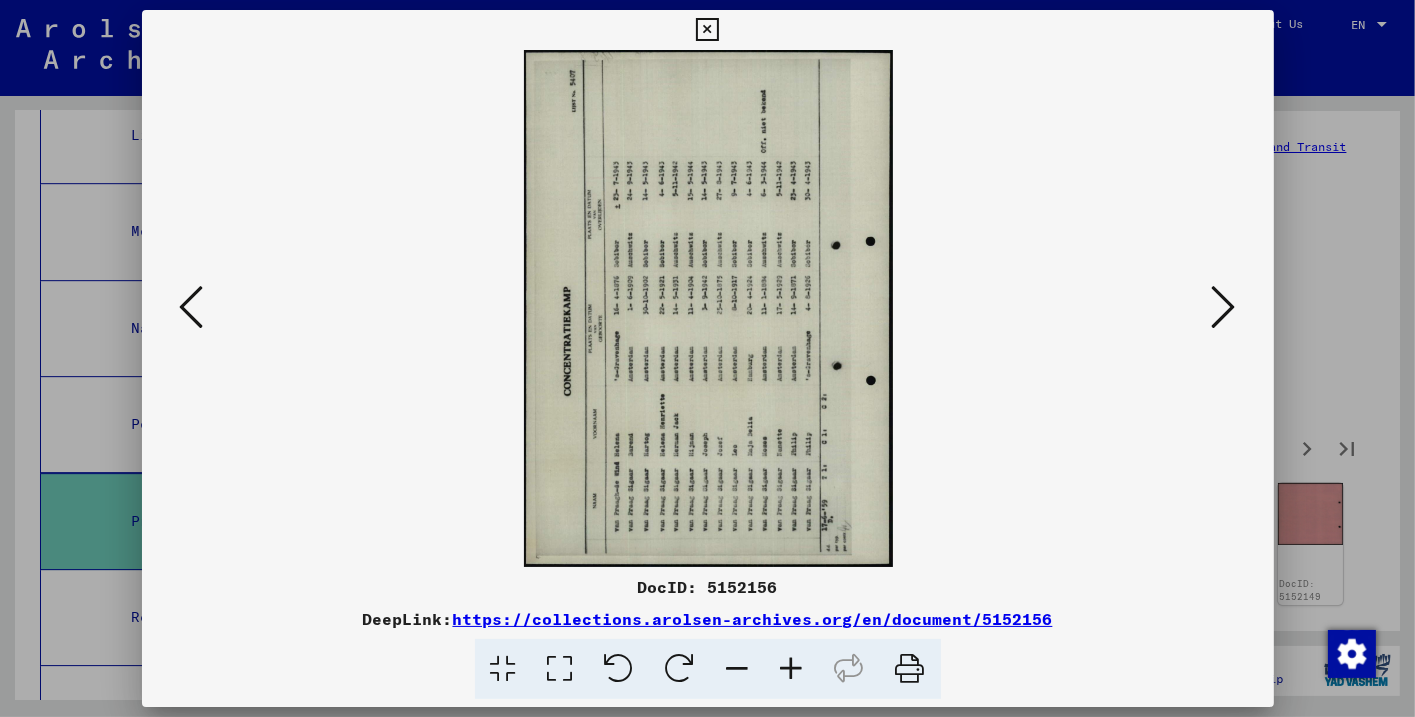 click at bounding box center (619, 669) 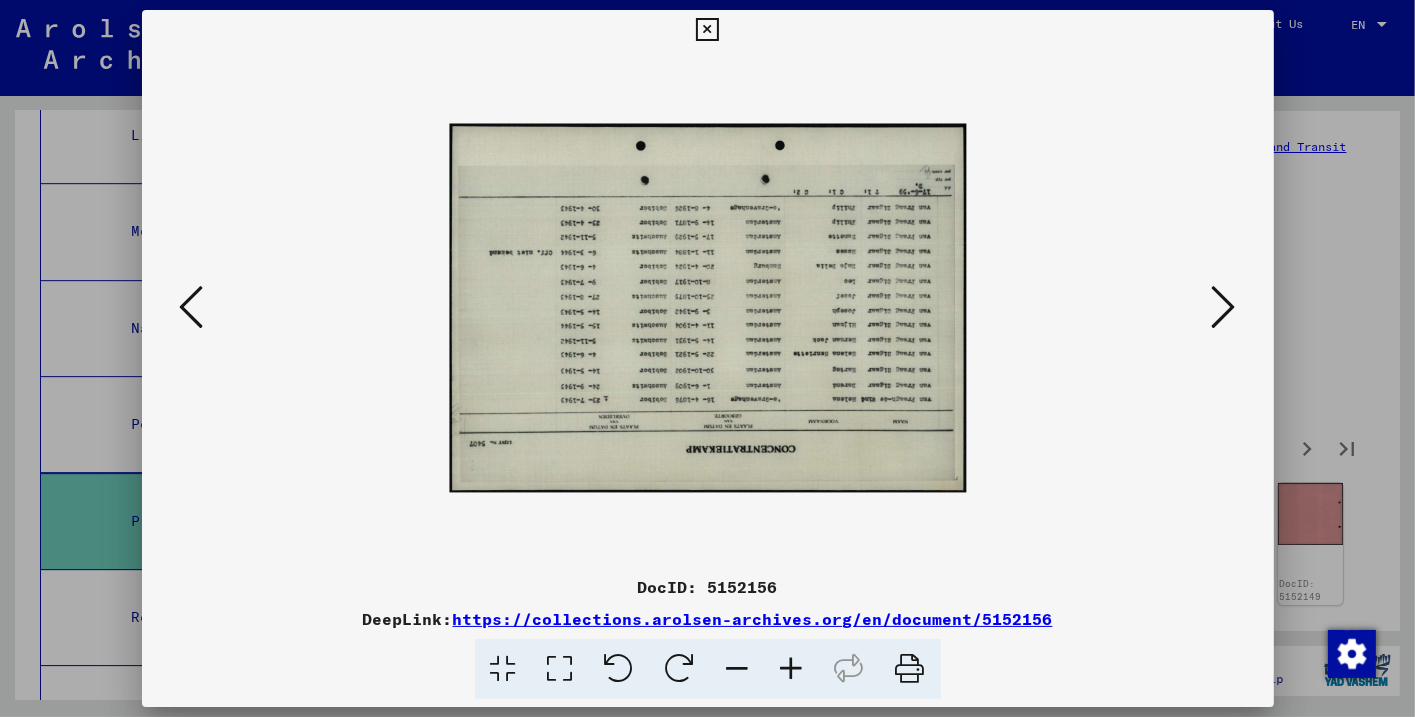 click at bounding box center (680, 669) 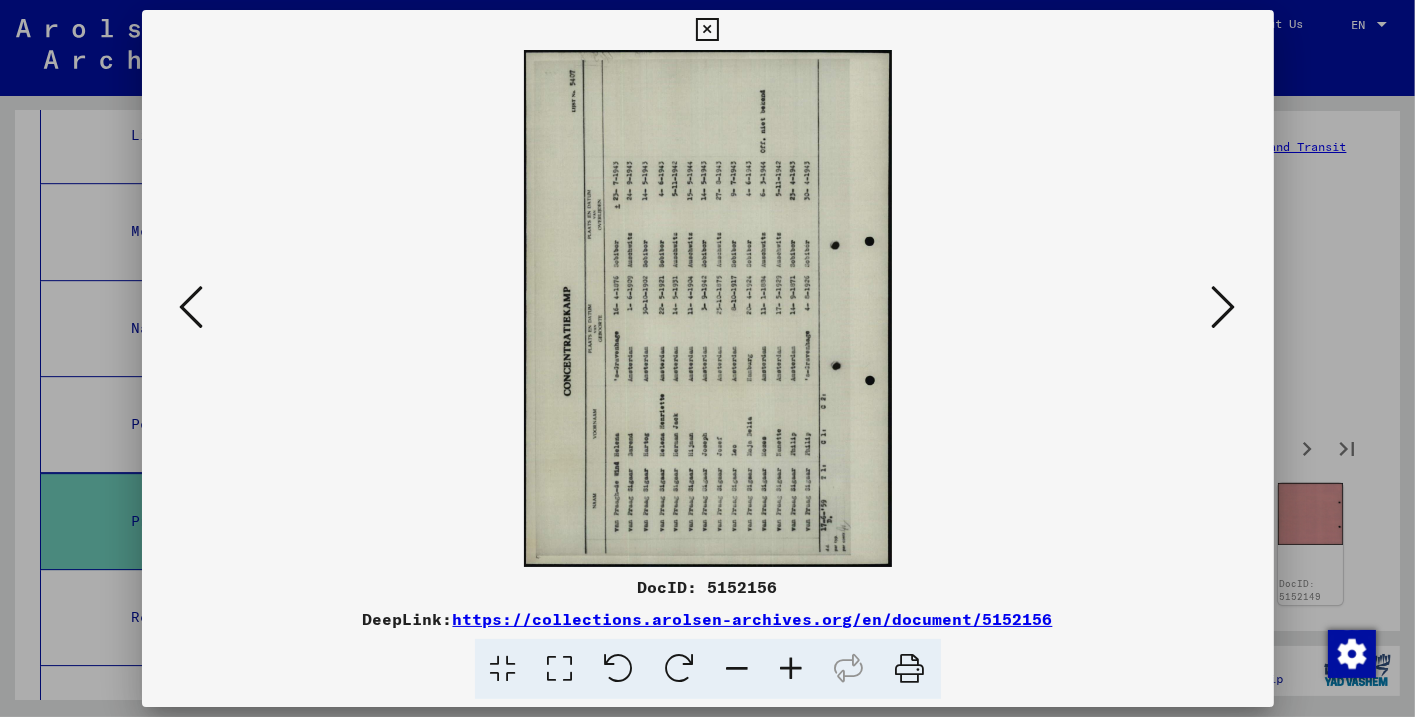click at bounding box center [680, 669] 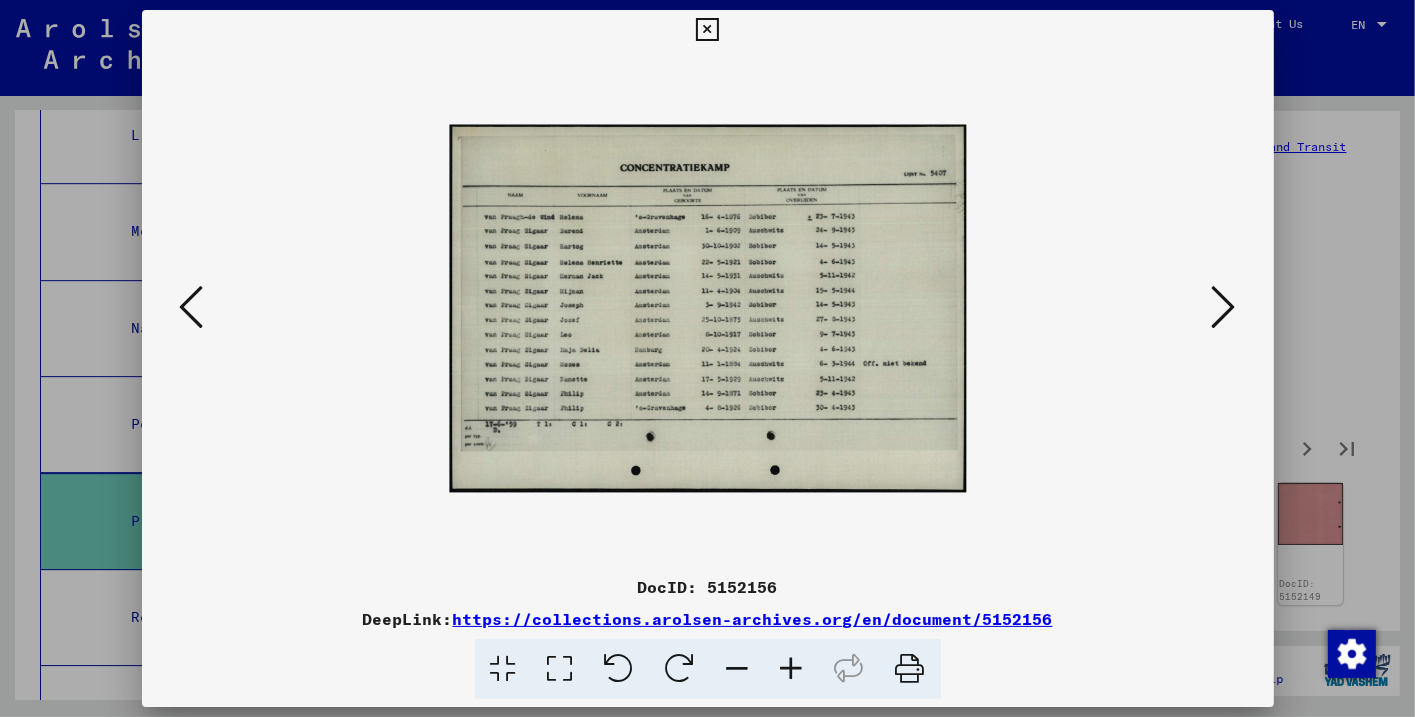 click at bounding box center (1224, 307) 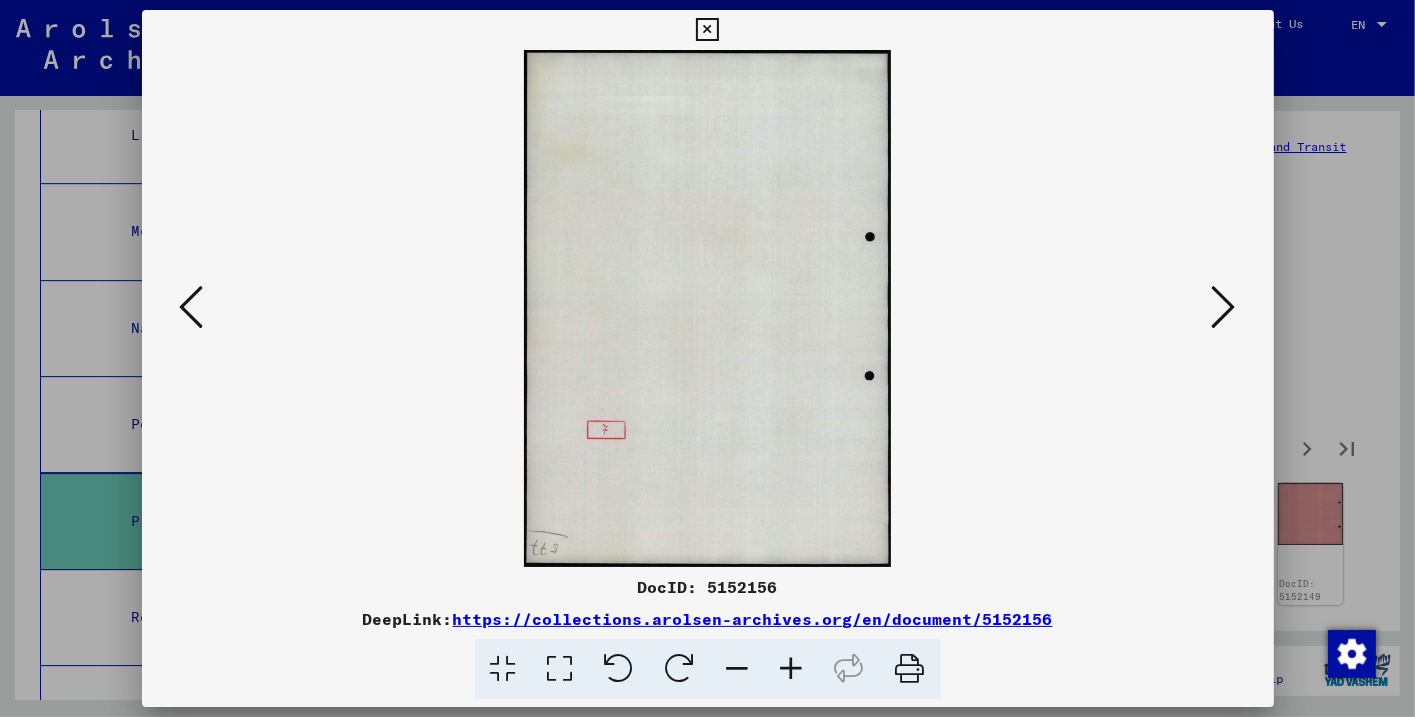 click at bounding box center (1224, 307) 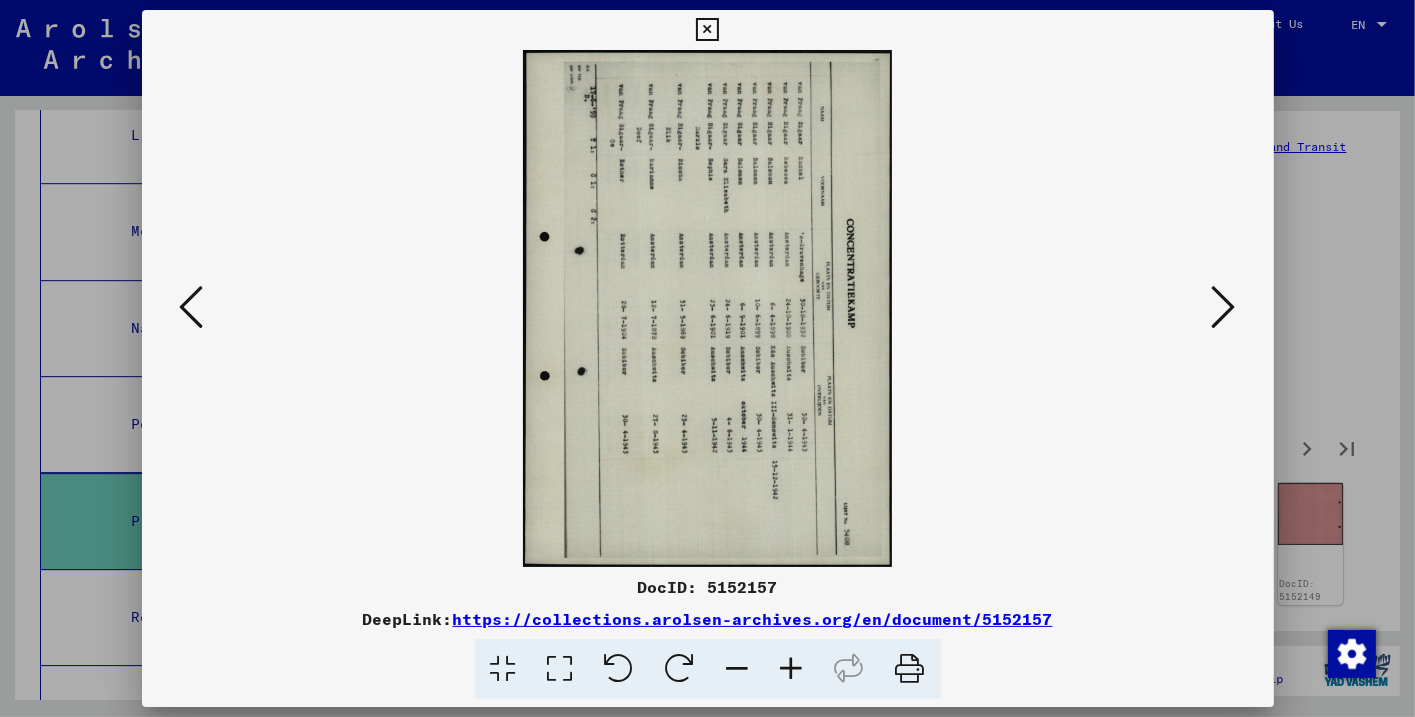 click at bounding box center (619, 669) 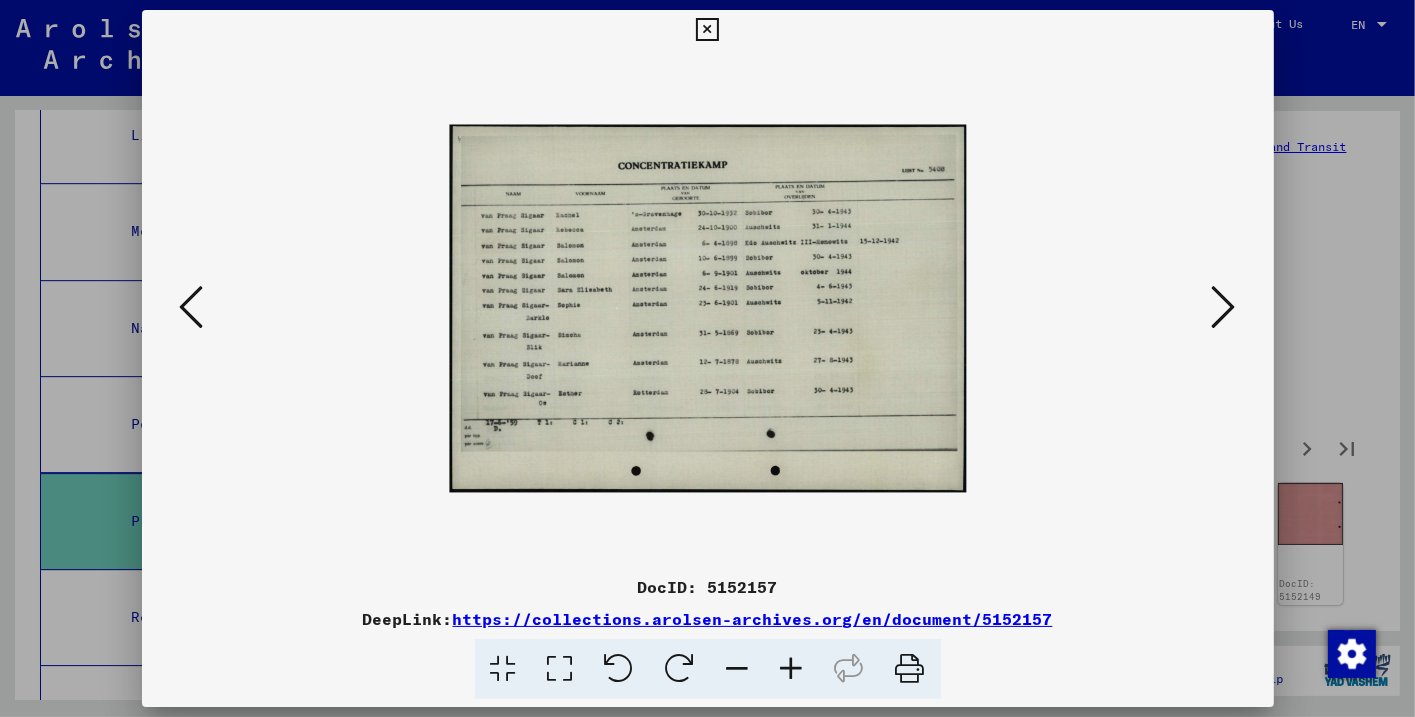 click at bounding box center [1224, 307] 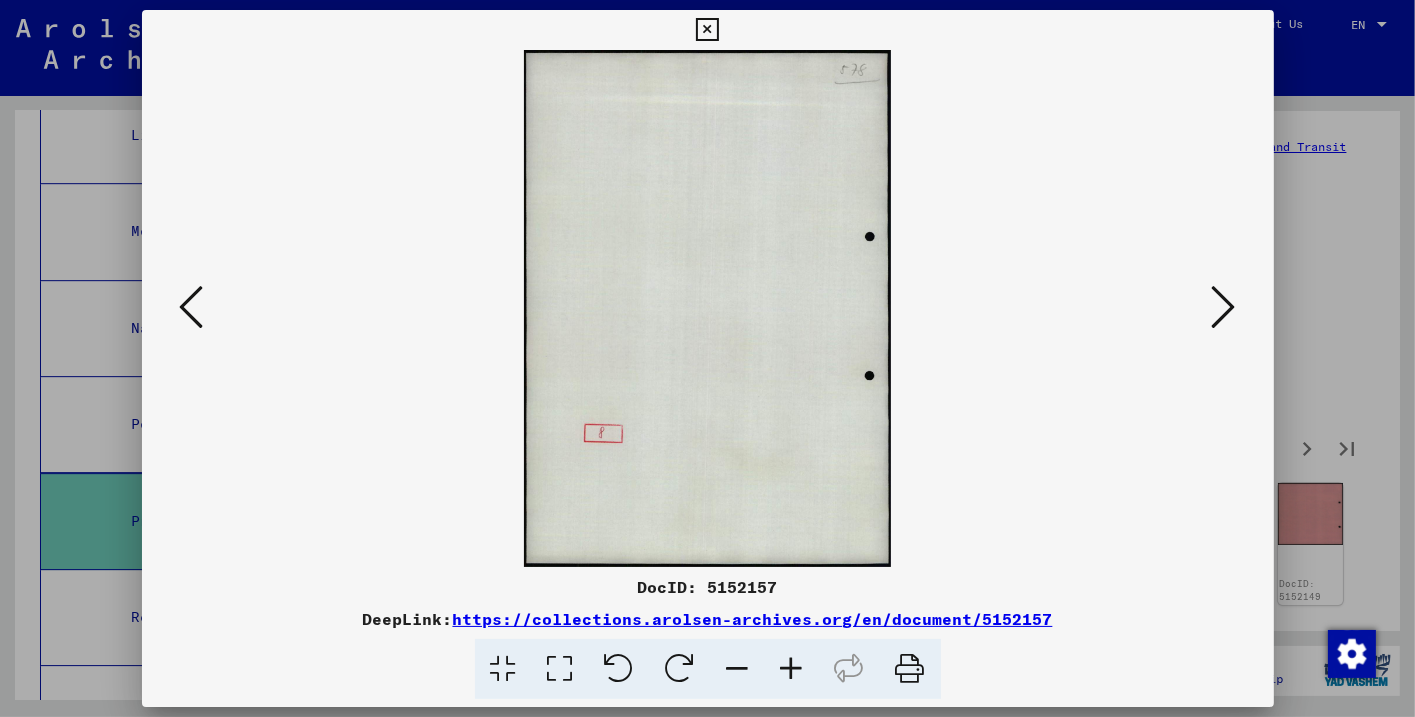 click at bounding box center [1224, 307] 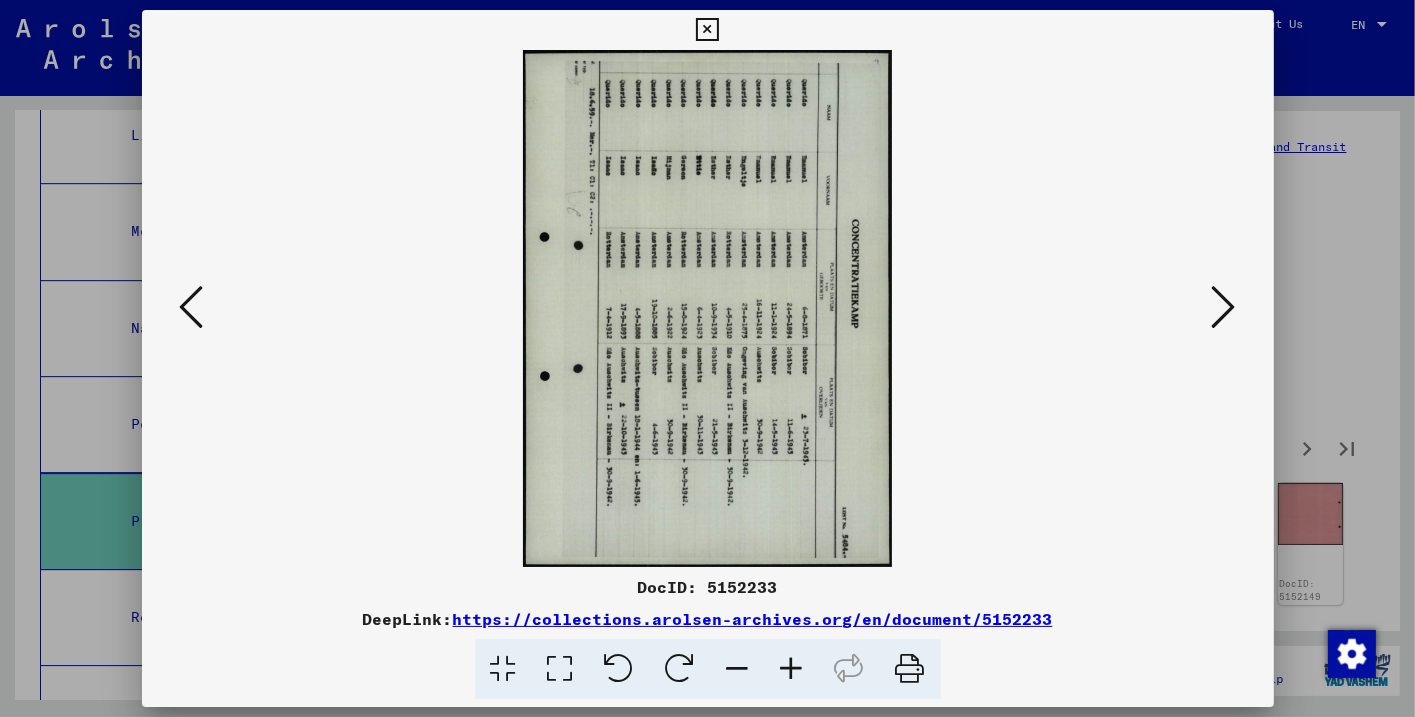 click at bounding box center (1224, 307) 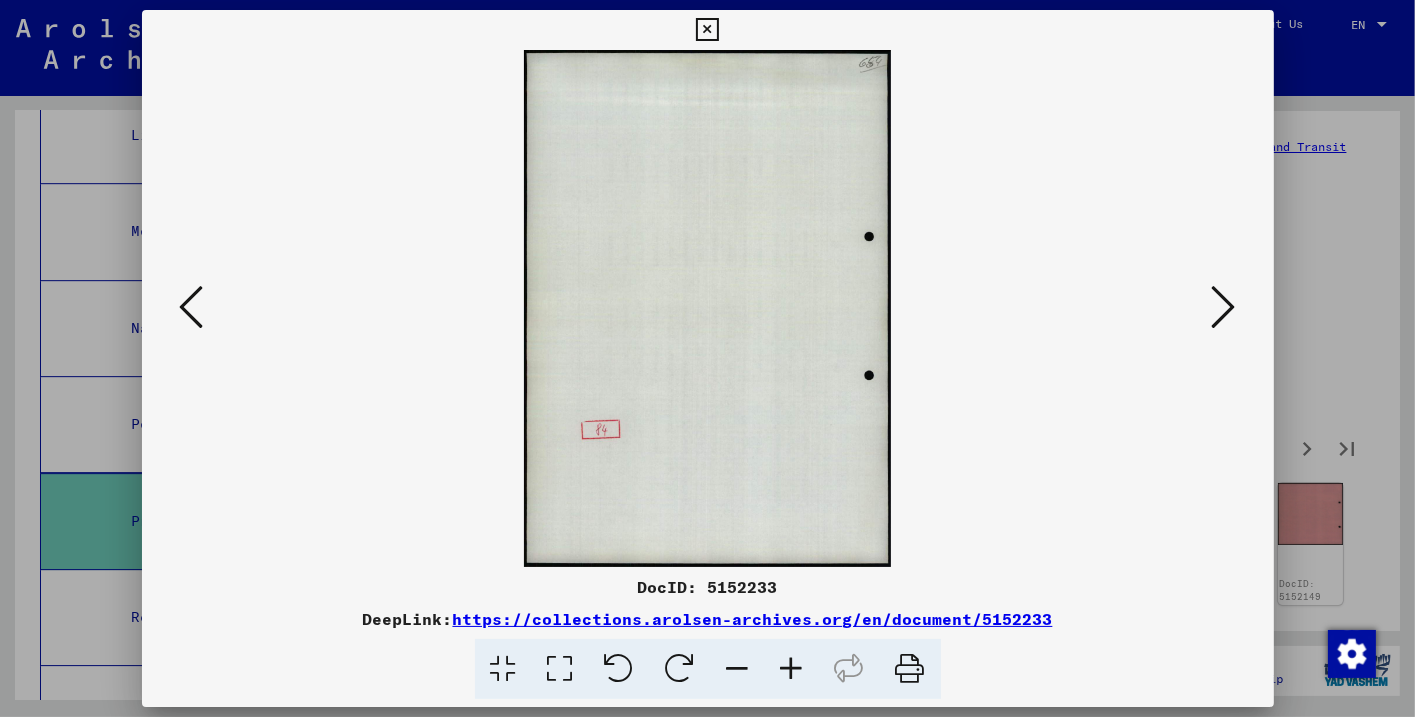 click at bounding box center [1224, 307] 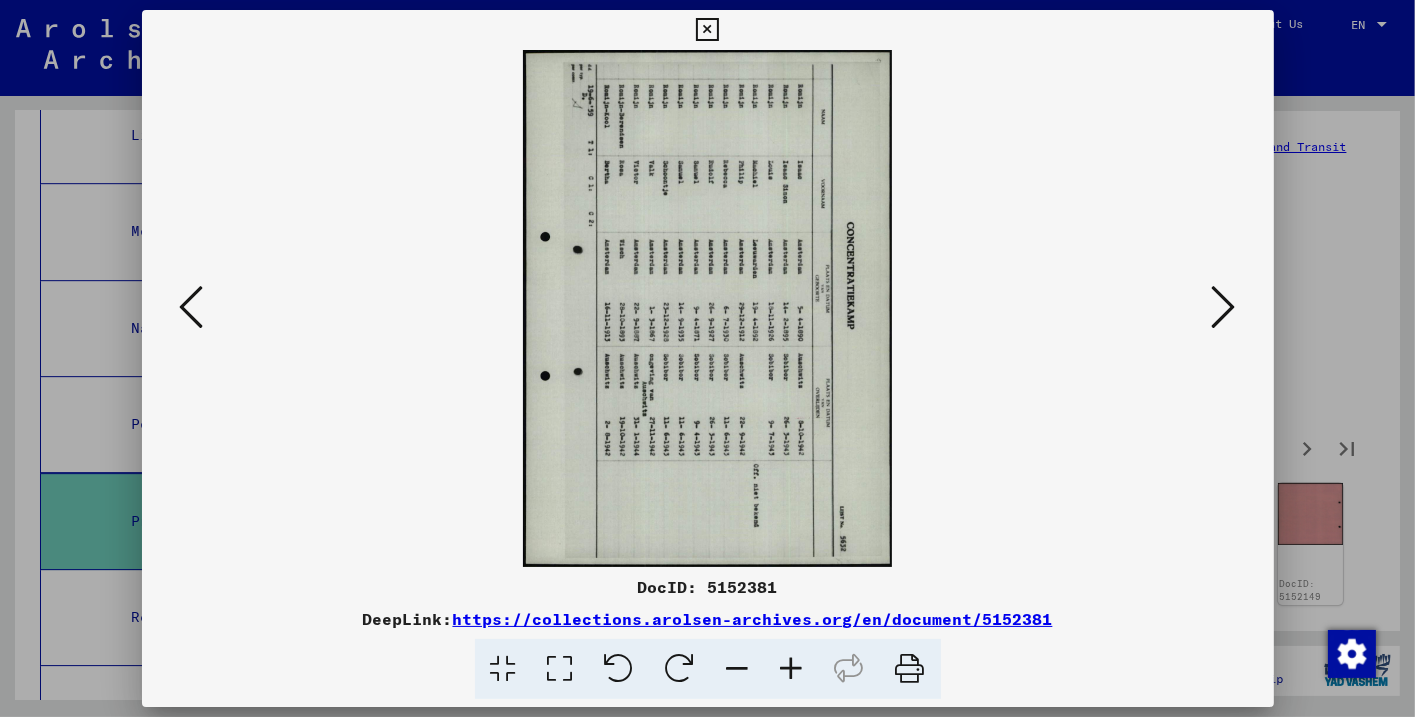 click at bounding box center (1224, 307) 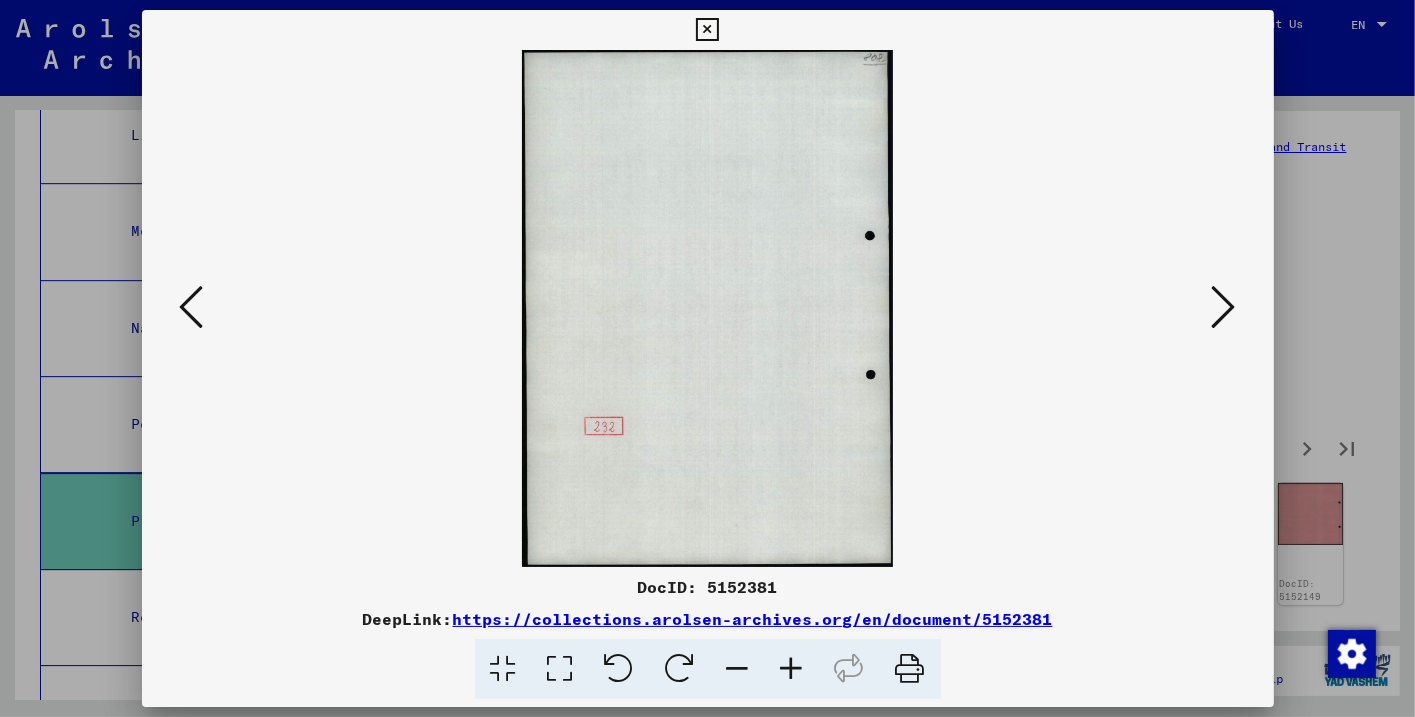 click at bounding box center (1224, 307) 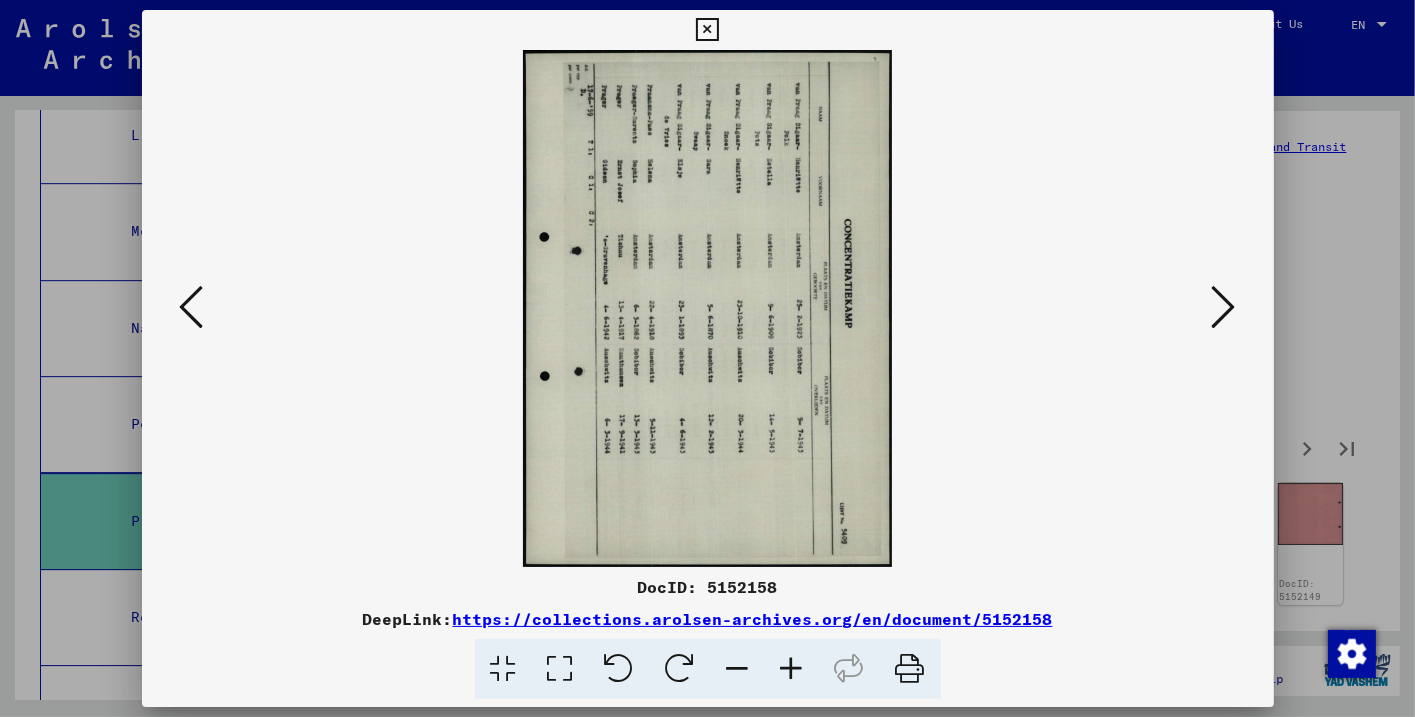 click at bounding box center [1224, 307] 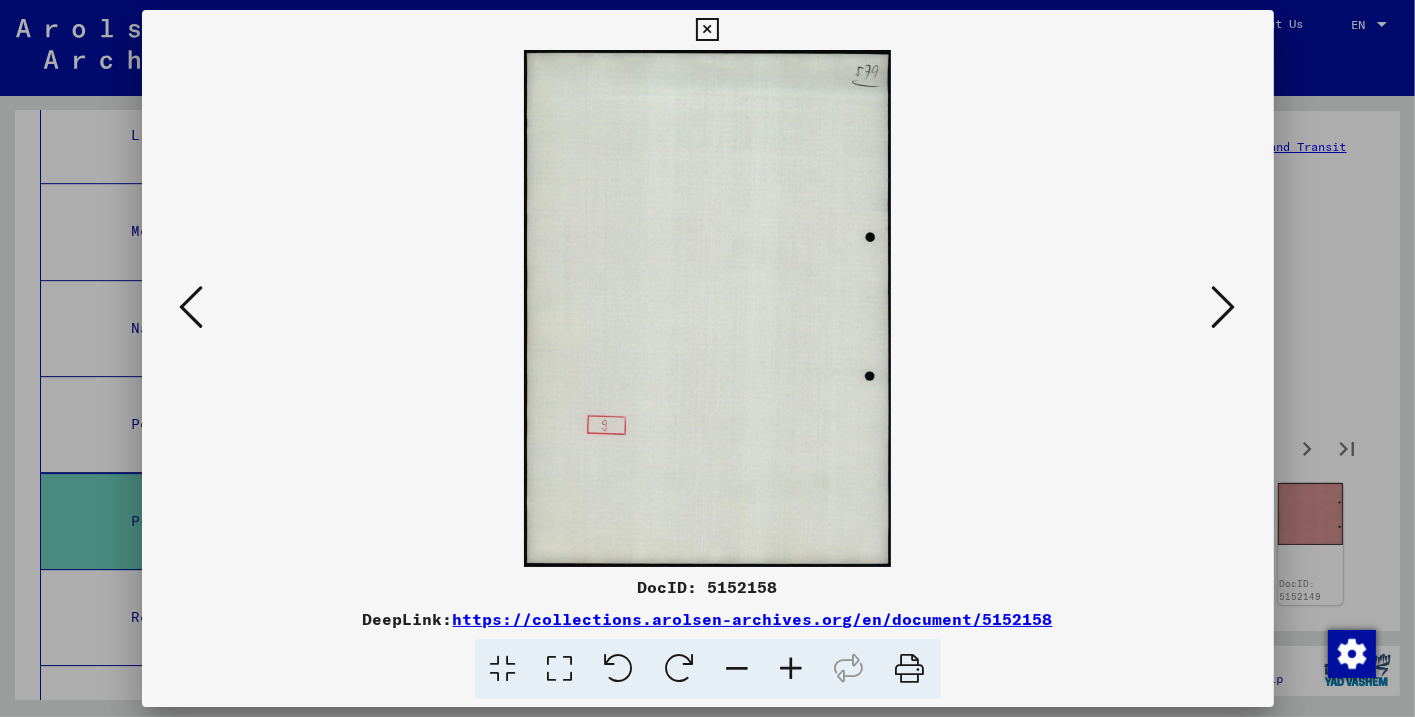 click at bounding box center [1224, 307] 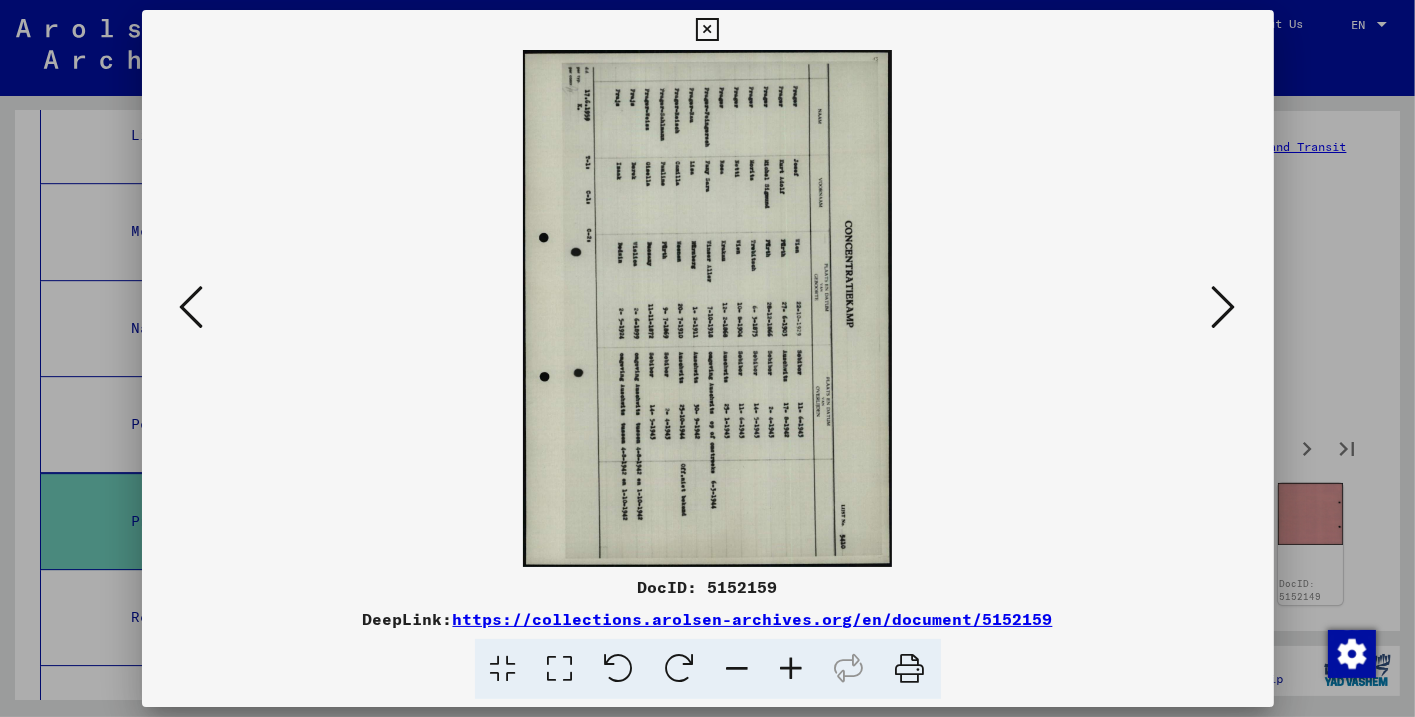 click at bounding box center [1224, 307] 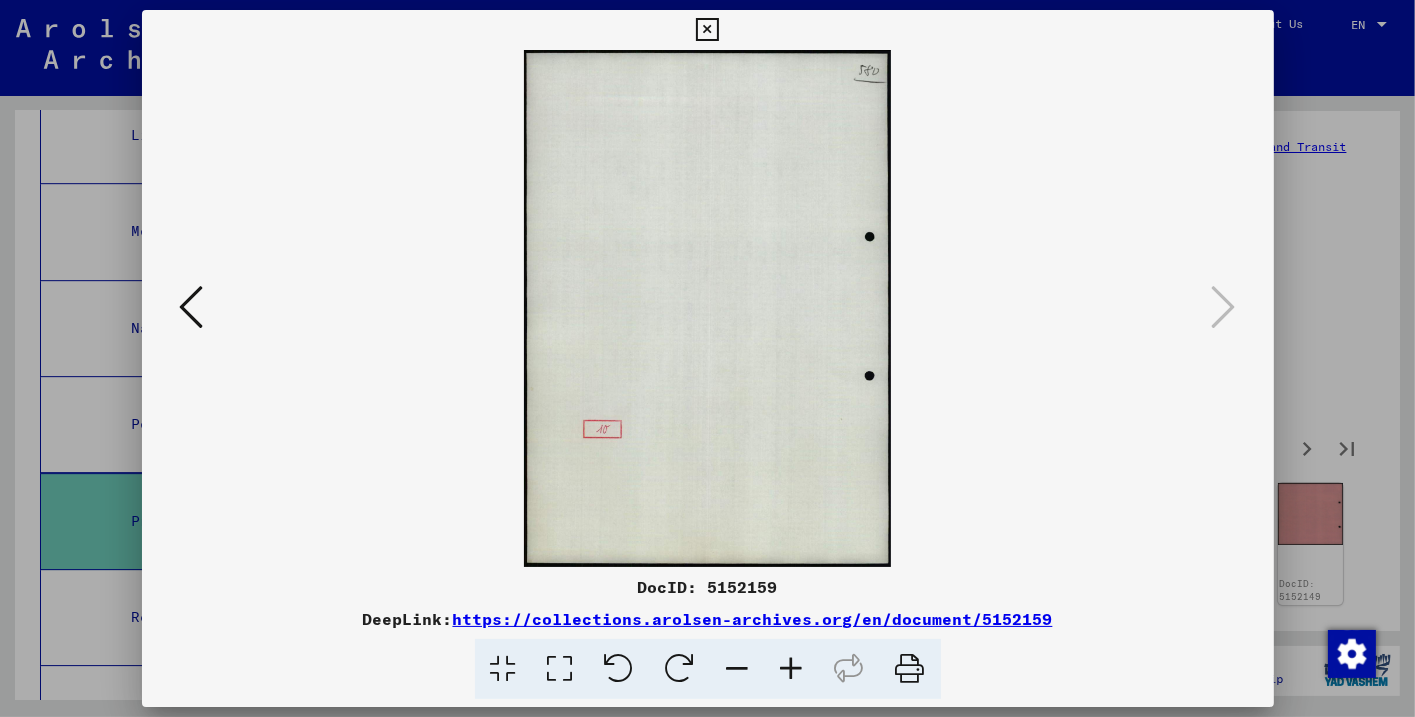 click at bounding box center [192, 307] 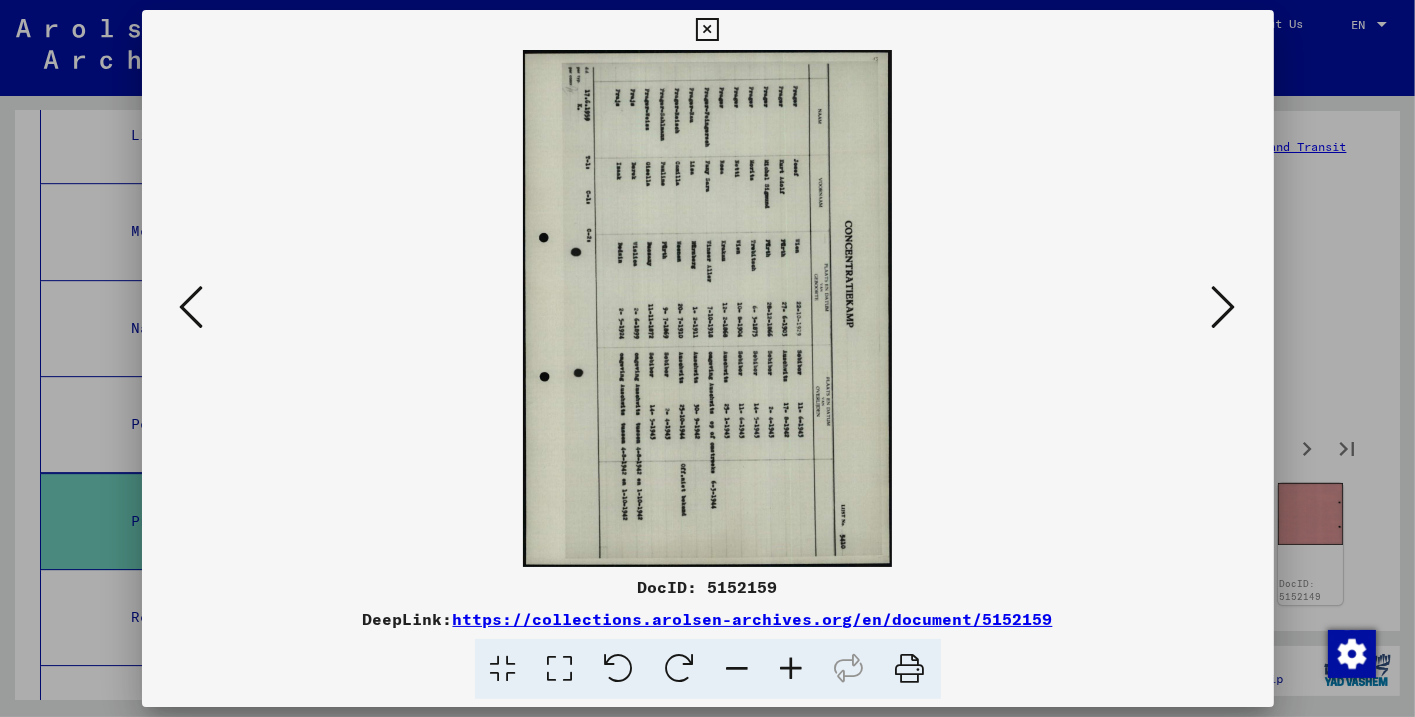 click at bounding box center [707, 30] 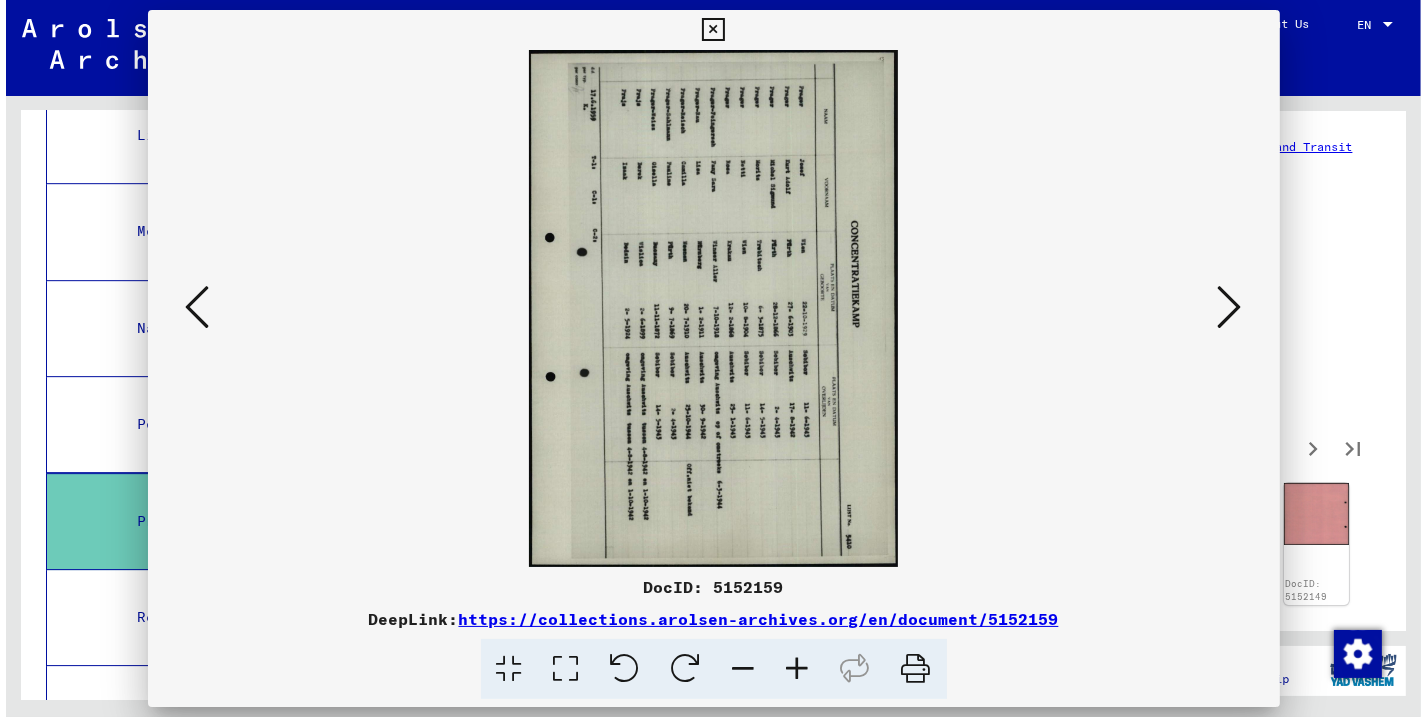 scroll, scrollTop: 5752, scrollLeft: 0, axis: vertical 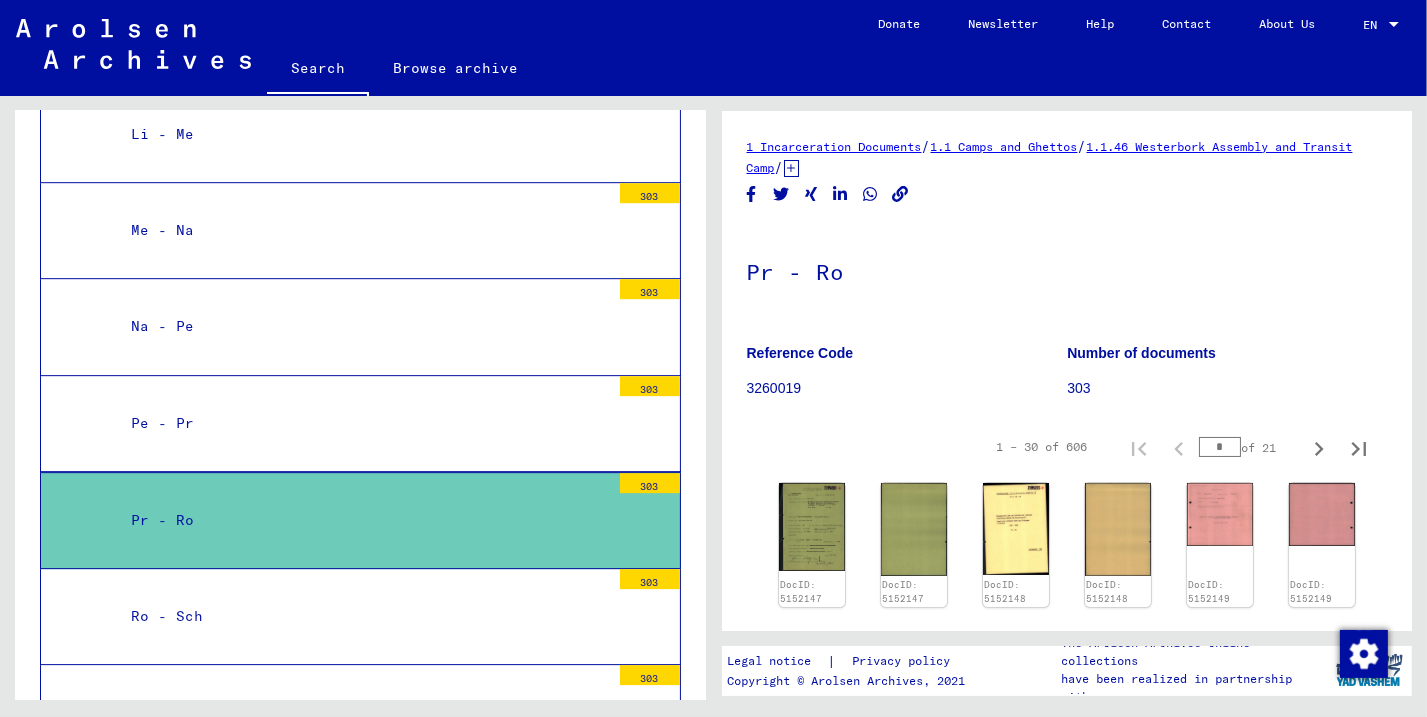 click on "1 Incarceration Documents   /   1.1 Camps and Ghettos   /   1.1.46 Westerbork Assembly and Transit Camp   /   1.1.46.1 List Material Westerbork   /   "Documentation about the fate of the Jewish people during the Nazi      regime", list of names of Jewish victims of the Nazi regime in the      Netherlands 1941 - 1945, A - Z   /  Pr - Ro Reference Code 3260019 Number of documents 303  1 – 30 of 606  *  of 21  DocID: 5152147 DocID: 5152147 DocID: 5152148 DocID: 5152148 DocID: 5152149 DocID: 5152149 DocID: 5152150 DocID: 5152150 DocID: 5152151 DocID: 5152151 DocID: 5152152 DocID: 5152152 DocID: 5152153 DocID: 5152153 DocID: 5152154 DocID: 5152154 DocID: 5152155 DocID: 5152155 DocID: 5152156 DocID: 5152156 DocID: 5152157 DocID: 5152157 DocID: 5152233 DocID: 5152233 DocID: 5152381 DocID: 5152381 DocID: 5152158 DocID: 5152158 DocID: 5152159 DocID: 5152159  1 – 30 of 606  *  of 21  See comments created before January 2022" 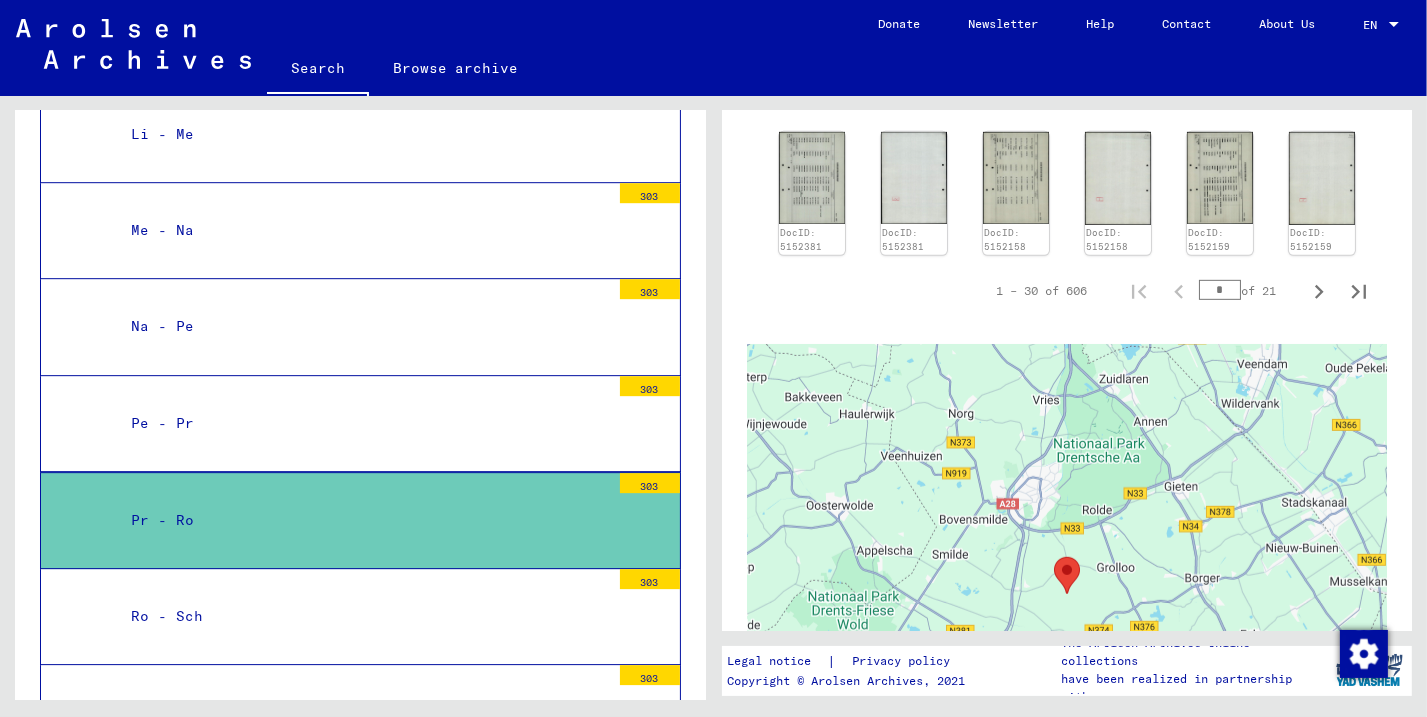 scroll, scrollTop: 992, scrollLeft: 0, axis: vertical 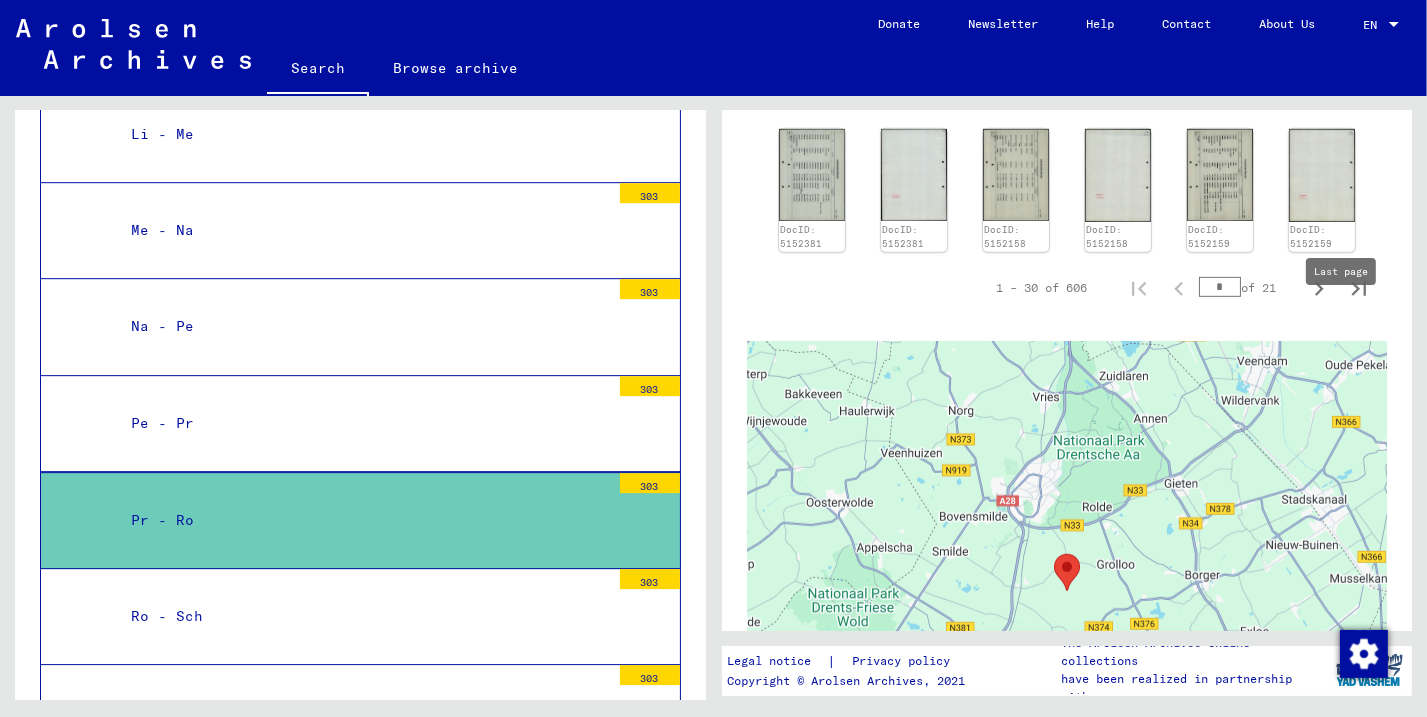 click 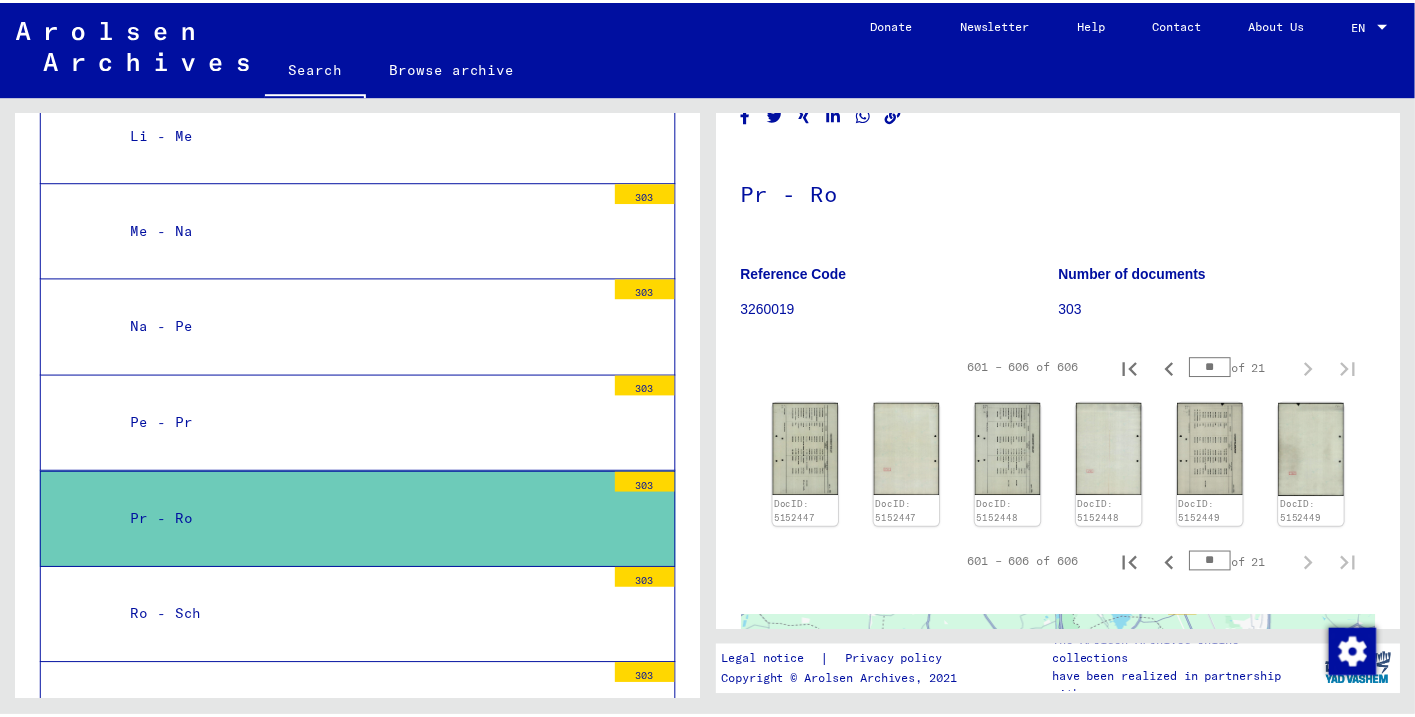 scroll, scrollTop: 0, scrollLeft: 0, axis: both 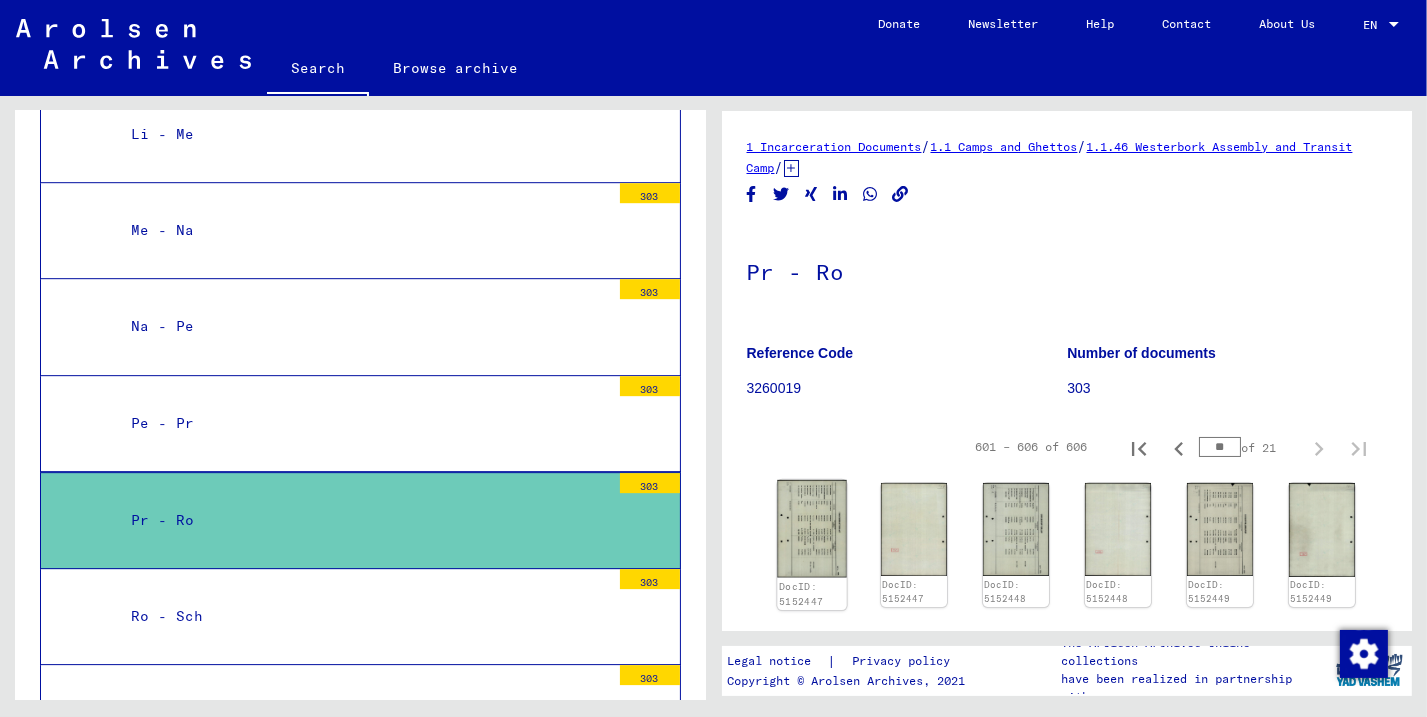 click 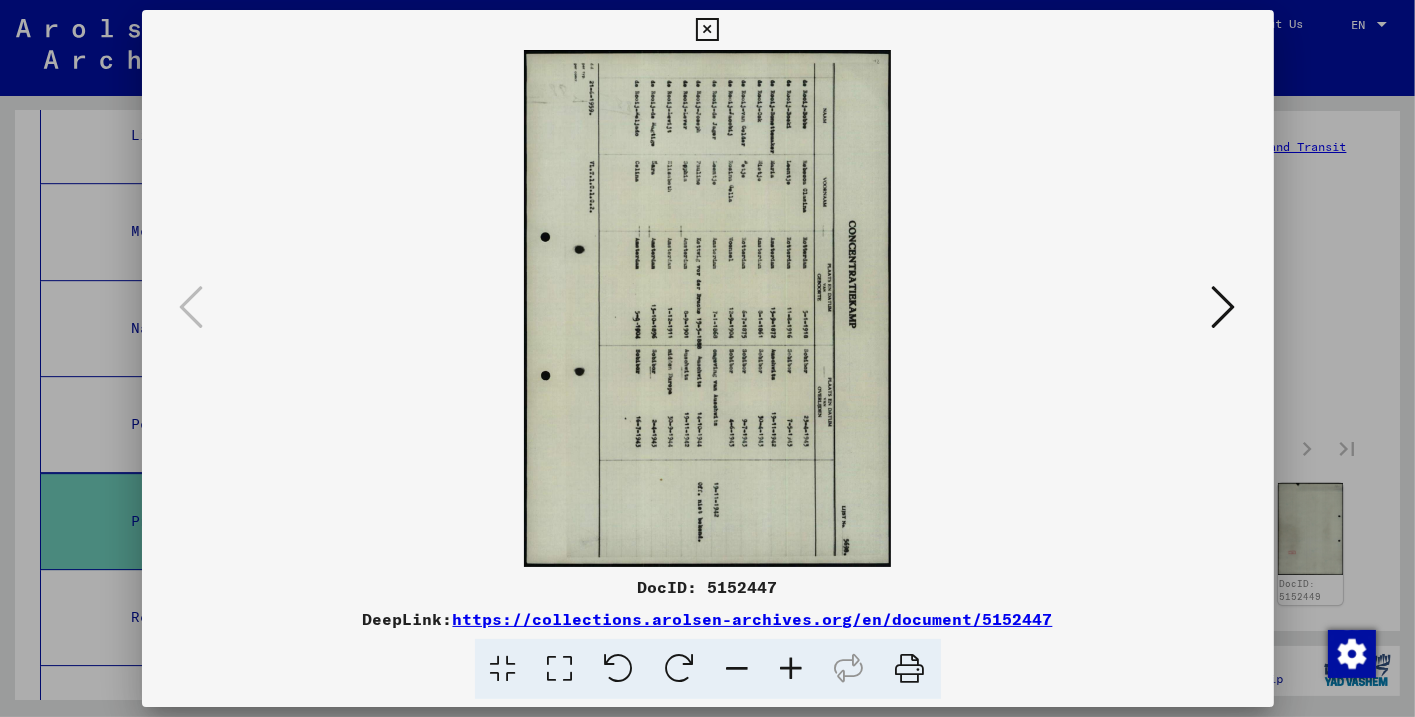 click at bounding box center [619, 669] 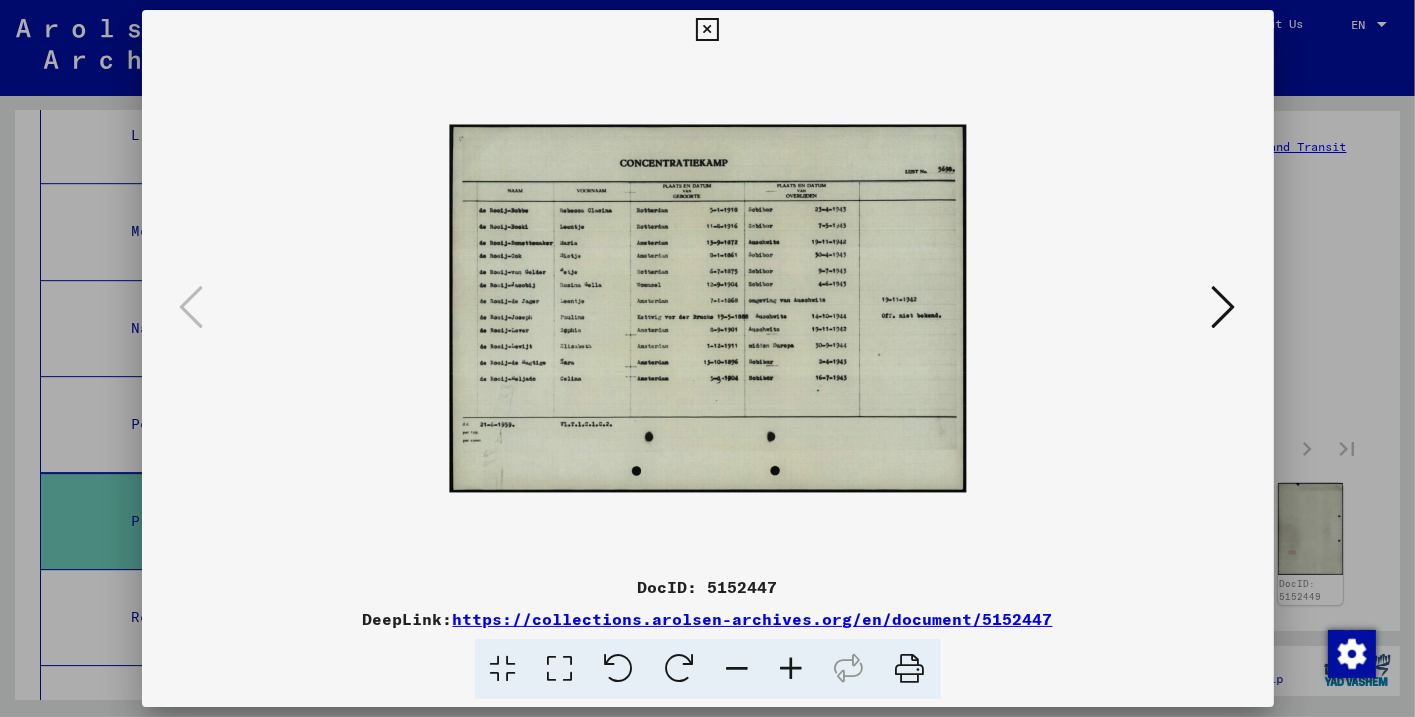 click at bounding box center (707, 30) 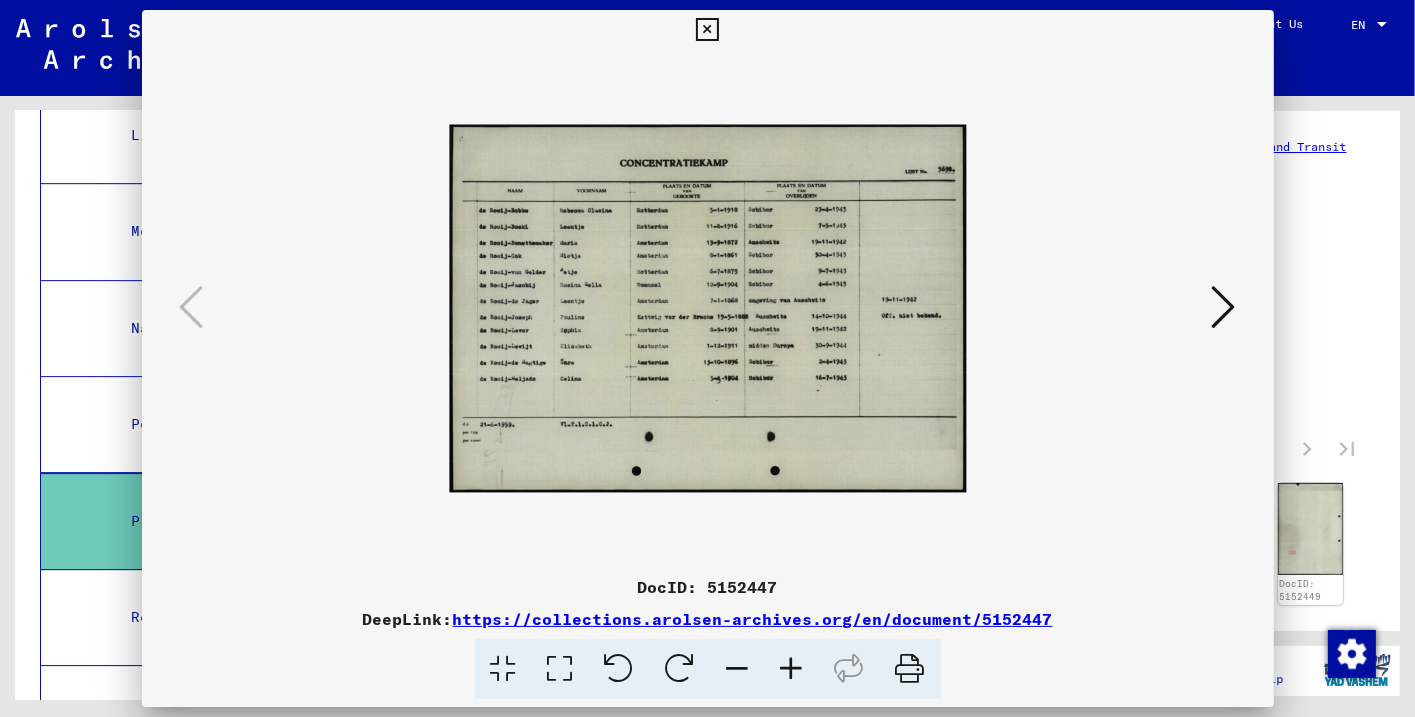 scroll, scrollTop: 5752, scrollLeft: 0, axis: vertical 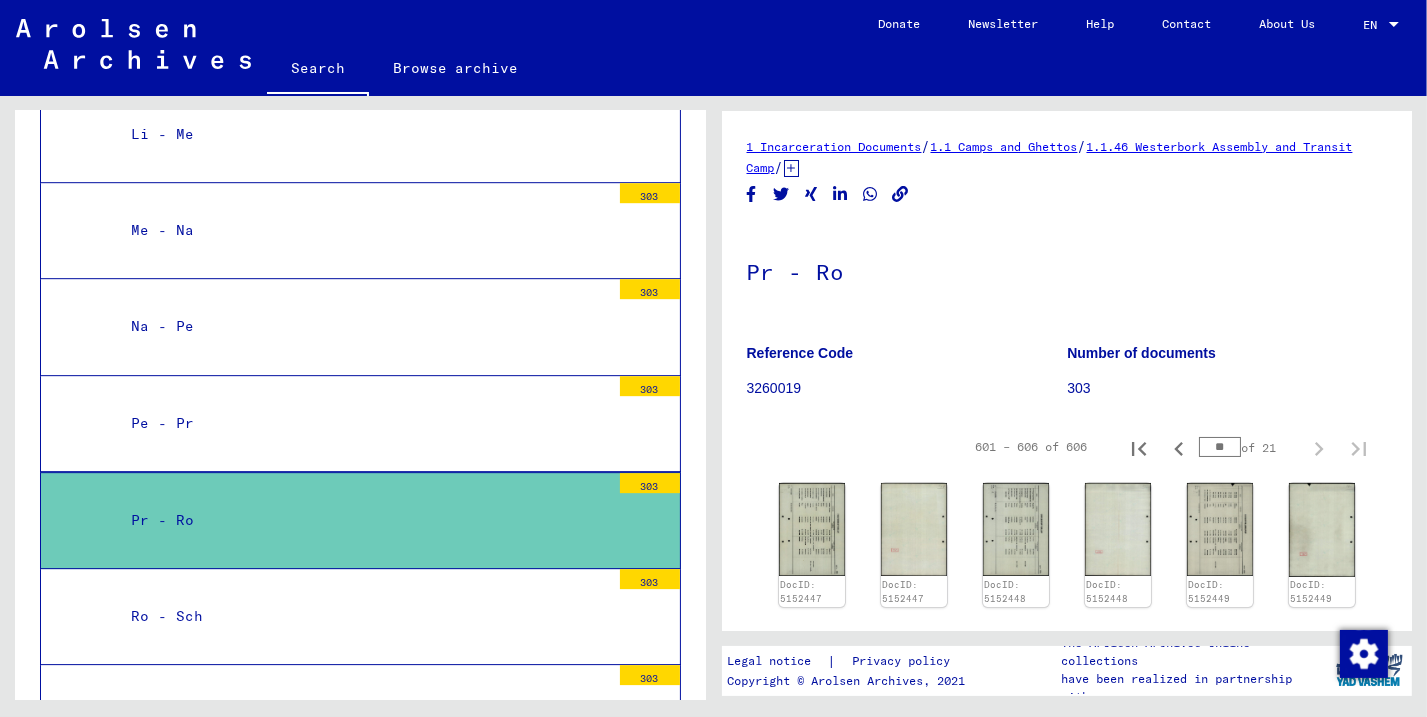 click on "**" at bounding box center (1220, 447) 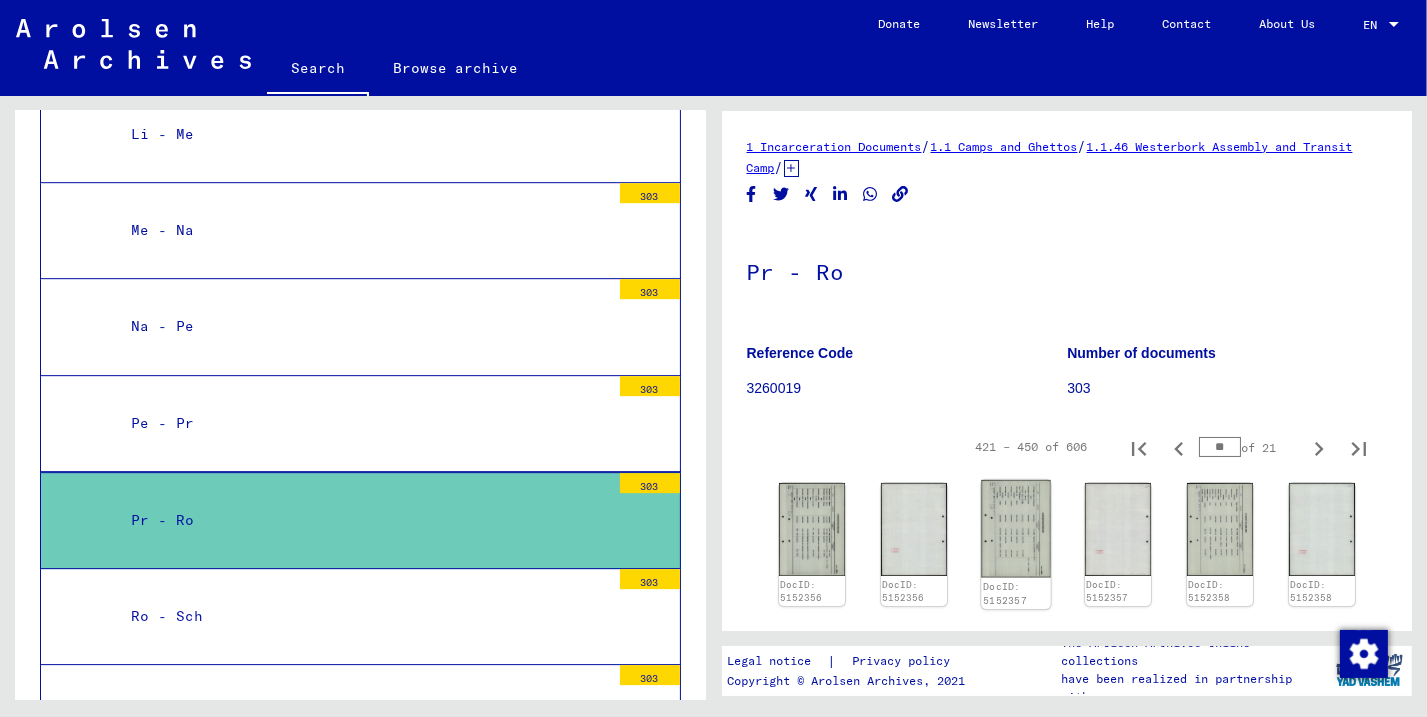 click 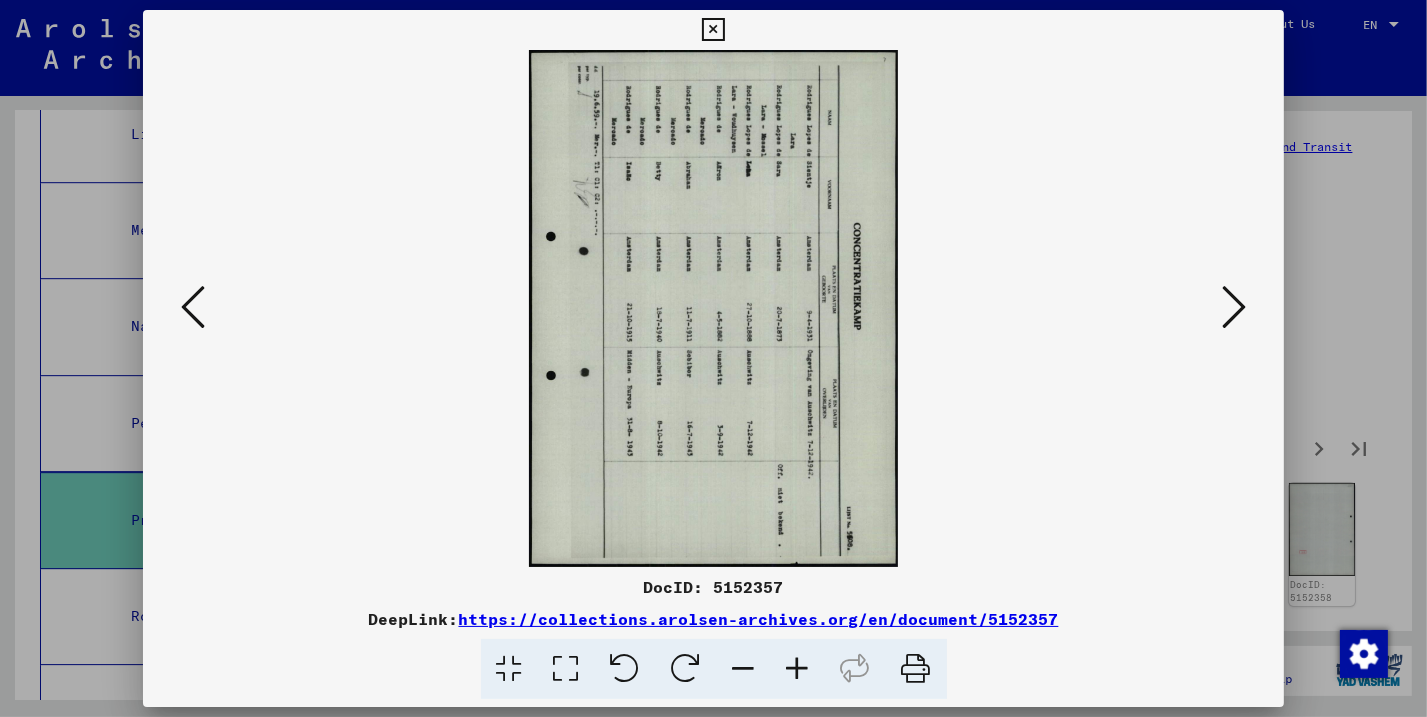 scroll, scrollTop: 5790, scrollLeft: 0, axis: vertical 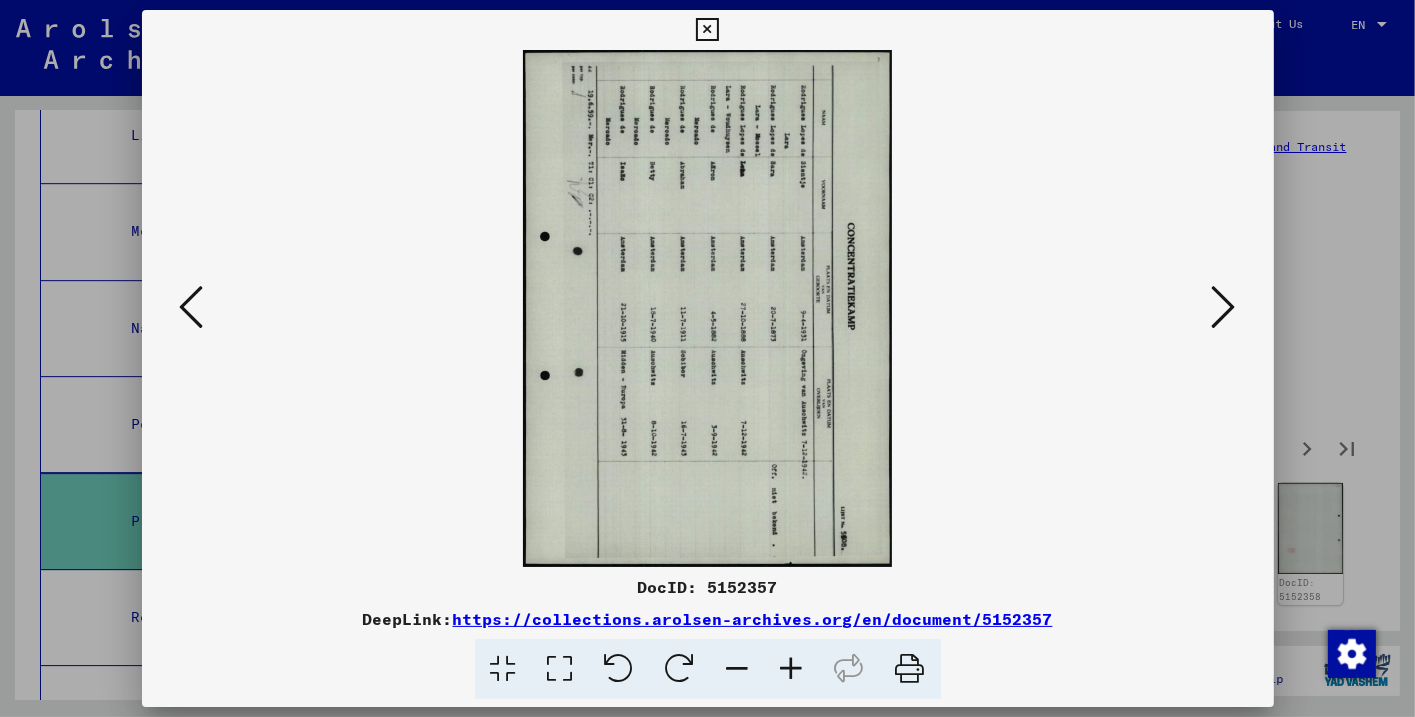 click at bounding box center (619, 669) 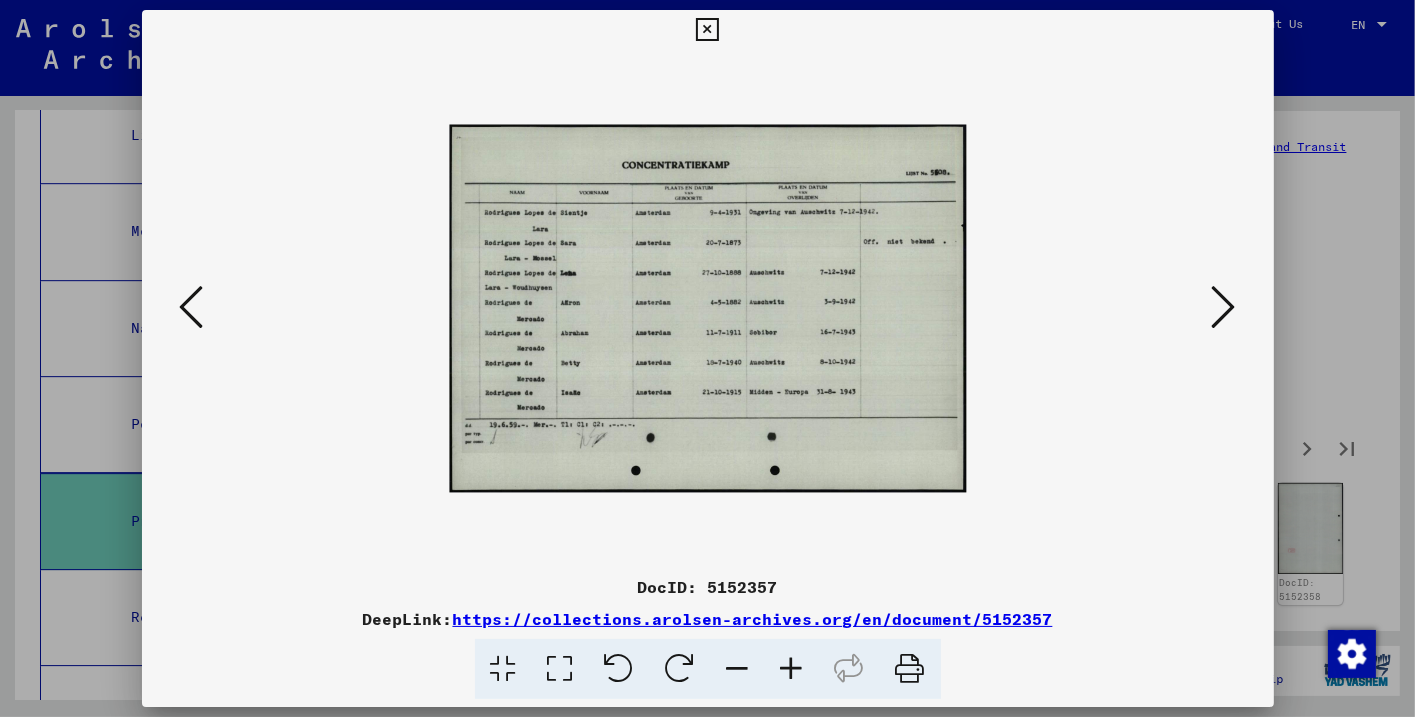 click at bounding box center [792, 669] 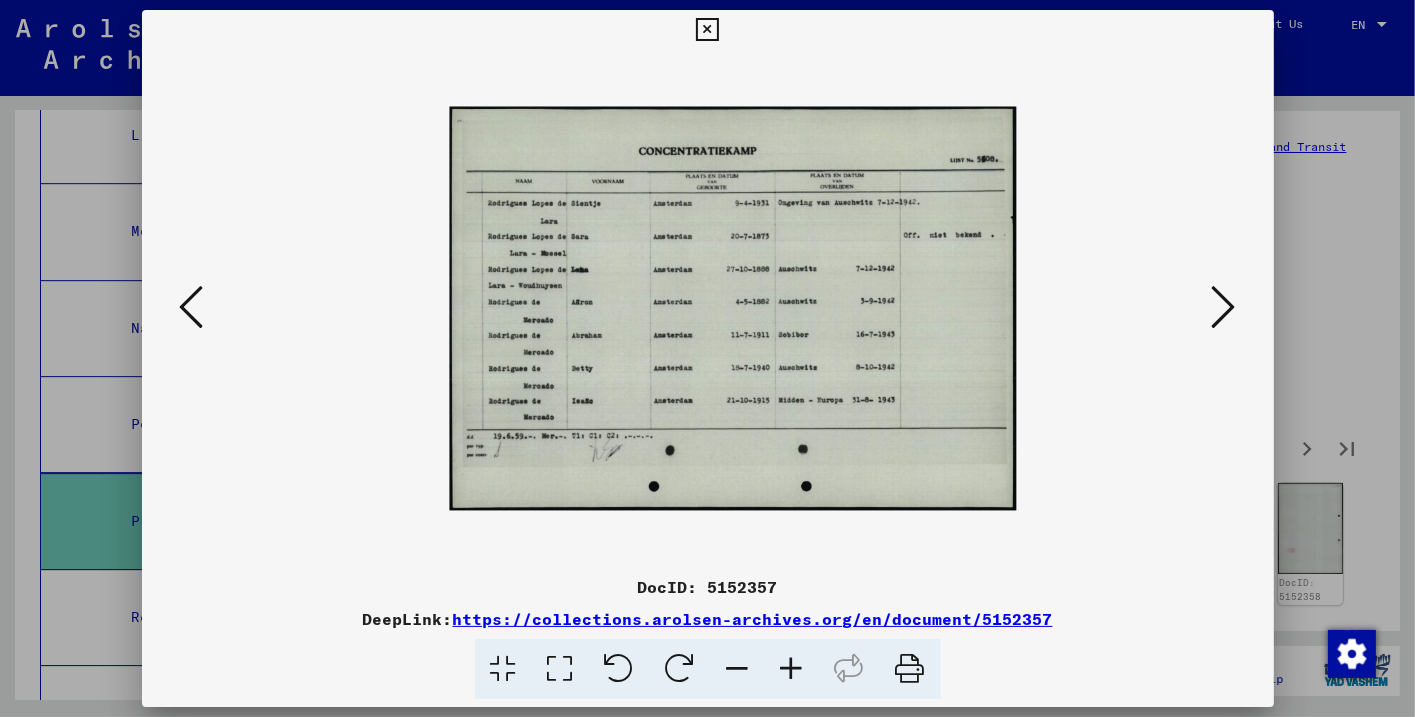 click at bounding box center (792, 669) 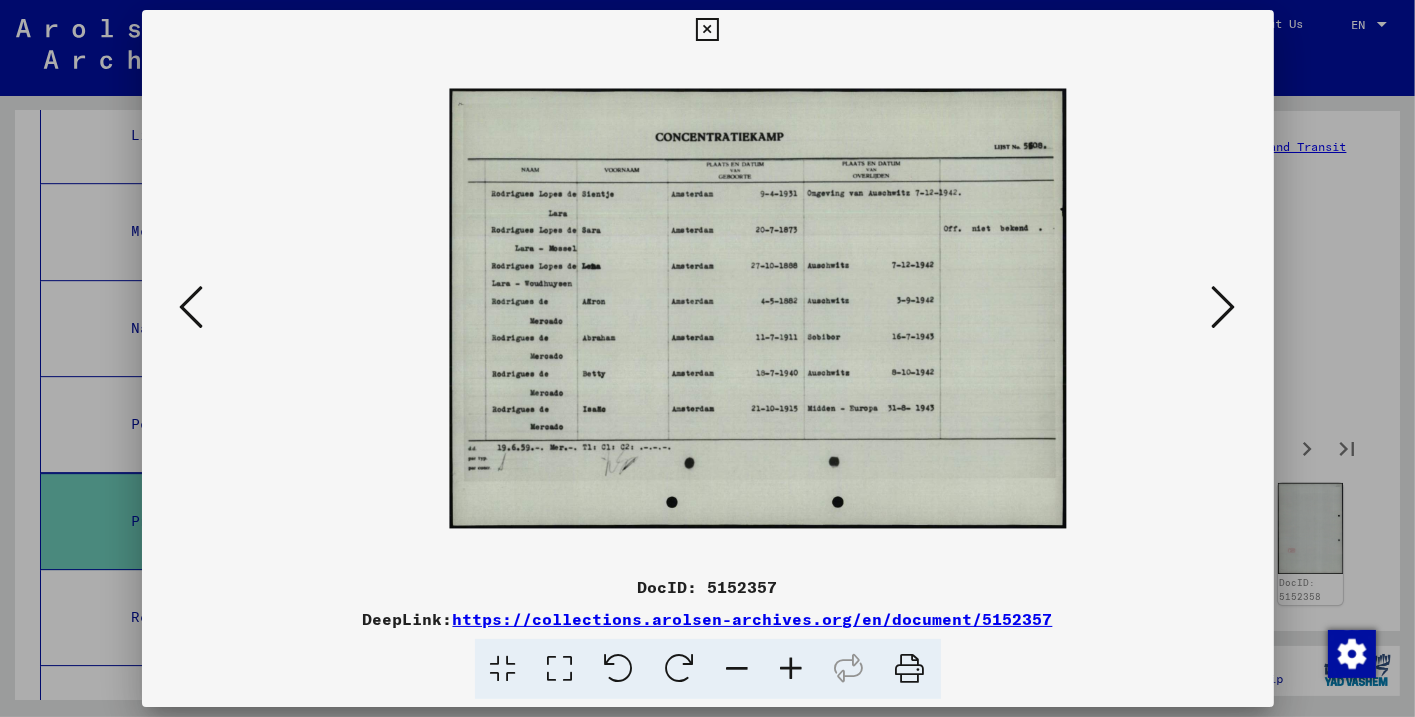 click at bounding box center [792, 669] 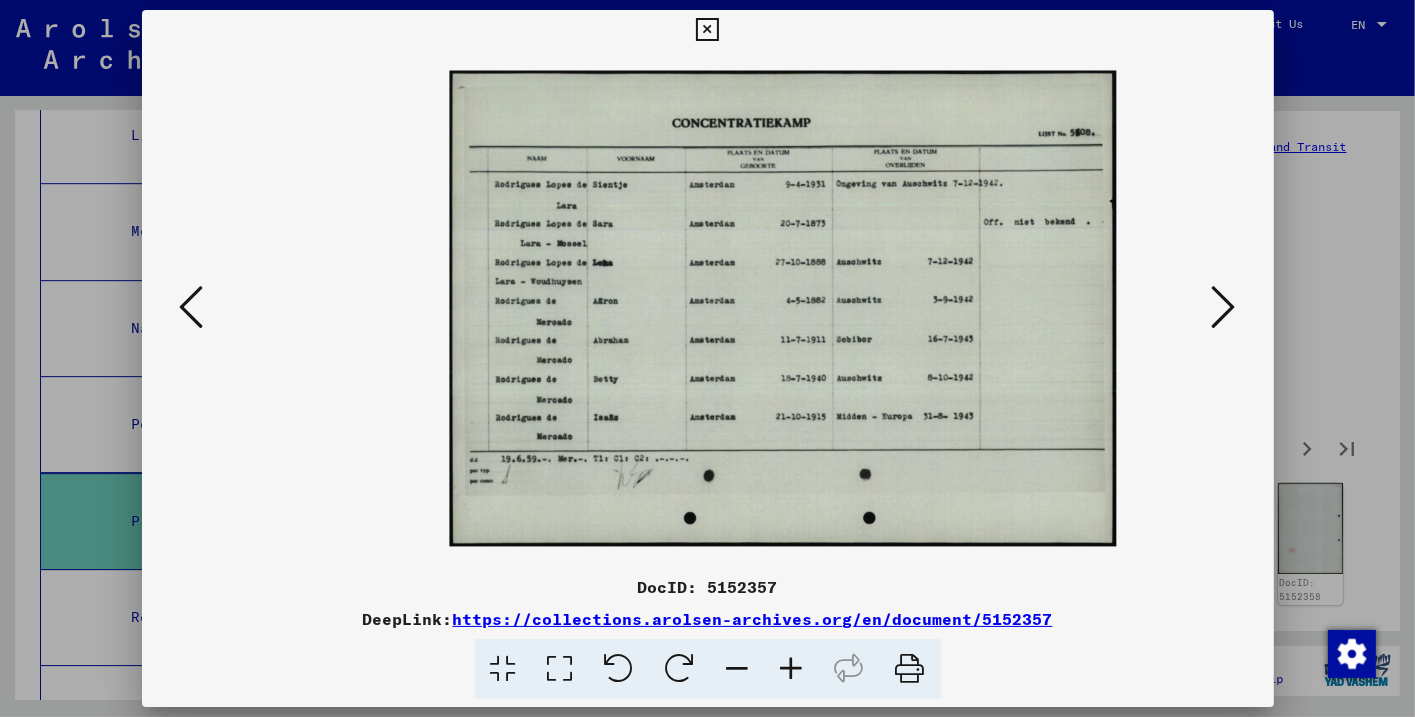 click at bounding box center [792, 669] 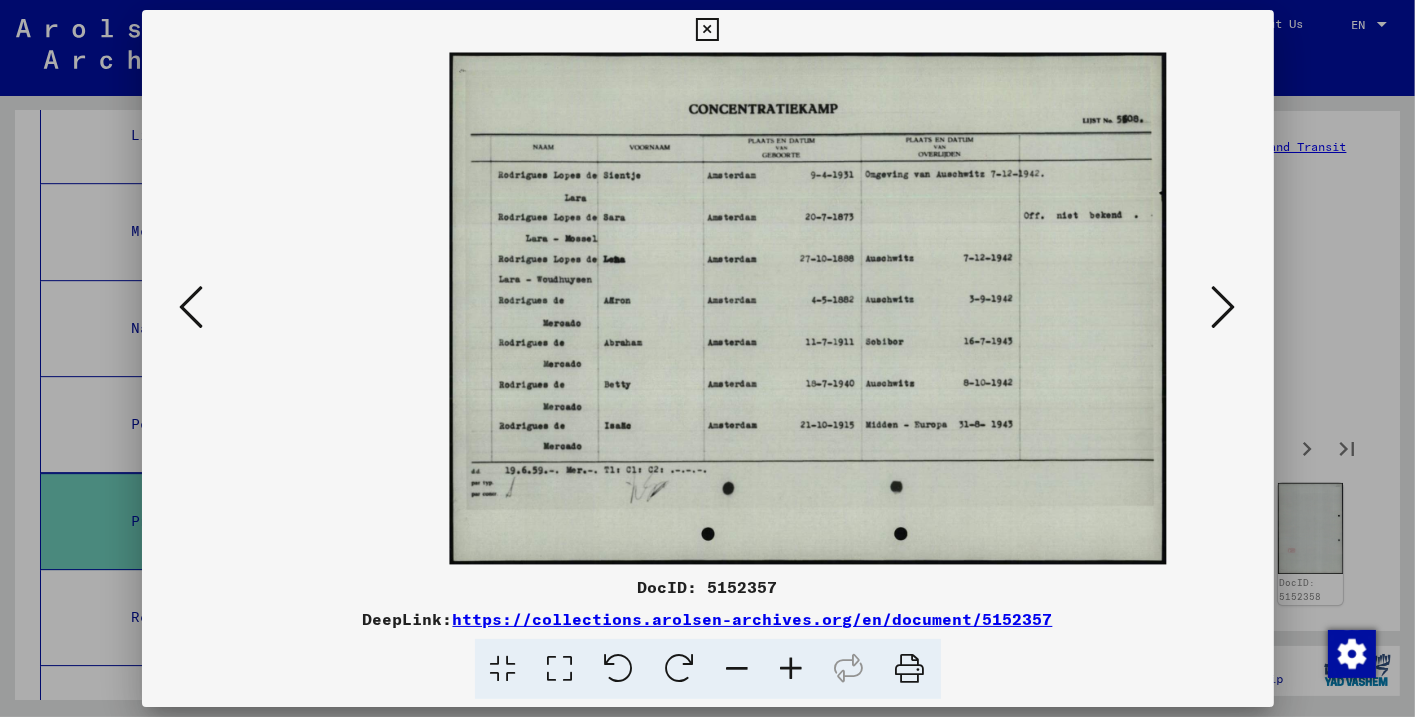 click at bounding box center [792, 669] 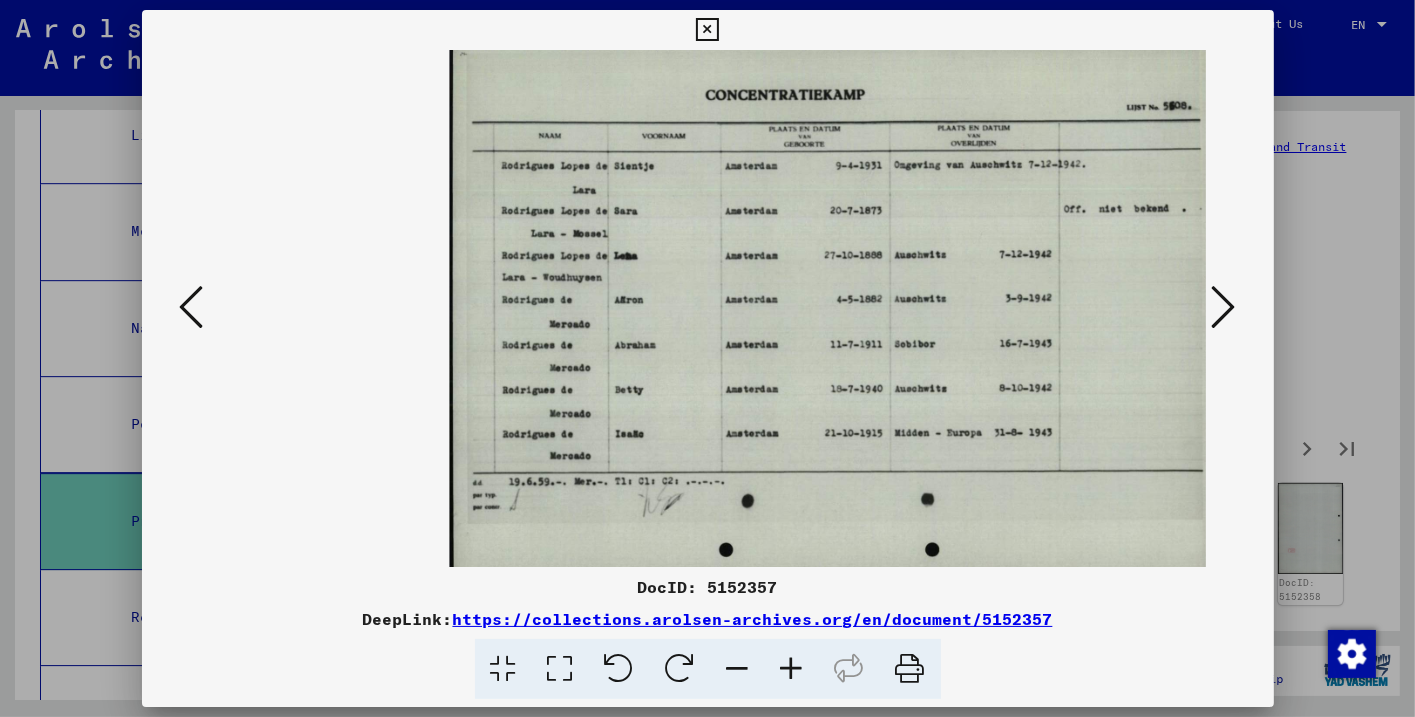 click at bounding box center (792, 669) 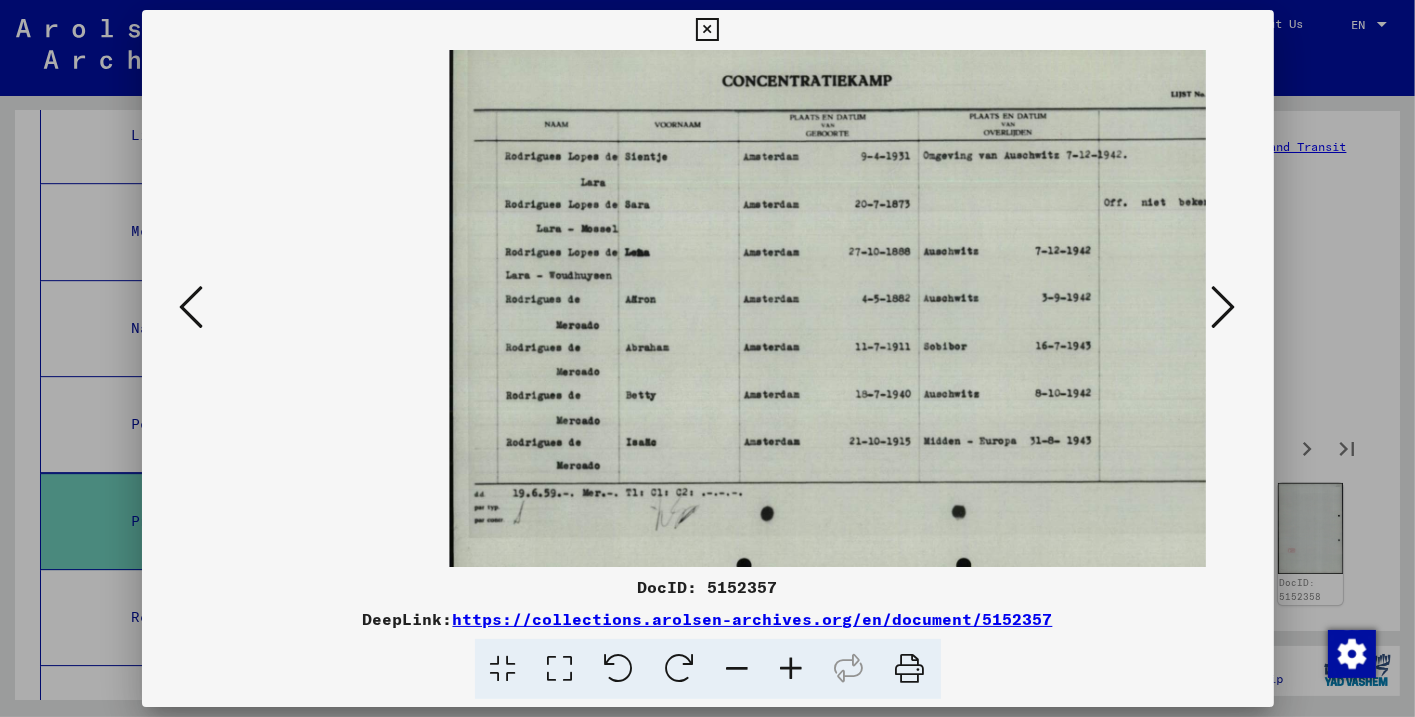 click at bounding box center [192, 307] 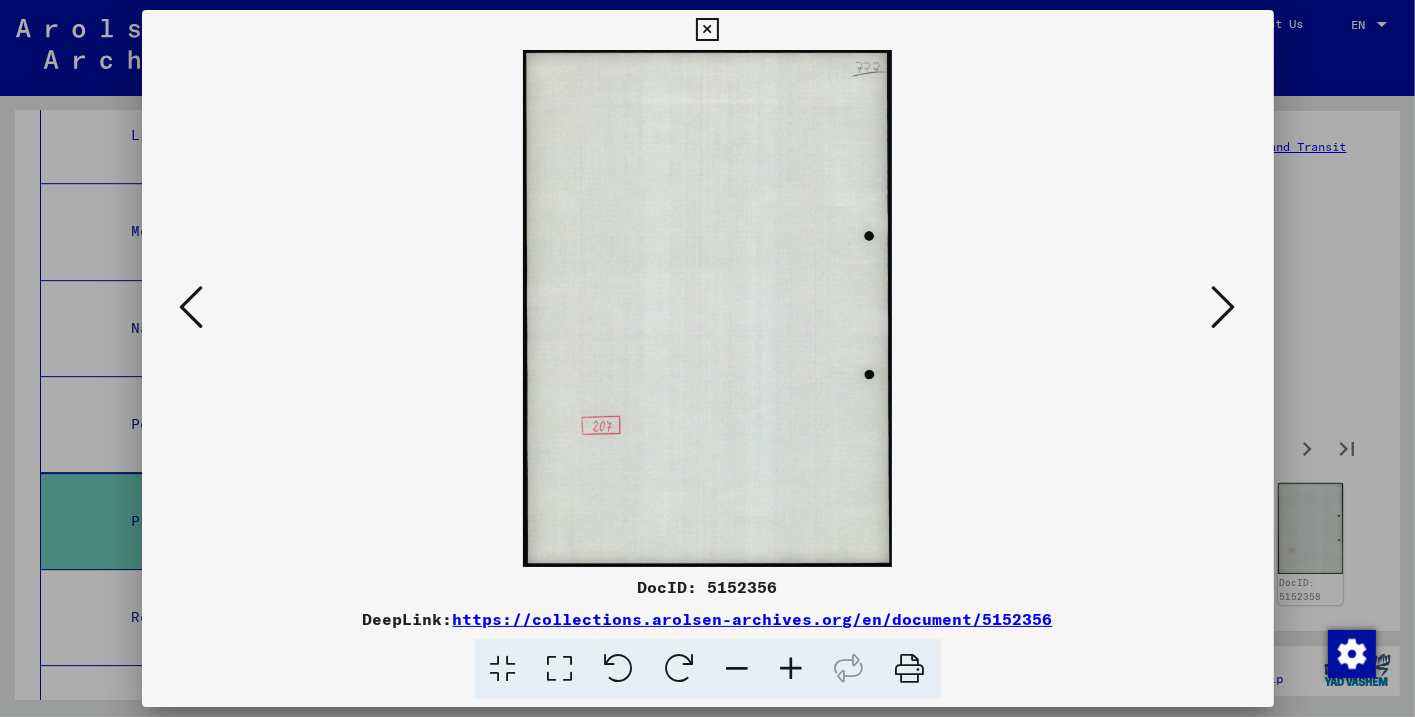 click at bounding box center (192, 307) 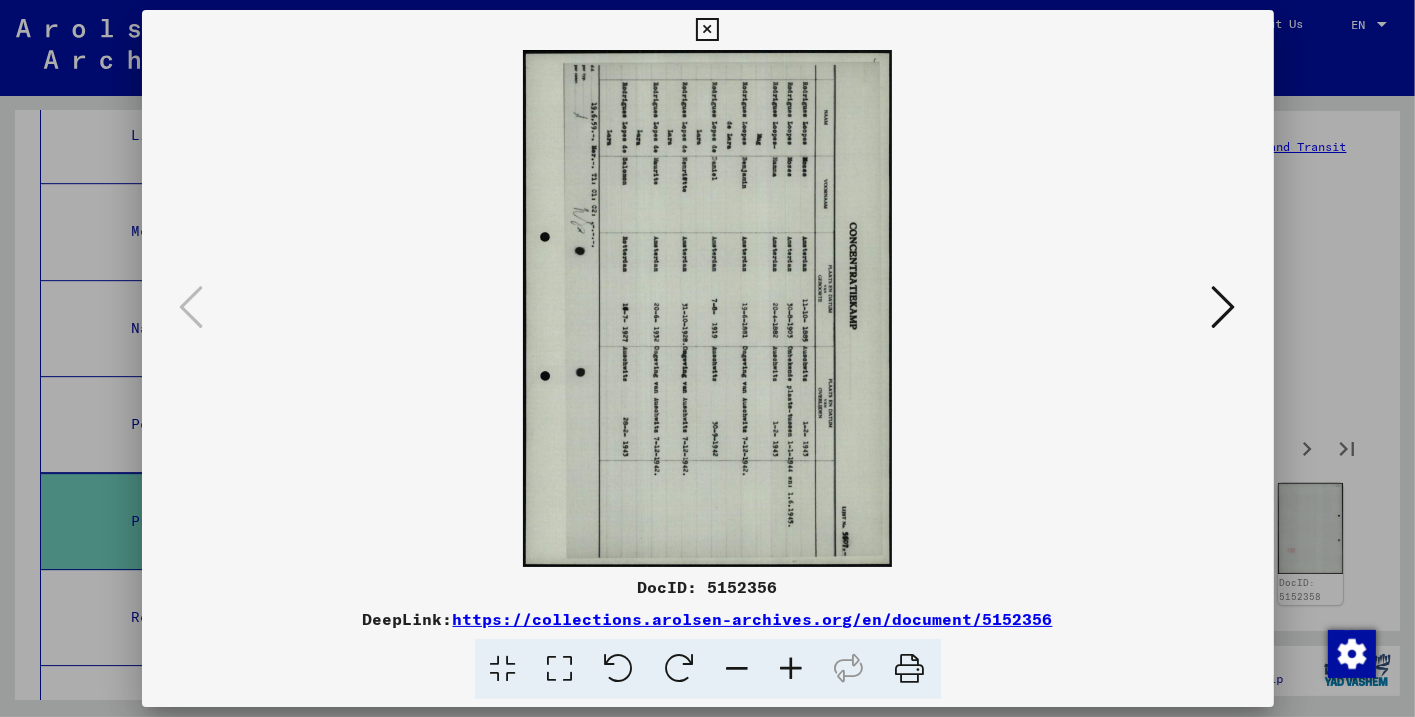 click at bounding box center [619, 669] 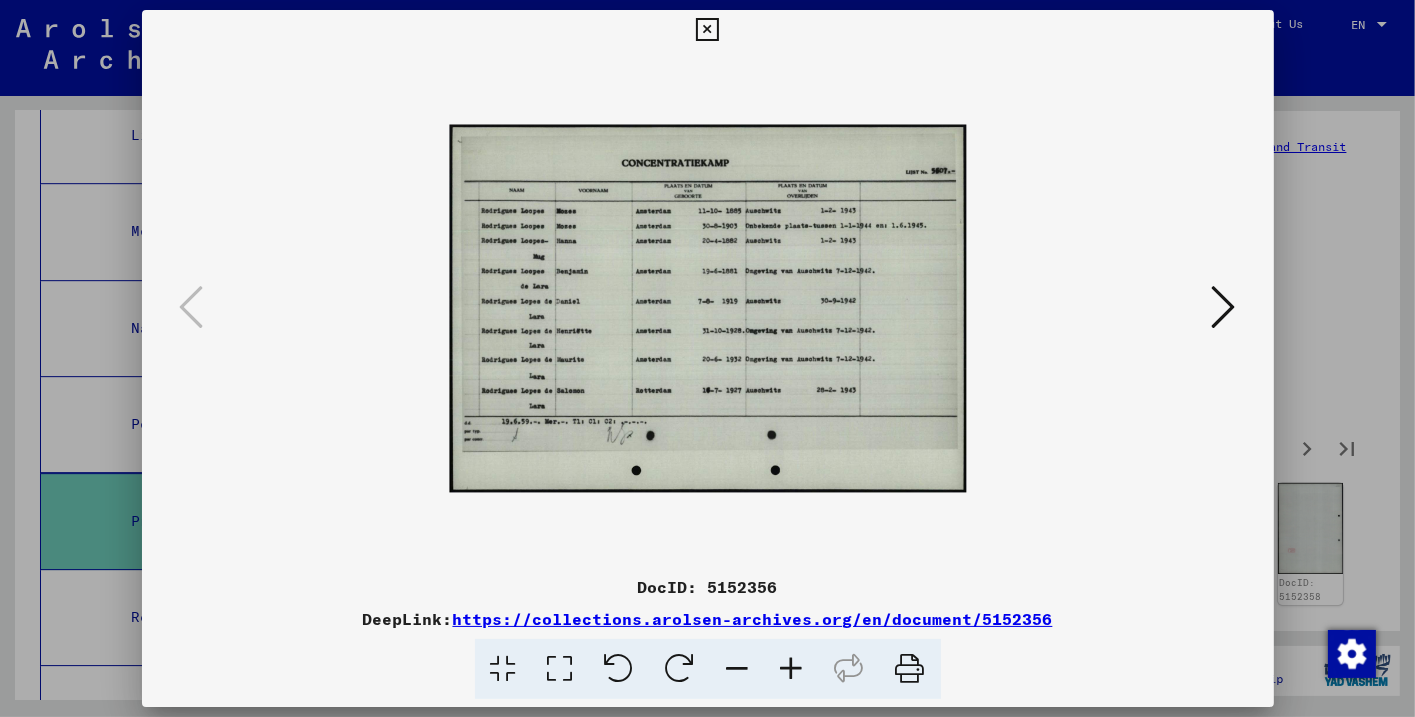 click at bounding box center [1224, 307] 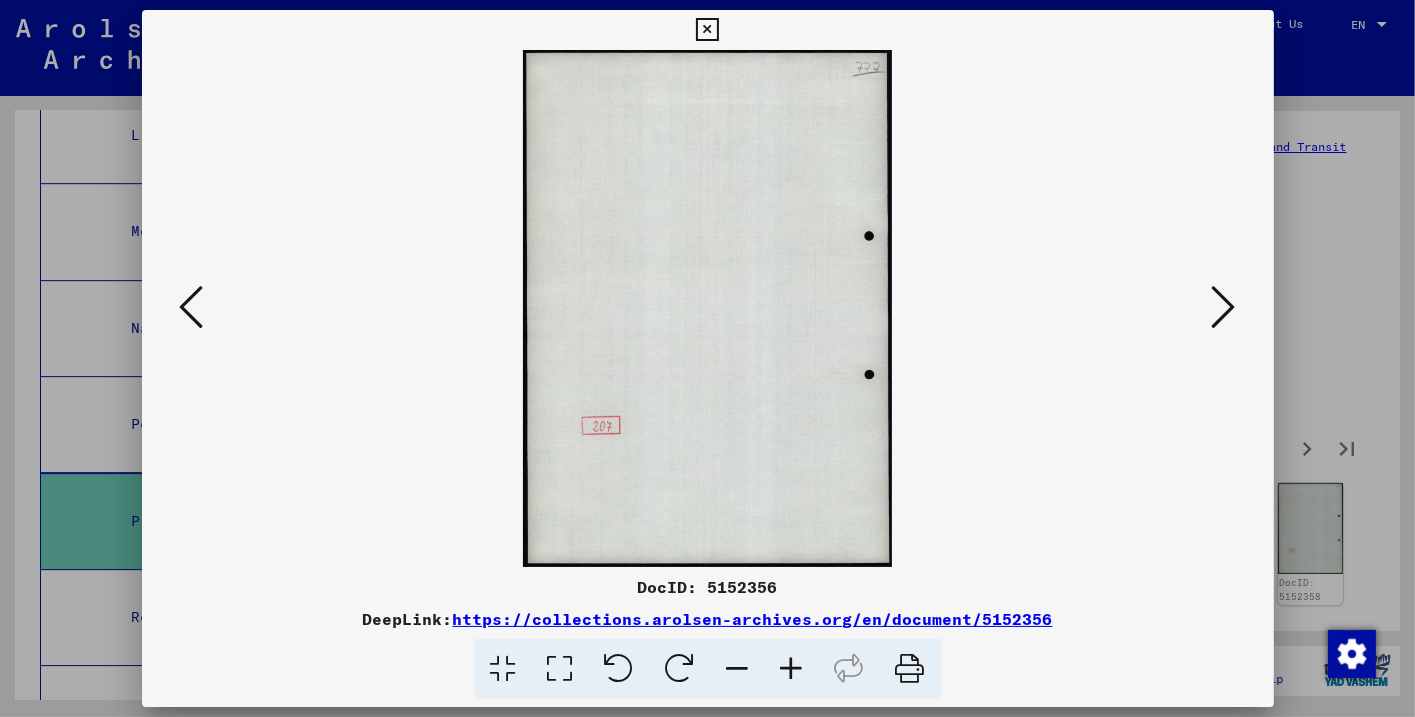 click at bounding box center (1224, 307) 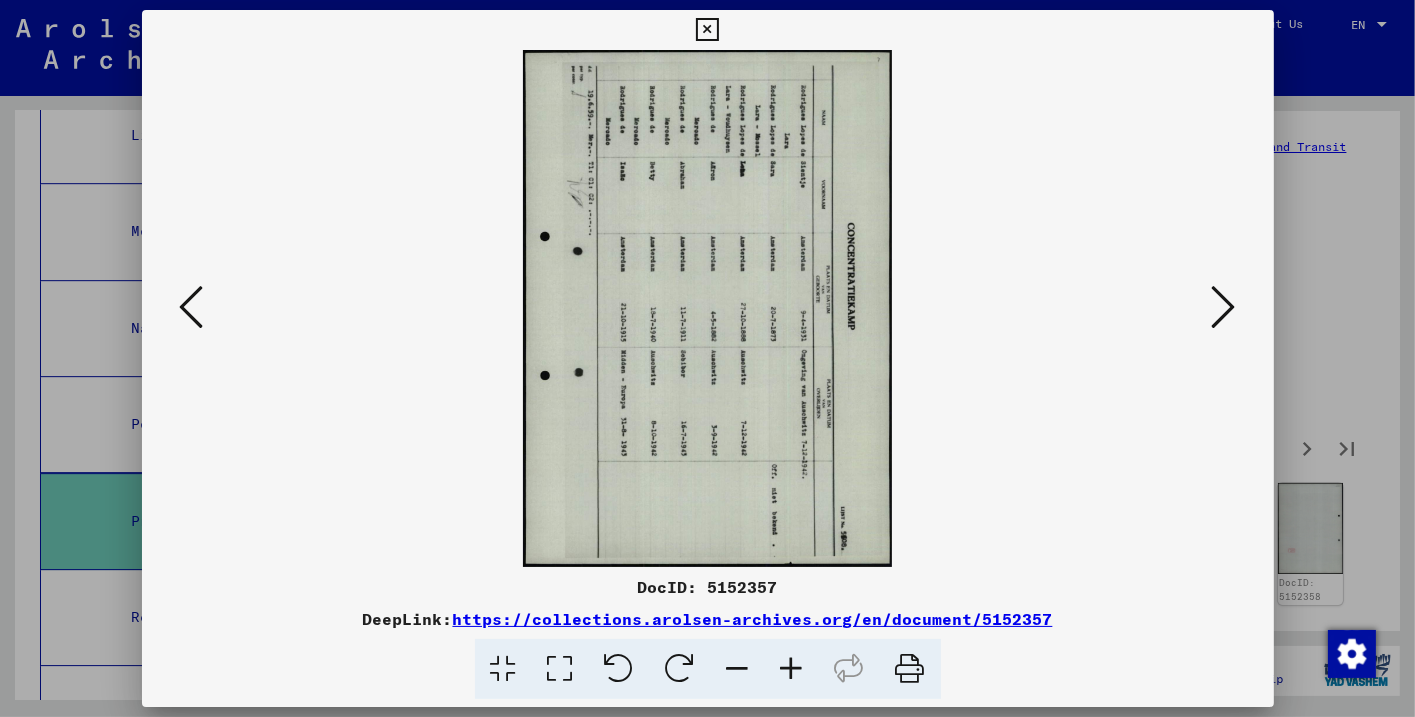 click at bounding box center (1224, 307) 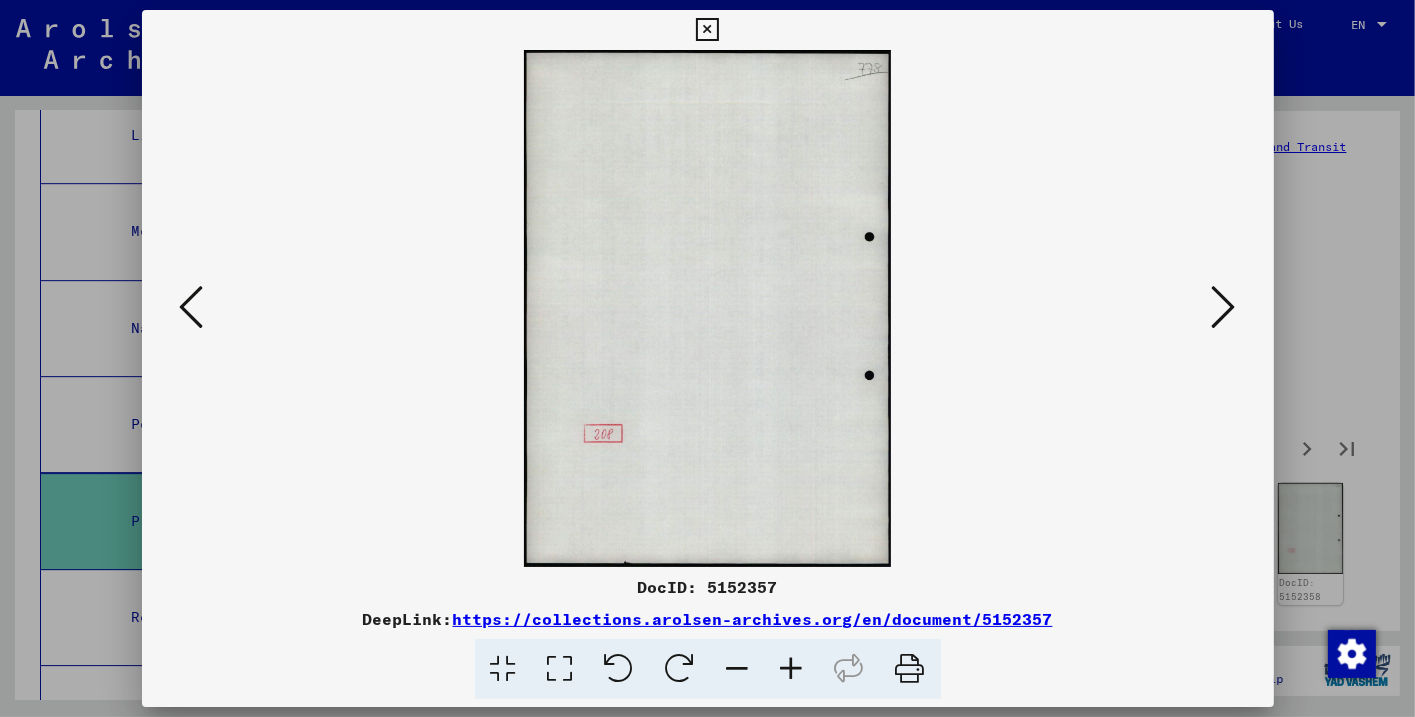click at bounding box center [1224, 307] 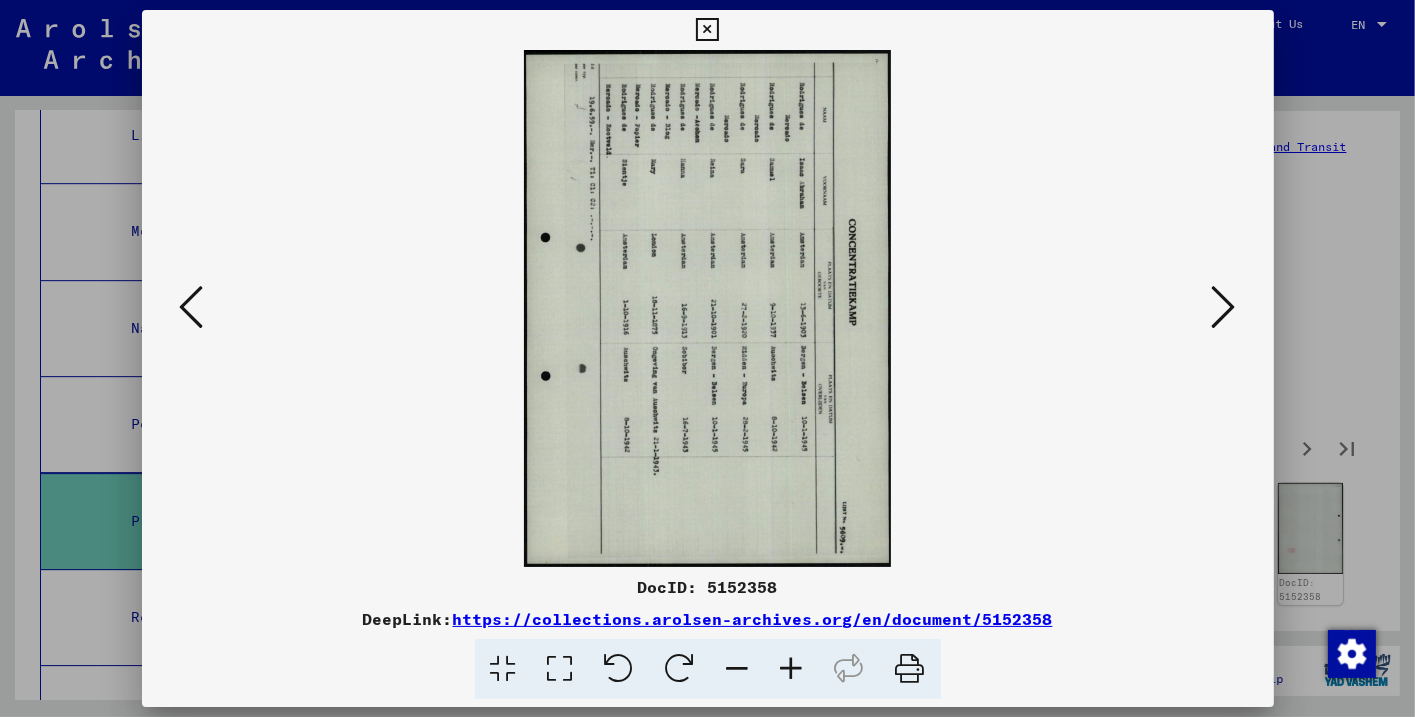 click at bounding box center [1224, 307] 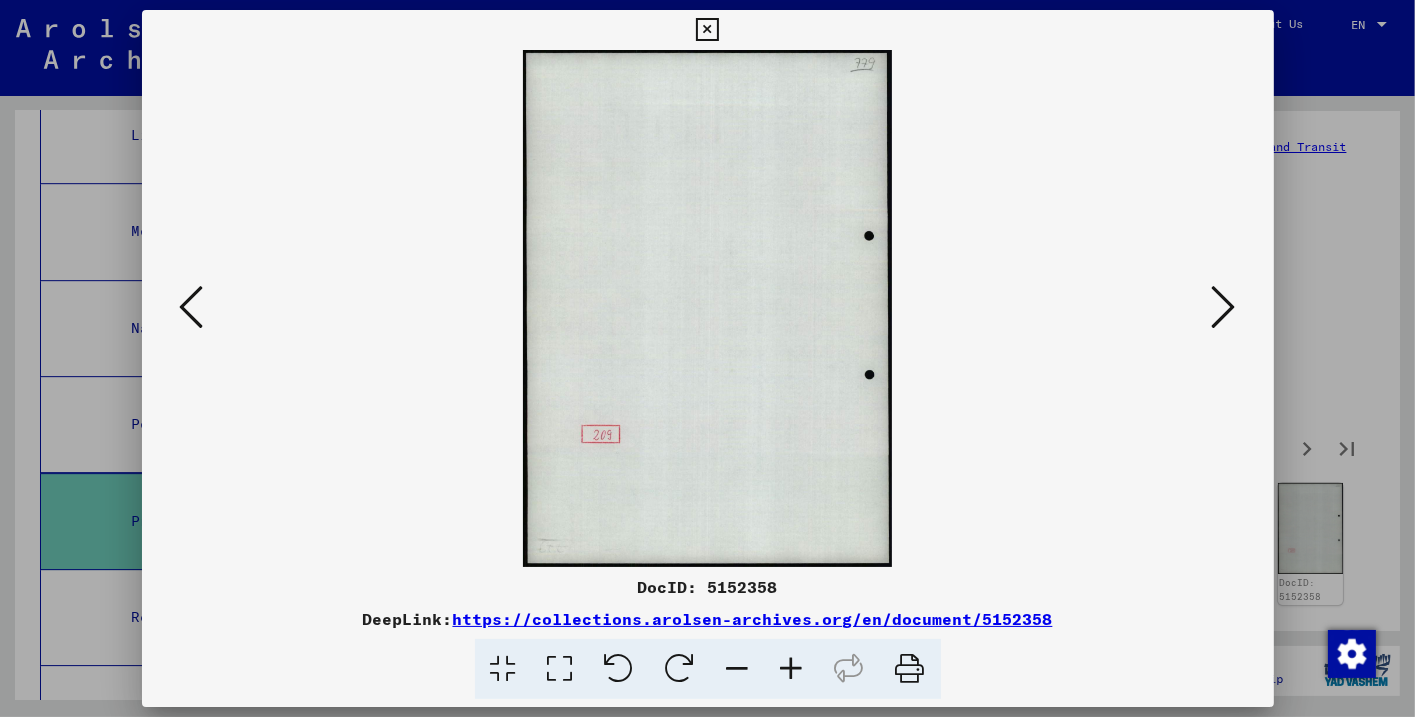 click at bounding box center (1224, 307) 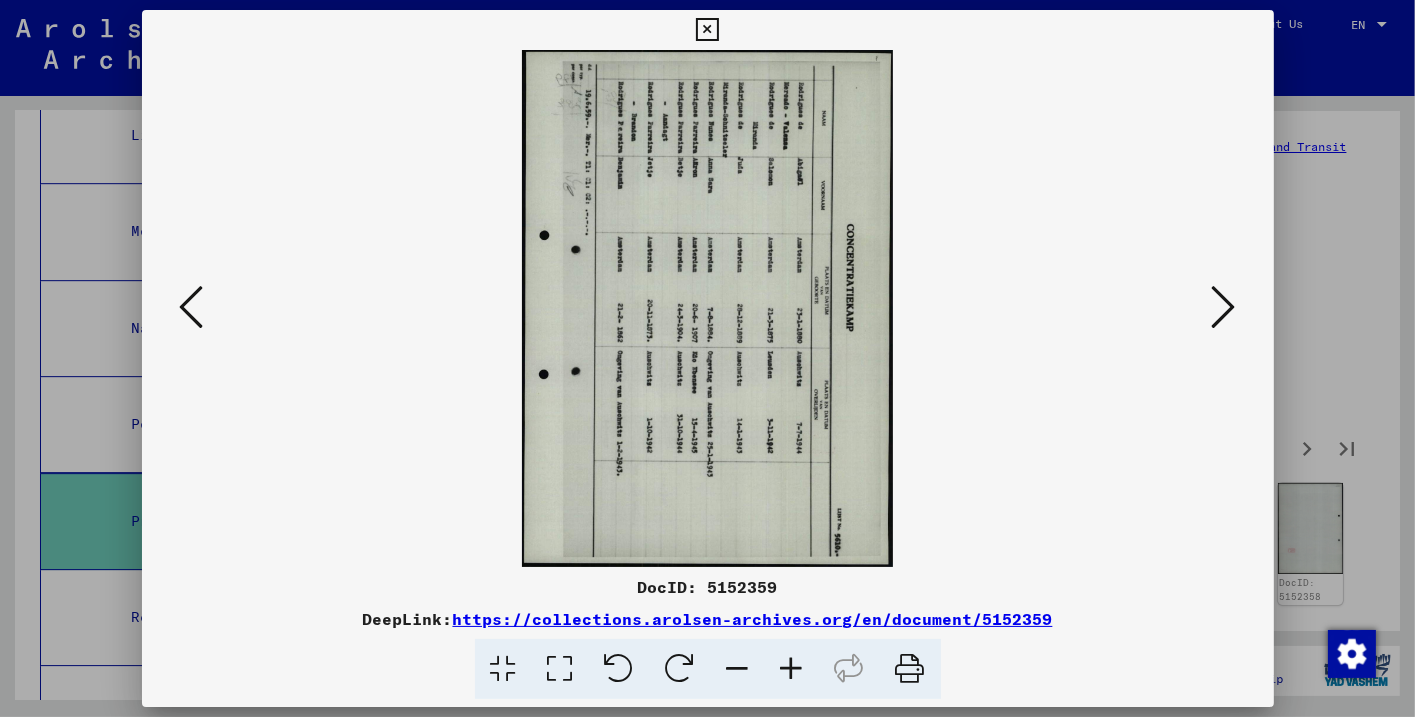 click at bounding box center (1224, 307) 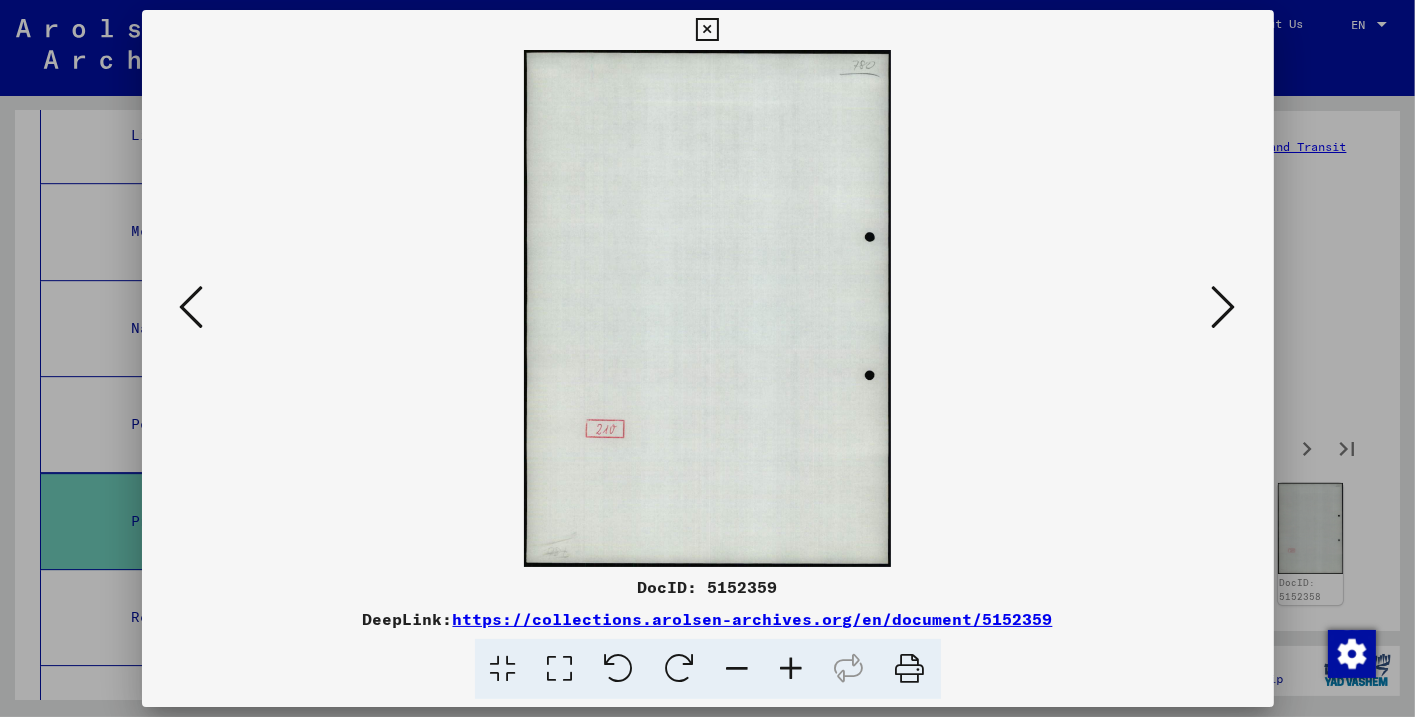 click at bounding box center (1224, 307) 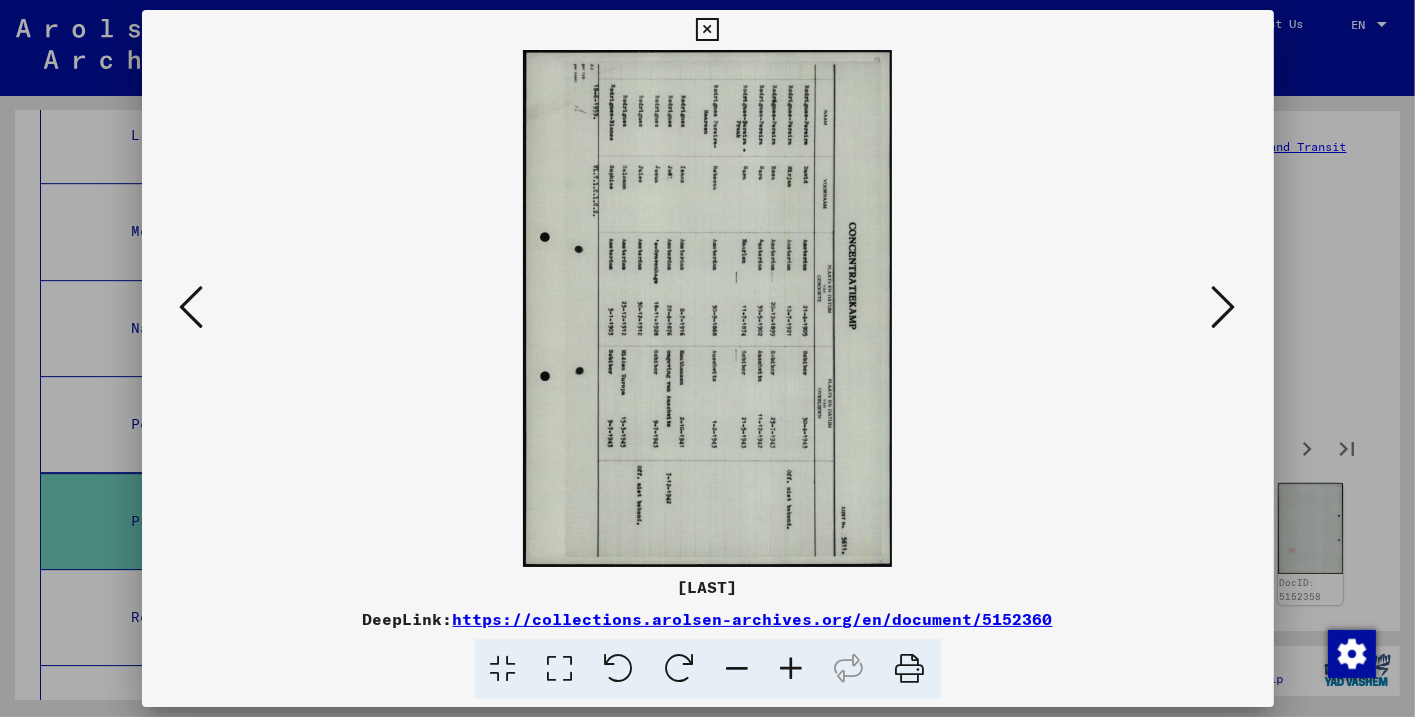 click at bounding box center [1224, 307] 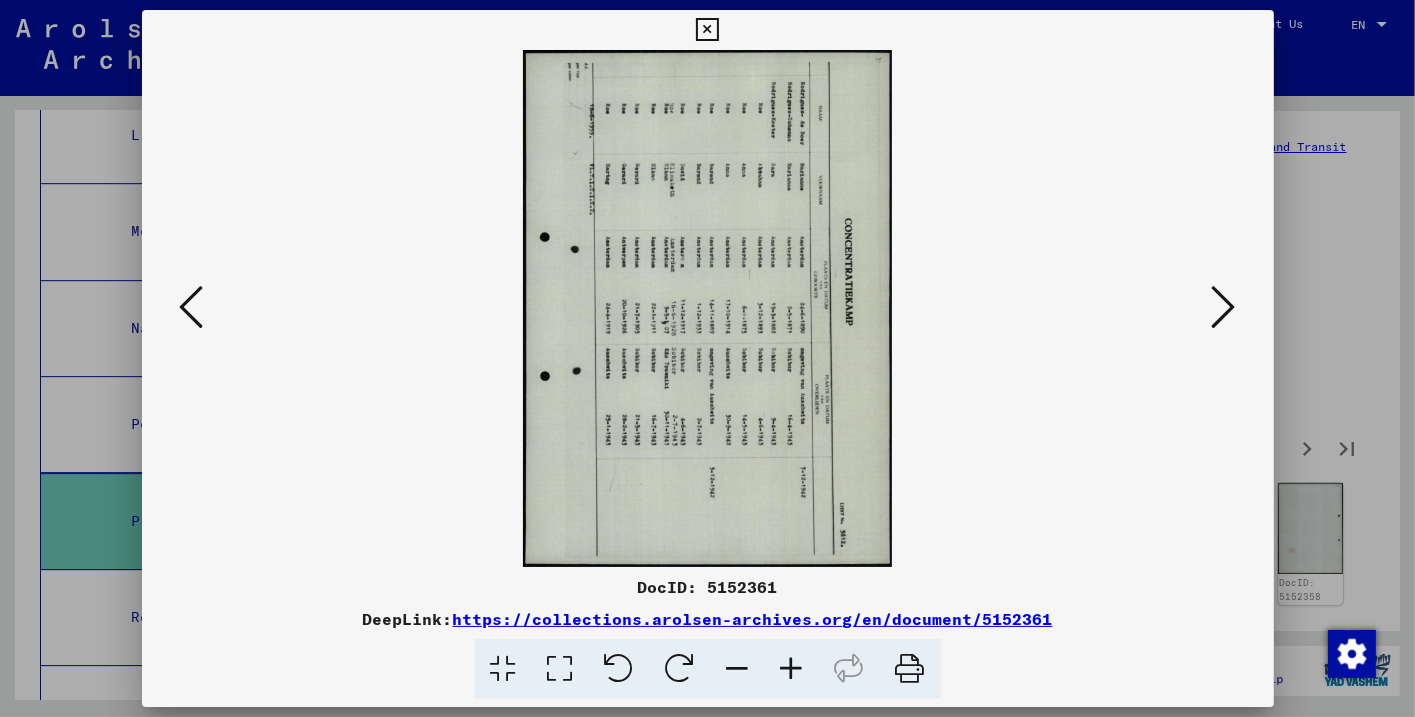 click at bounding box center [1224, 307] 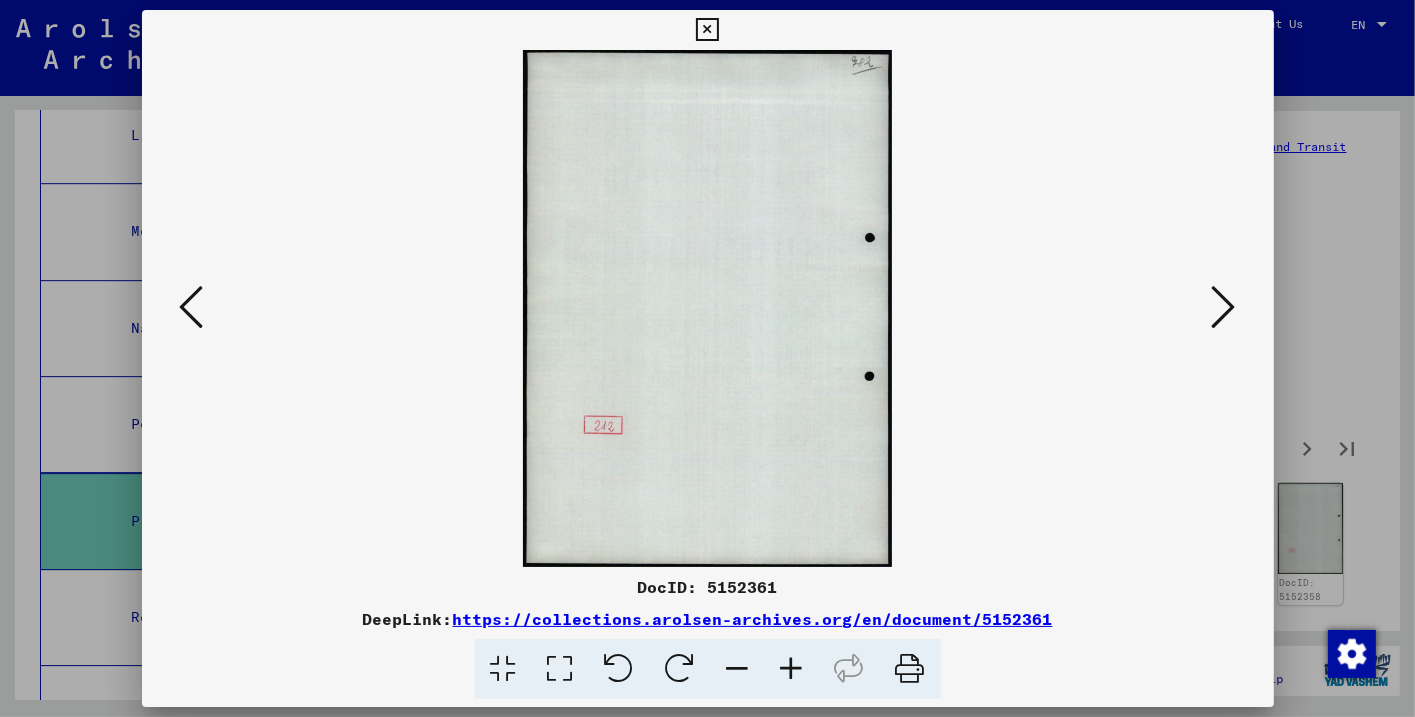 click at bounding box center [1224, 307] 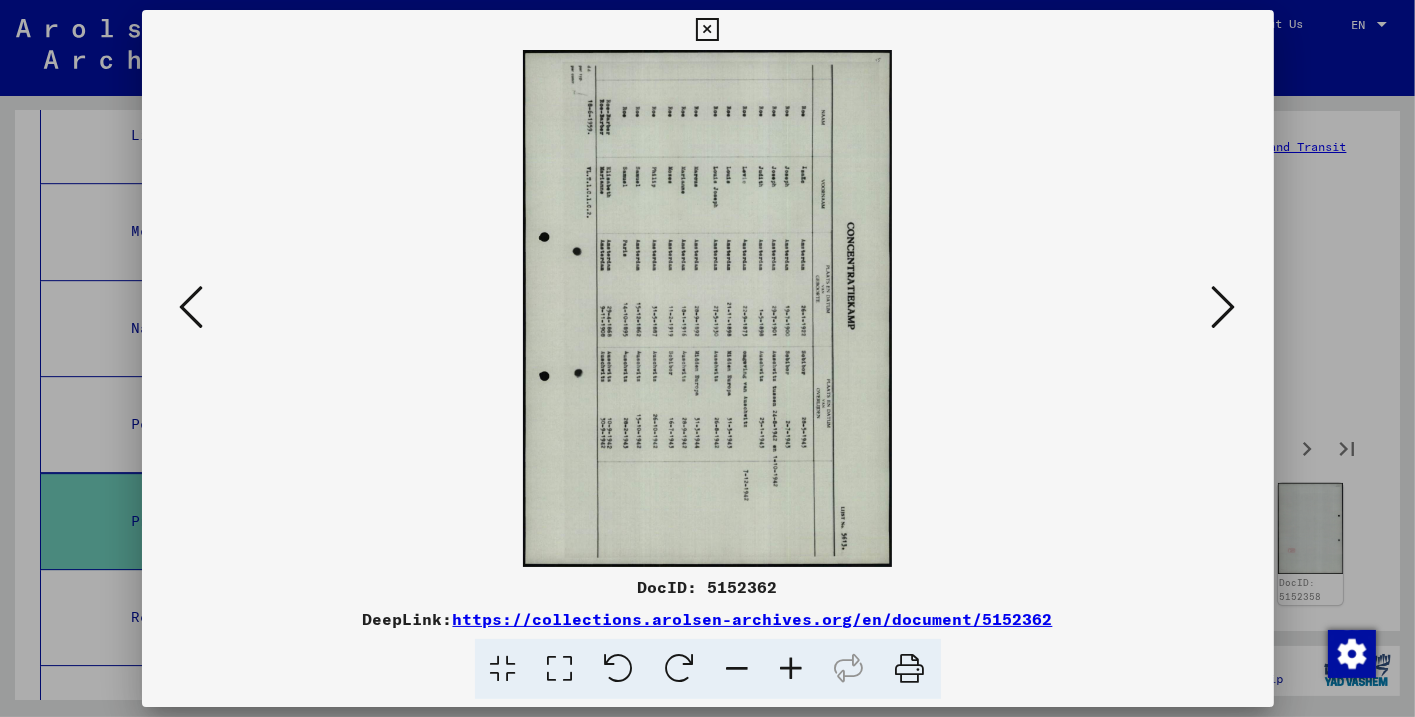 click at bounding box center (1224, 307) 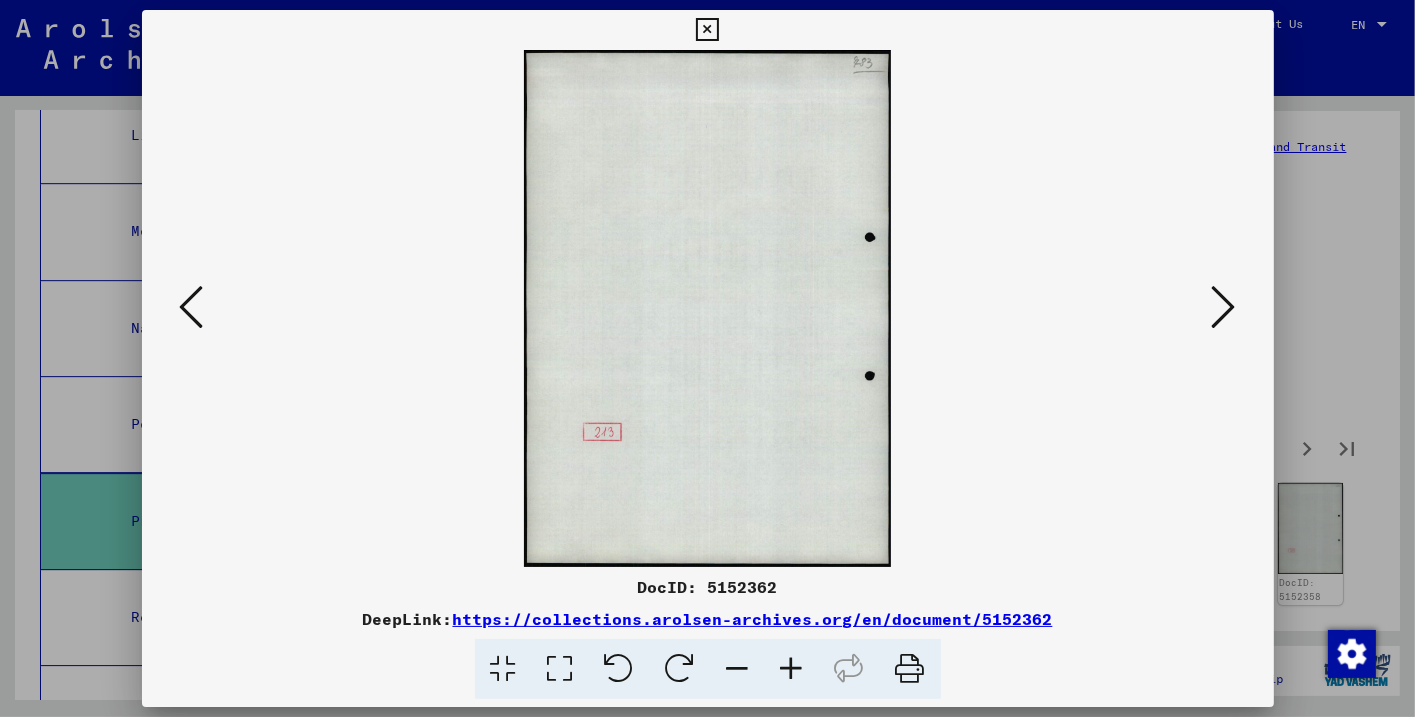 click at bounding box center (1224, 307) 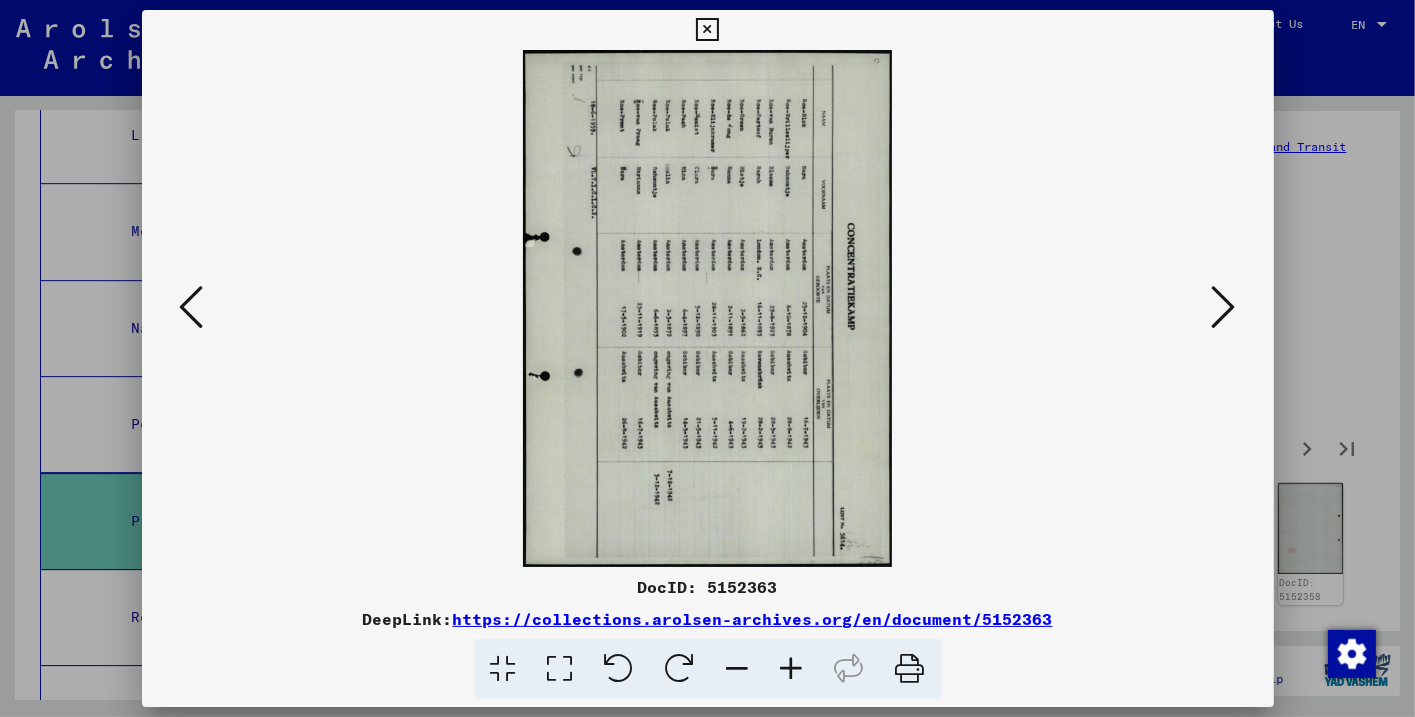 click at bounding box center [619, 669] 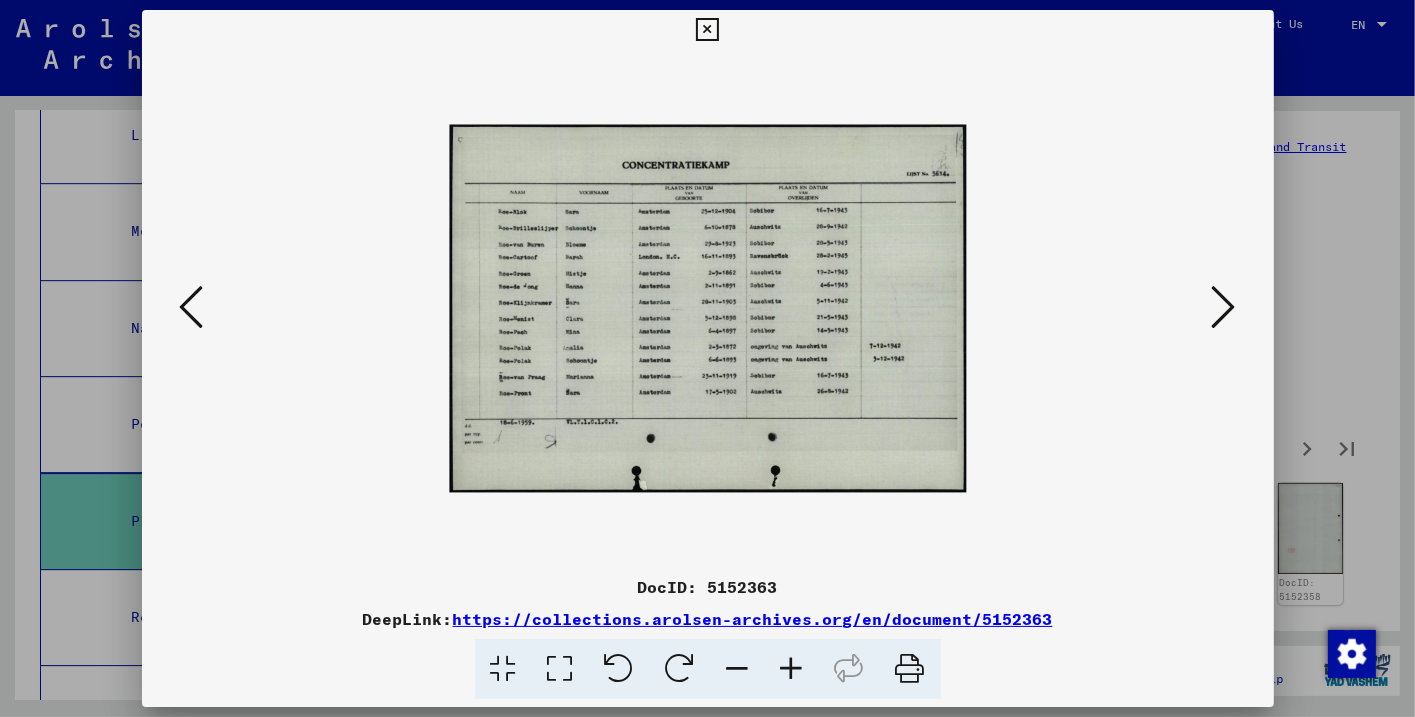 click at bounding box center (792, 669) 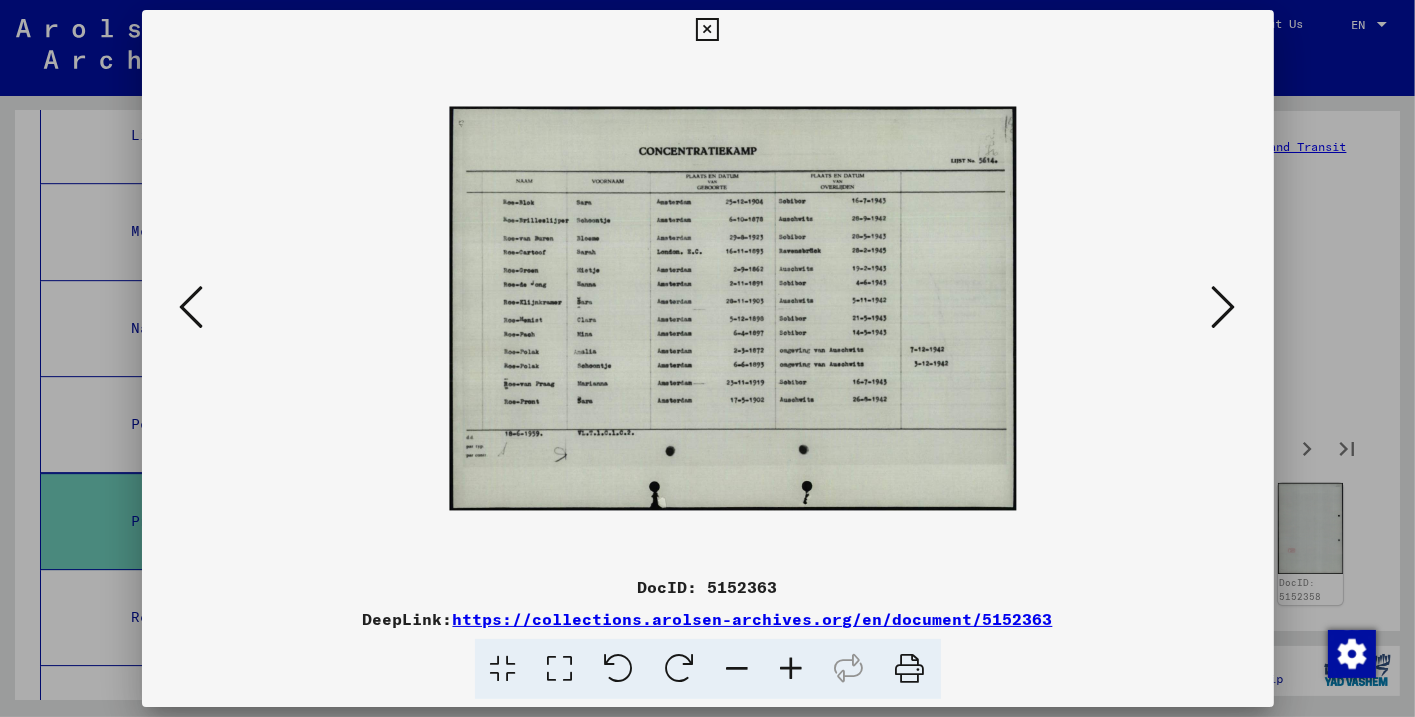 click at bounding box center [792, 669] 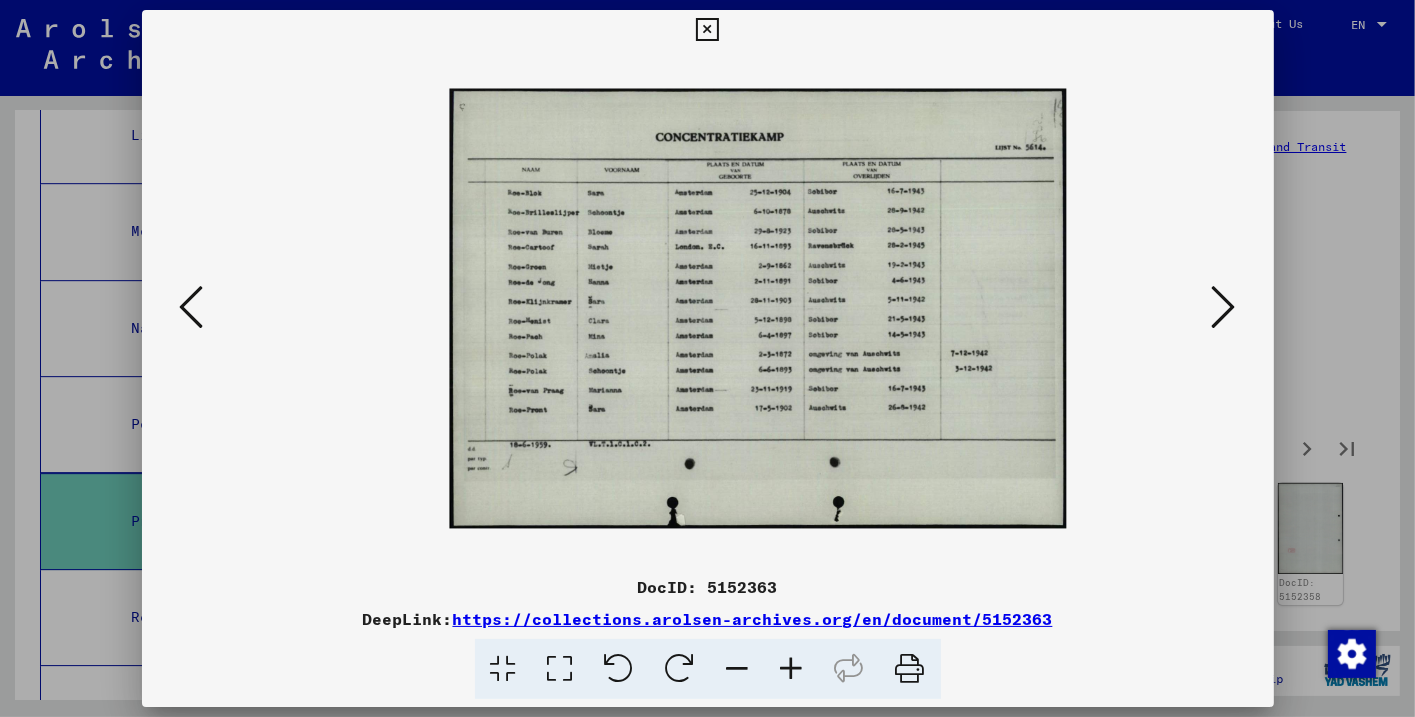 click at bounding box center (792, 669) 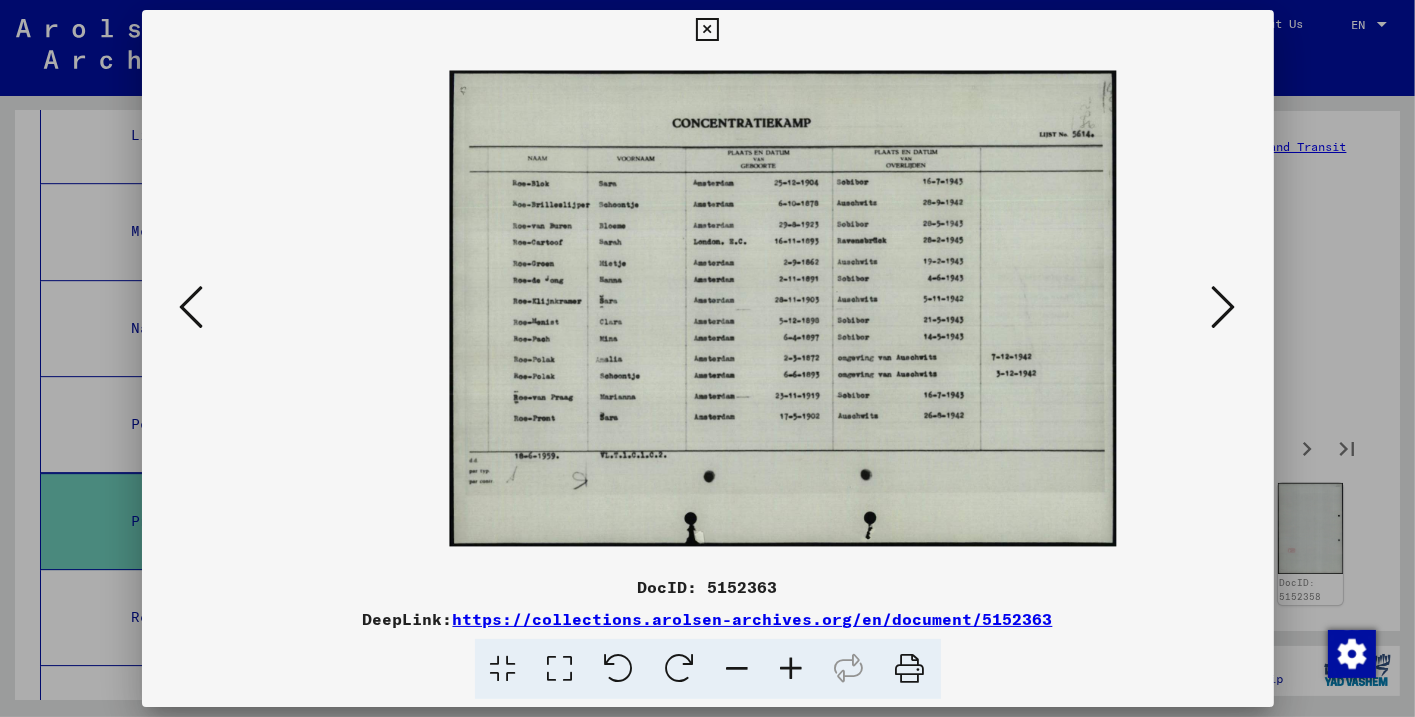 click at bounding box center (792, 669) 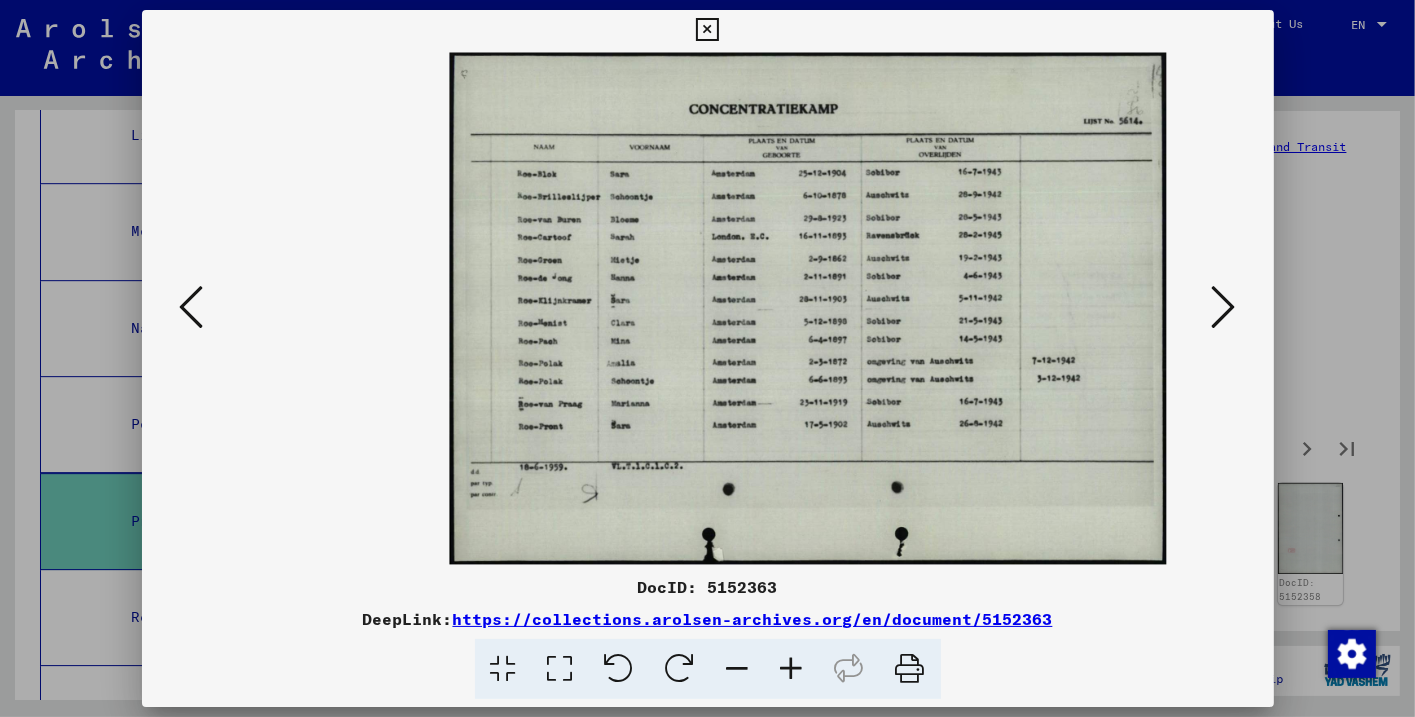 click at bounding box center [1224, 307] 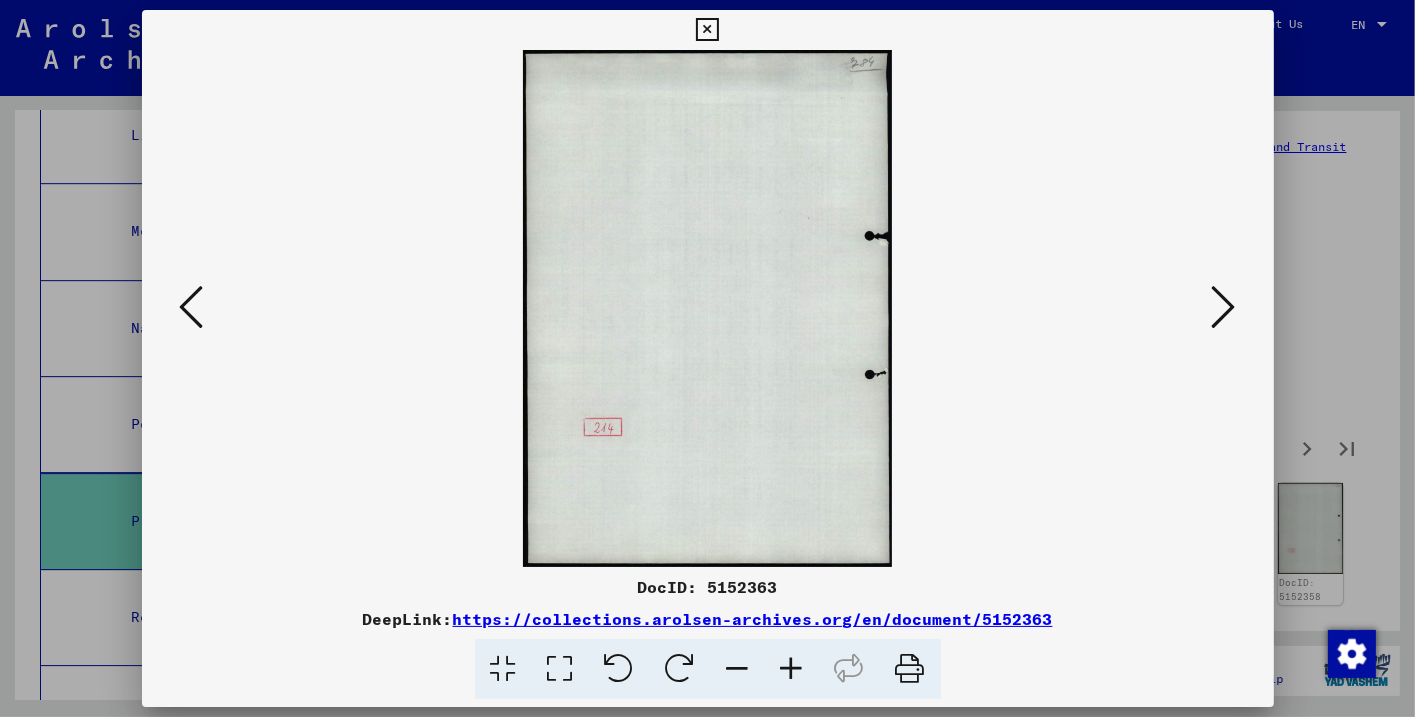 click at bounding box center (1224, 307) 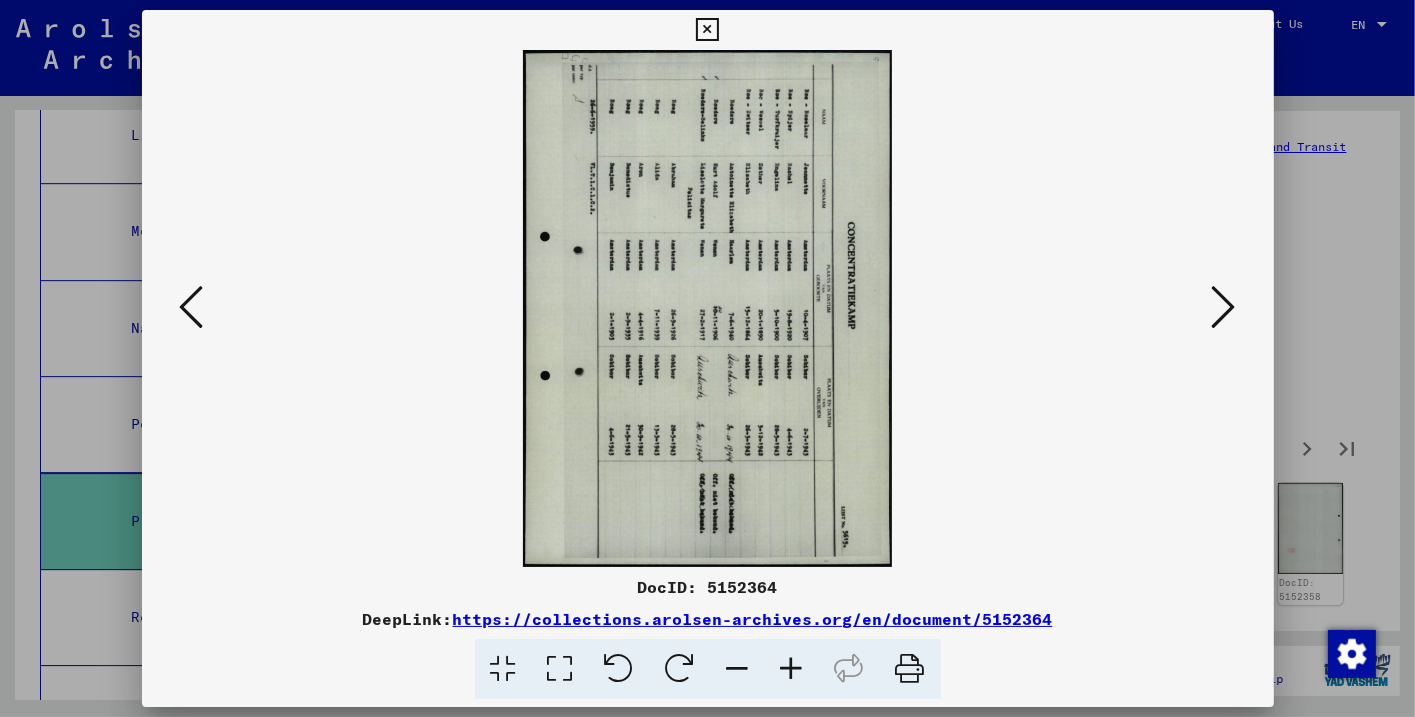 click at bounding box center [1224, 307] 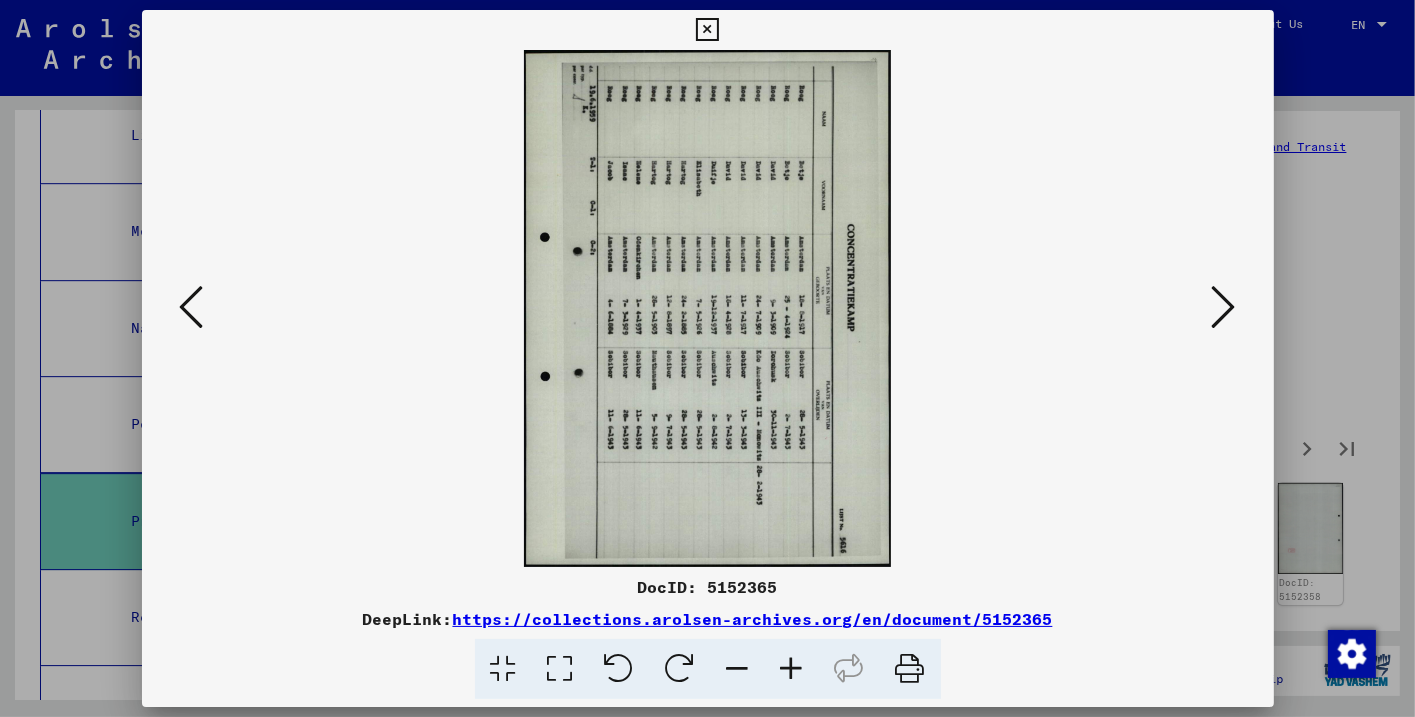 click at bounding box center [1224, 307] 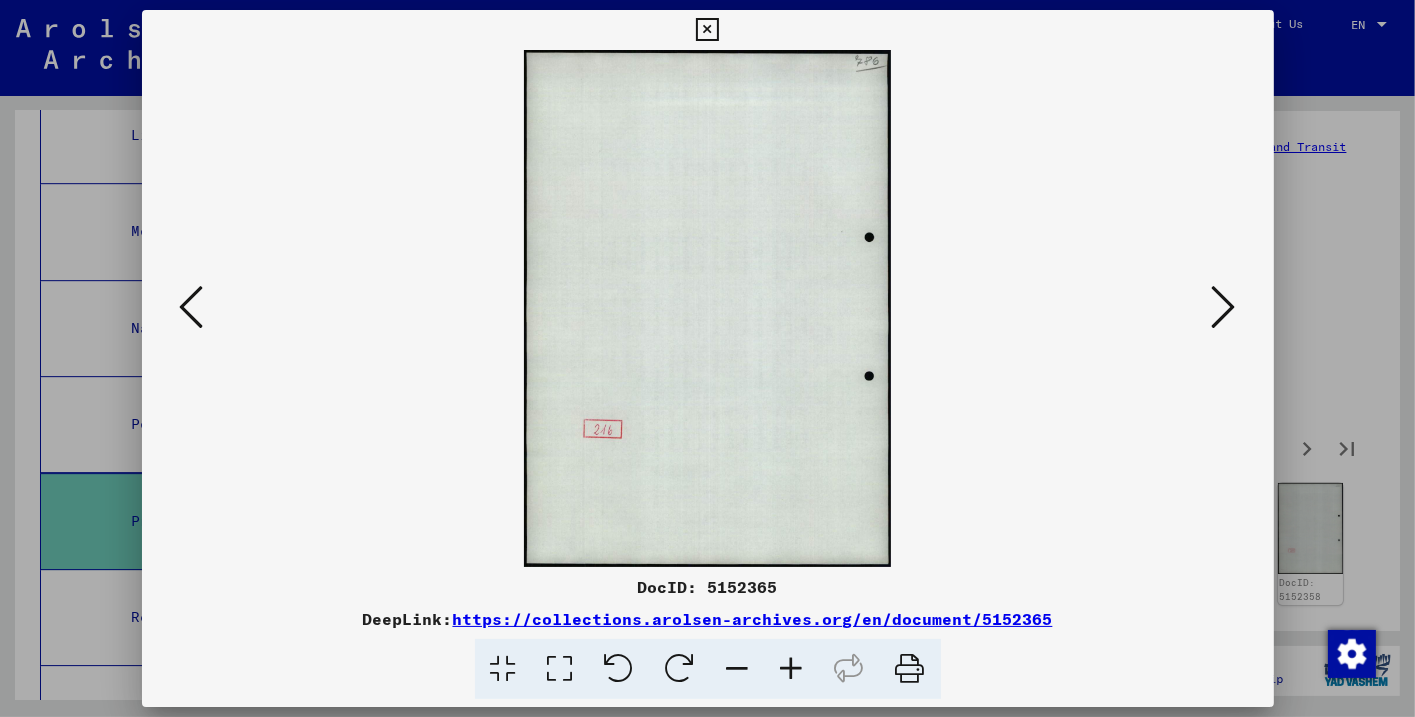 click at bounding box center (1224, 307) 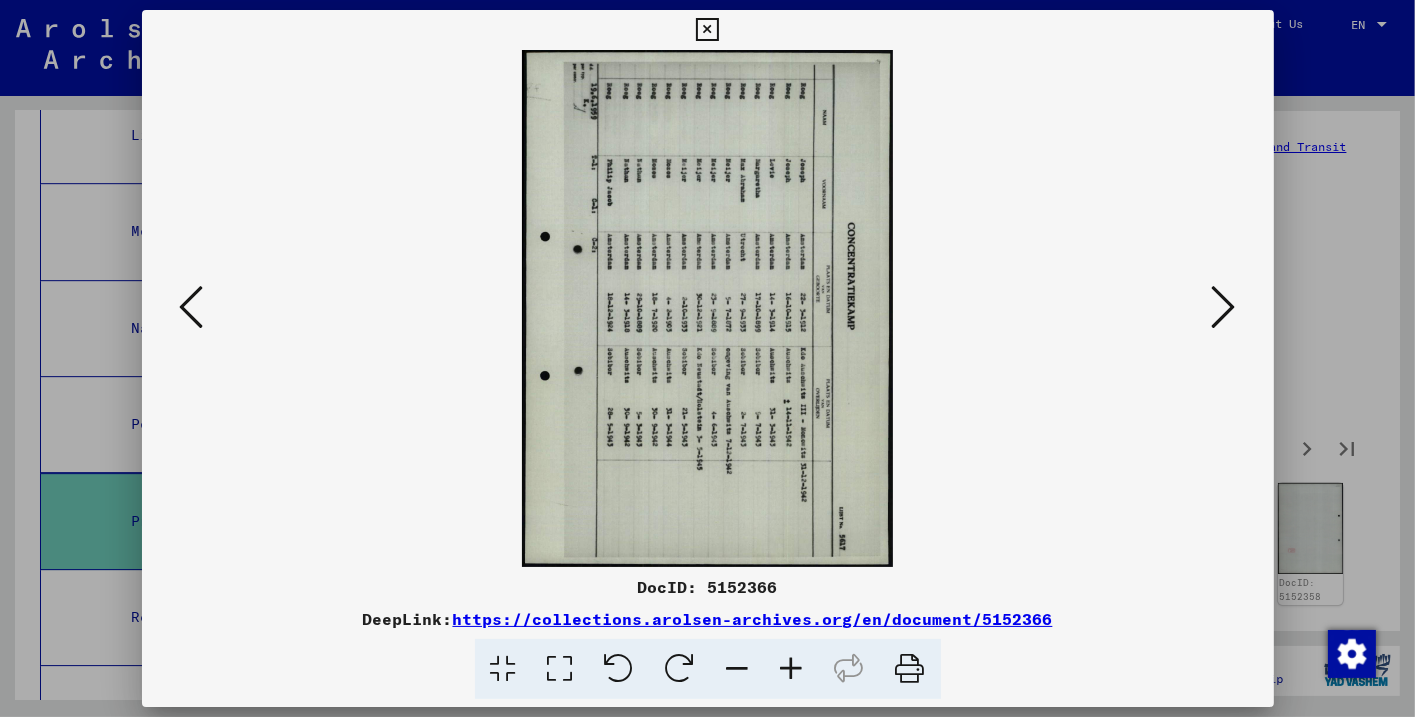 click at bounding box center (1224, 307) 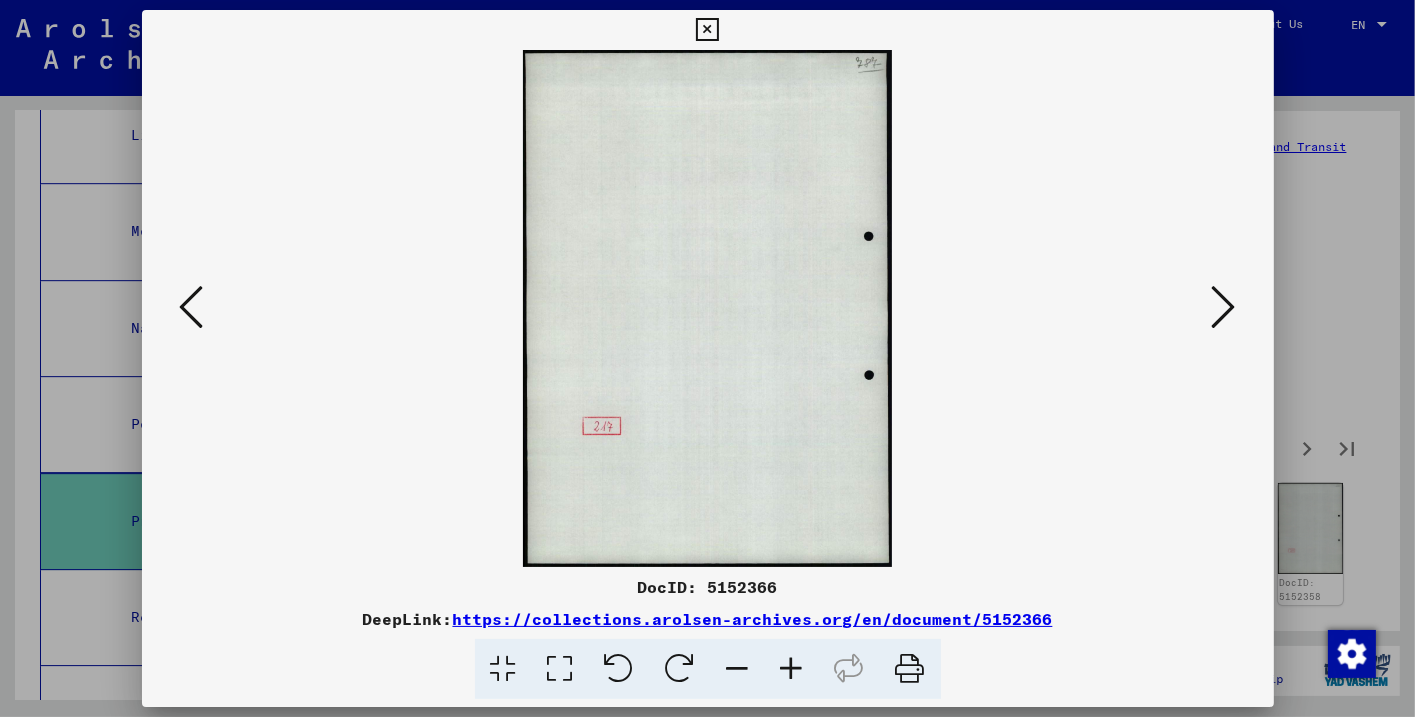 click at bounding box center (1224, 307) 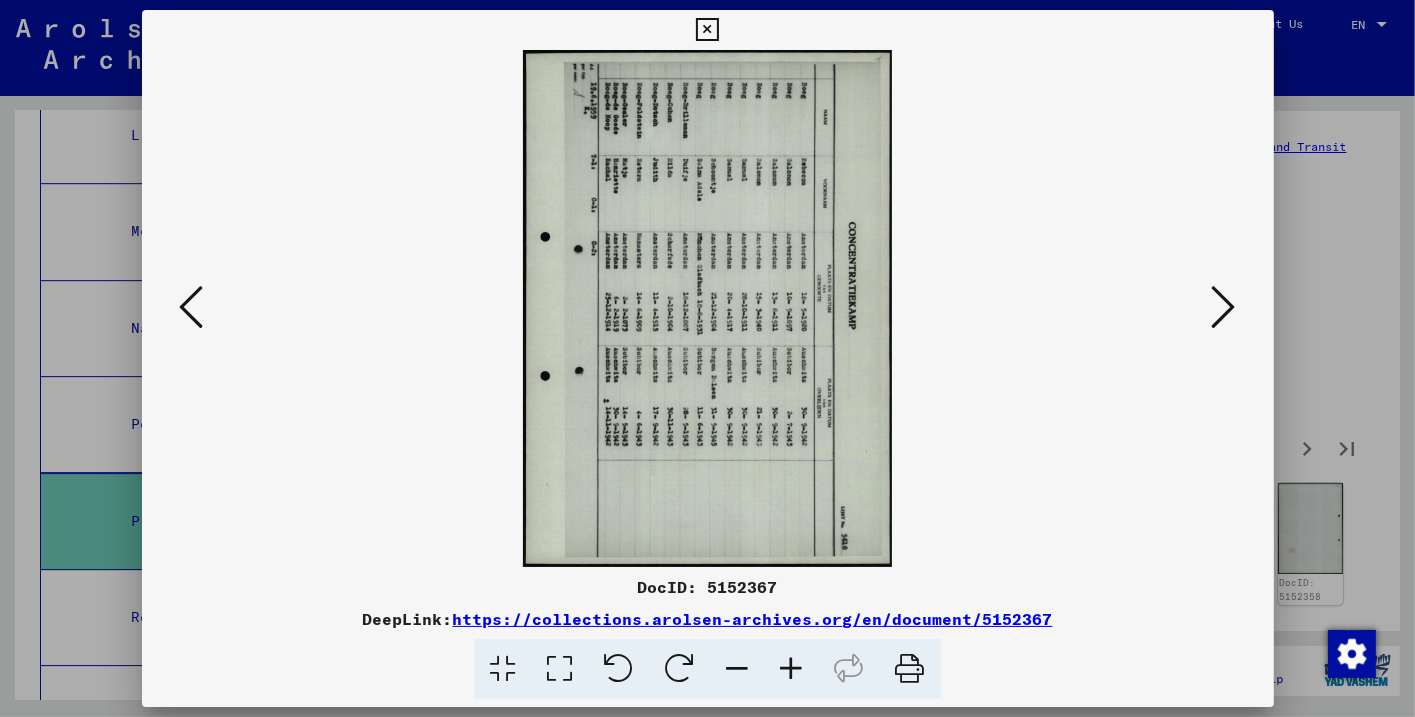 click at bounding box center [1224, 307] 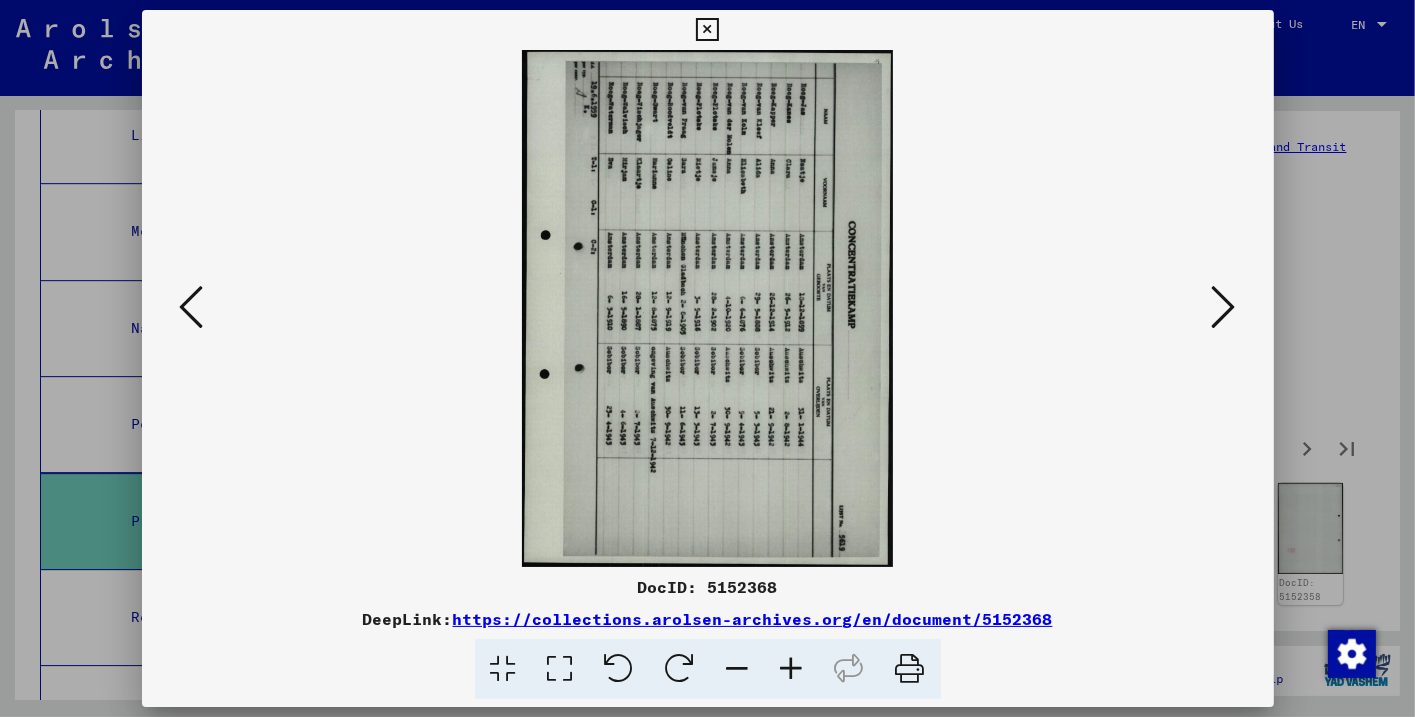 click at bounding box center (1224, 307) 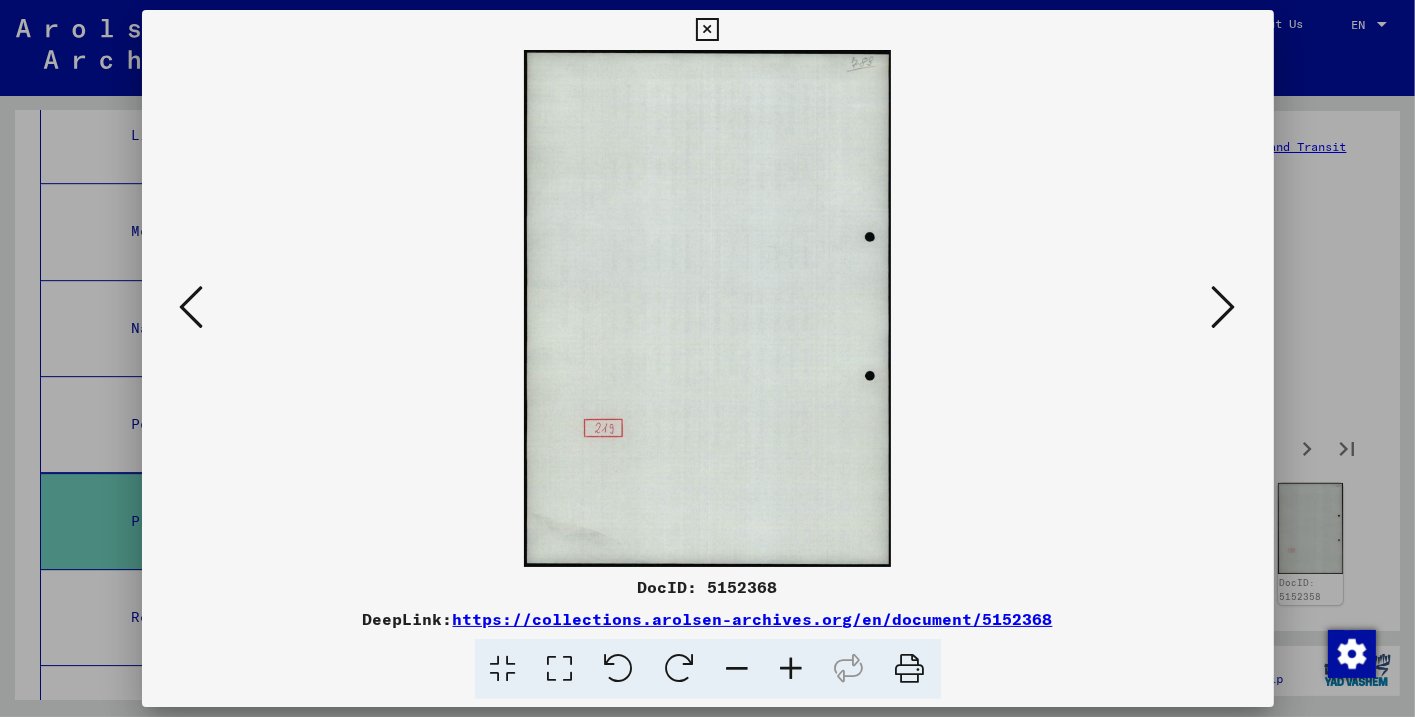 click at bounding box center (1224, 307) 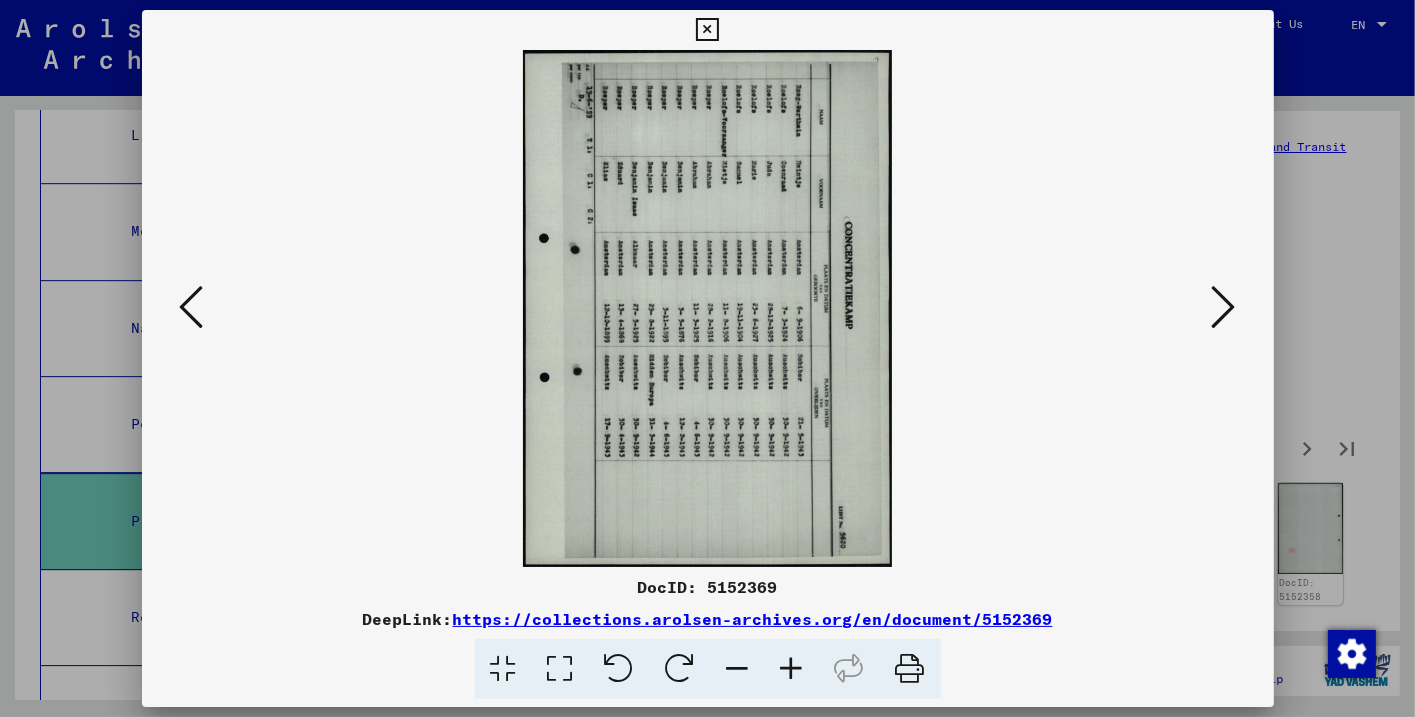 click at bounding box center [1224, 307] 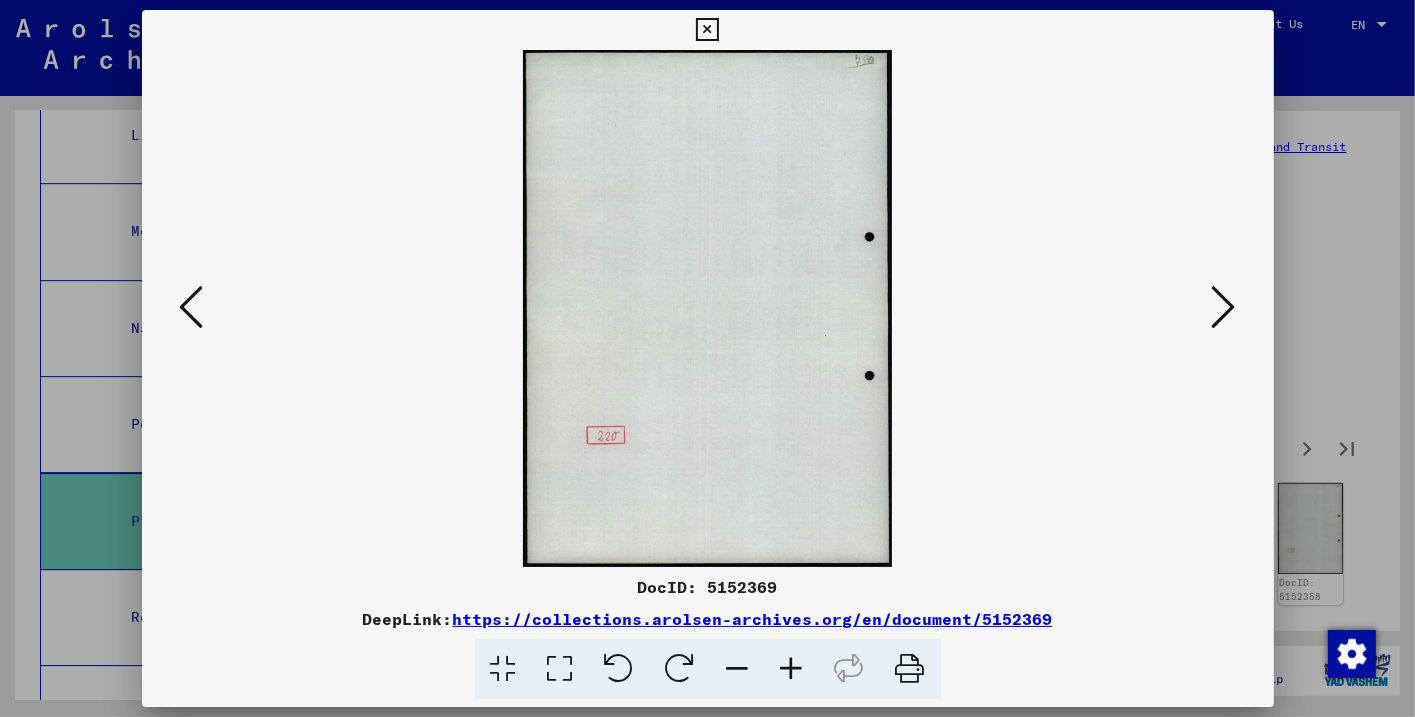 click at bounding box center (1224, 307) 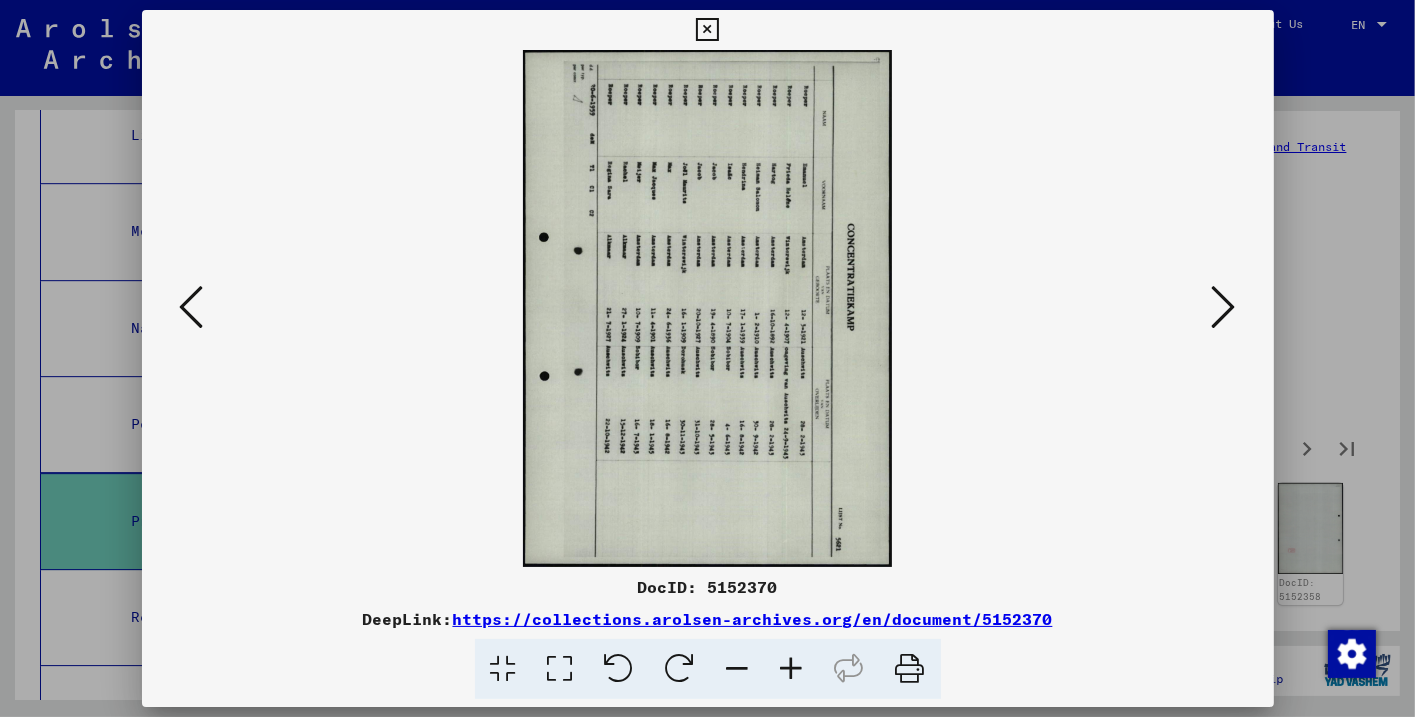 click at bounding box center (1224, 307) 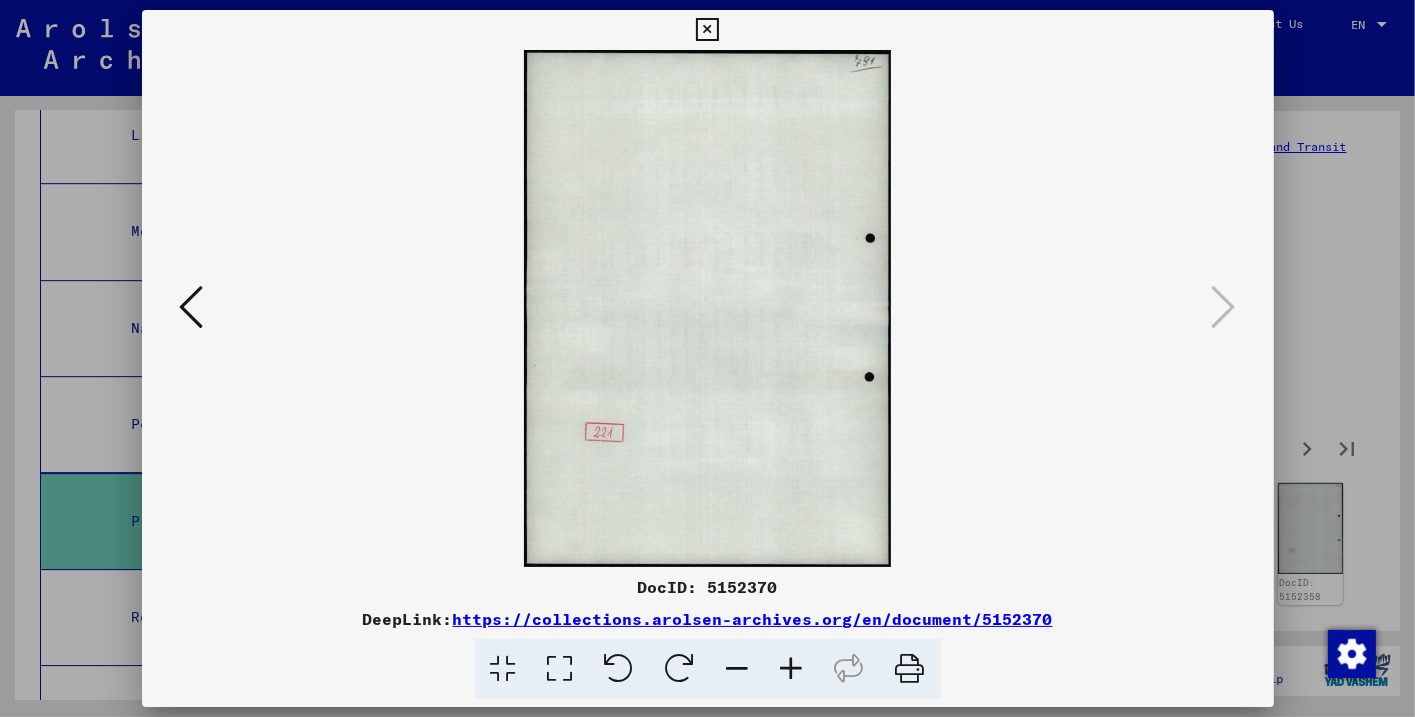 click at bounding box center (192, 307) 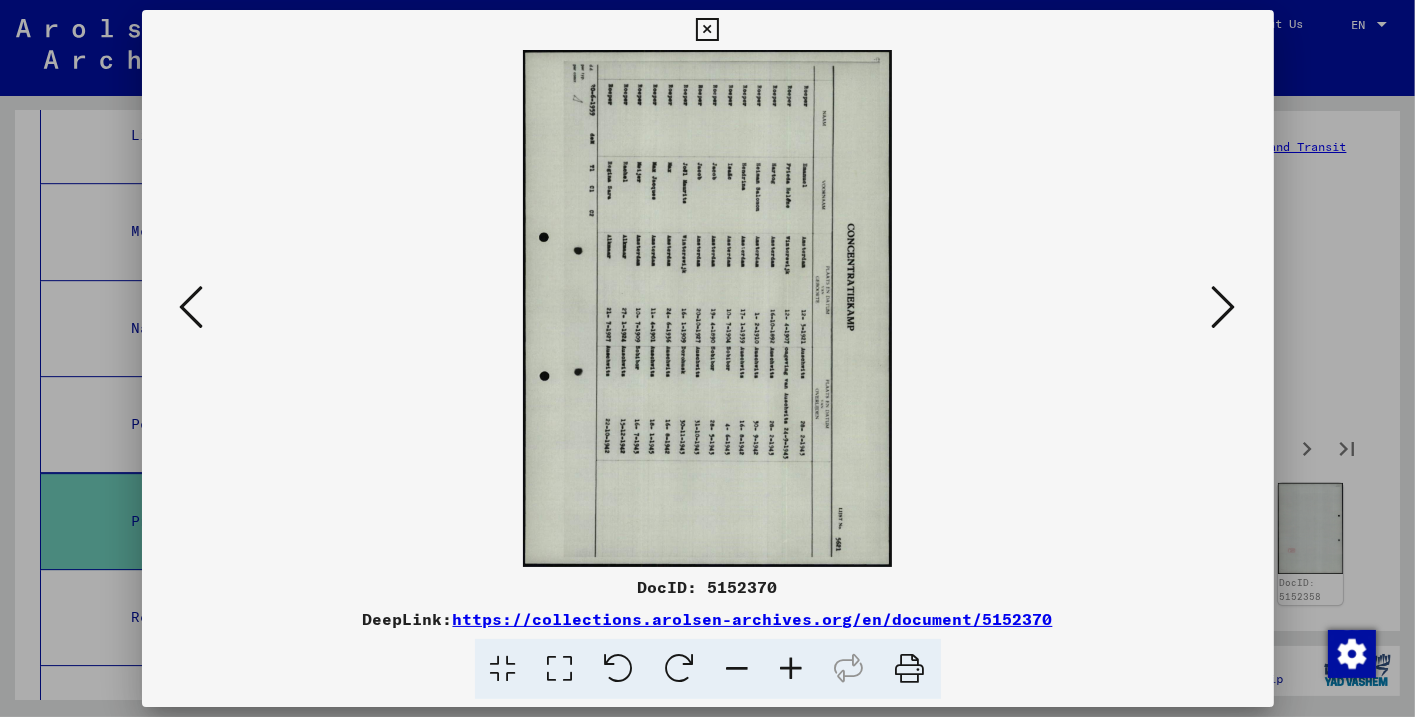 click at bounding box center [619, 669] 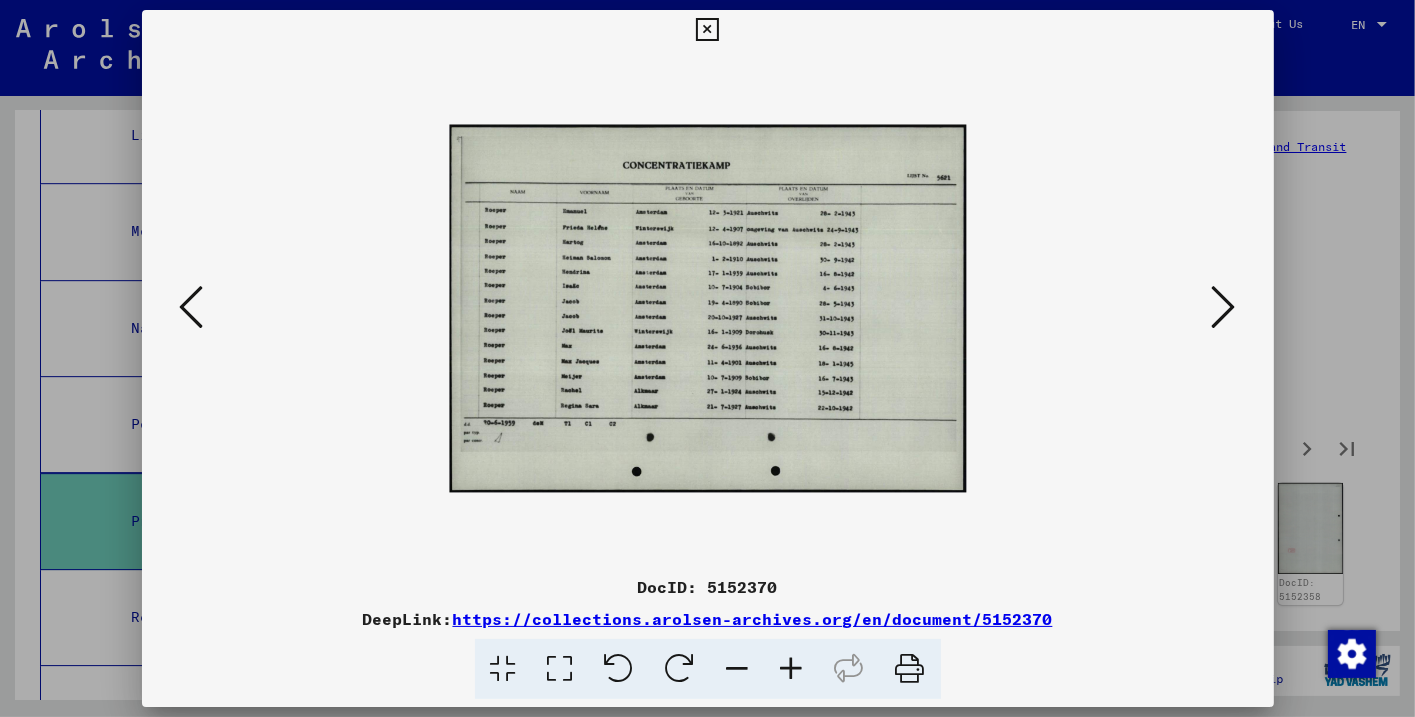 click at bounding box center [792, 669] 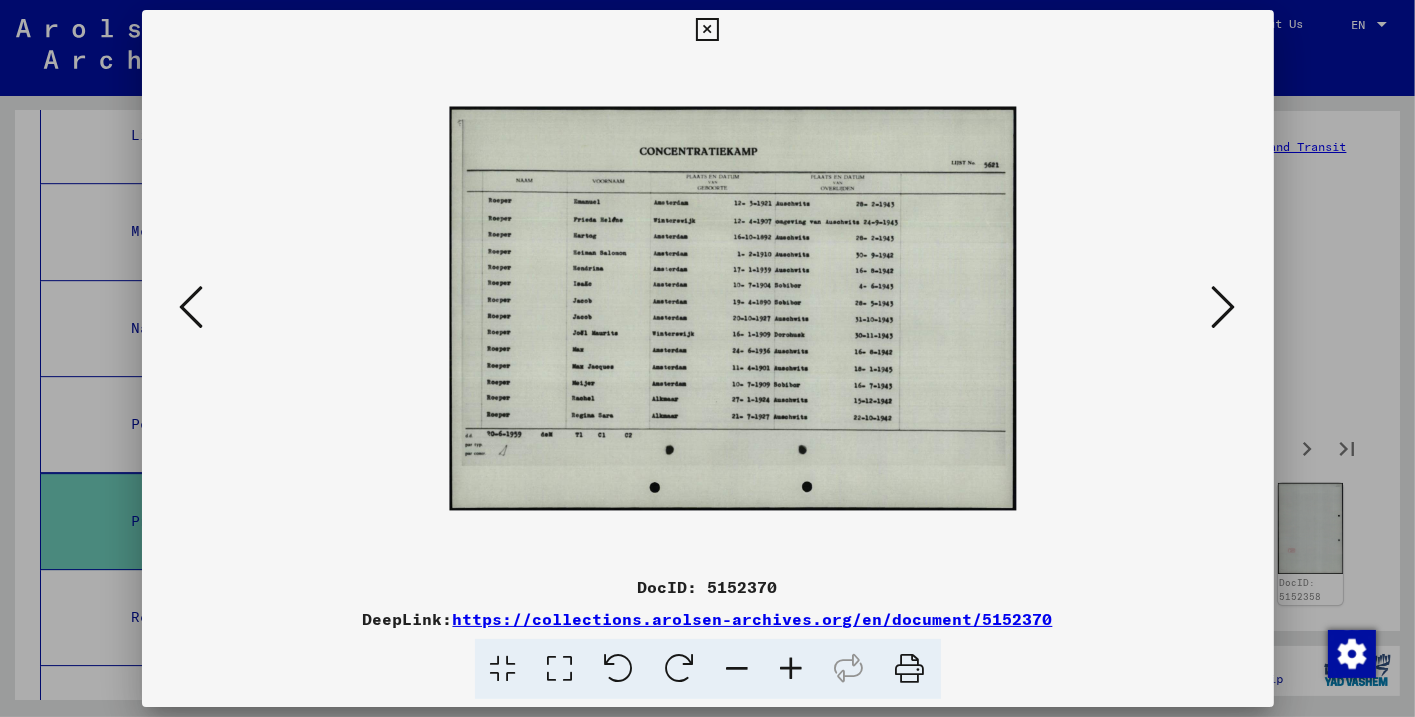 click at bounding box center (792, 669) 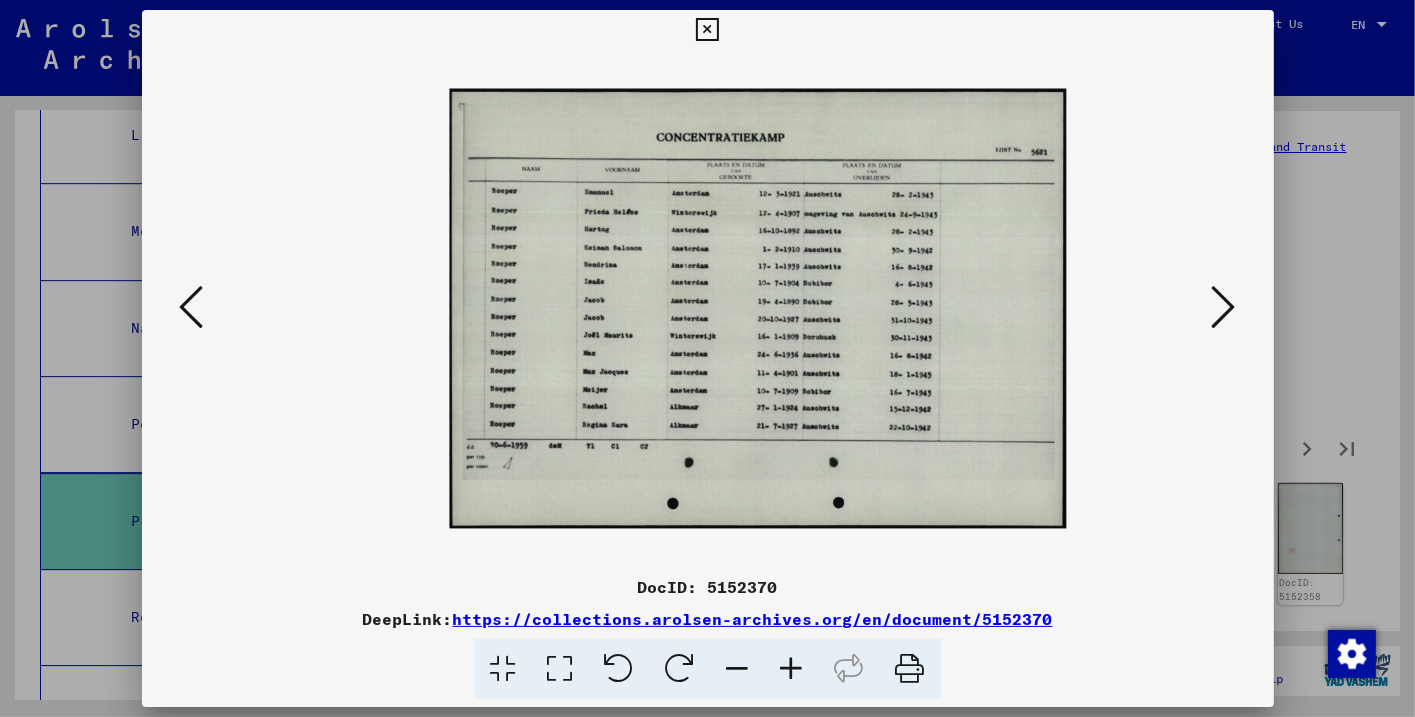 click at bounding box center [792, 669] 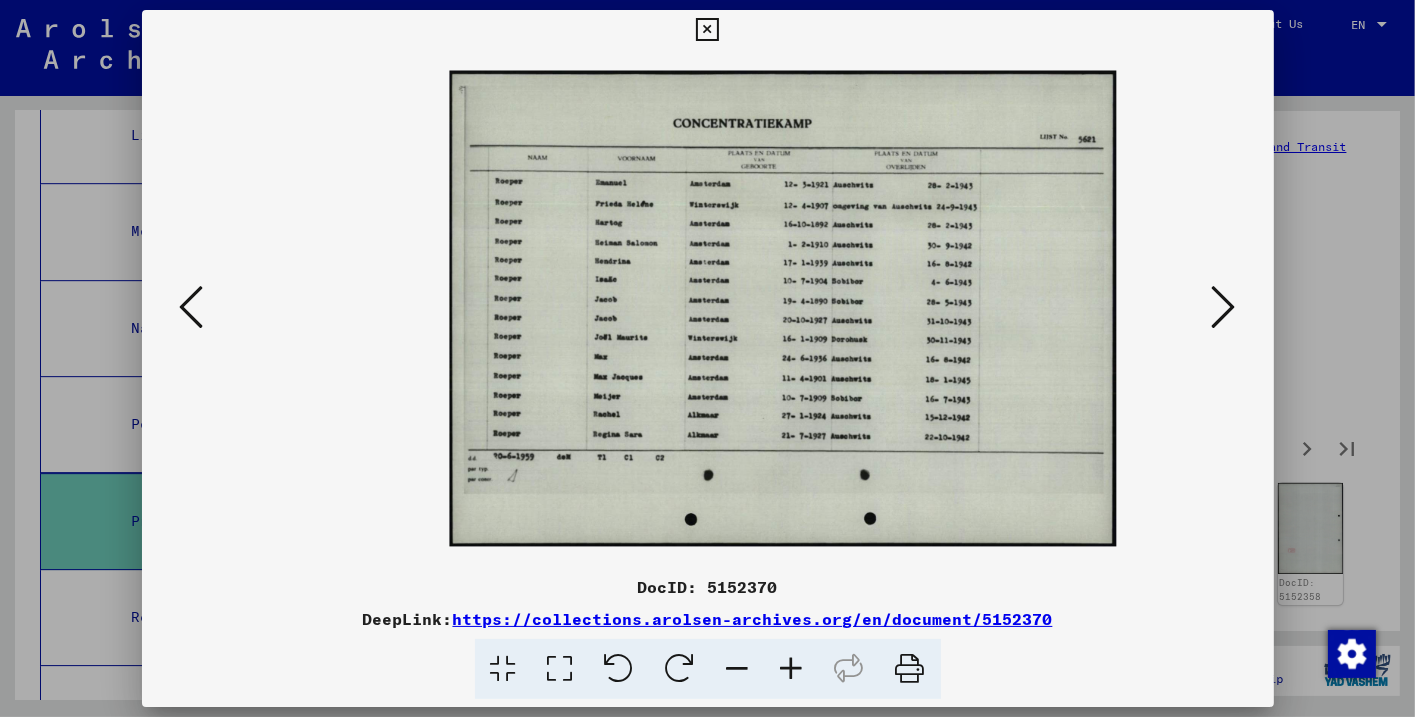 click at bounding box center (792, 669) 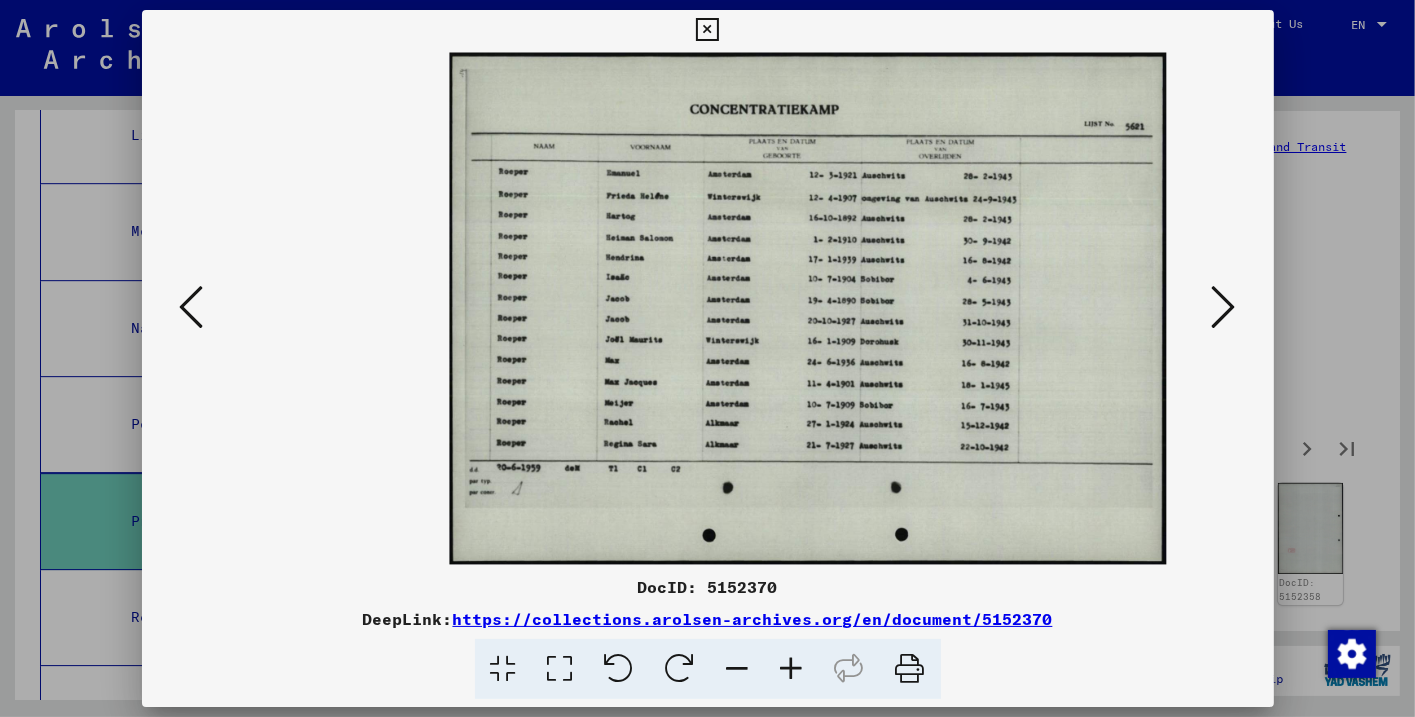 click at bounding box center [792, 669] 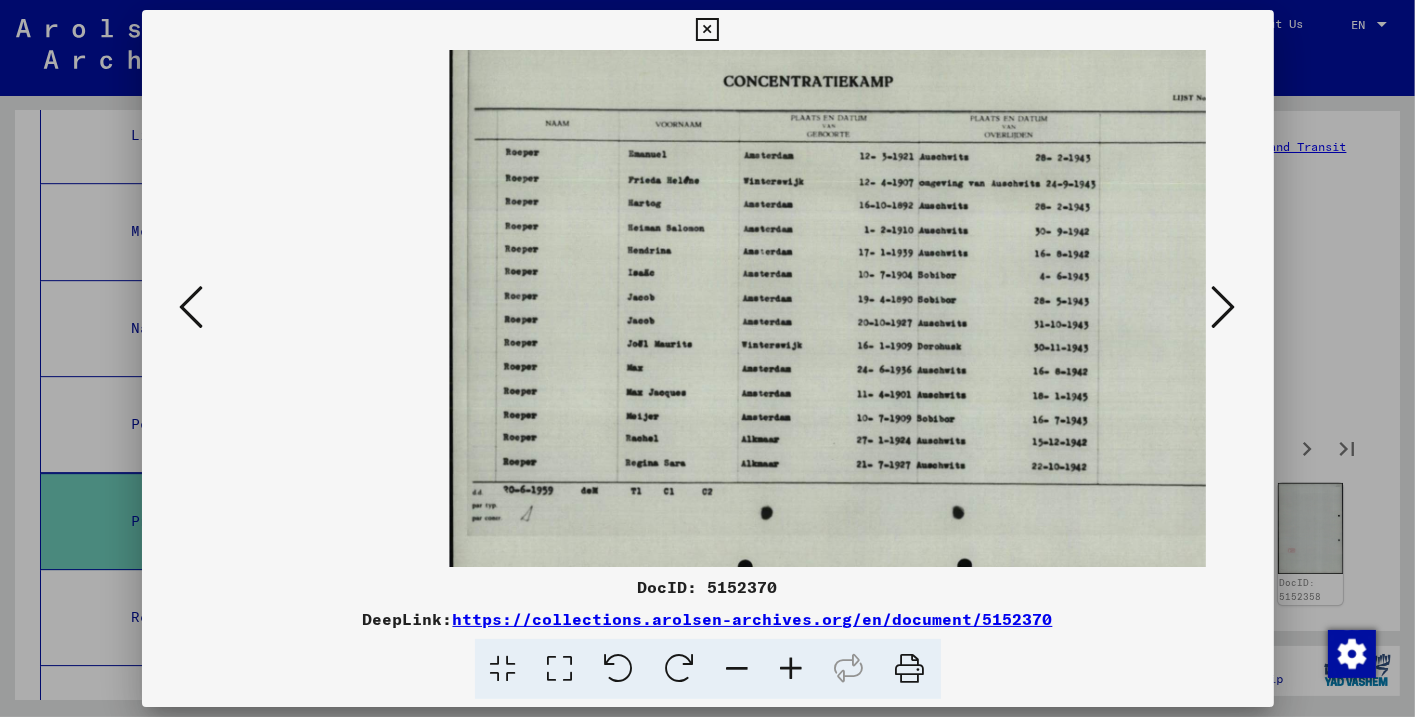click at bounding box center [707, 30] 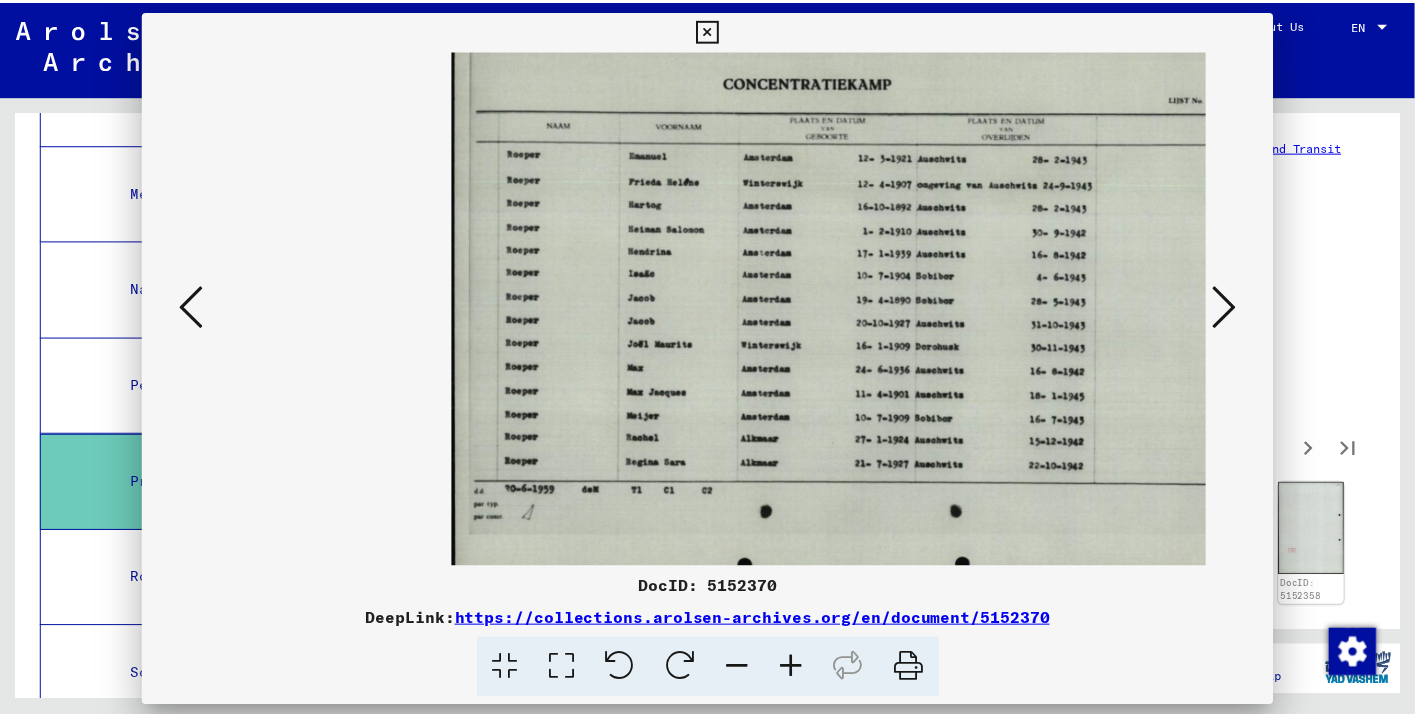 scroll, scrollTop: 5752, scrollLeft: 0, axis: vertical 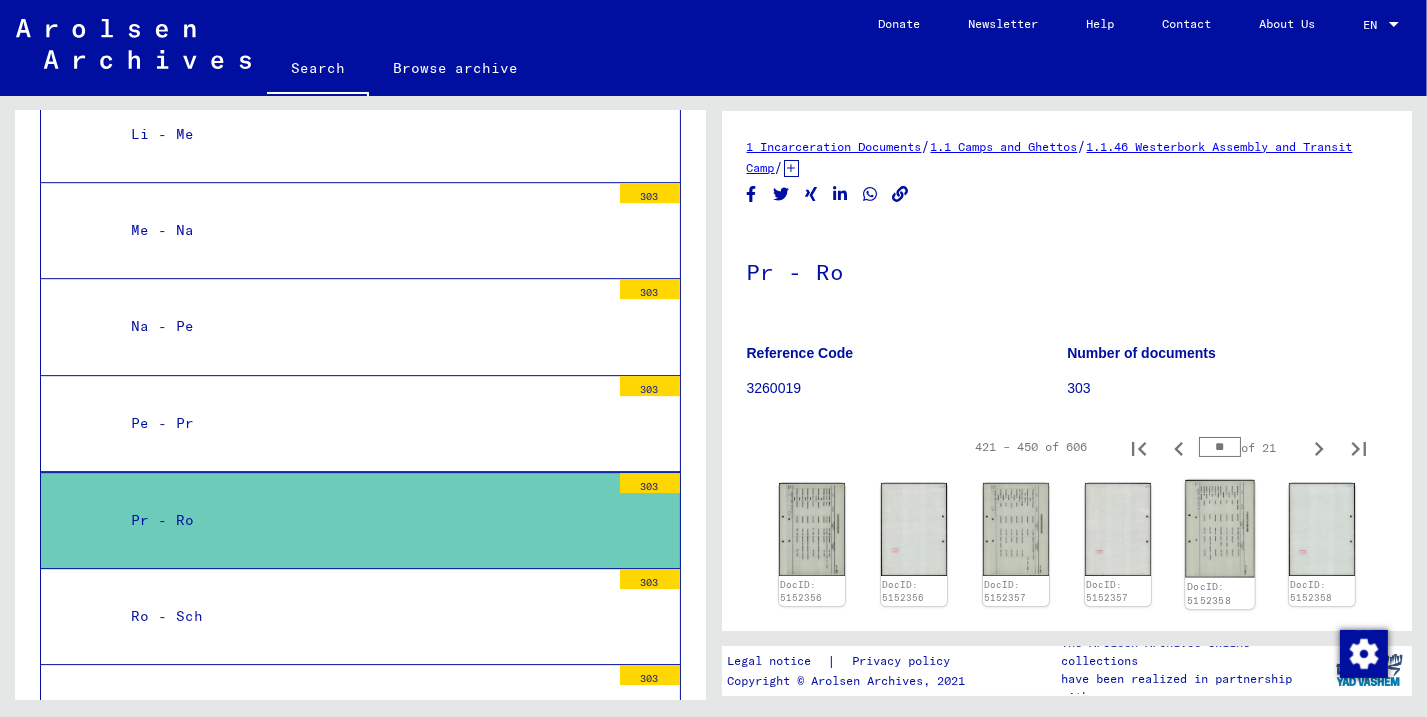 click 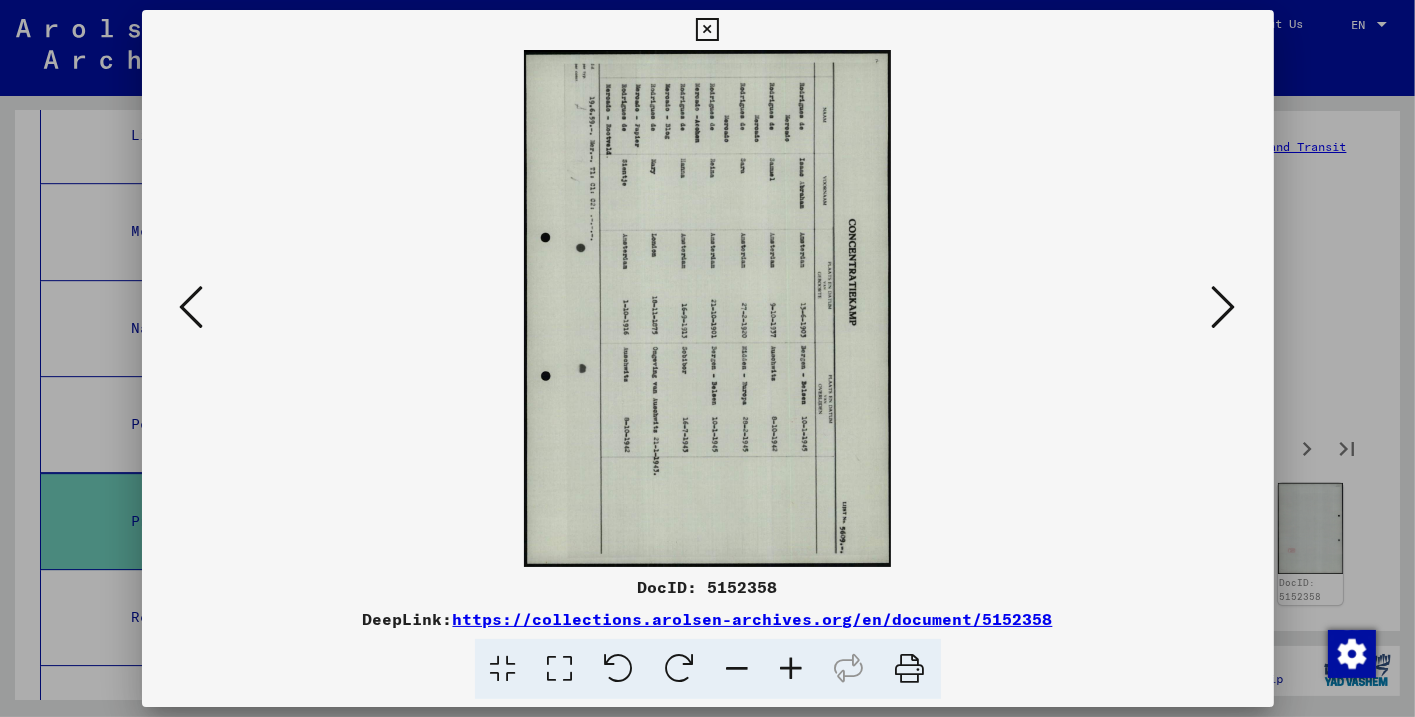click at bounding box center (619, 669) 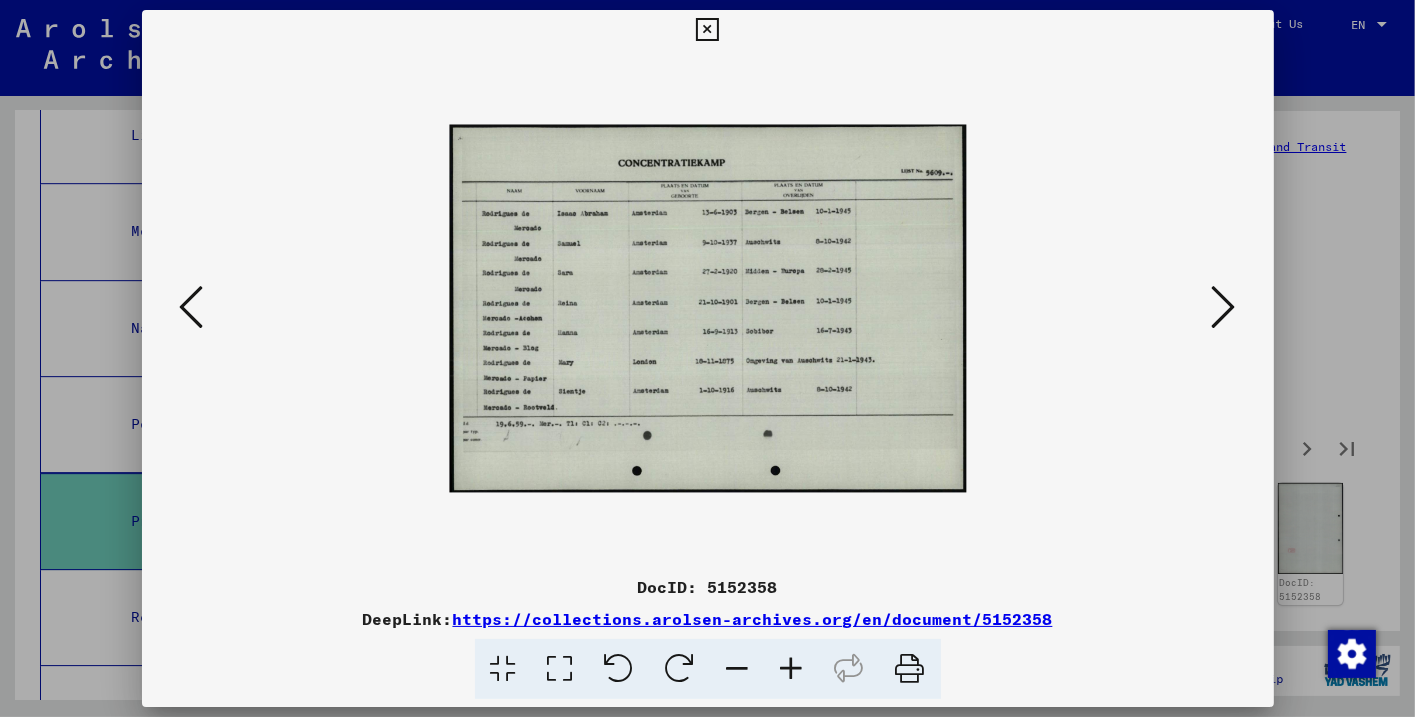 click at bounding box center [792, 669] 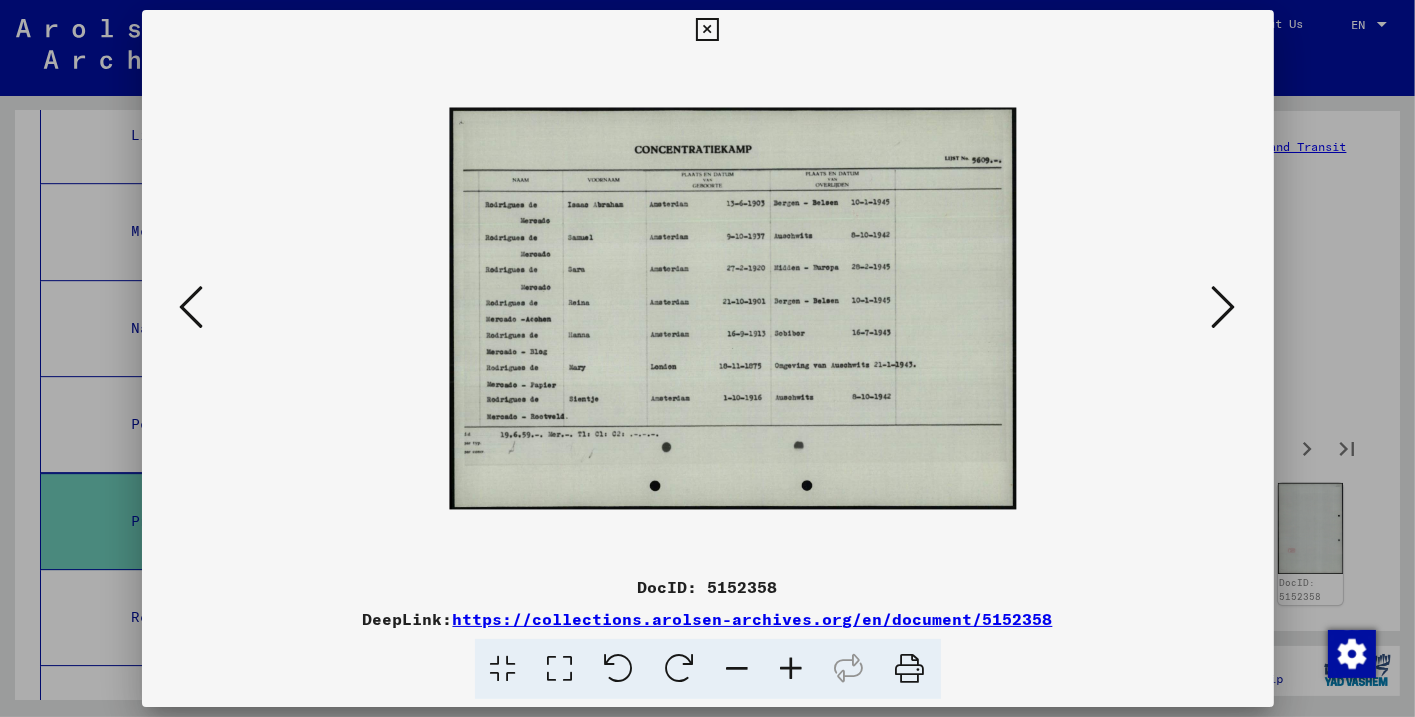click at bounding box center (792, 669) 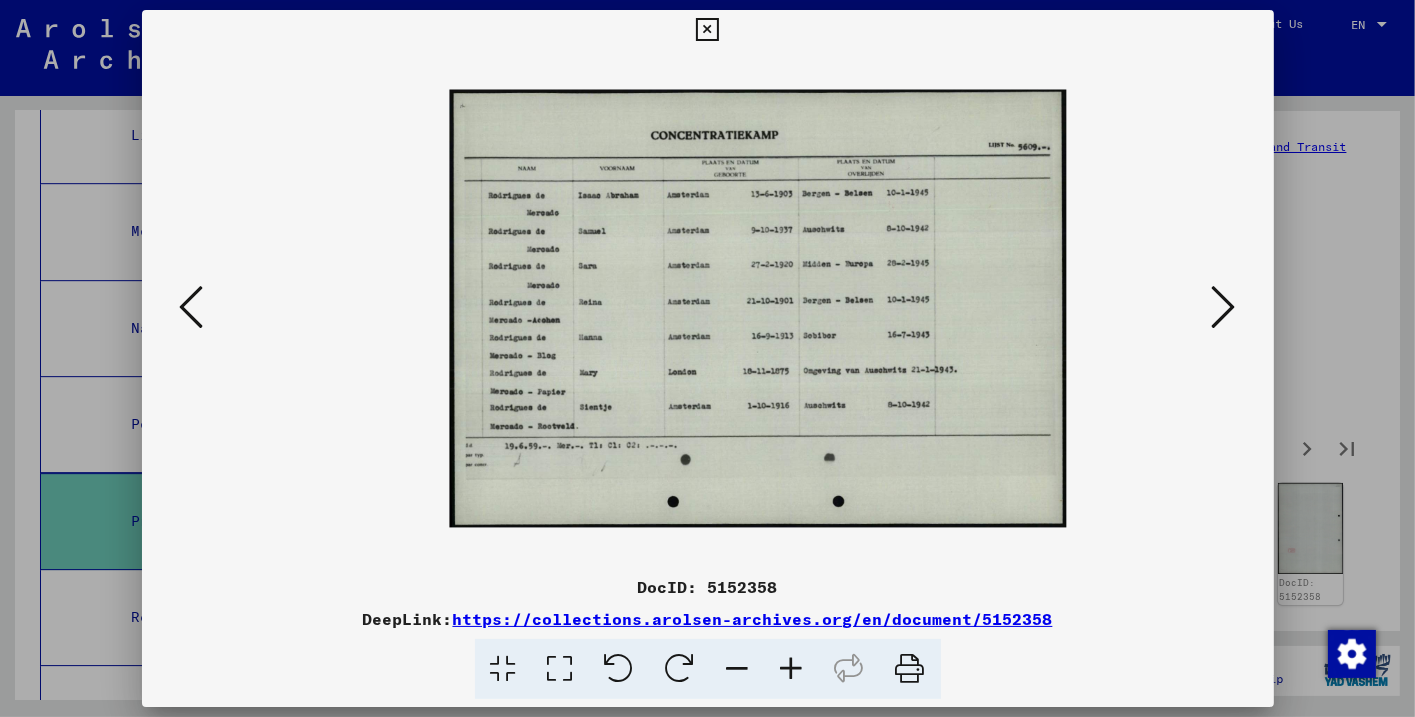 click at bounding box center (792, 669) 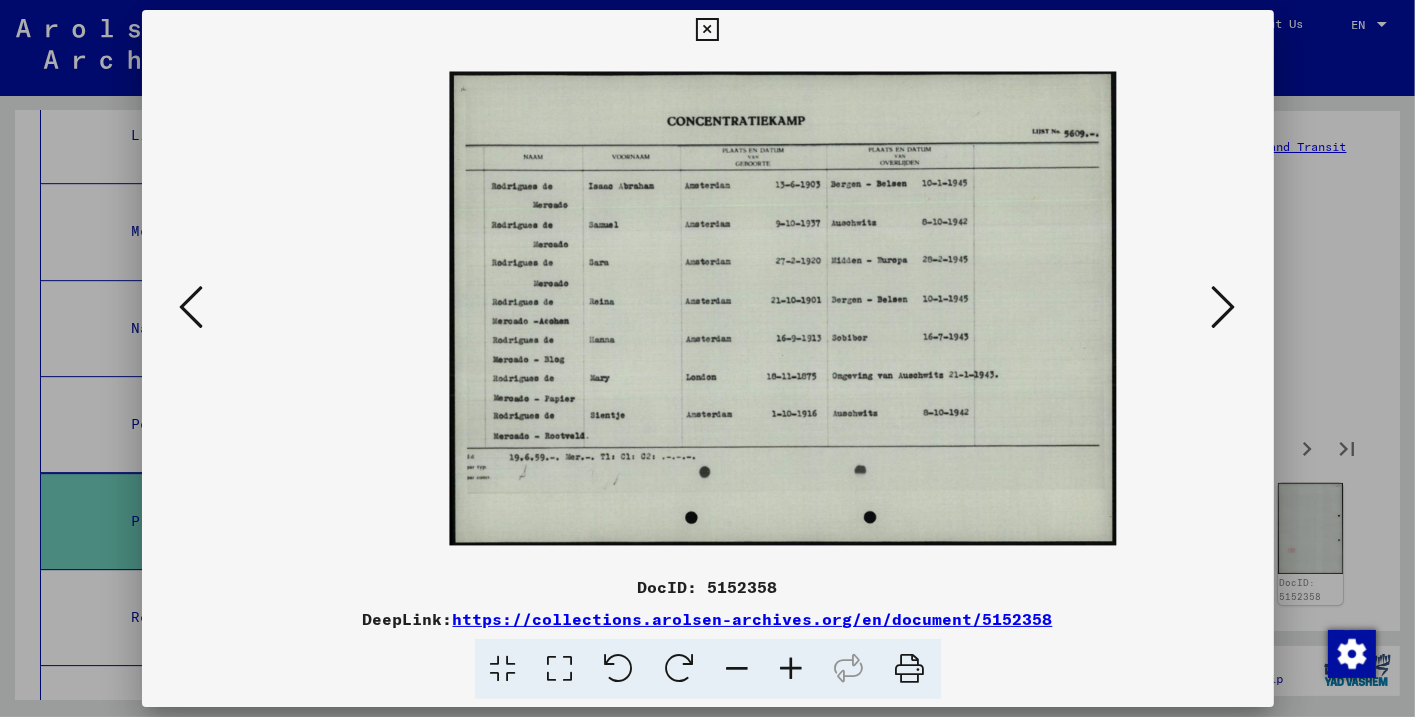 click at bounding box center (792, 669) 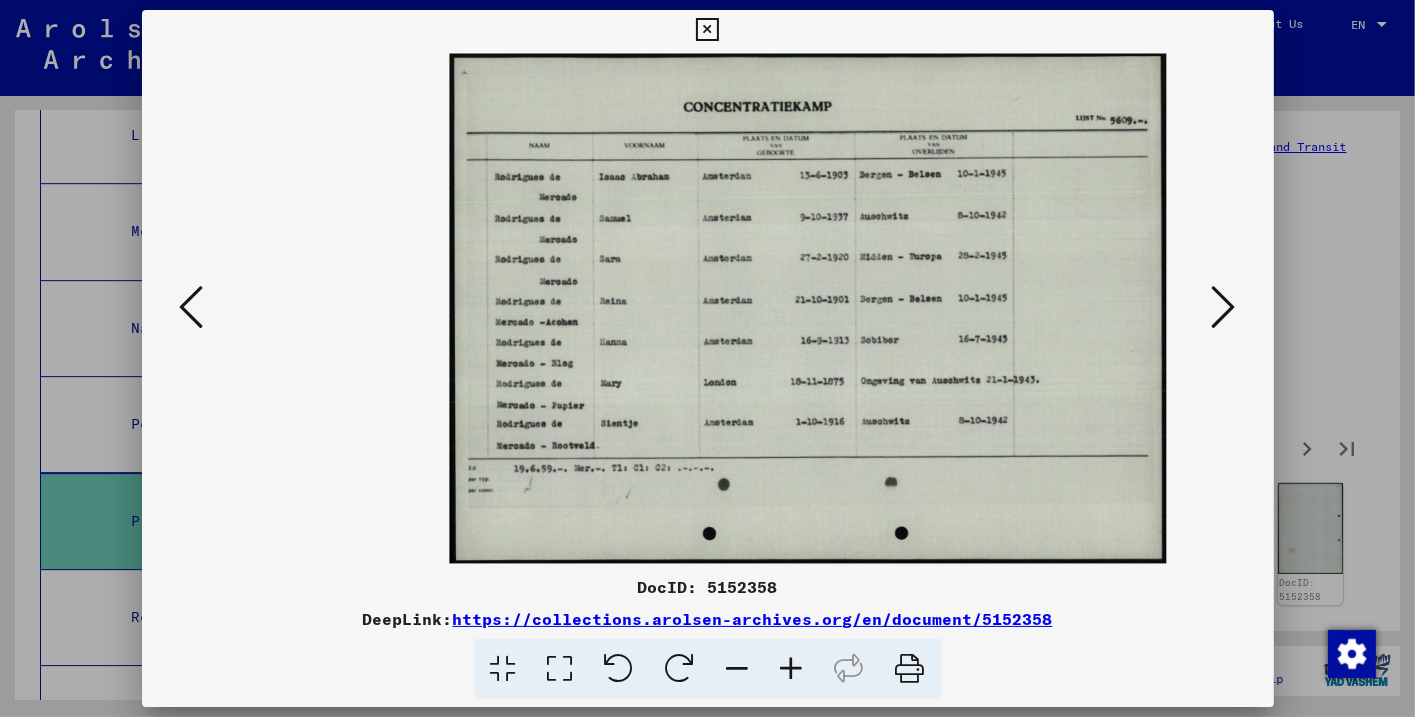 click at bounding box center (792, 669) 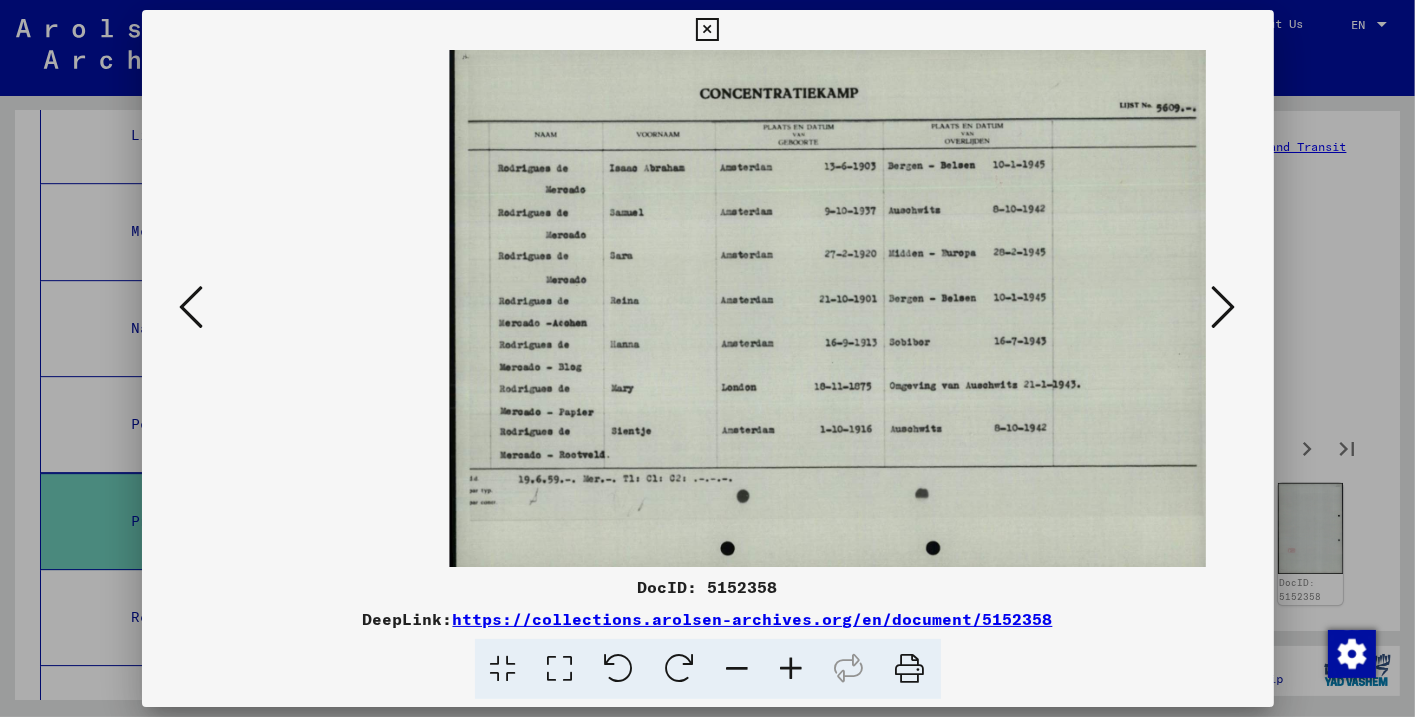 click at bounding box center (792, 669) 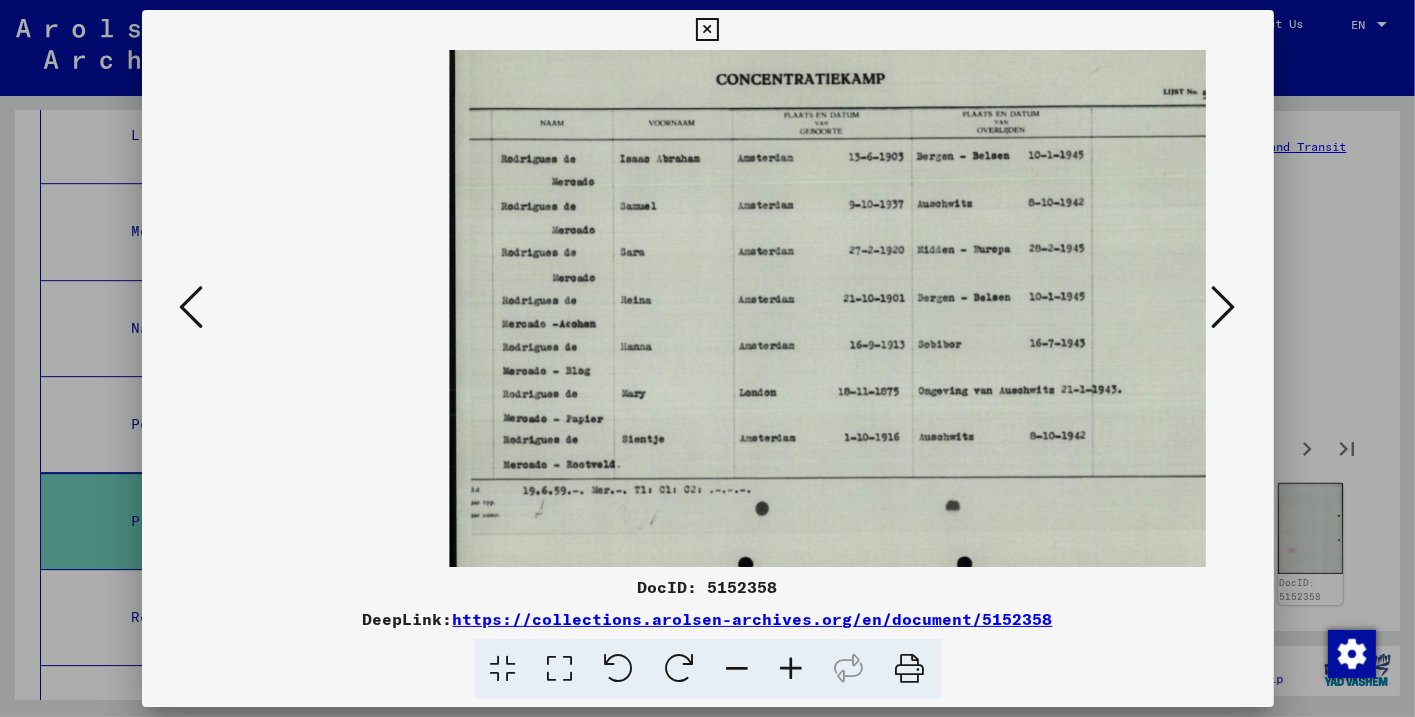 click at bounding box center (707, 30) 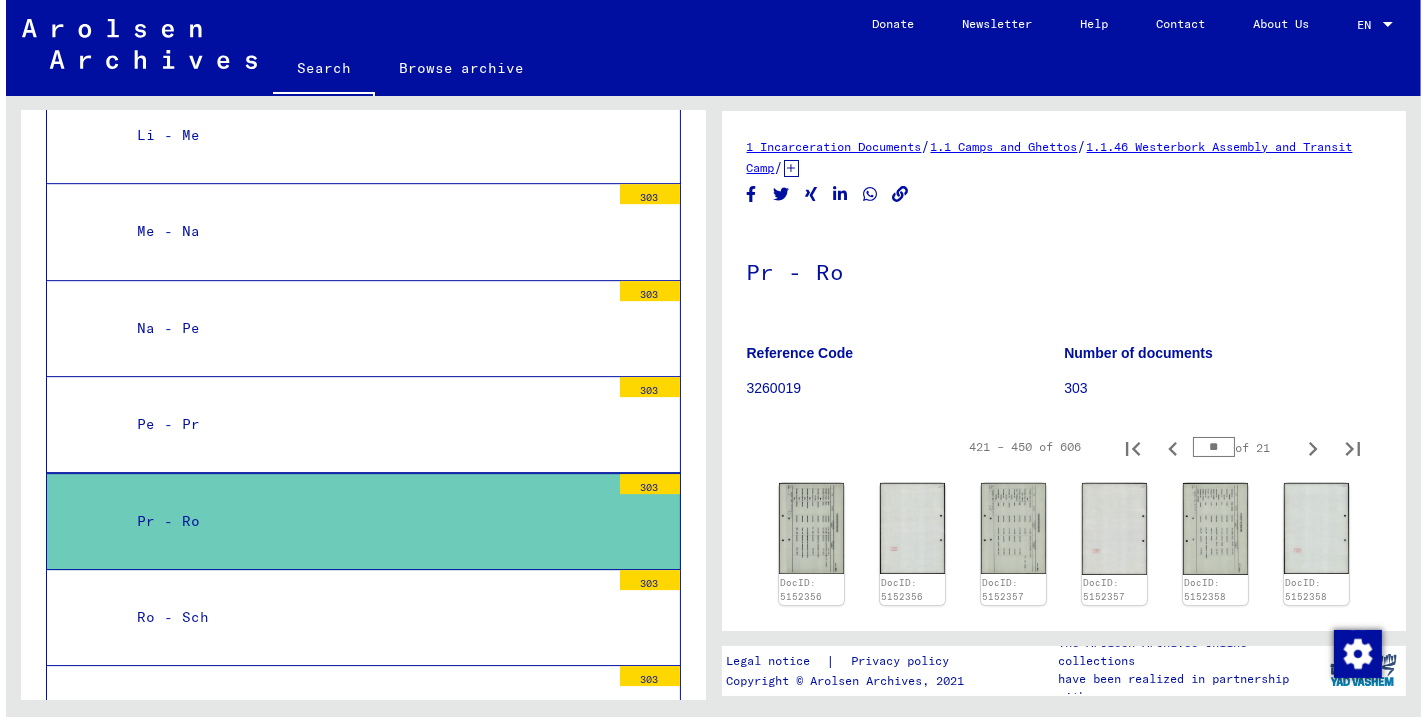 scroll, scrollTop: 5752, scrollLeft: 0, axis: vertical 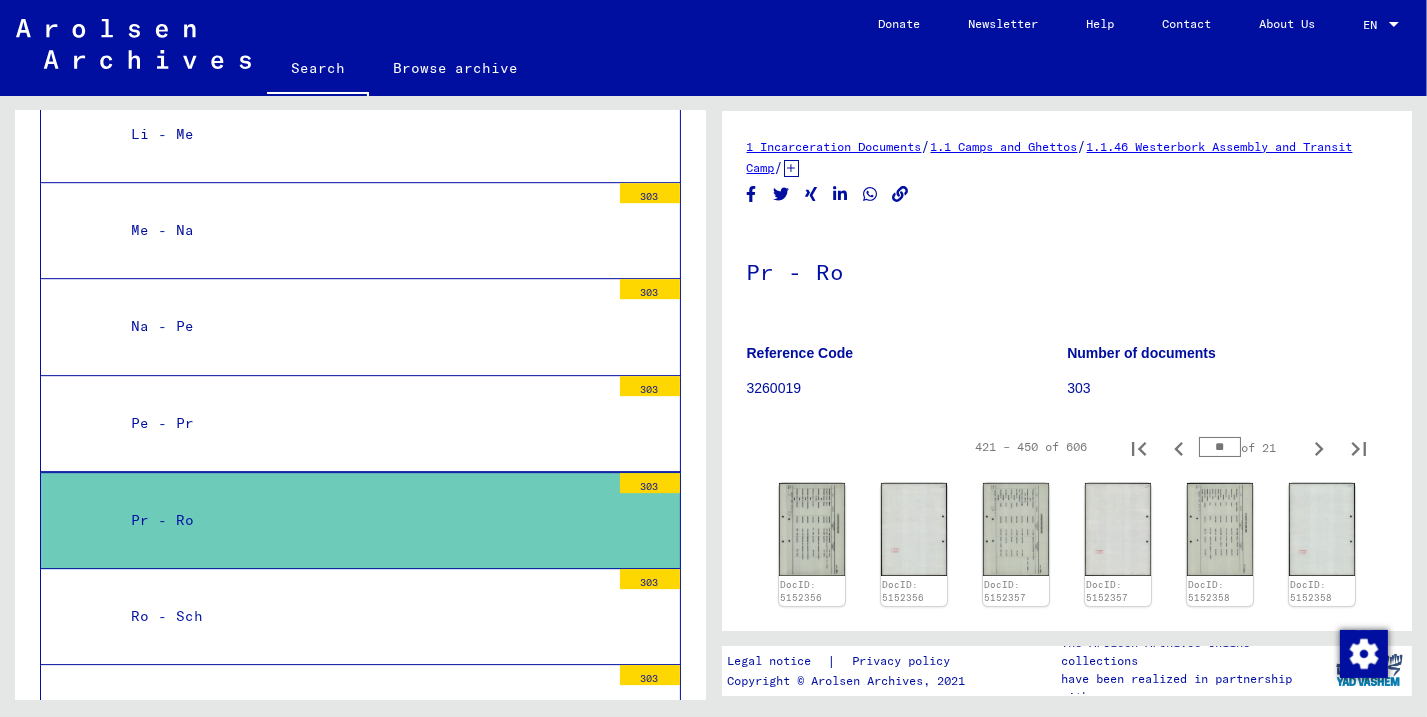 click on "Pr - Ro" 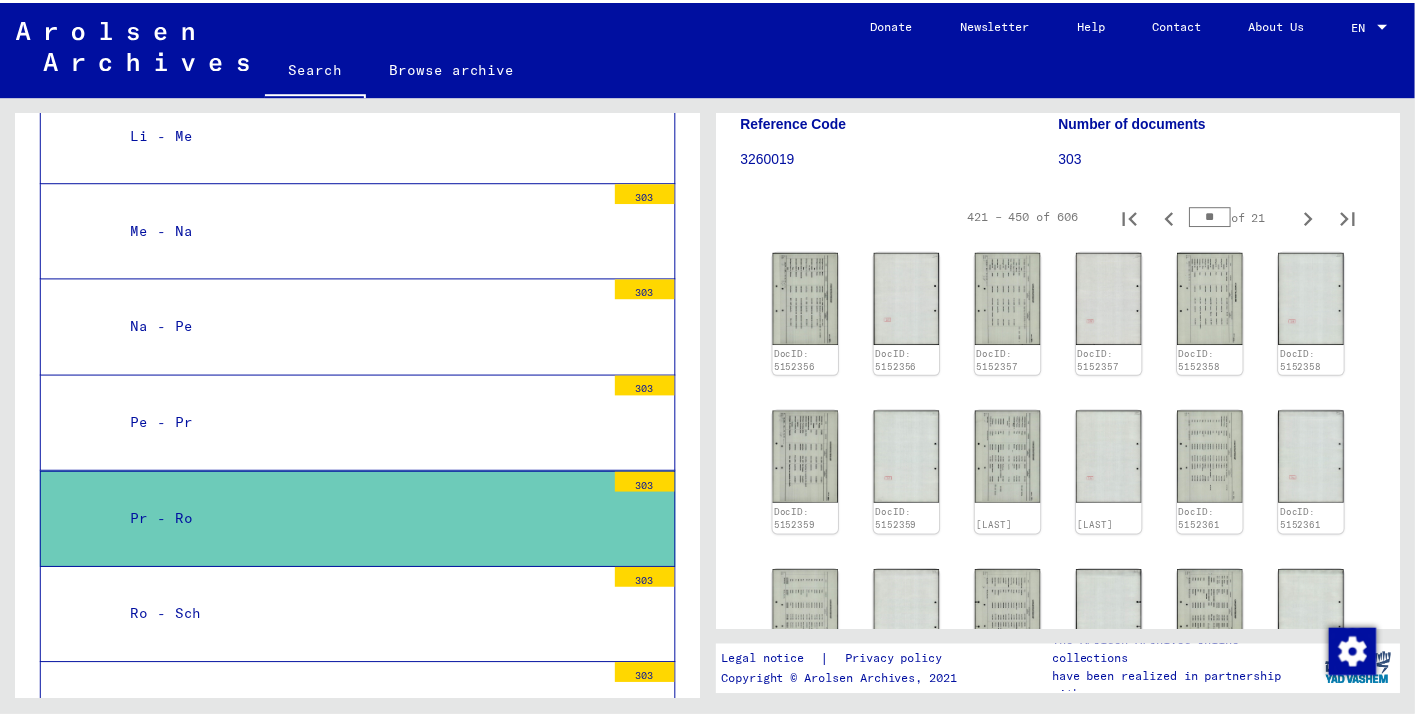 scroll, scrollTop: 288, scrollLeft: 0, axis: vertical 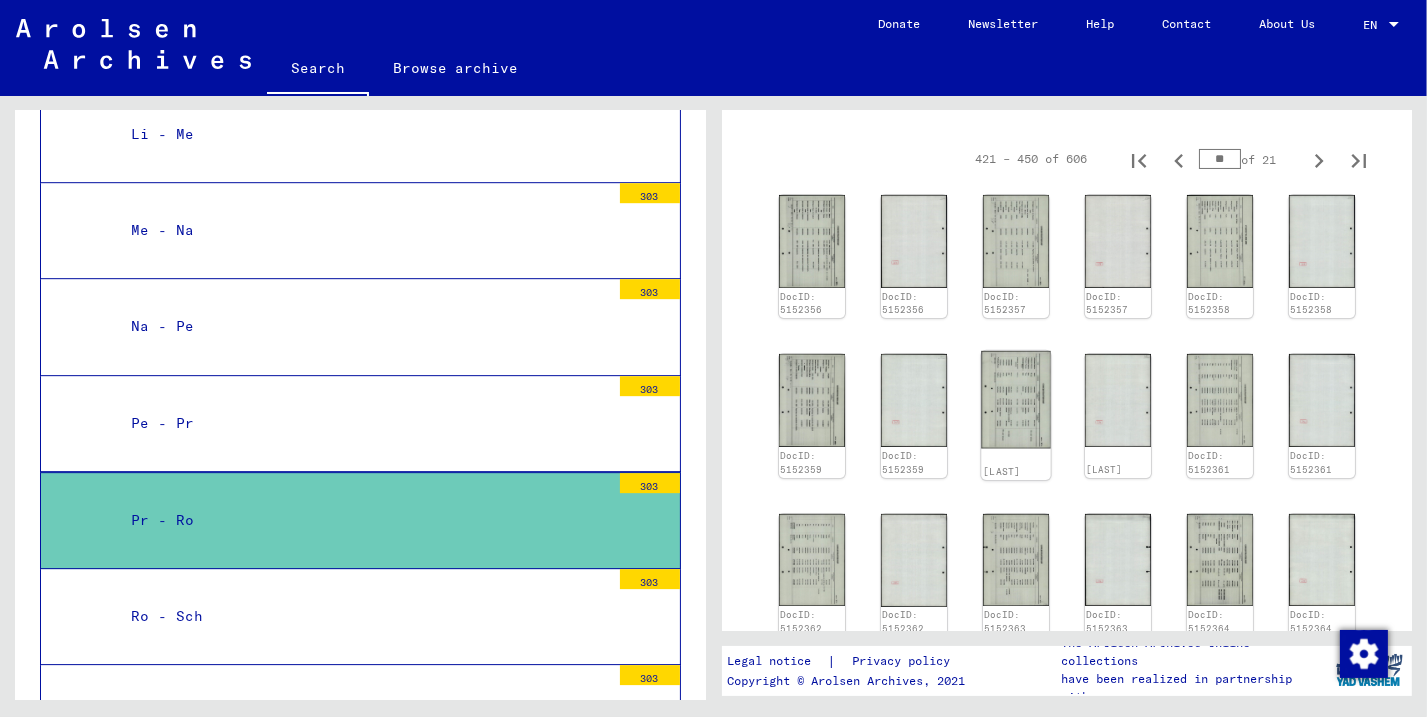 click 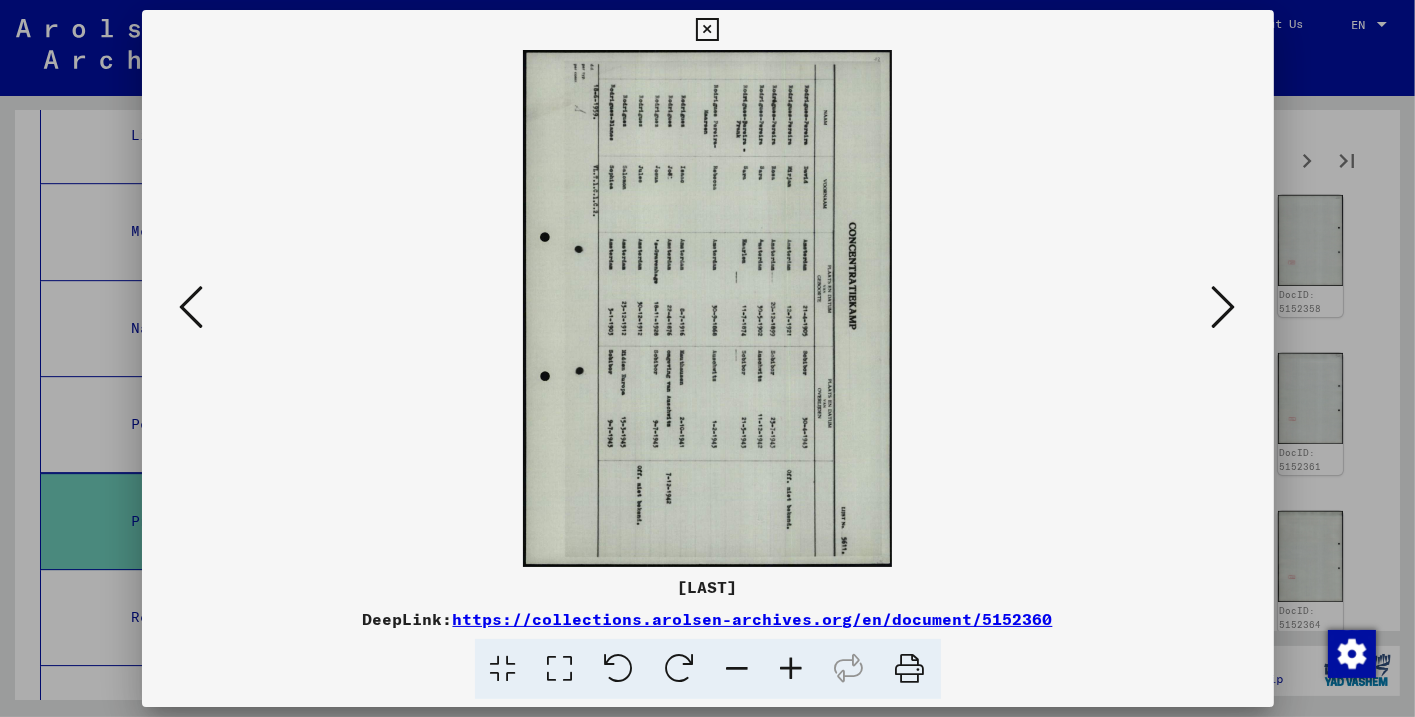 click at bounding box center [619, 669] 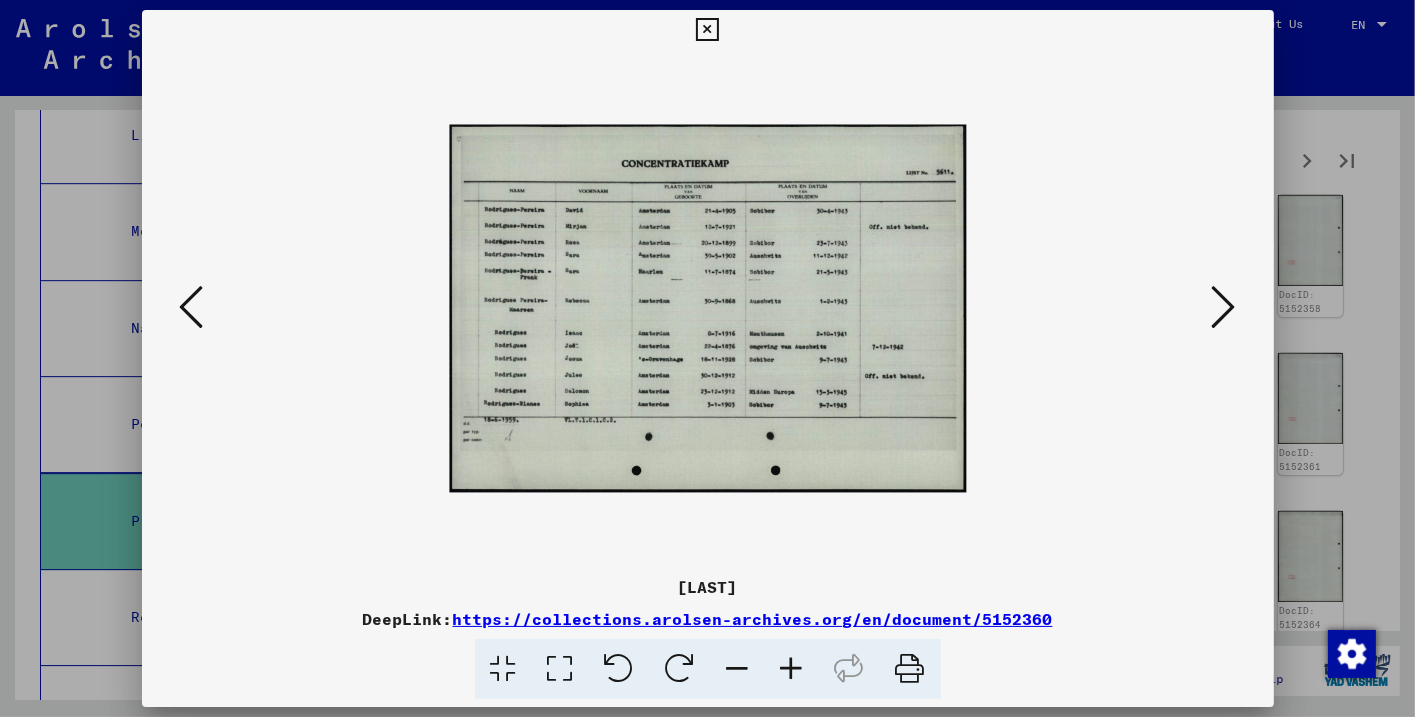 click at bounding box center [792, 669] 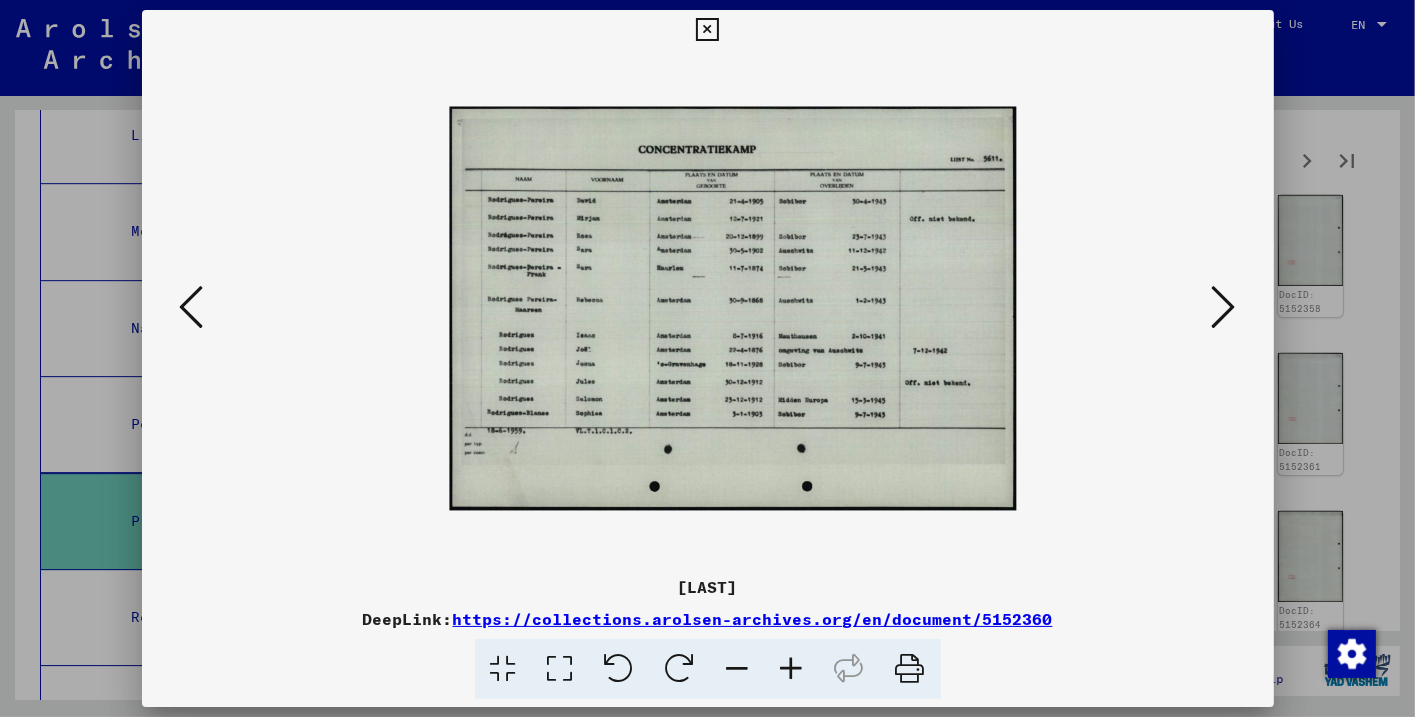 click at bounding box center [792, 669] 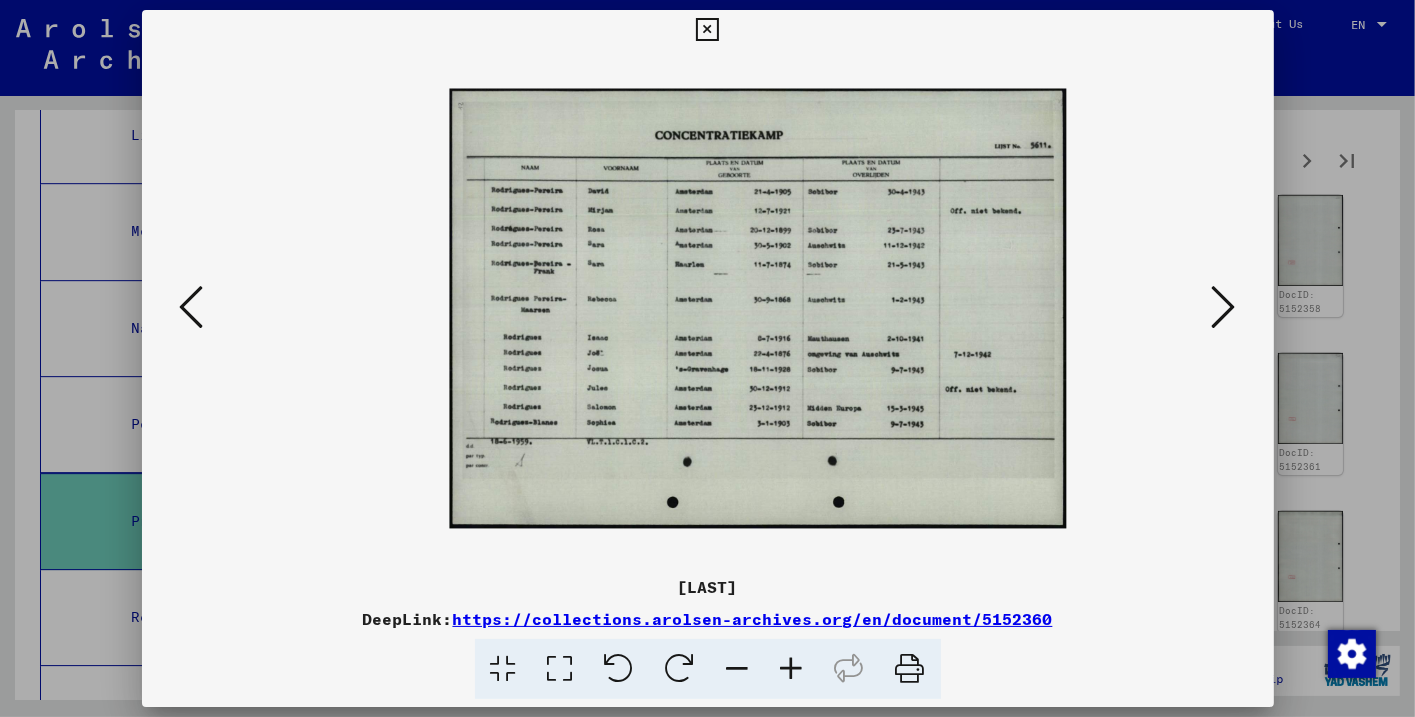 click at bounding box center [792, 669] 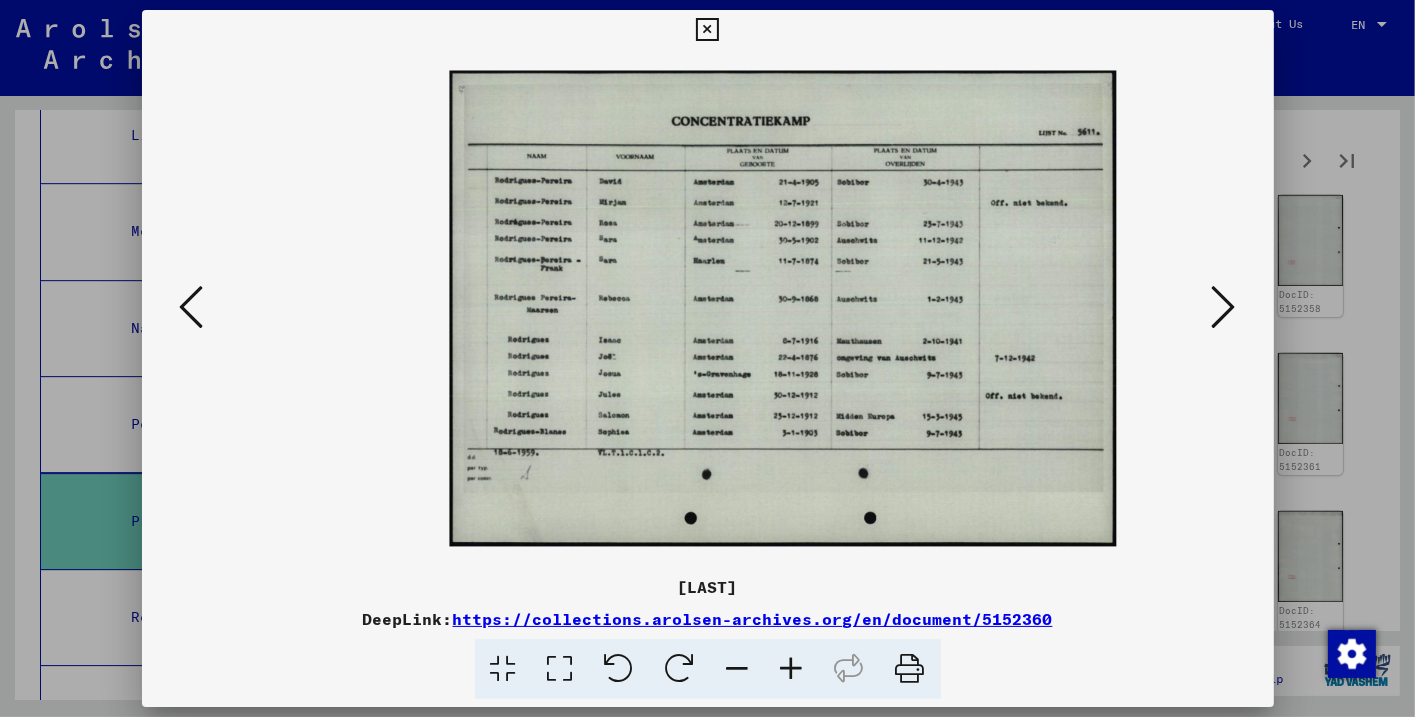 click at bounding box center [792, 669] 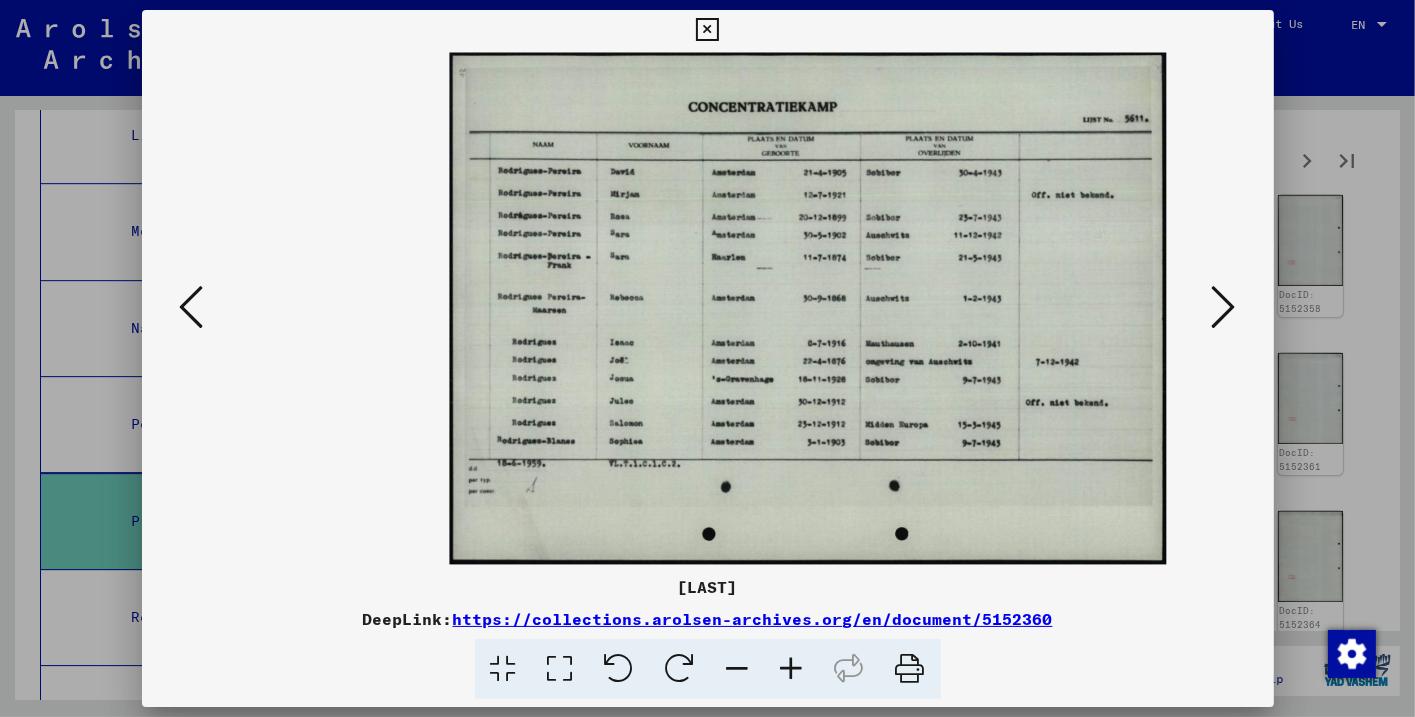 click at bounding box center (792, 669) 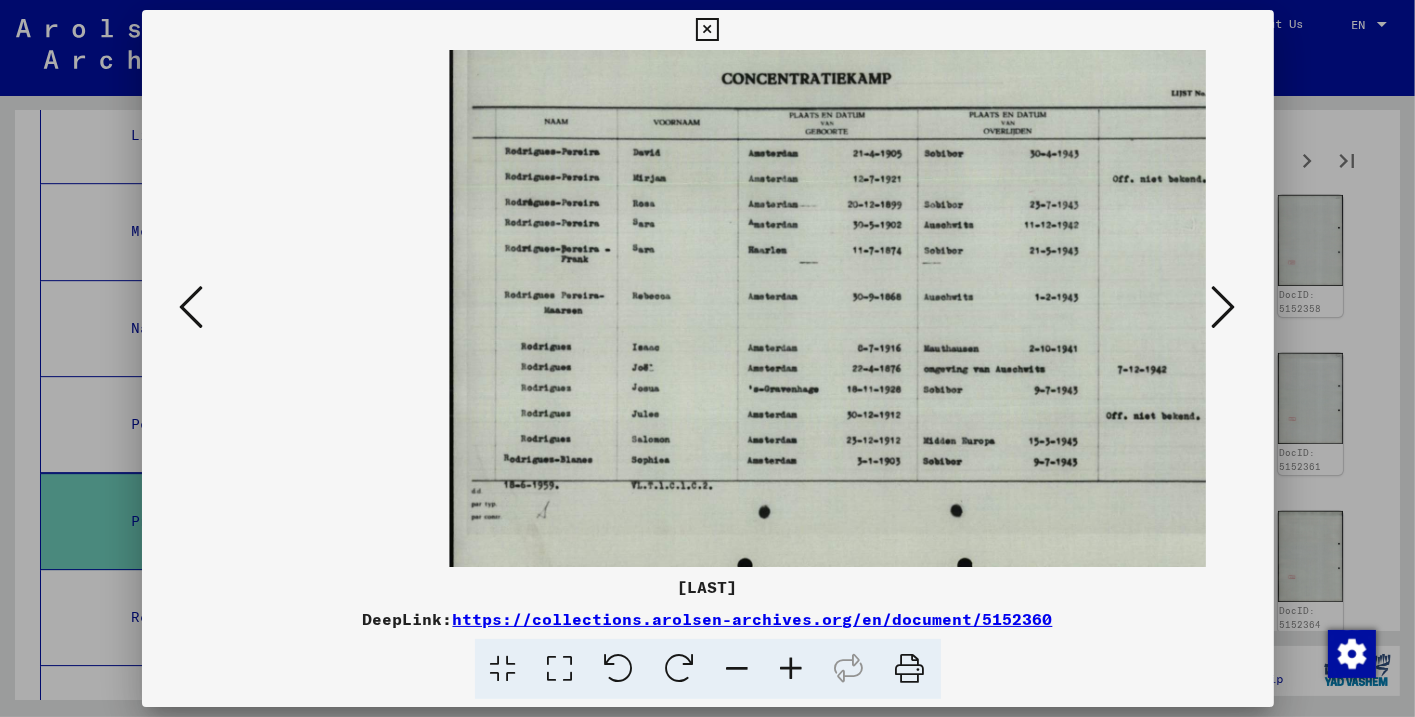 click at bounding box center [707, 30] 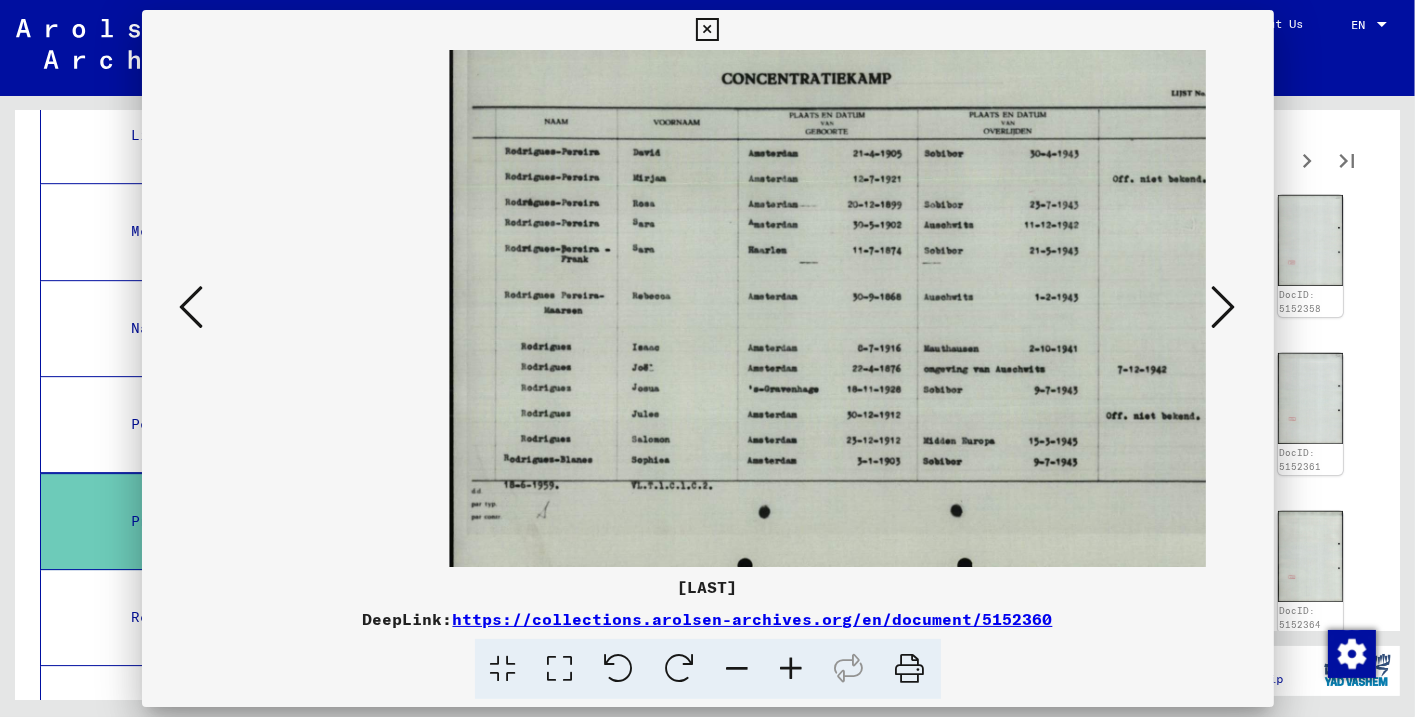 scroll, scrollTop: 5752, scrollLeft: 0, axis: vertical 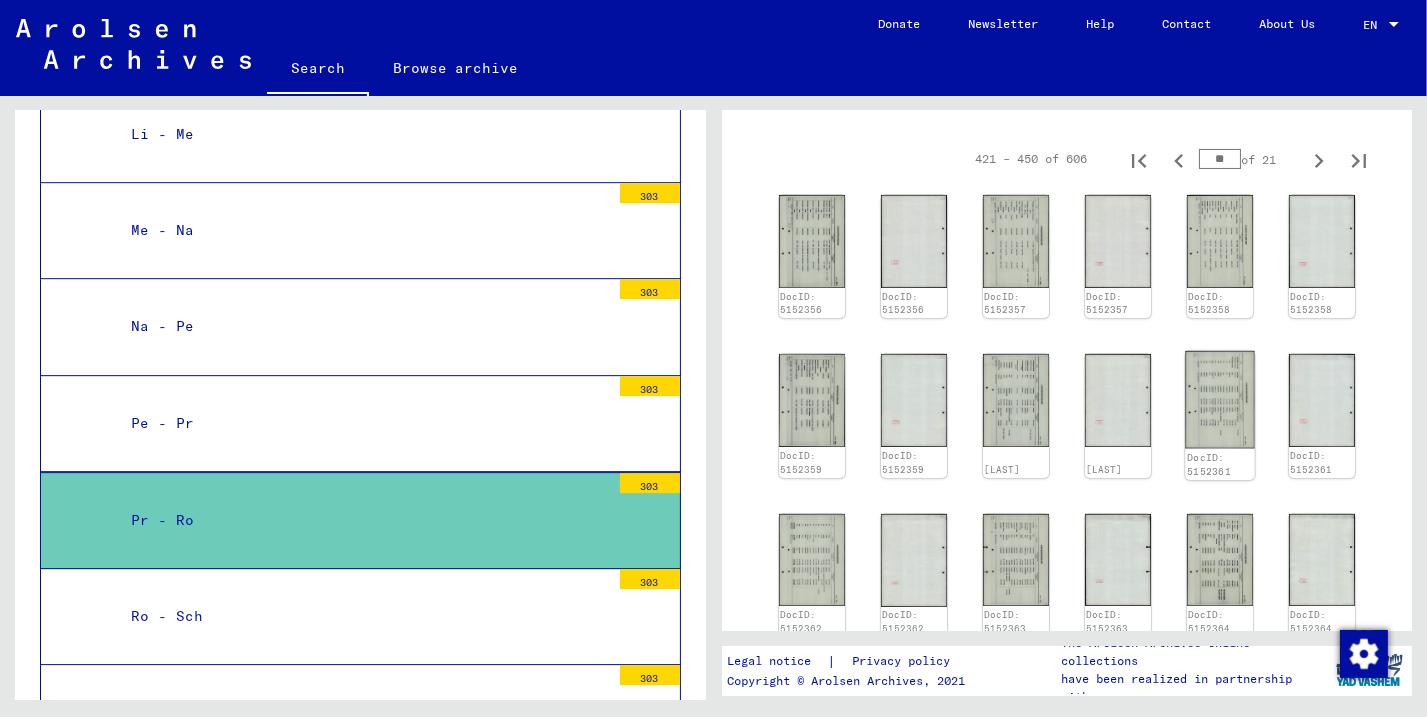 click 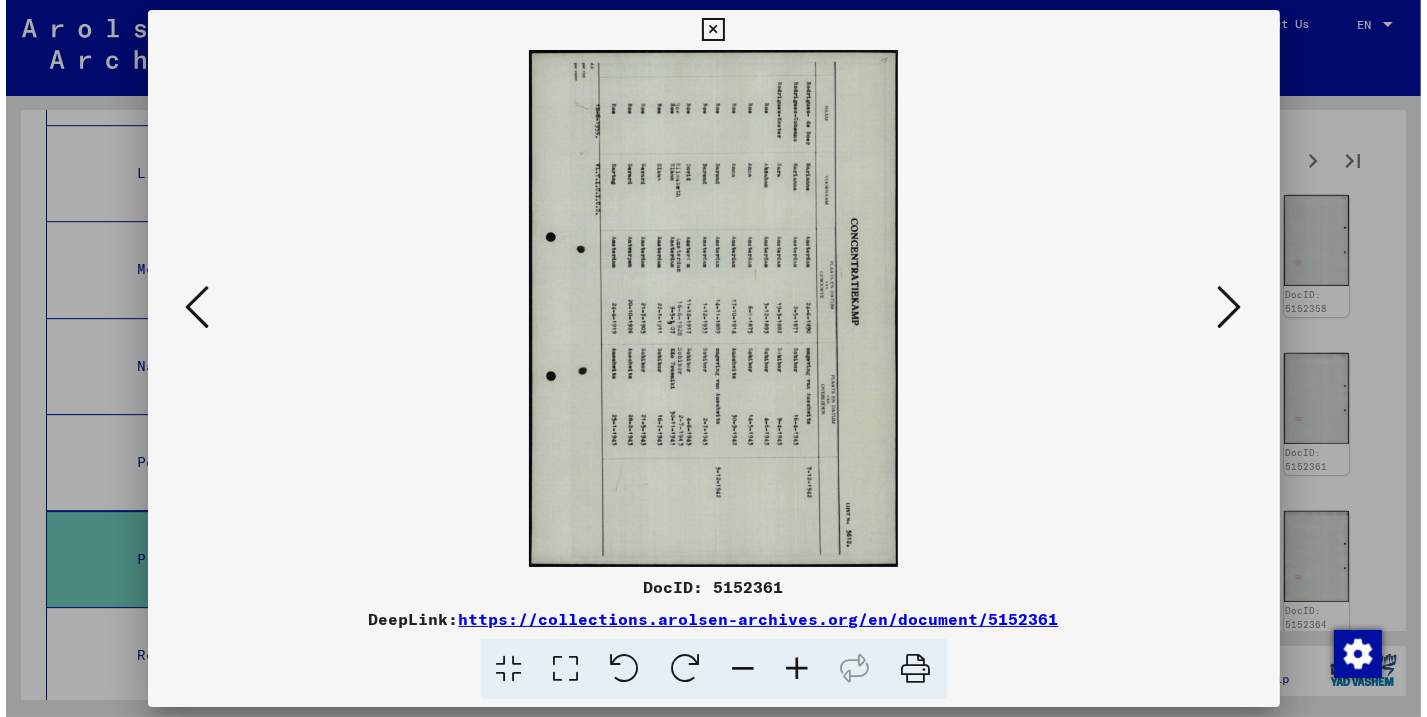 scroll, scrollTop: 5790, scrollLeft: 0, axis: vertical 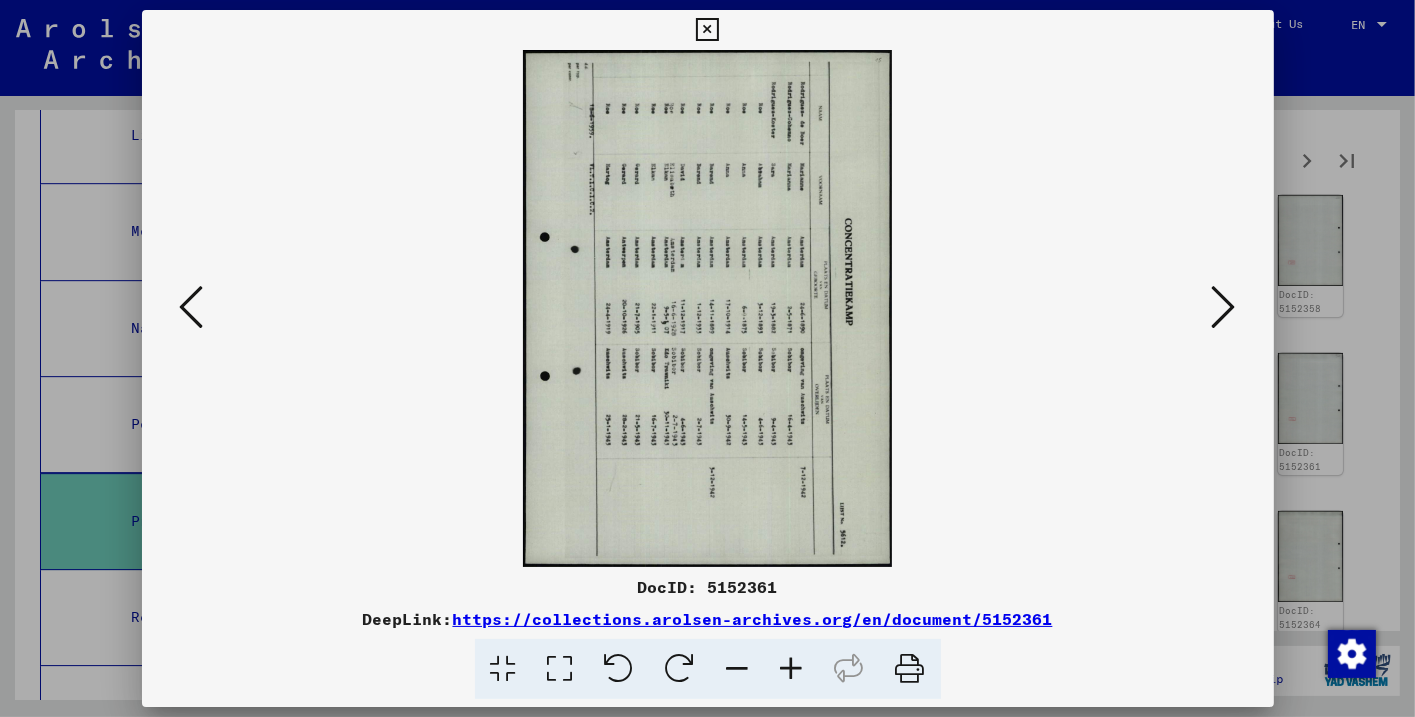 click at bounding box center (619, 669) 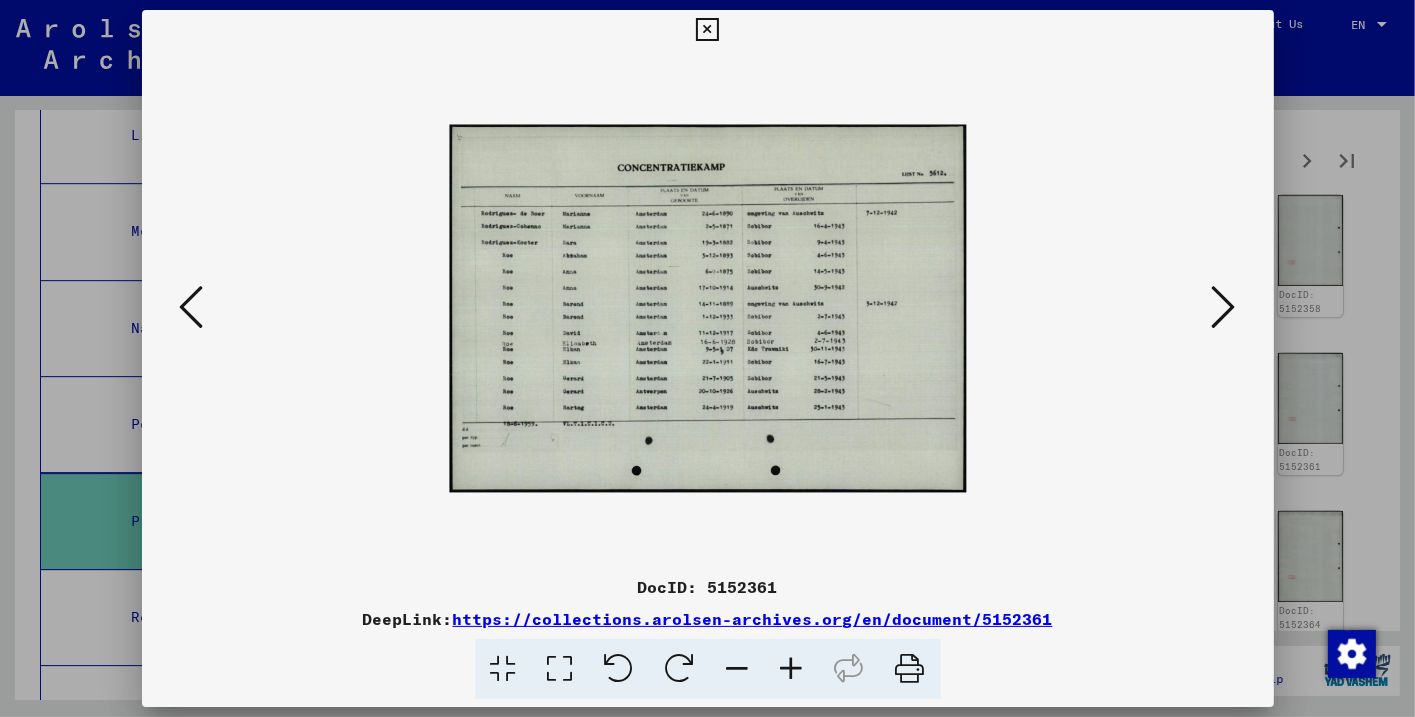 click at bounding box center (792, 669) 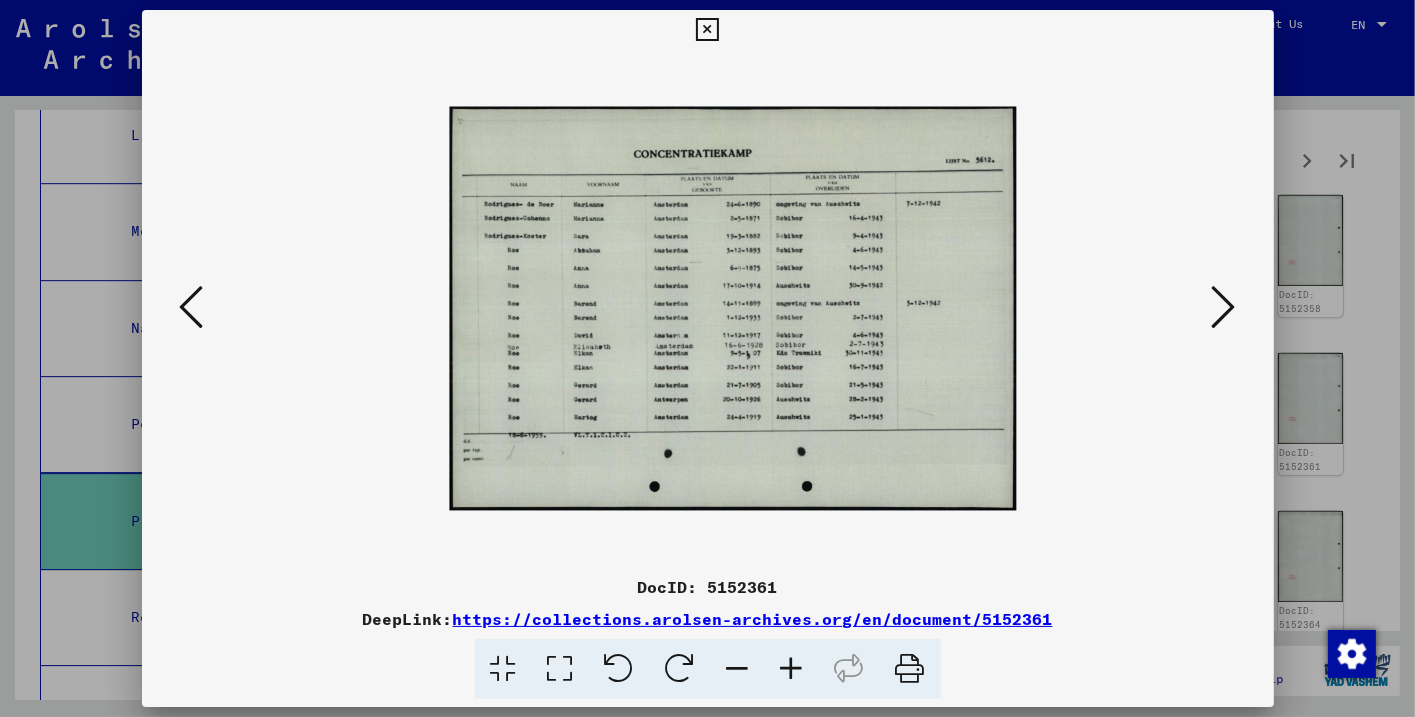click at bounding box center (792, 669) 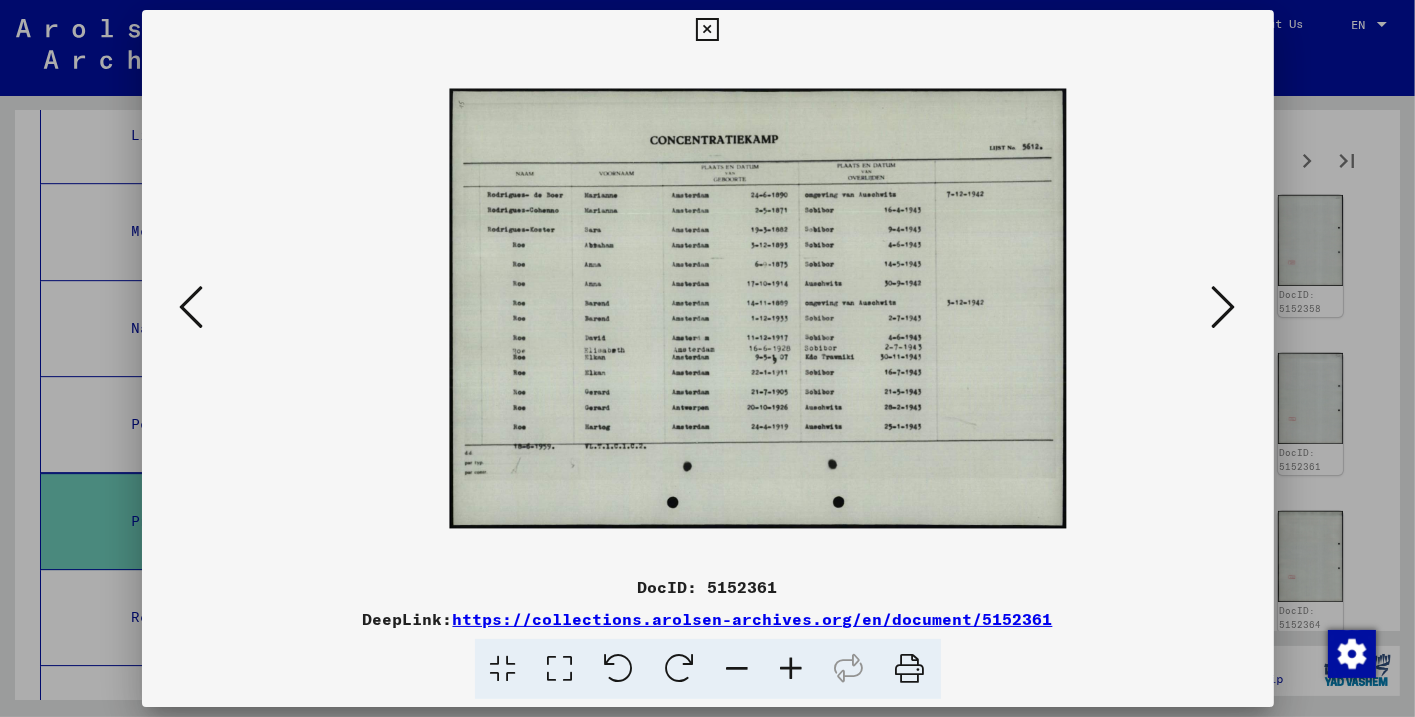 click at bounding box center (792, 669) 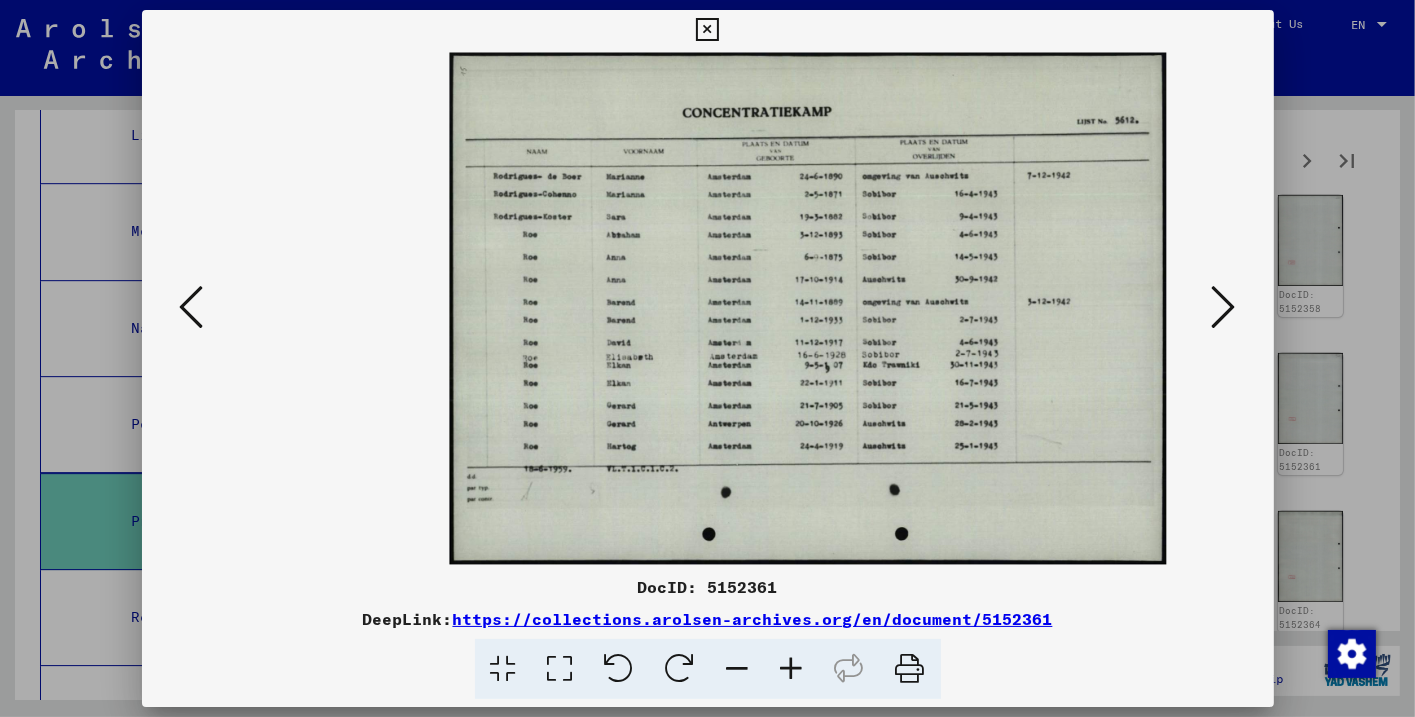 click at bounding box center [792, 669] 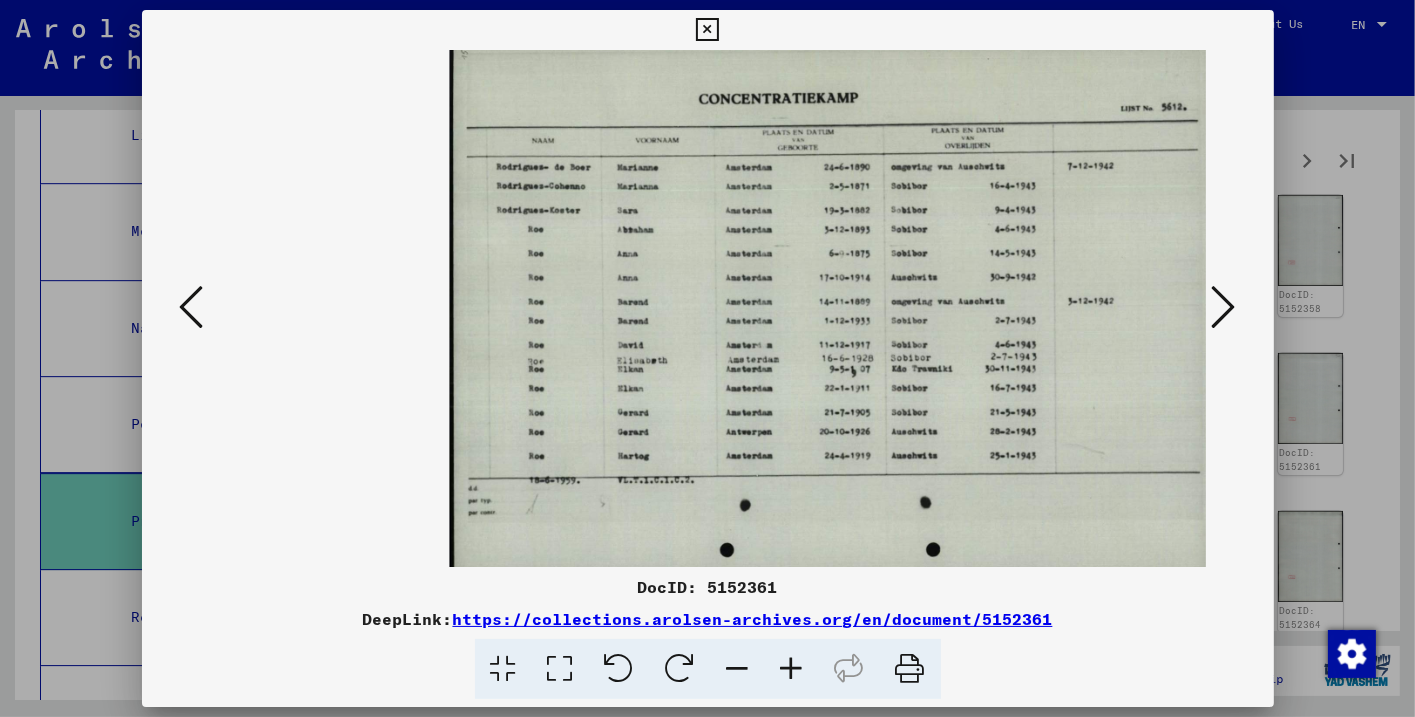 click at bounding box center [792, 669] 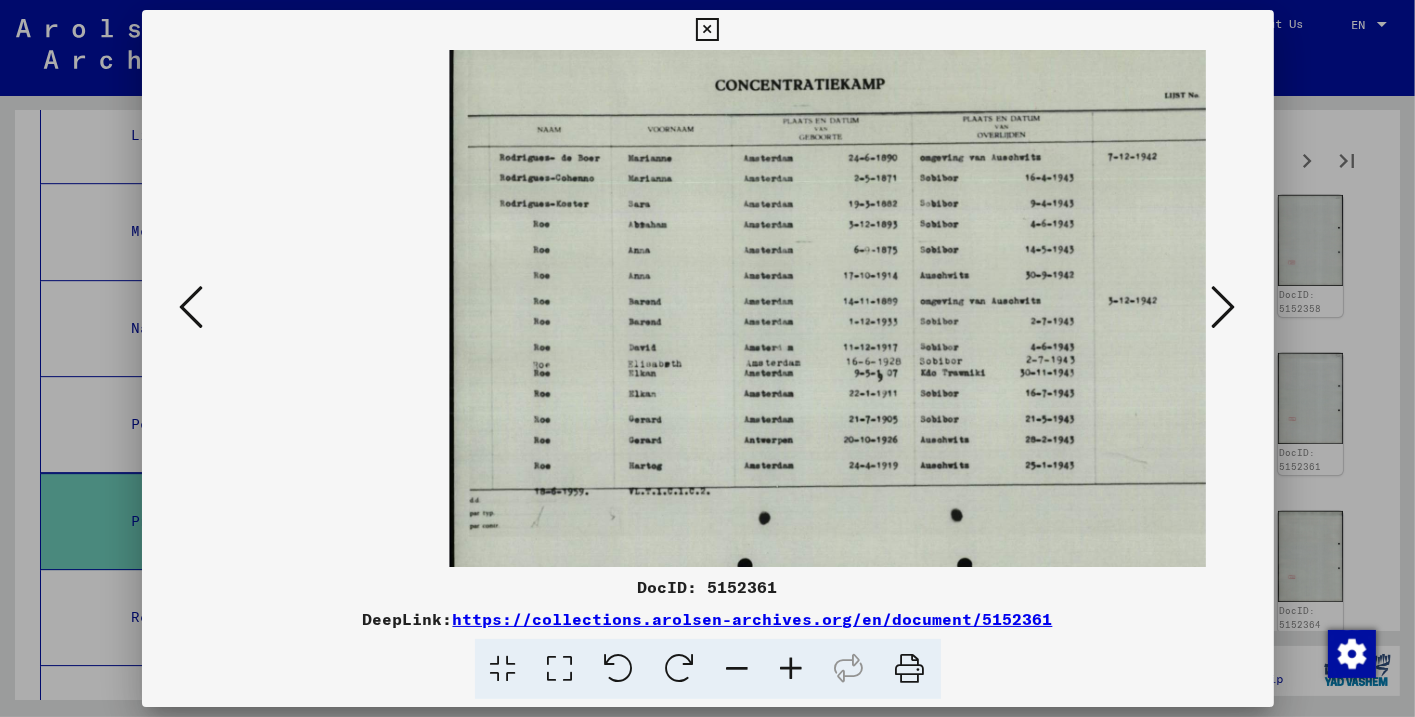 click at bounding box center [792, 669] 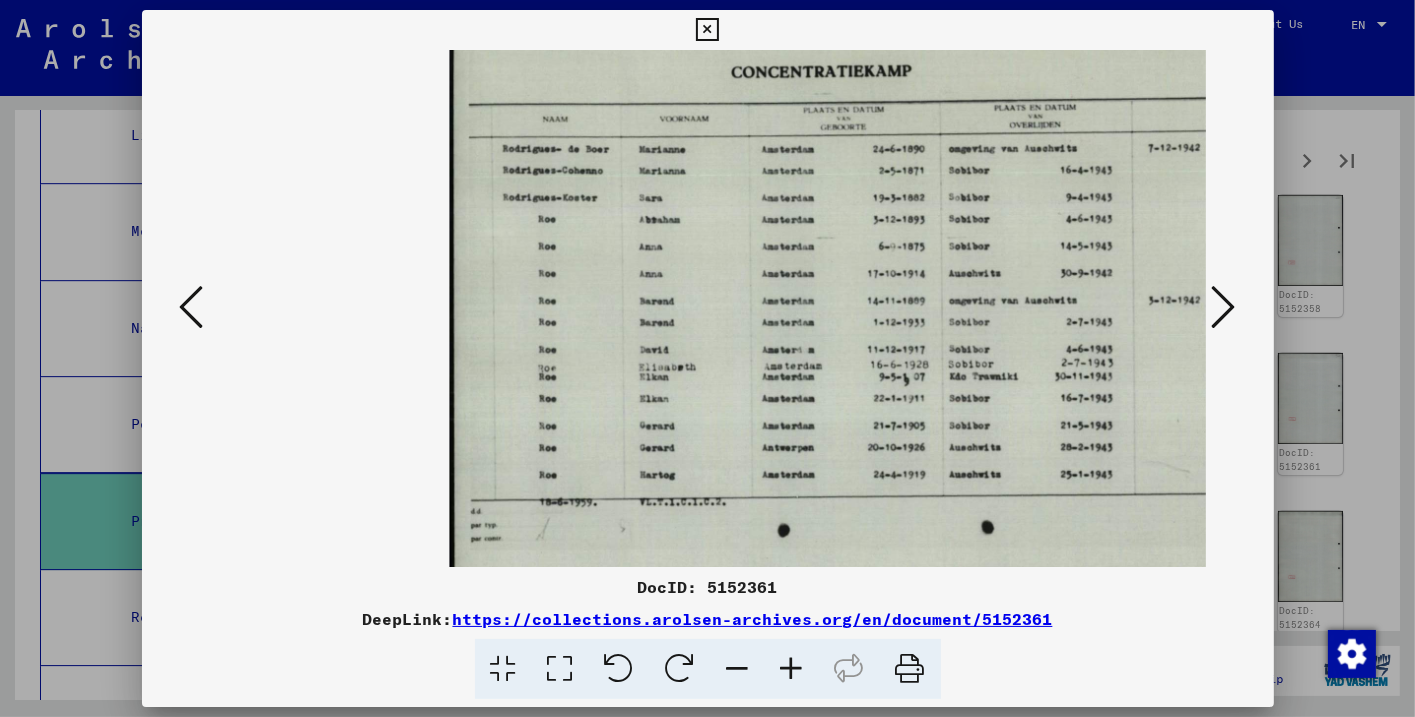 click at bounding box center (707, 30) 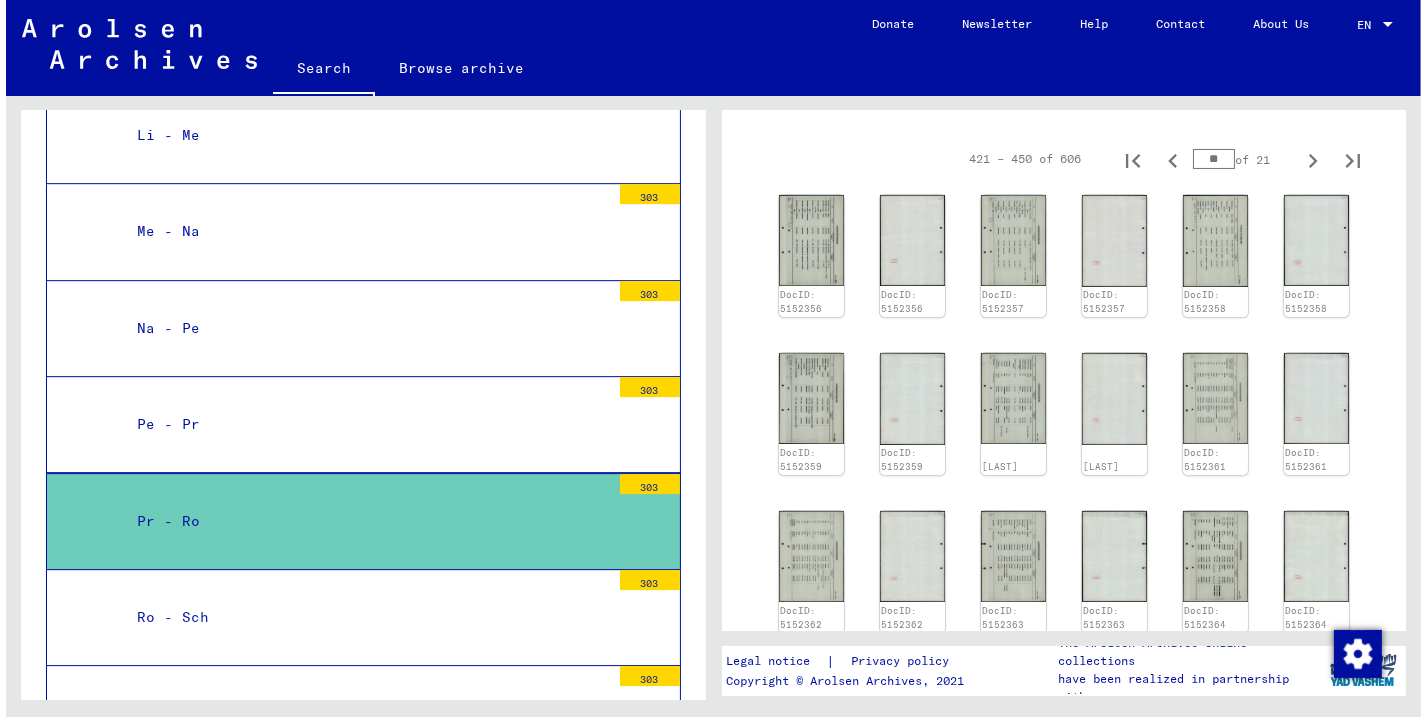 scroll, scrollTop: 5752, scrollLeft: 0, axis: vertical 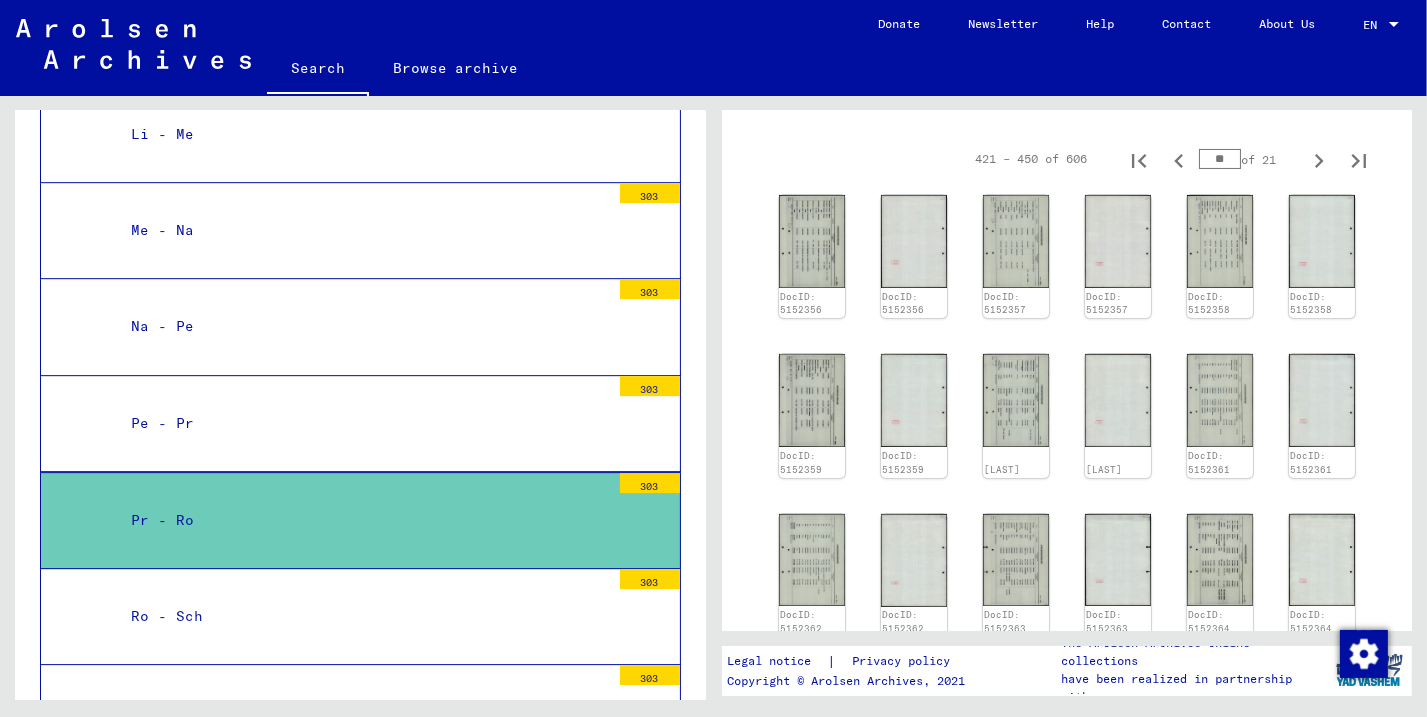 click on "1 Incarceration Documents   /   1.1 Camps and Ghettos   /   1.1.46 Westerbork Assembly and Transit Camp   /   1.1.46.1 List Material Westerbork   /   "Documentation about the fate of the Jewish people during the Nazi      regime", list of names of Jewish victims of the Nazi regime in the      Netherlands 1941 - 1945, A - Z   /  Pr - Ro Reference Code 3260019 Number of documents 303  421 – 450 of 606  **  of 21  DocID: 5152356 DocID: 5152356 DocID: 5152357 DocID: 5152357 DocID: 5152358 DocID: 5152358 DocID: 5152359 DocID: 5152359 DocID: 5152360 DocID: 5152360 DocID: 5152361 DocID: 5152361 DocID: 5152362 DocID: 5152362 DocID: 5152363 DocID: 5152363 DocID: 5152364 DocID: 5152364 DocID: 5152365 DocID: 5152365 DocID: 5152366 DocID: 5152366 DocID: 5152367 DocID: 5152367 DocID: 5152368 DocID: 5152368 DocID: 5152369 DocID: 5152369 DocID: 5152370 DocID: 5152370  421 – 450 of 606  **  of 21  ← Move left → Move right ↑ Move up ↓ Move down + Zoom in - Zoom out Home Jump left by 75% End Jump right by 75%" 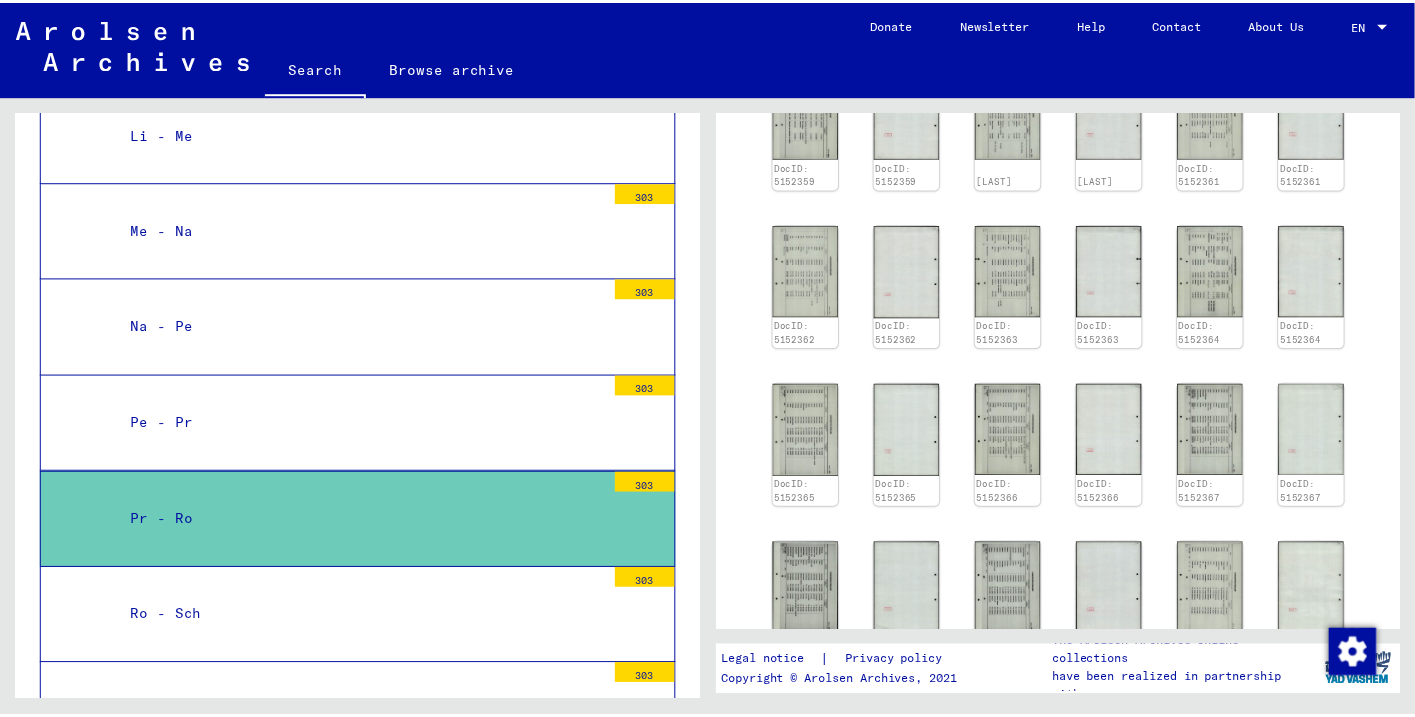 scroll, scrollTop: 608, scrollLeft: 0, axis: vertical 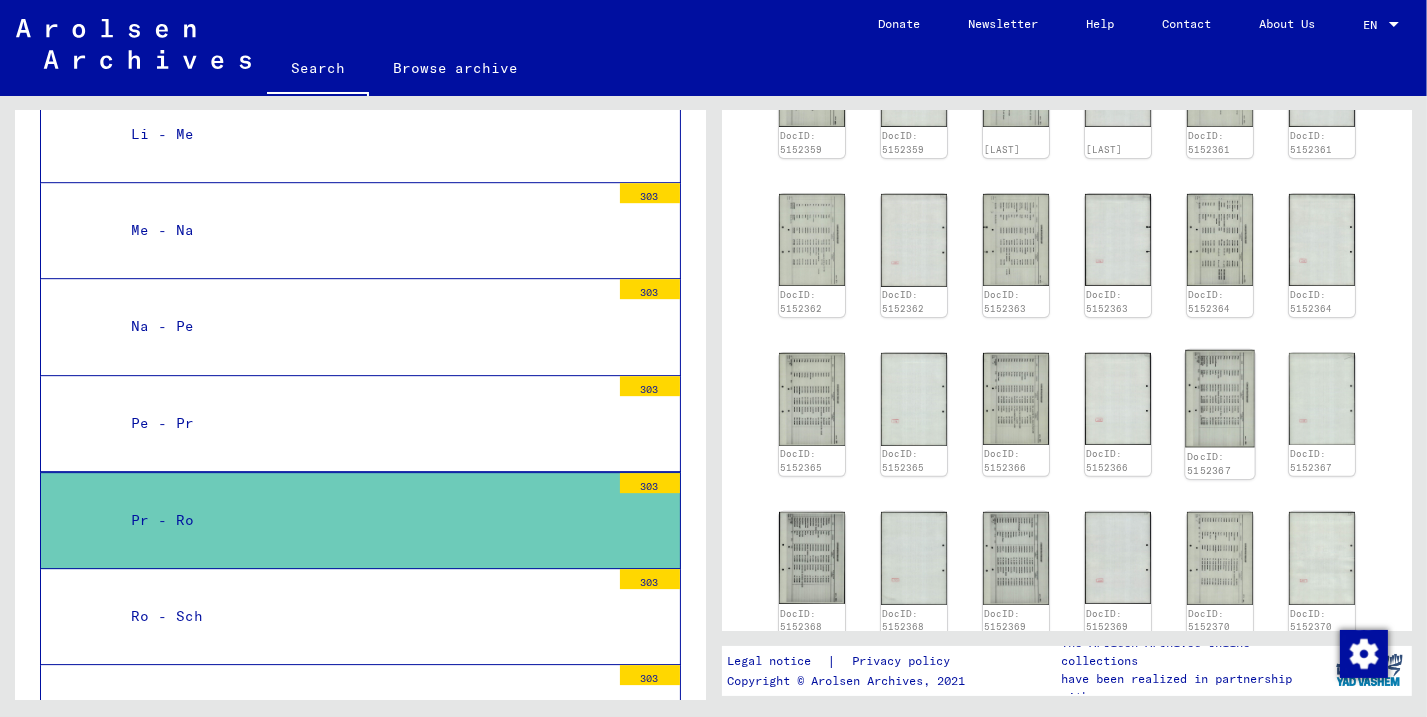 click 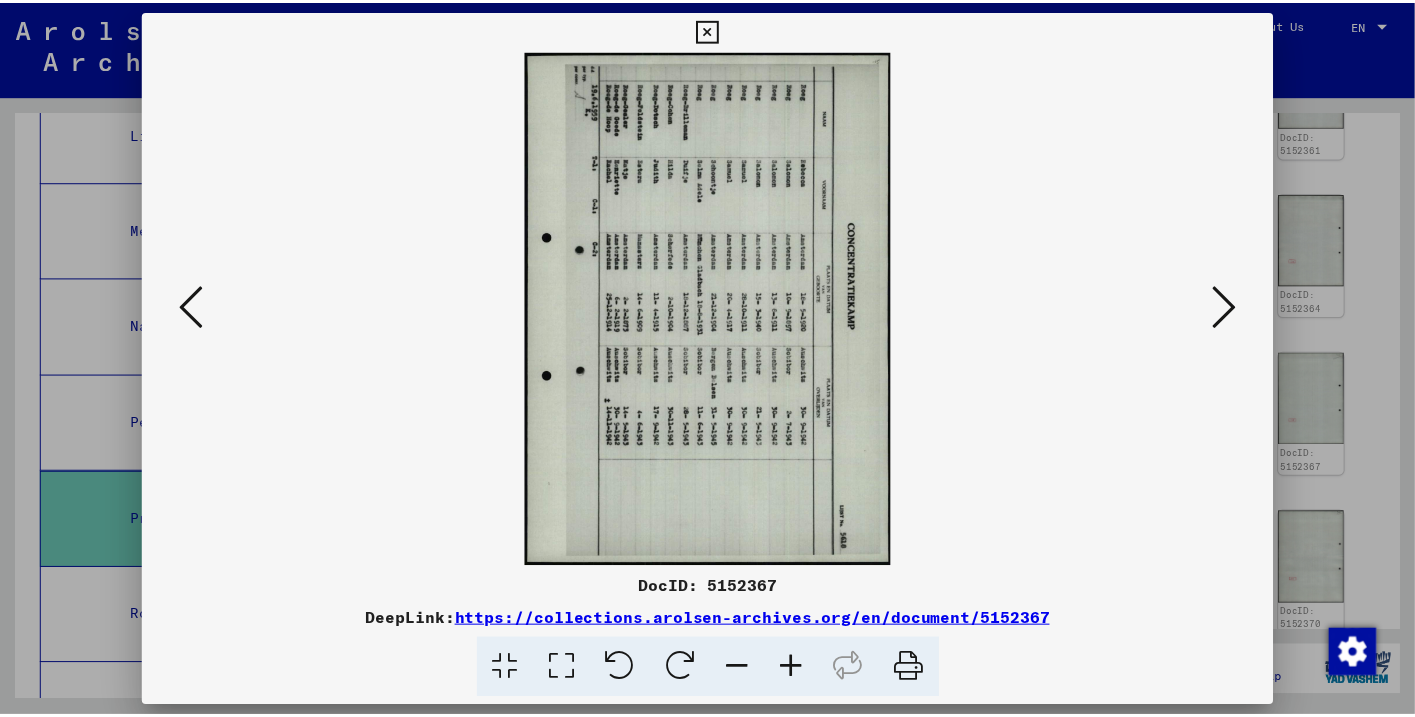 scroll, scrollTop: 5790, scrollLeft: 0, axis: vertical 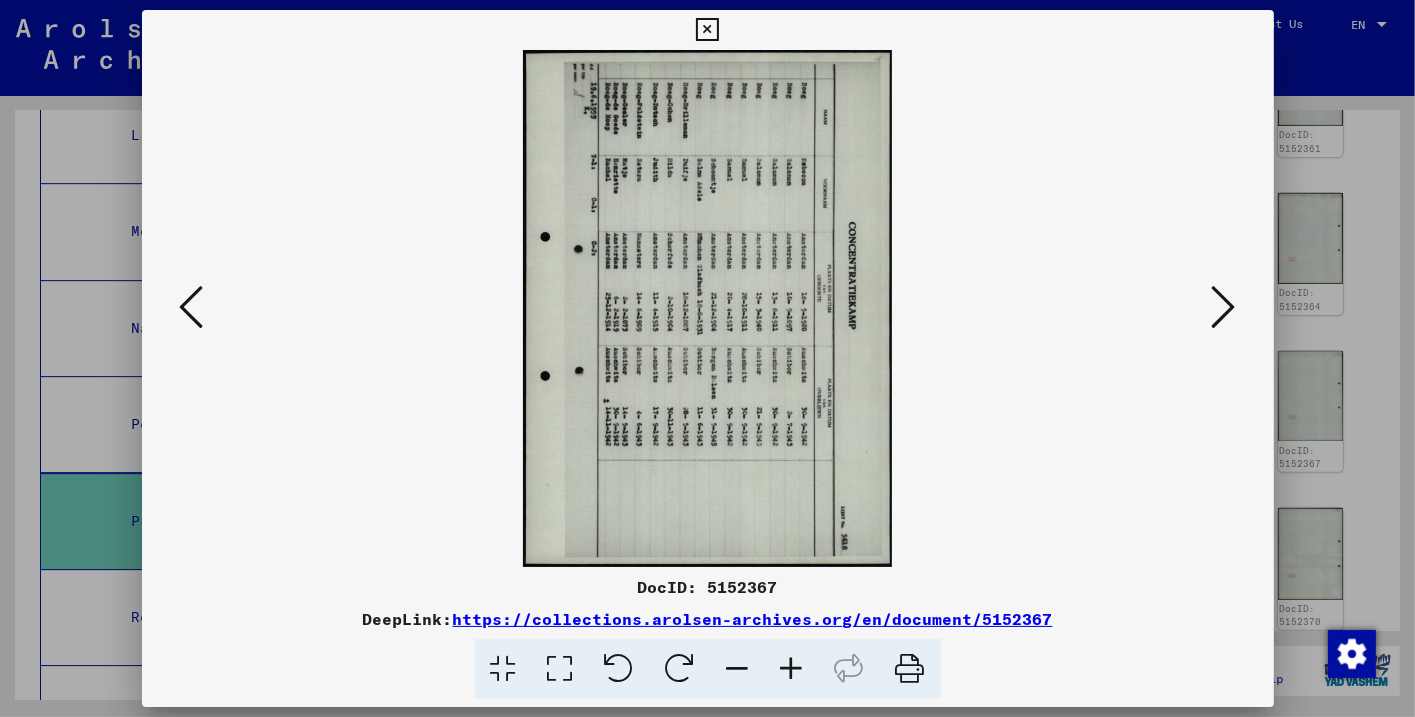 click at bounding box center [619, 669] 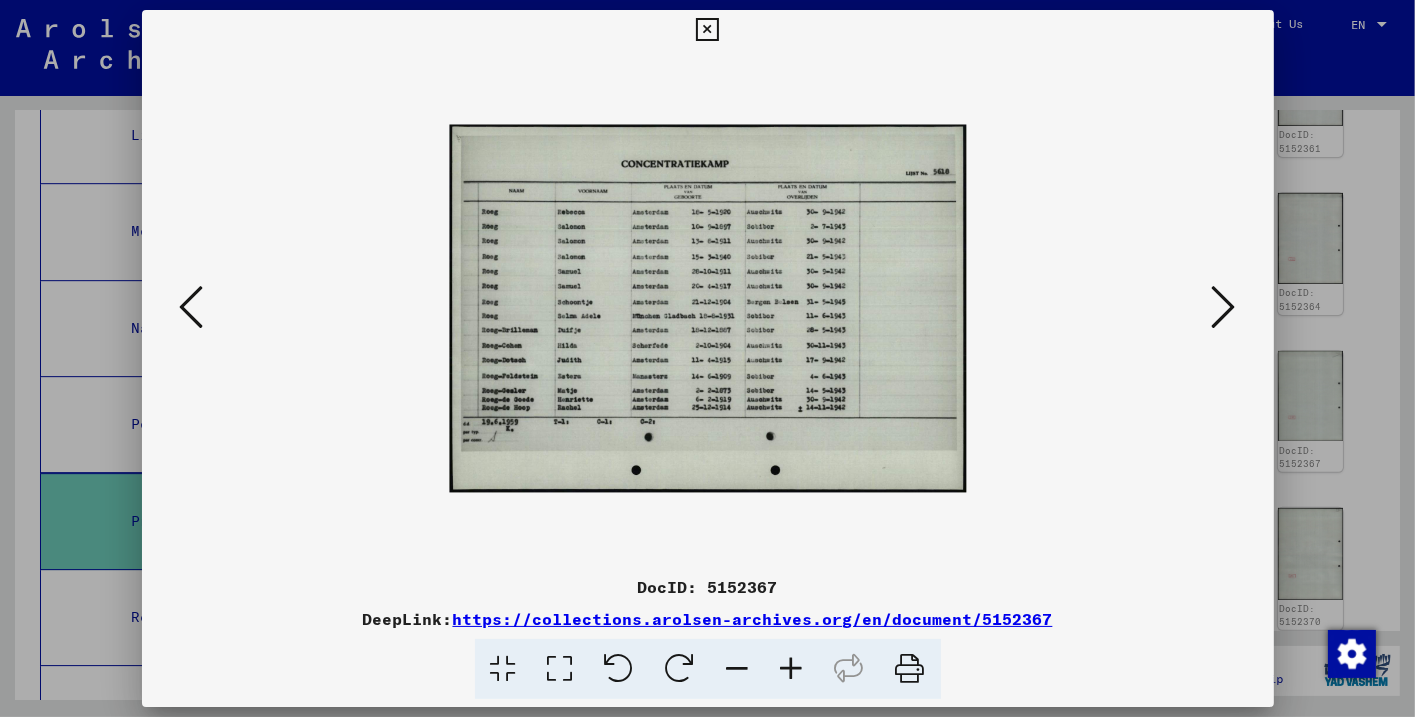 click at bounding box center [792, 669] 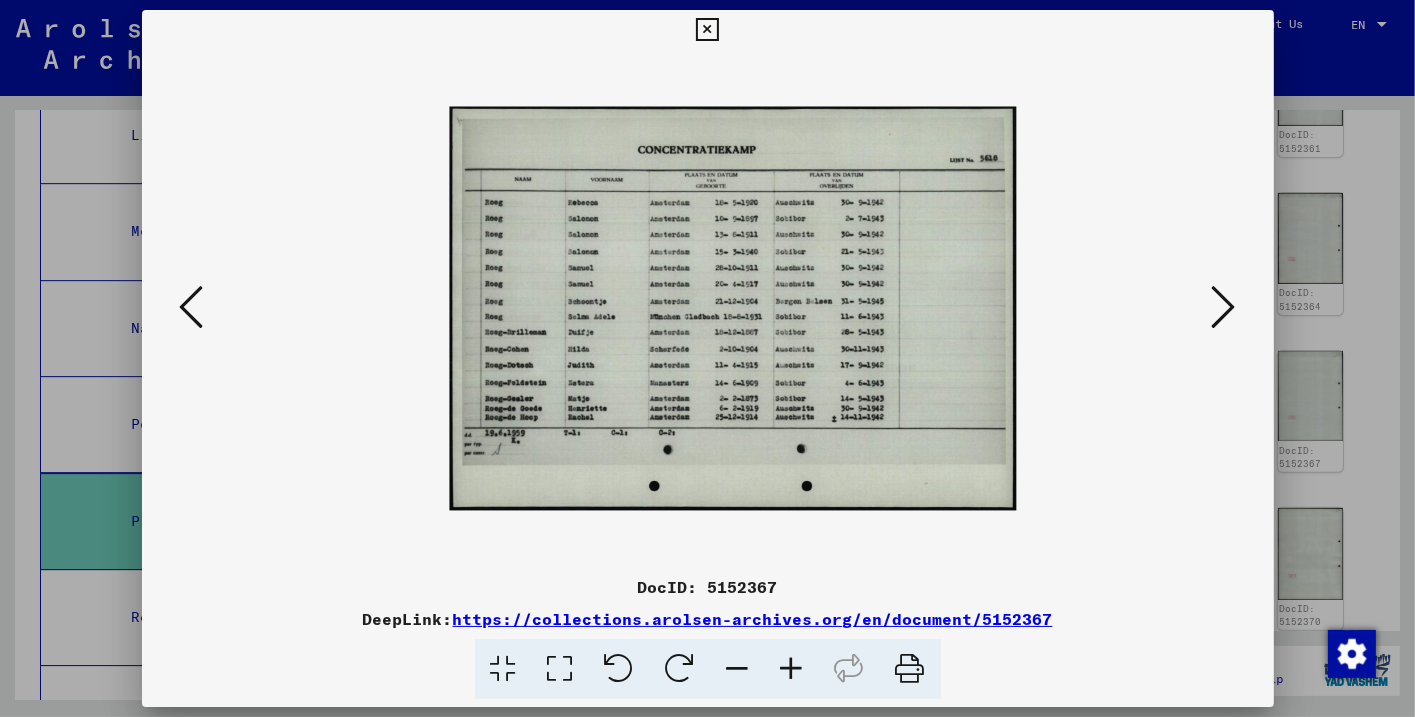 click at bounding box center (792, 669) 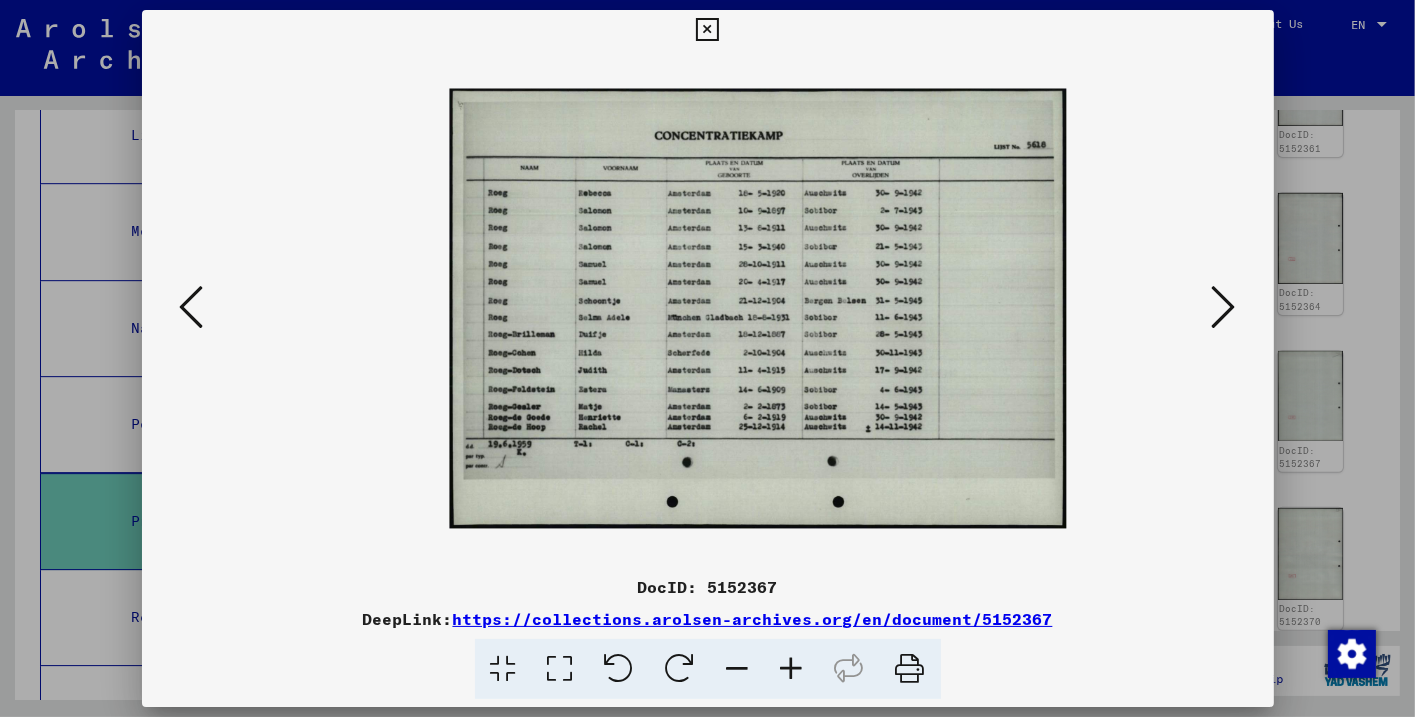 click at bounding box center [792, 669] 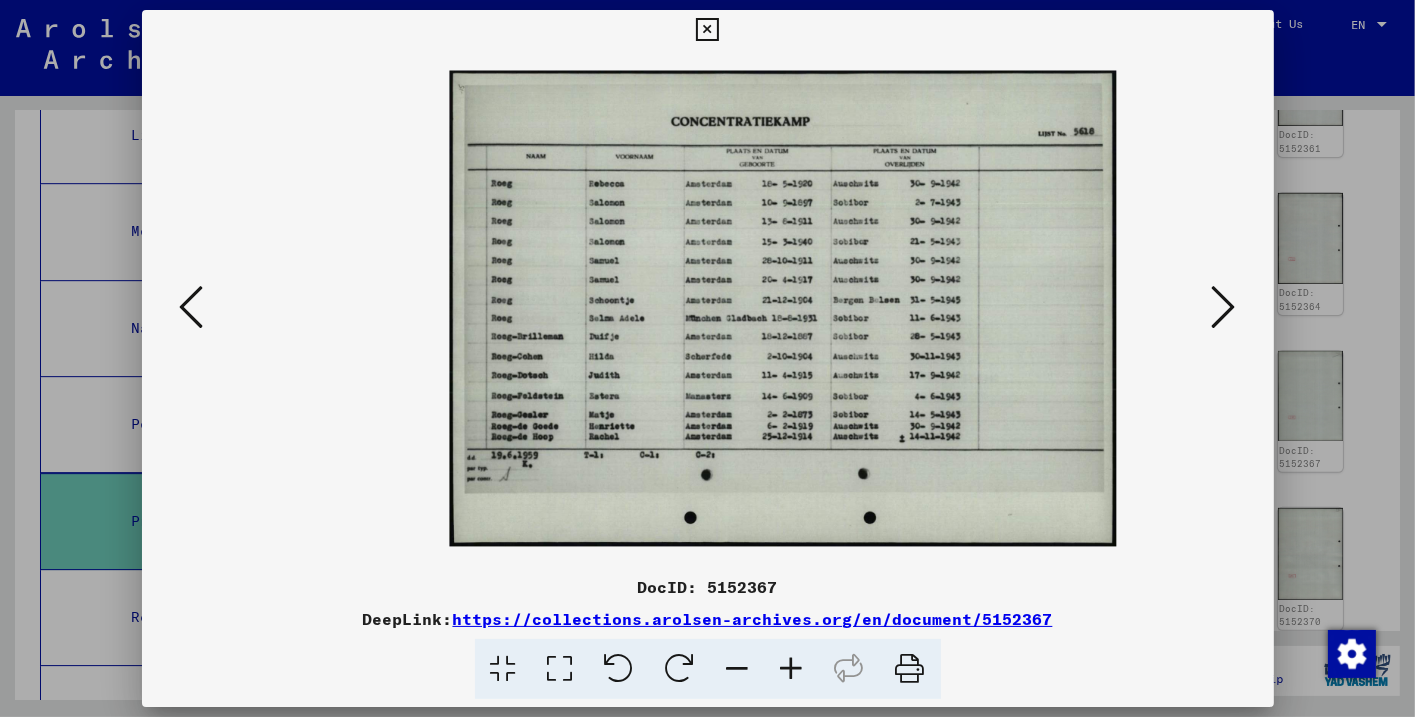 click at bounding box center (792, 669) 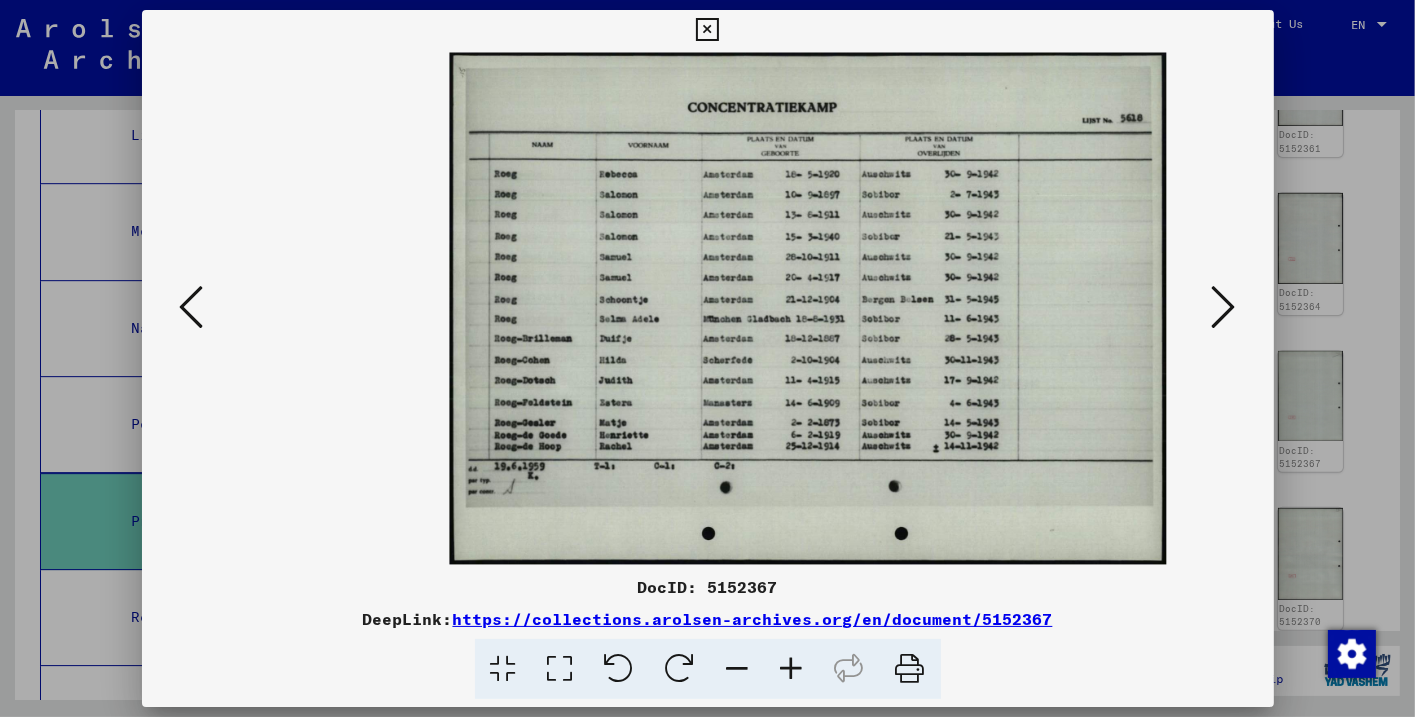 click at bounding box center [792, 669] 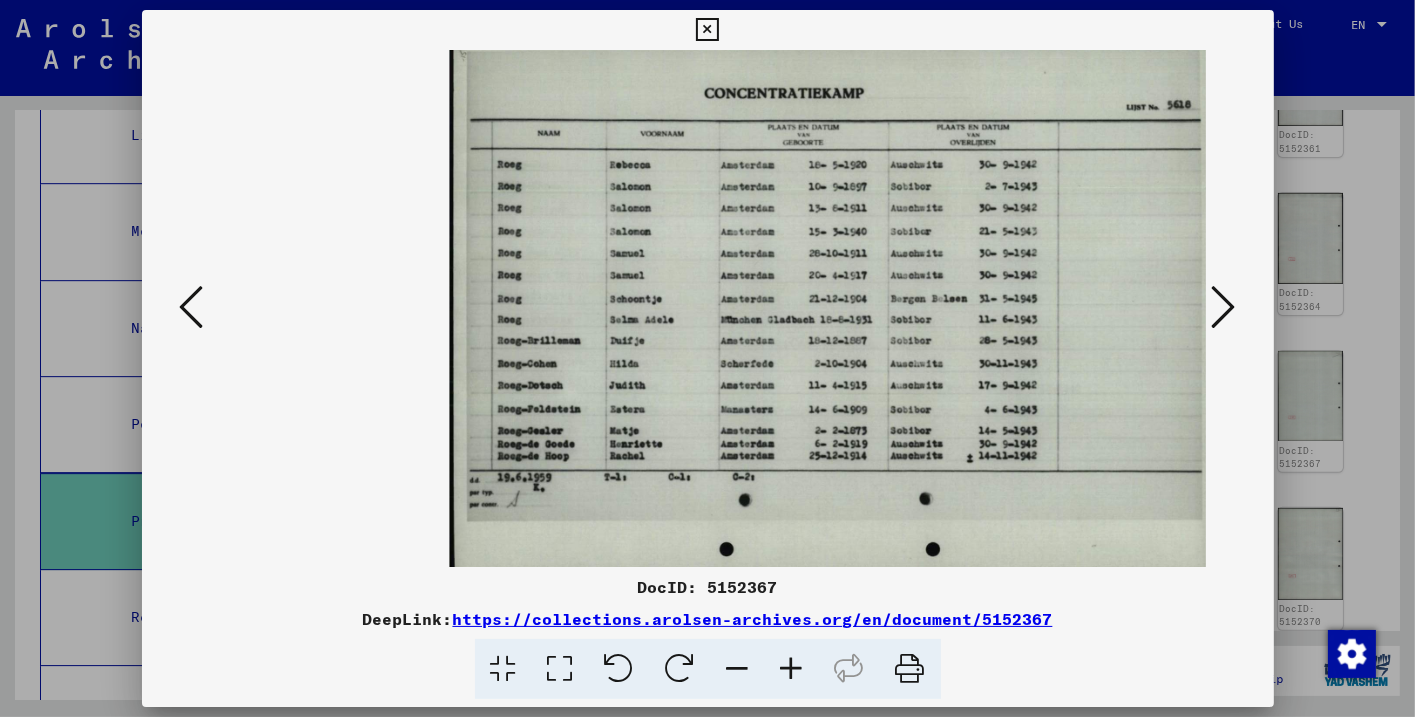 click at bounding box center [792, 669] 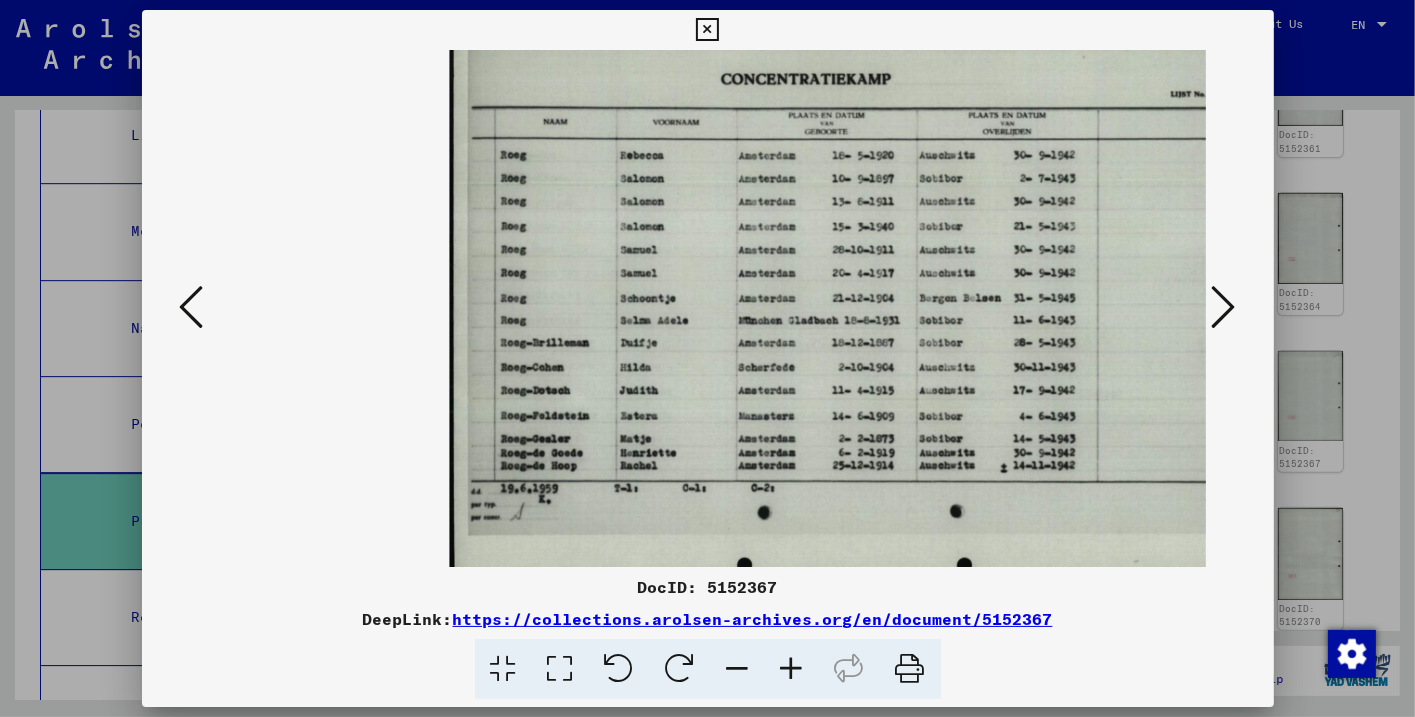click at bounding box center (792, 669) 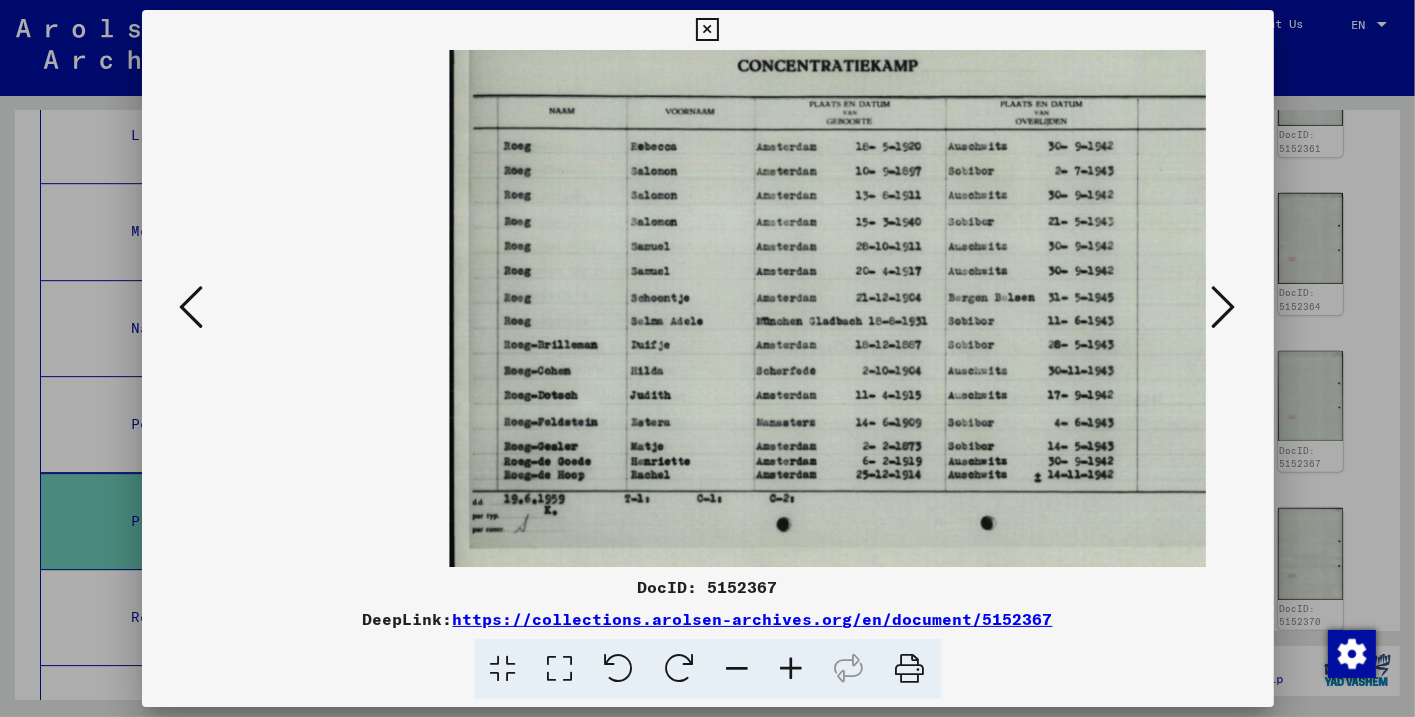 click at bounding box center [792, 669] 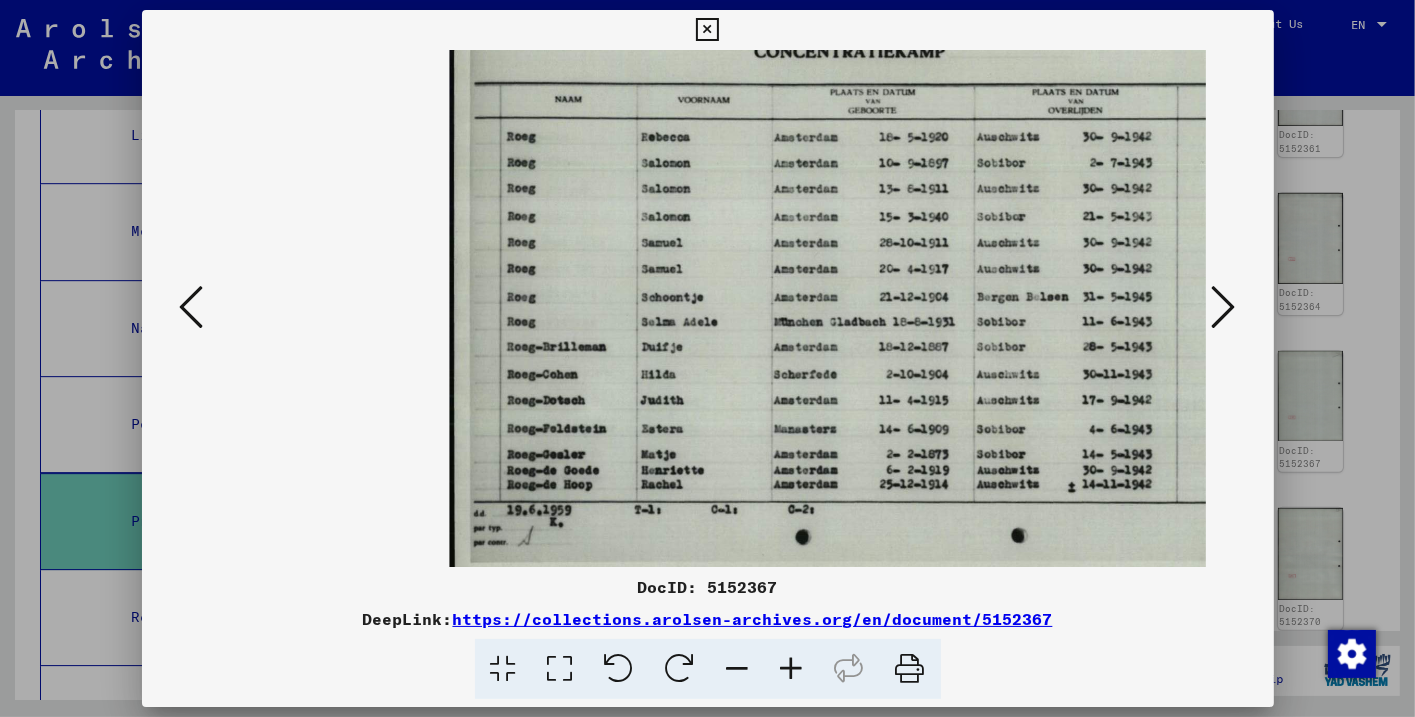 click at bounding box center [707, 30] 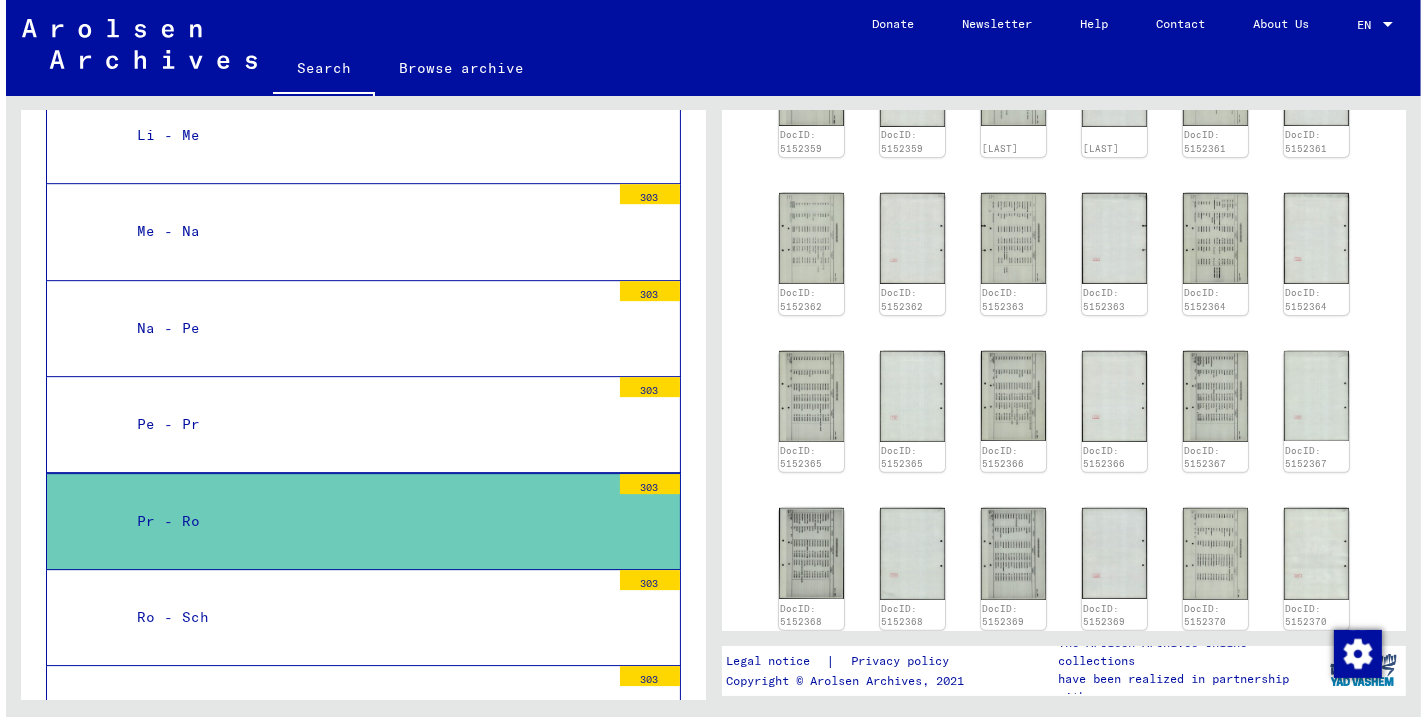 scroll, scrollTop: 5752, scrollLeft: 0, axis: vertical 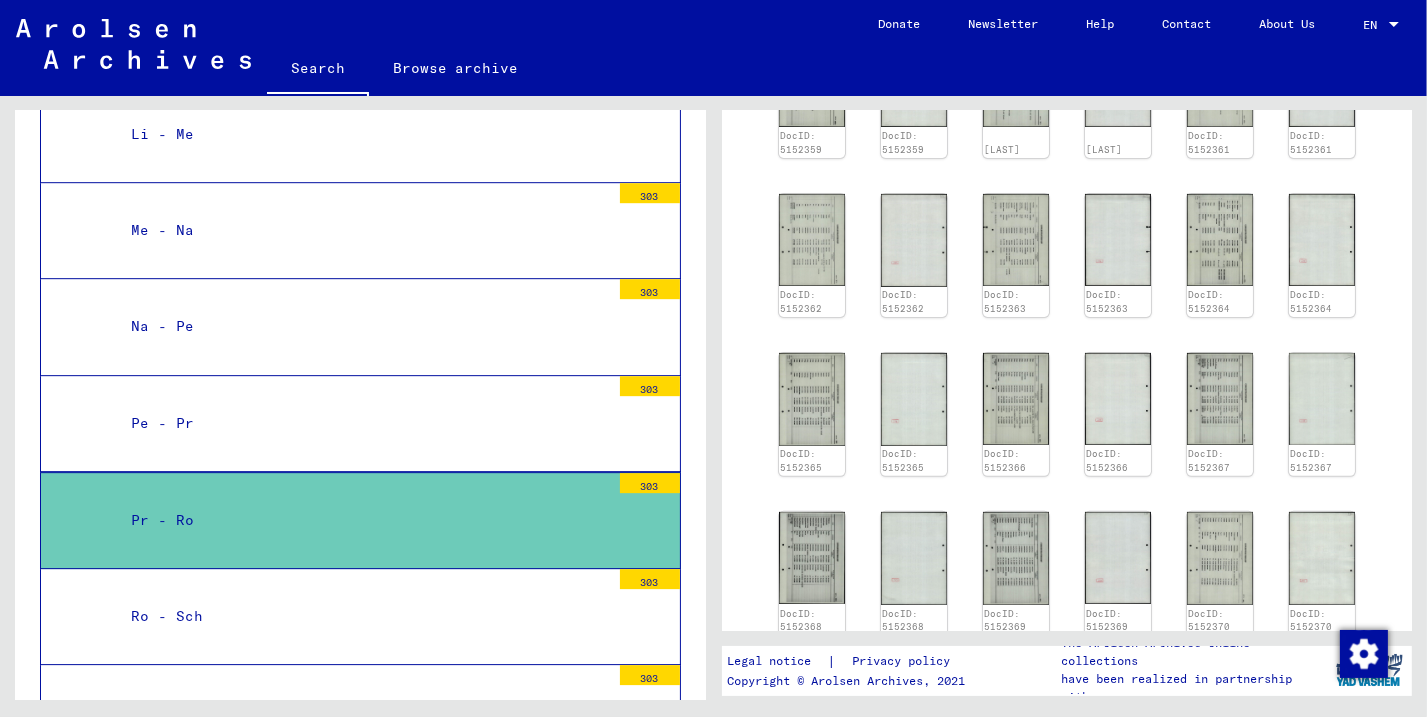 click on "1 Incarceration Documents   /   1.1 Camps and Ghettos   /   1.1.46 Westerbork Assembly and Transit Camp   /   1.1.46.1 List Material Westerbork   /   "Documentation about the fate of the Jewish people during the Nazi      regime", list of names of Jewish victims of the Nazi regime in the      Netherlands 1941 - 1945, A - Z   /  Pr - Ro Reference Code 3260019 Number of documents 303  421 – 450 of 606  **  of 21  DocID: 5152356 DocID: 5152356 DocID: 5152357 DocID: 5152357 DocID: 5152358 DocID: 5152358 DocID: 5152359 DocID: 5152359 DocID: 5152360 DocID: 5152360 DocID: 5152361 DocID: 5152361 DocID: 5152362 DocID: 5152362 DocID: 5152363 DocID: 5152363 DocID: 5152364 DocID: 5152364 DocID: 5152365 DocID: 5152365 DocID: 5152366 DocID: 5152366 DocID: 5152367 DocID: 5152367 DocID: 5152368 DocID: 5152368 DocID: 5152369 DocID: 5152369 DocID: 5152370 DocID: 5152370  421 – 450 of 606  **  of 21  ← Move left → Move right ↑ Move up ↓ Move down + Zoom in - Zoom out Home Jump left by 75% End Jump right by 75%" 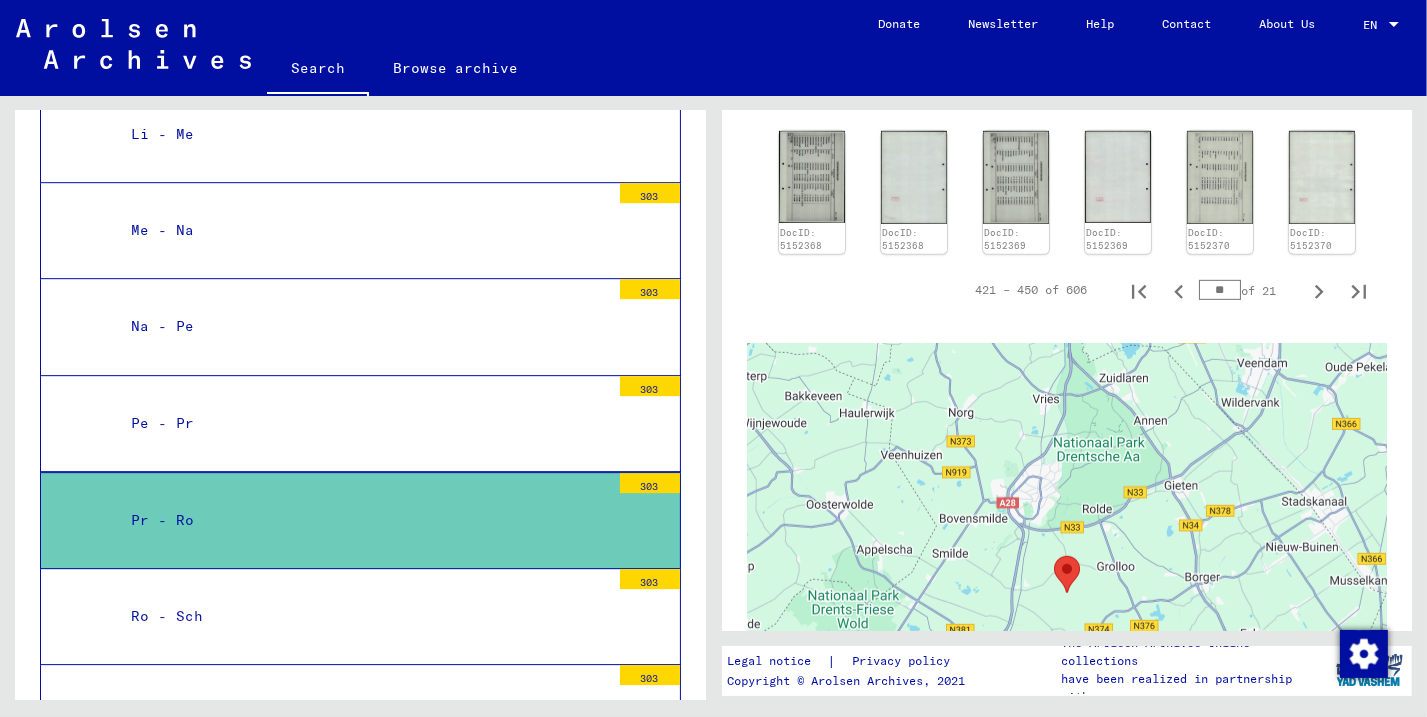 scroll, scrollTop: 992, scrollLeft: 0, axis: vertical 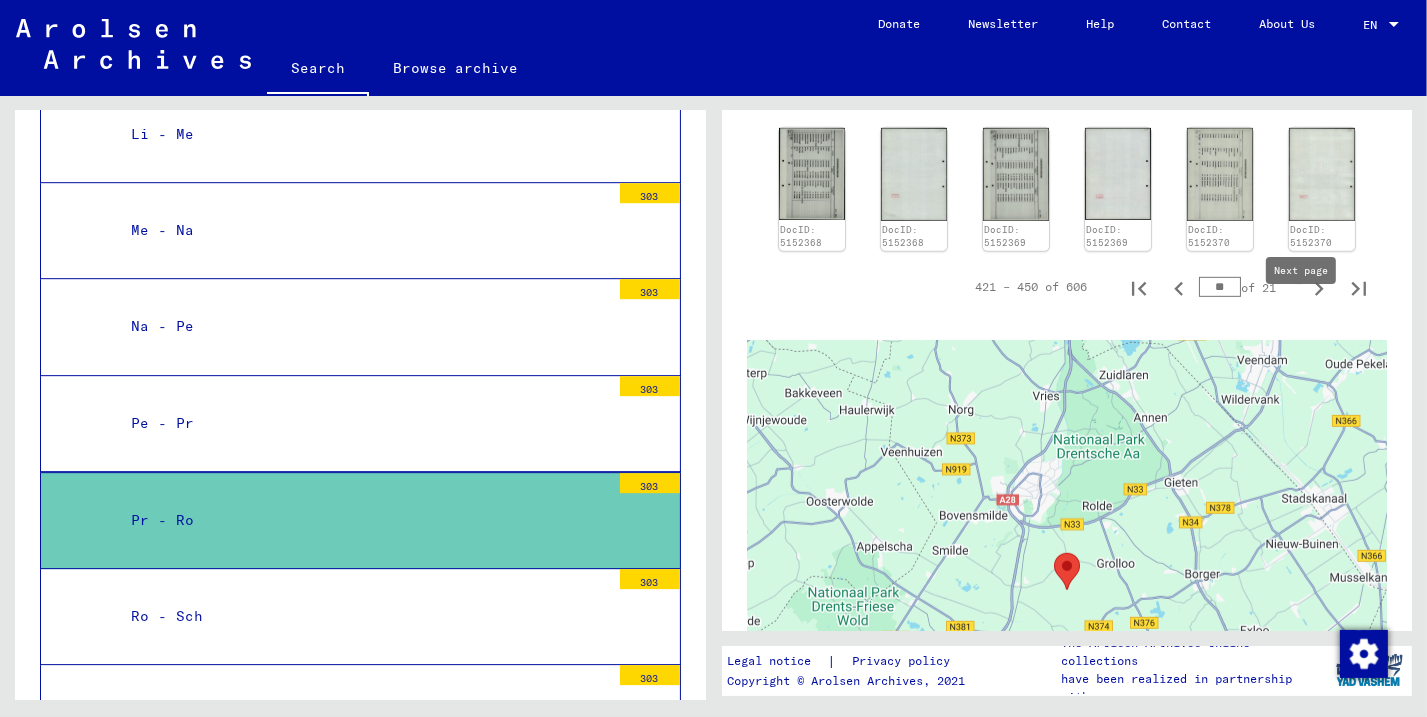 click 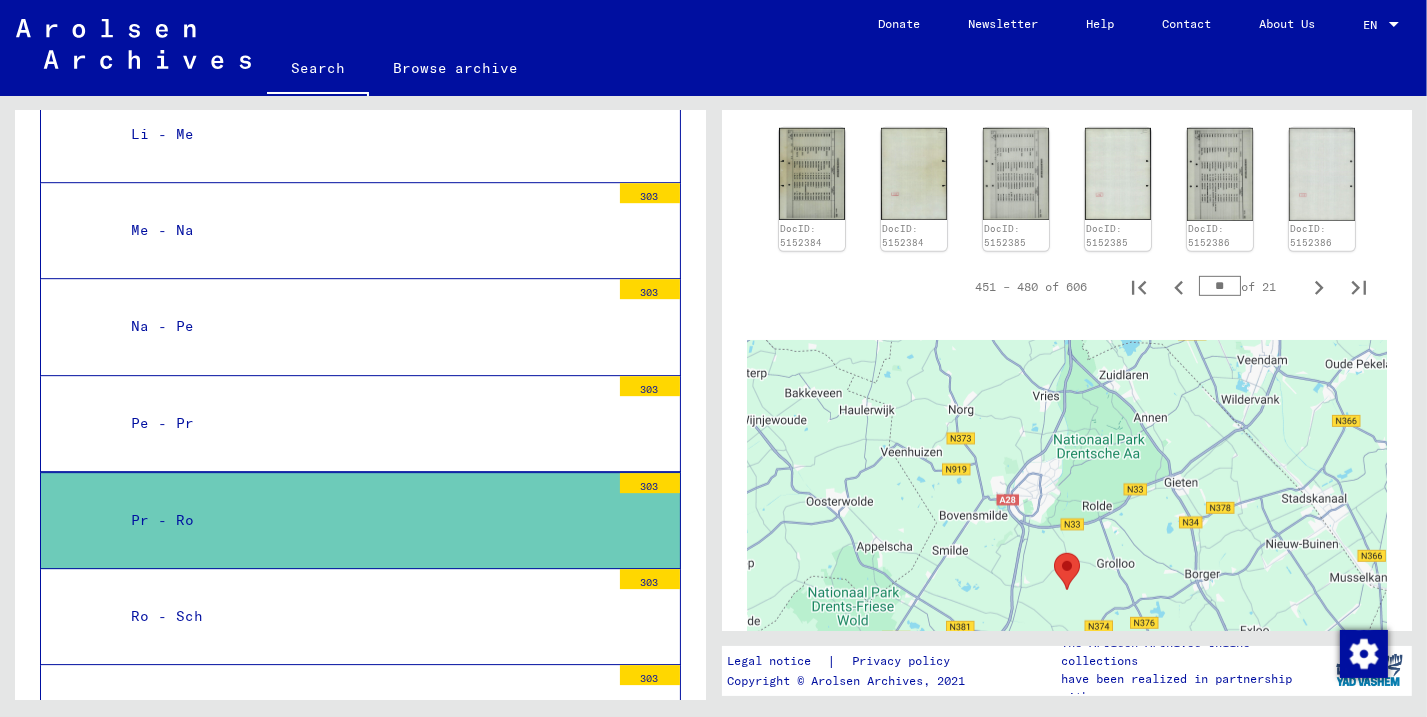 type 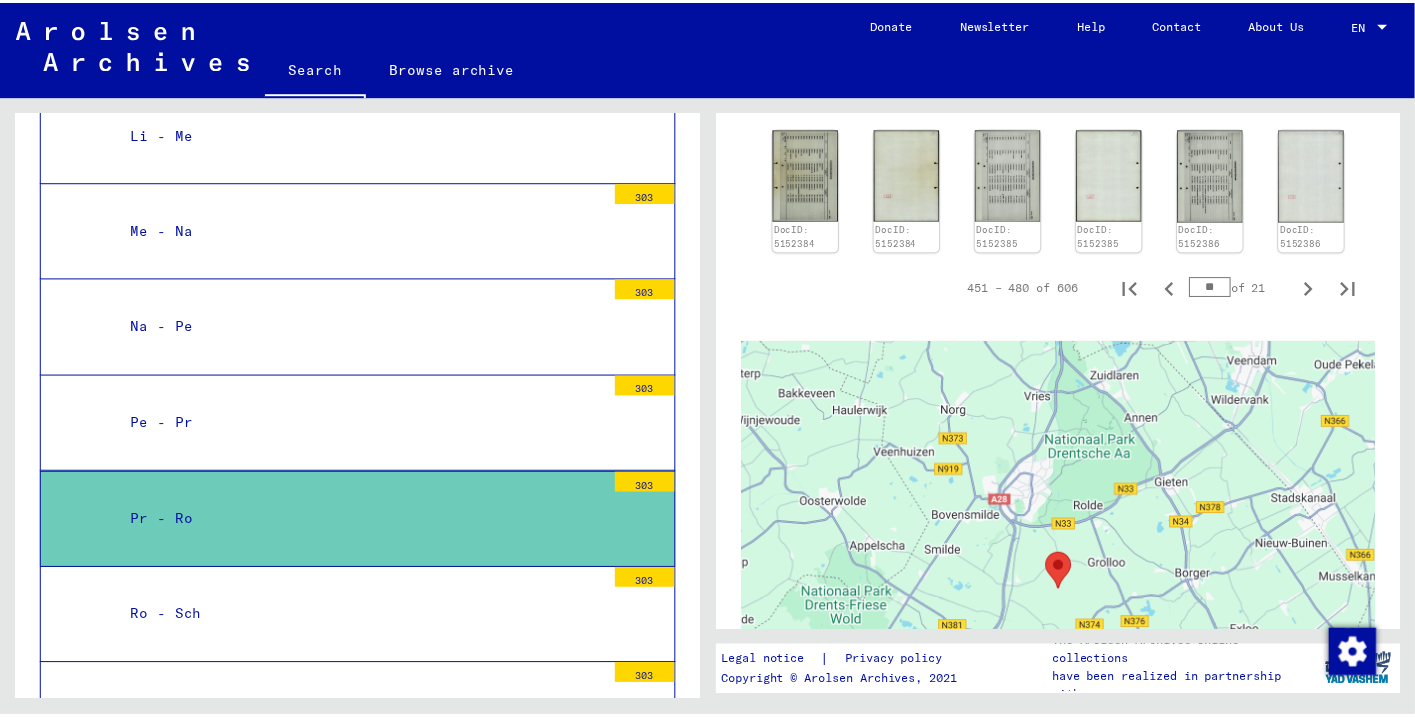 scroll, scrollTop: 577, scrollLeft: 0, axis: vertical 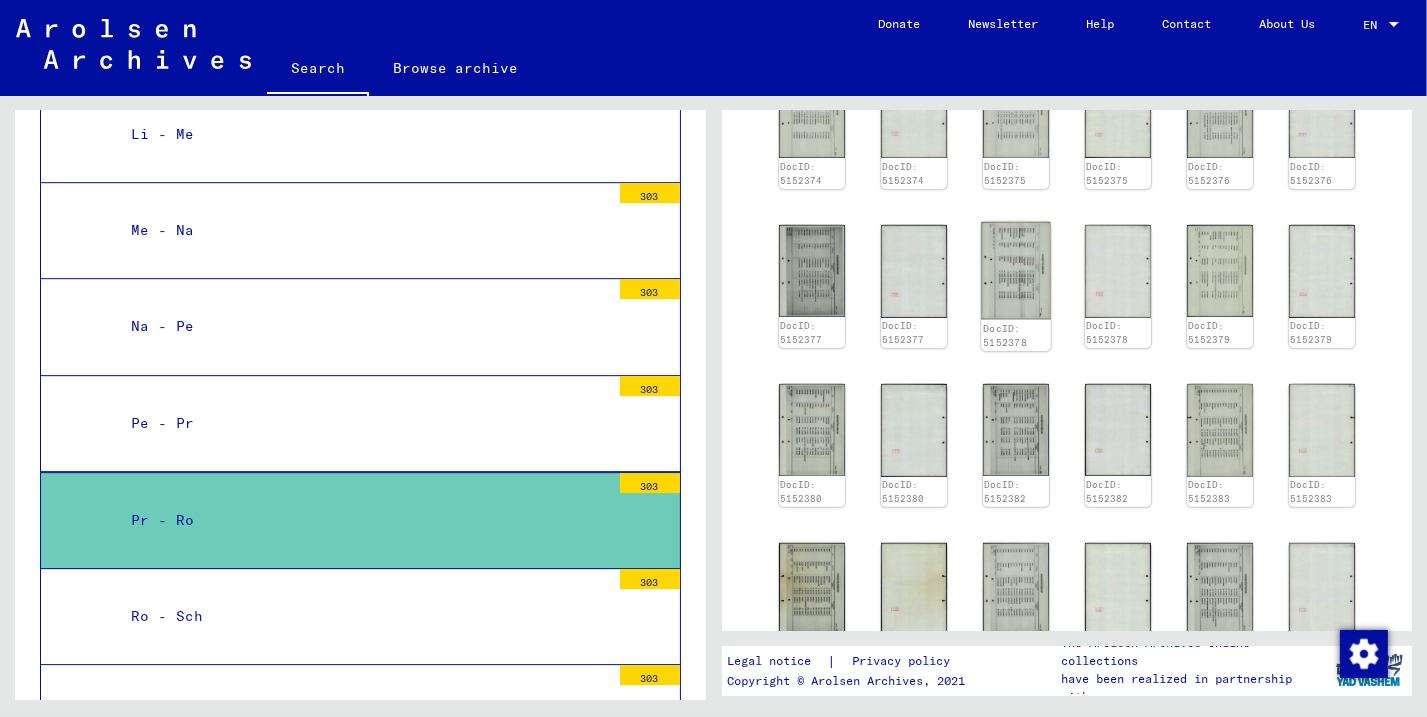 click 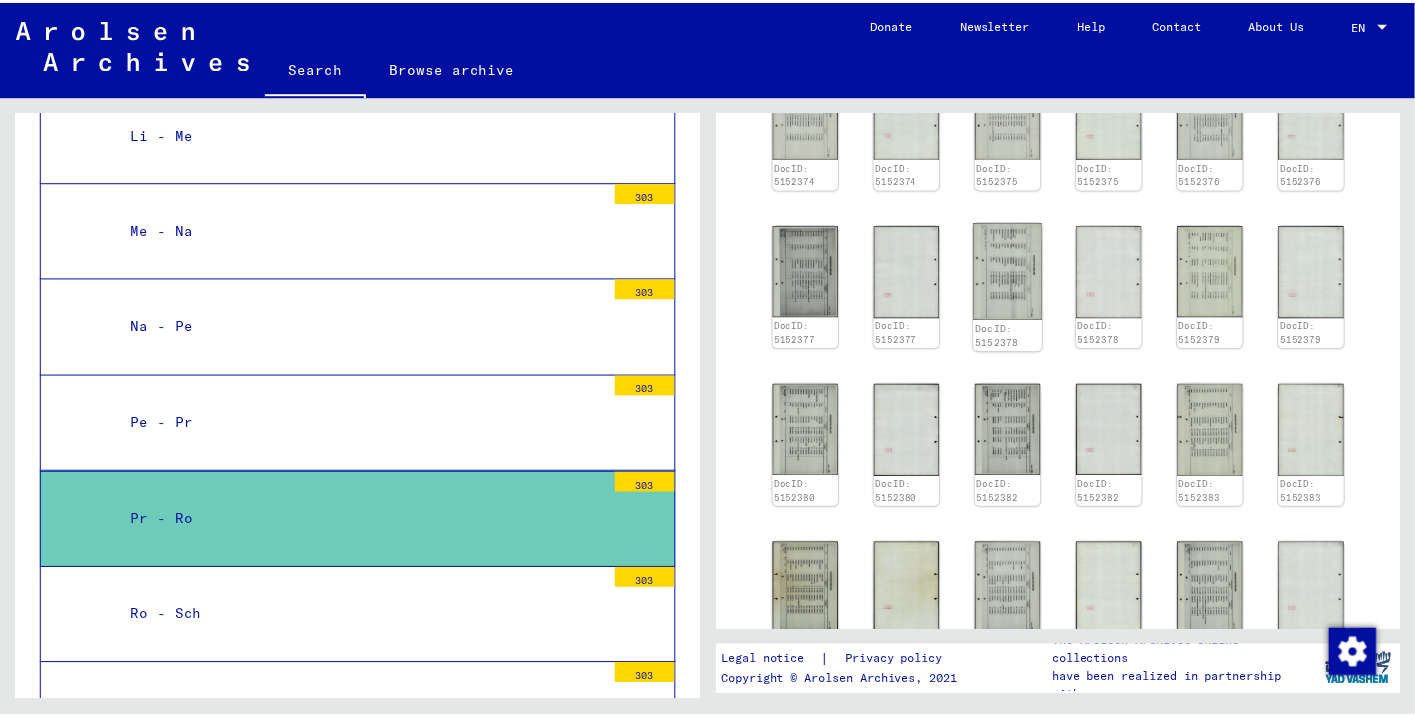 scroll, scrollTop: 5790, scrollLeft: 0, axis: vertical 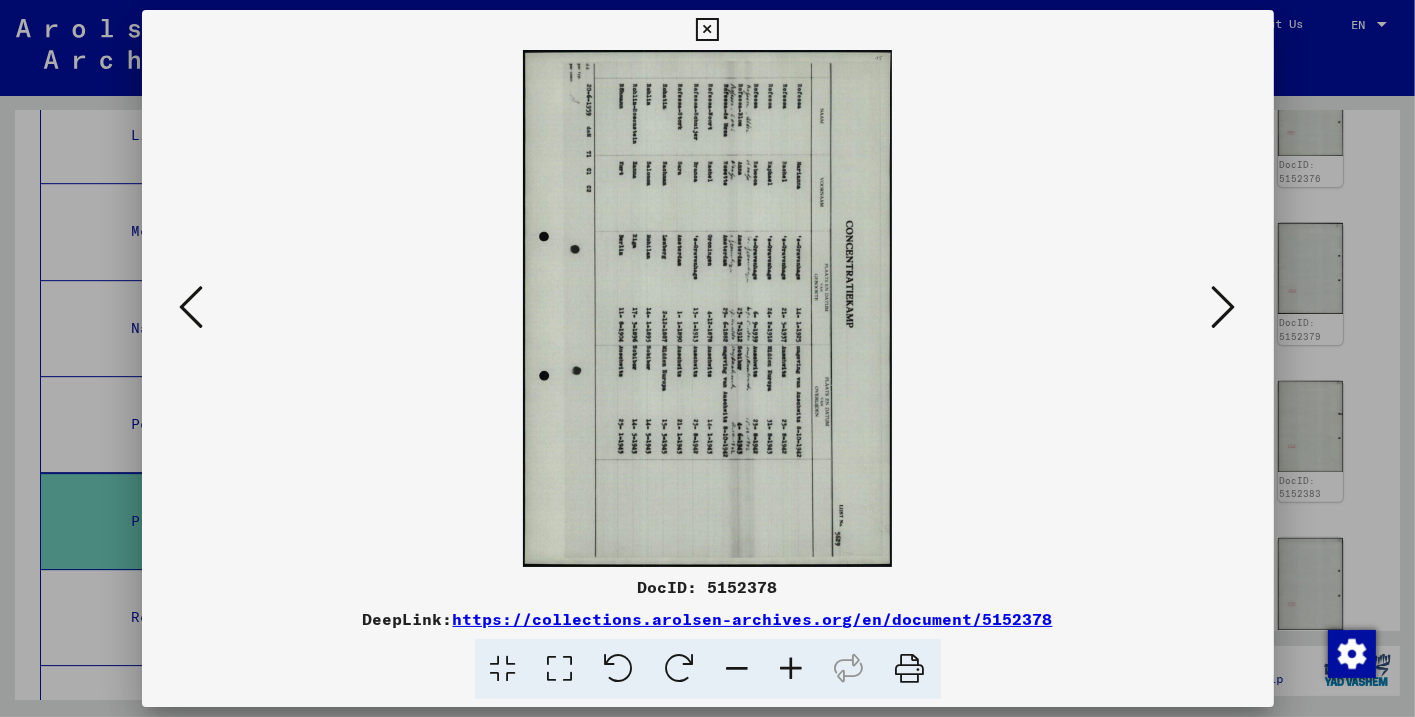 click at bounding box center [619, 669] 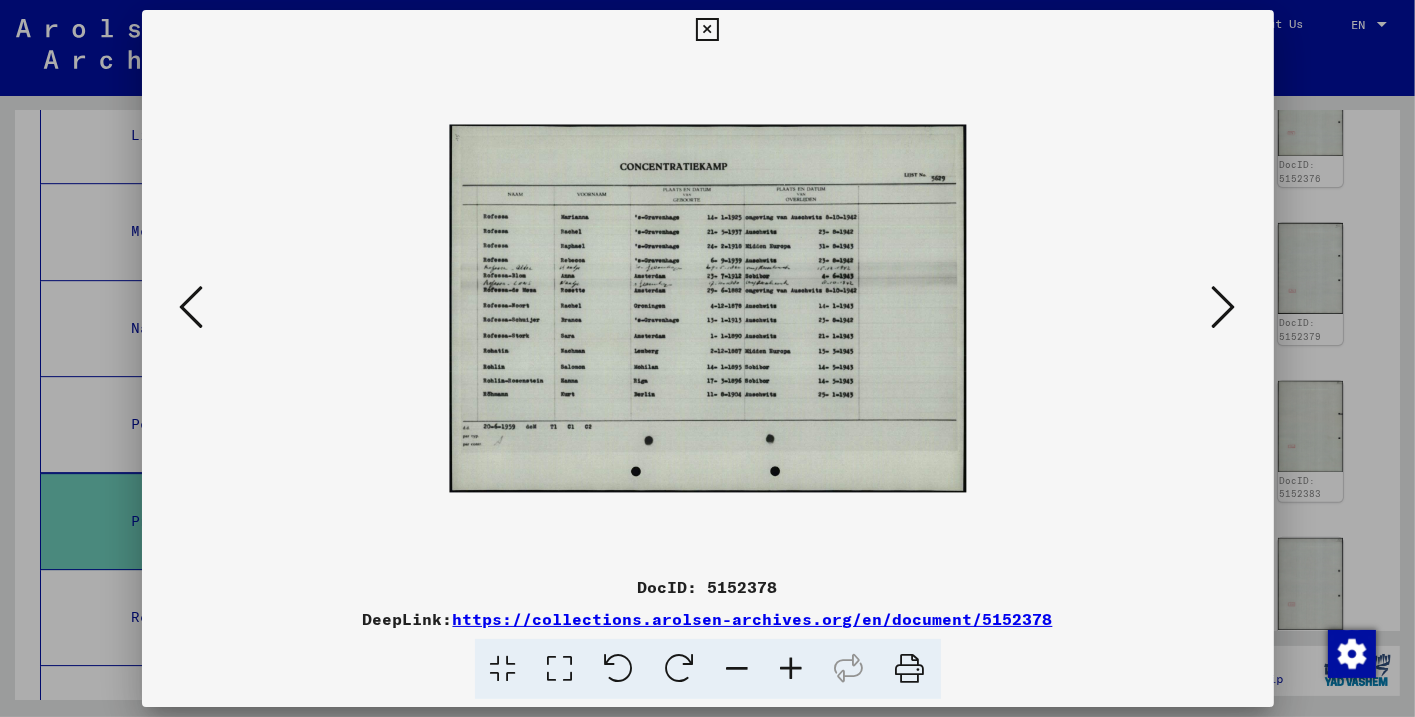 click at bounding box center [792, 669] 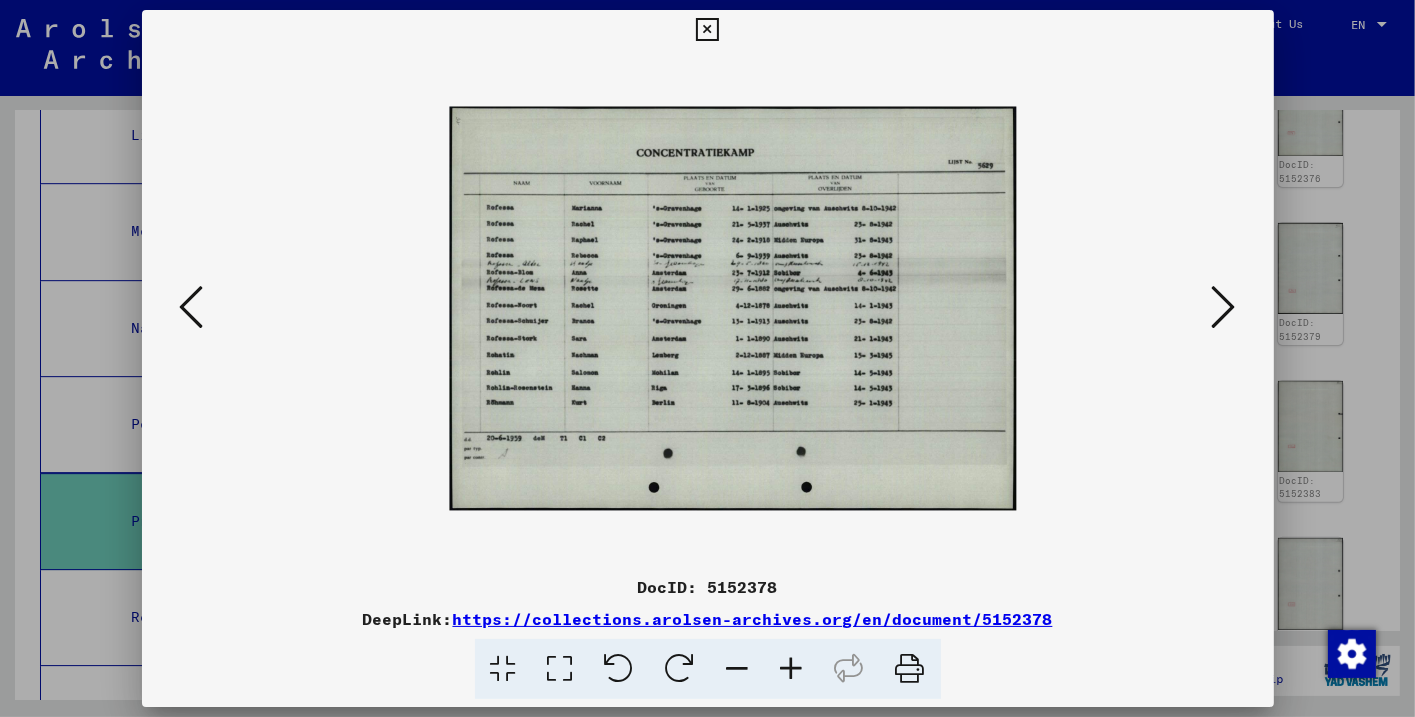 click at bounding box center [792, 669] 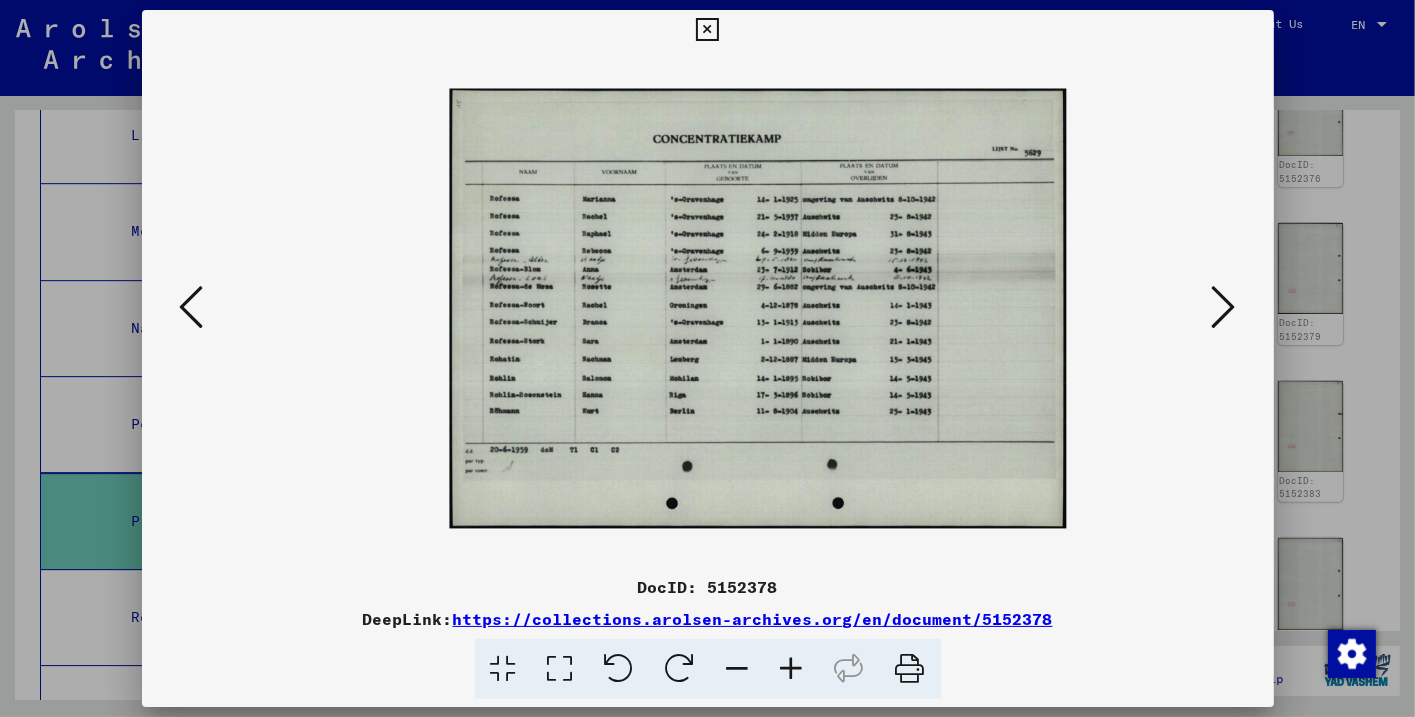 click at bounding box center [792, 669] 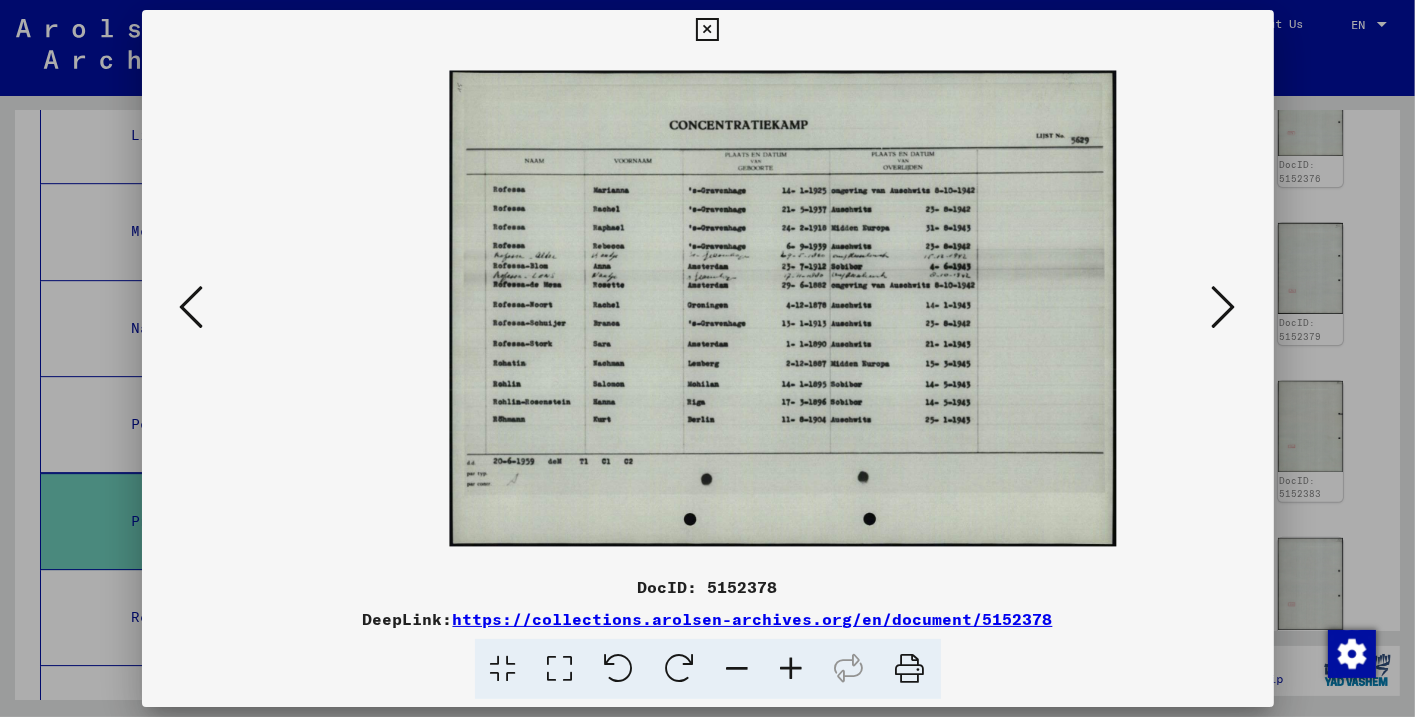 click at bounding box center [792, 669] 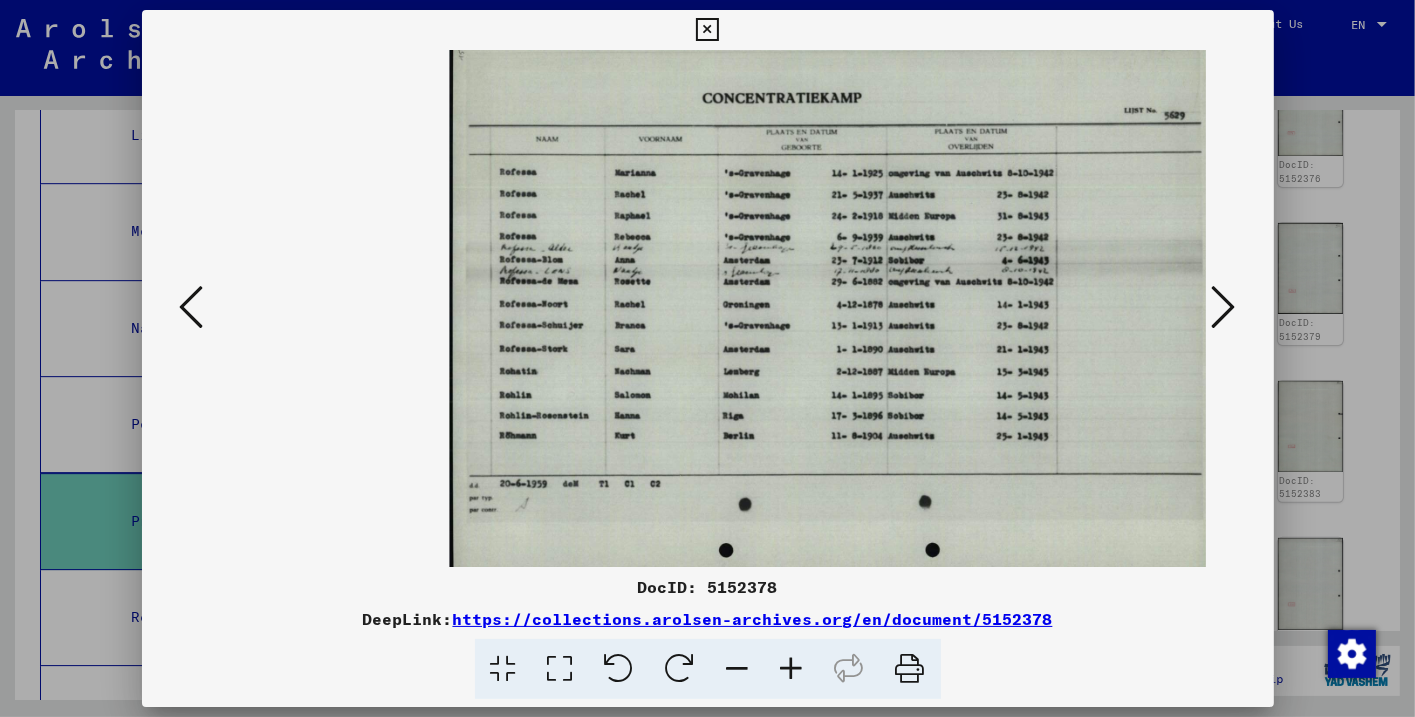 click at bounding box center (792, 669) 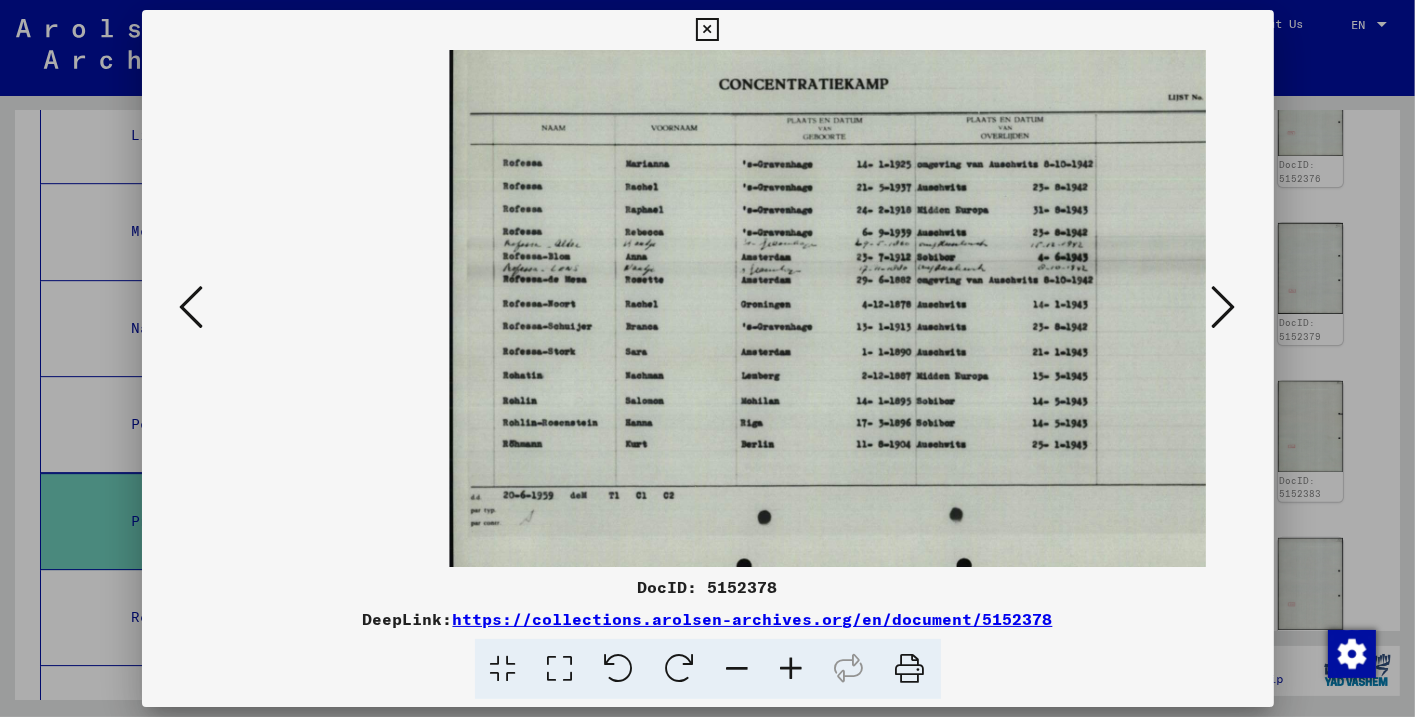 click at bounding box center (707, 30) 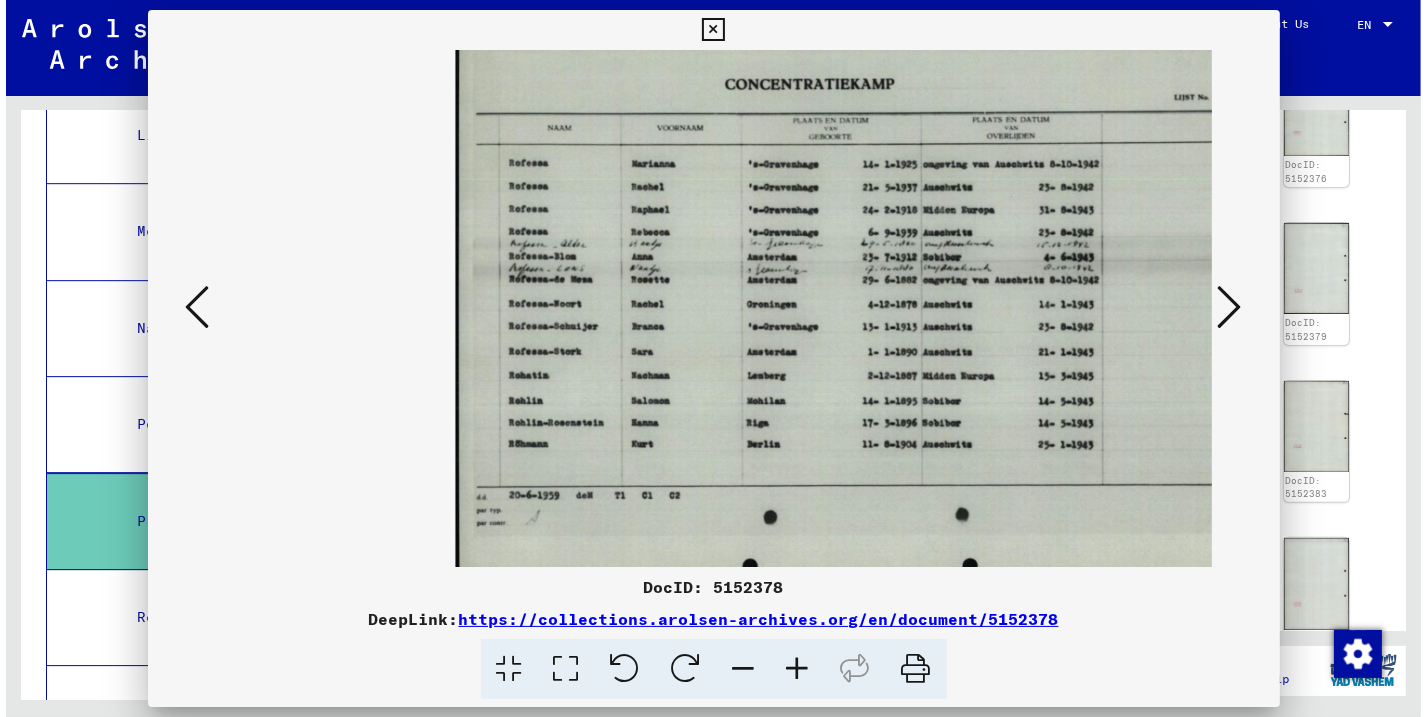 scroll, scrollTop: 5752, scrollLeft: 0, axis: vertical 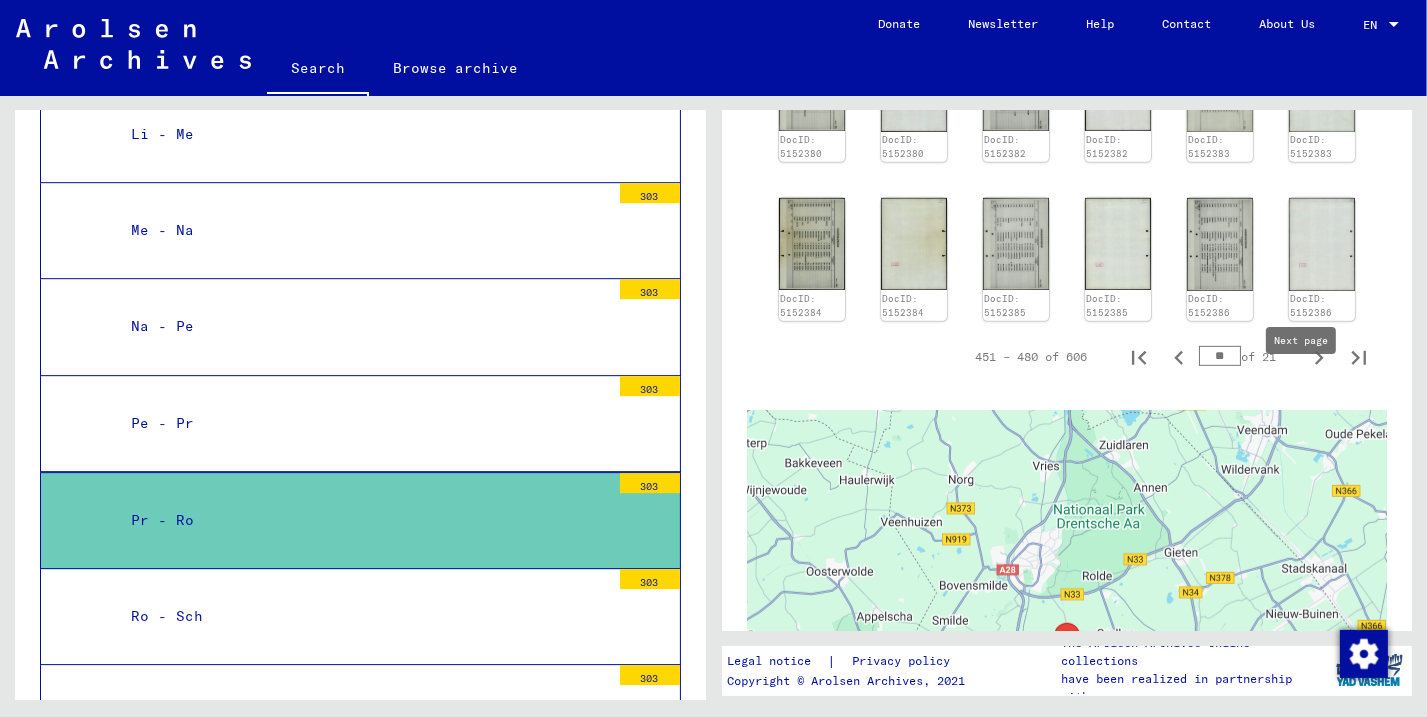 click 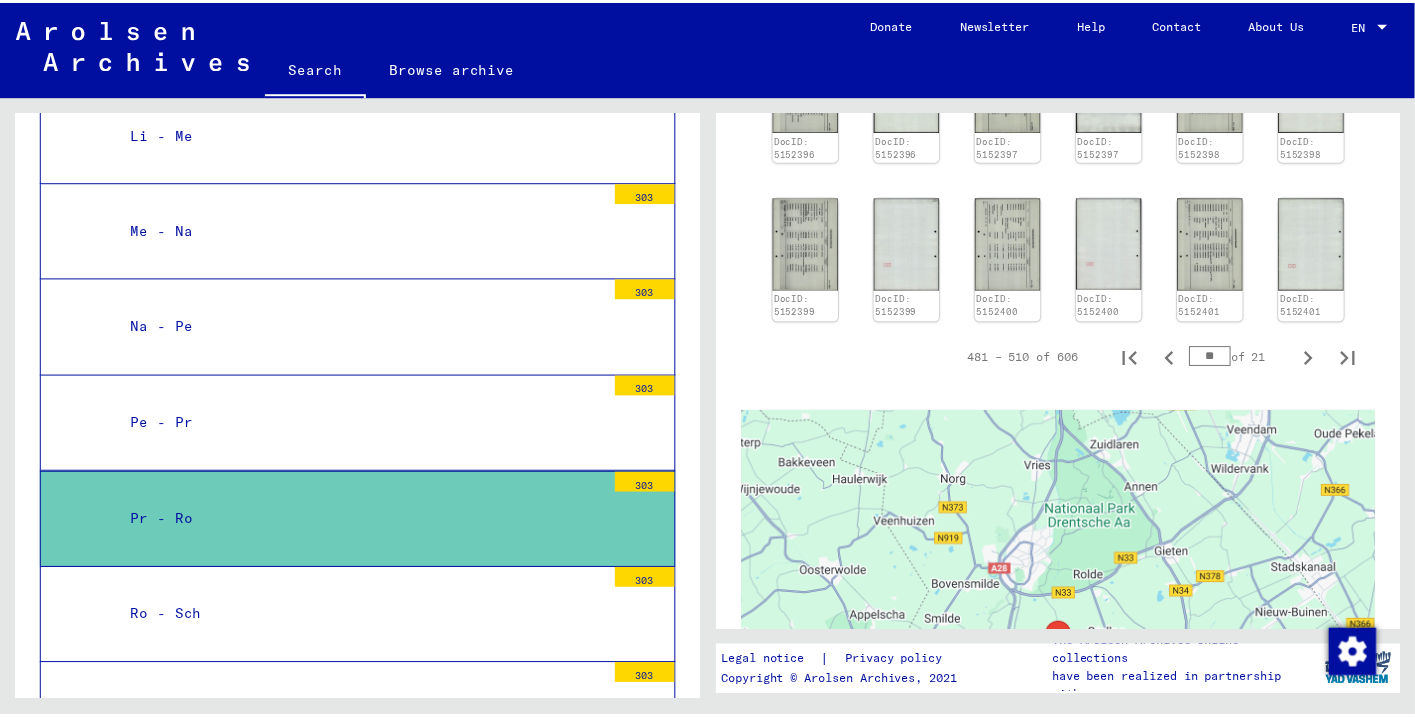 scroll, scrollTop: 417, scrollLeft: 0, axis: vertical 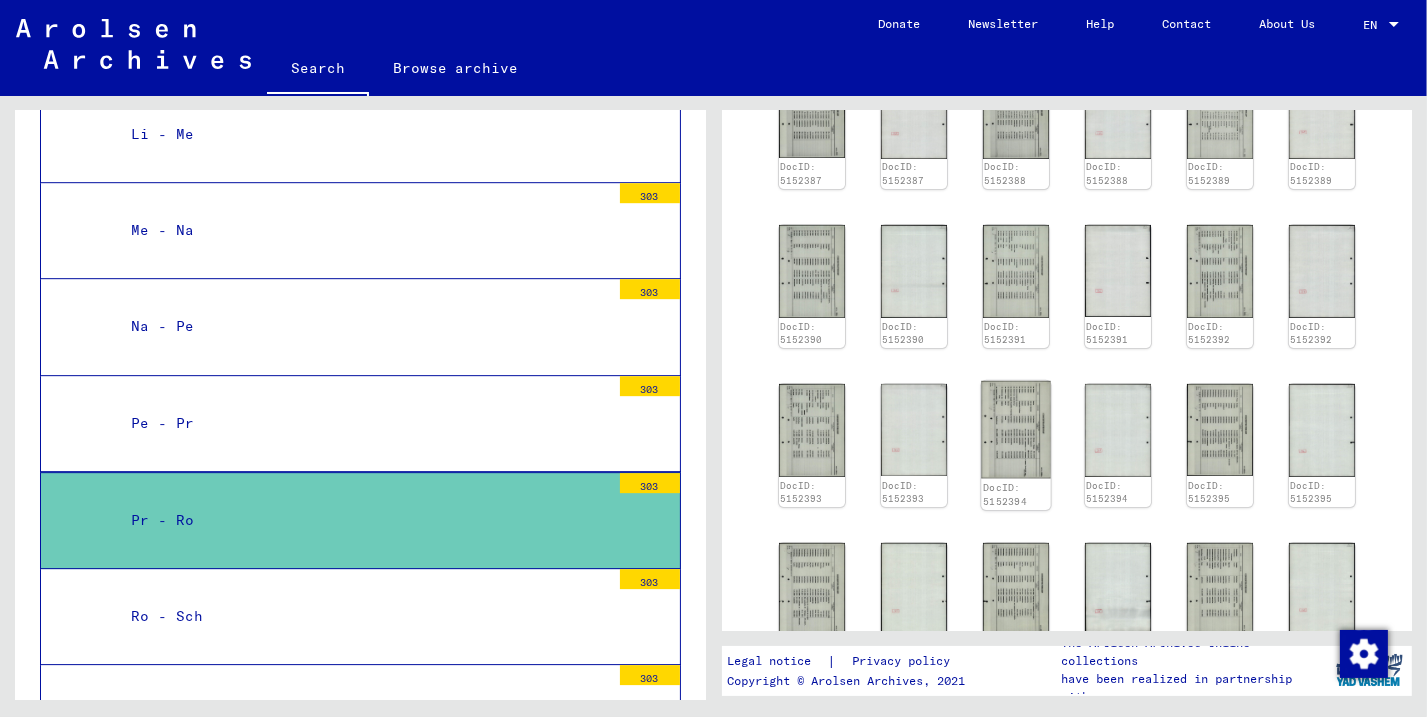 click 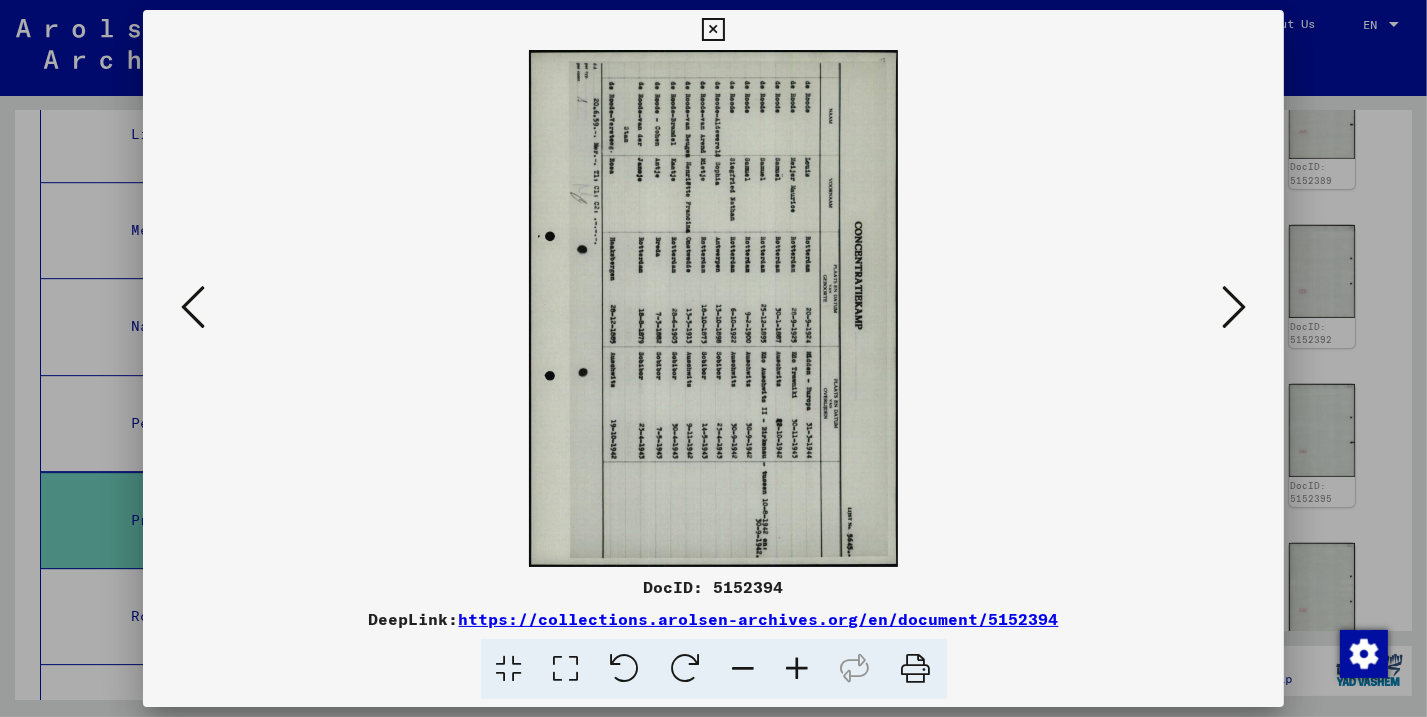 scroll, scrollTop: 5790, scrollLeft: 0, axis: vertical 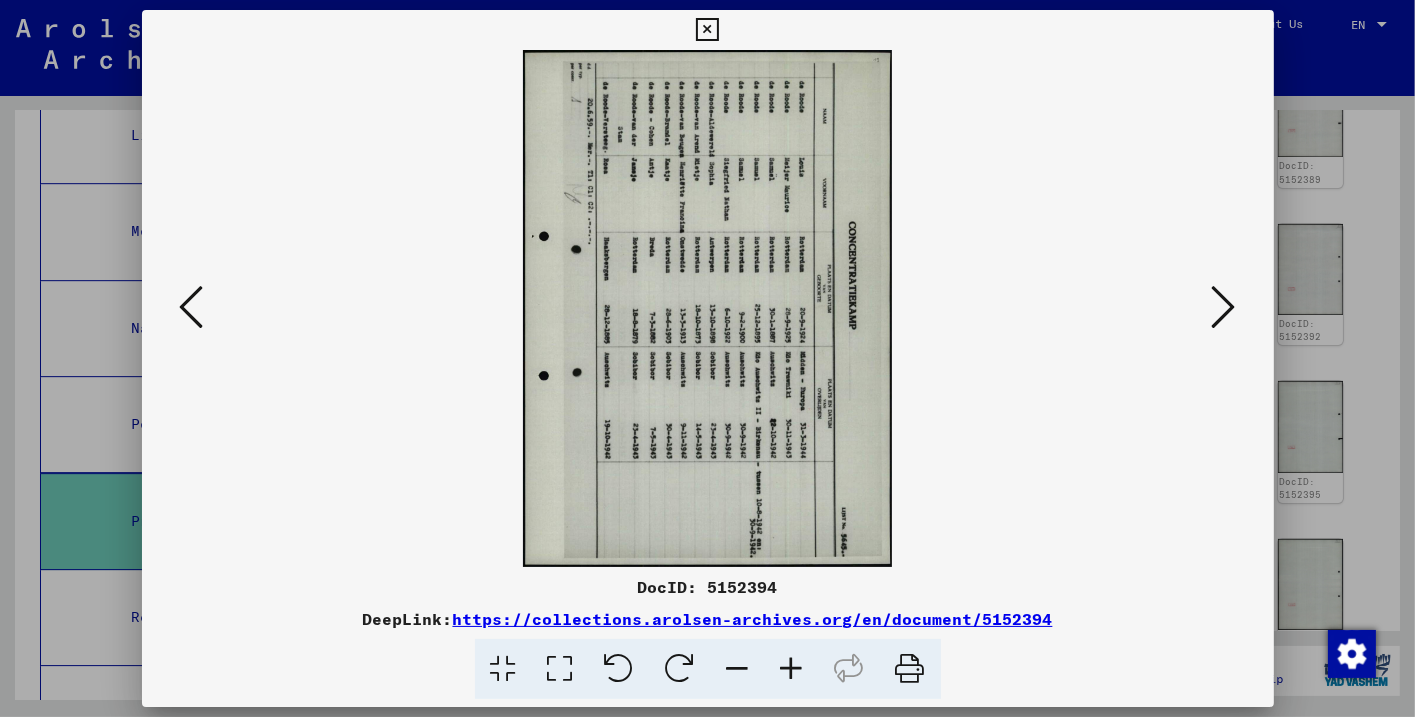 click at bounding box center (619, 669) 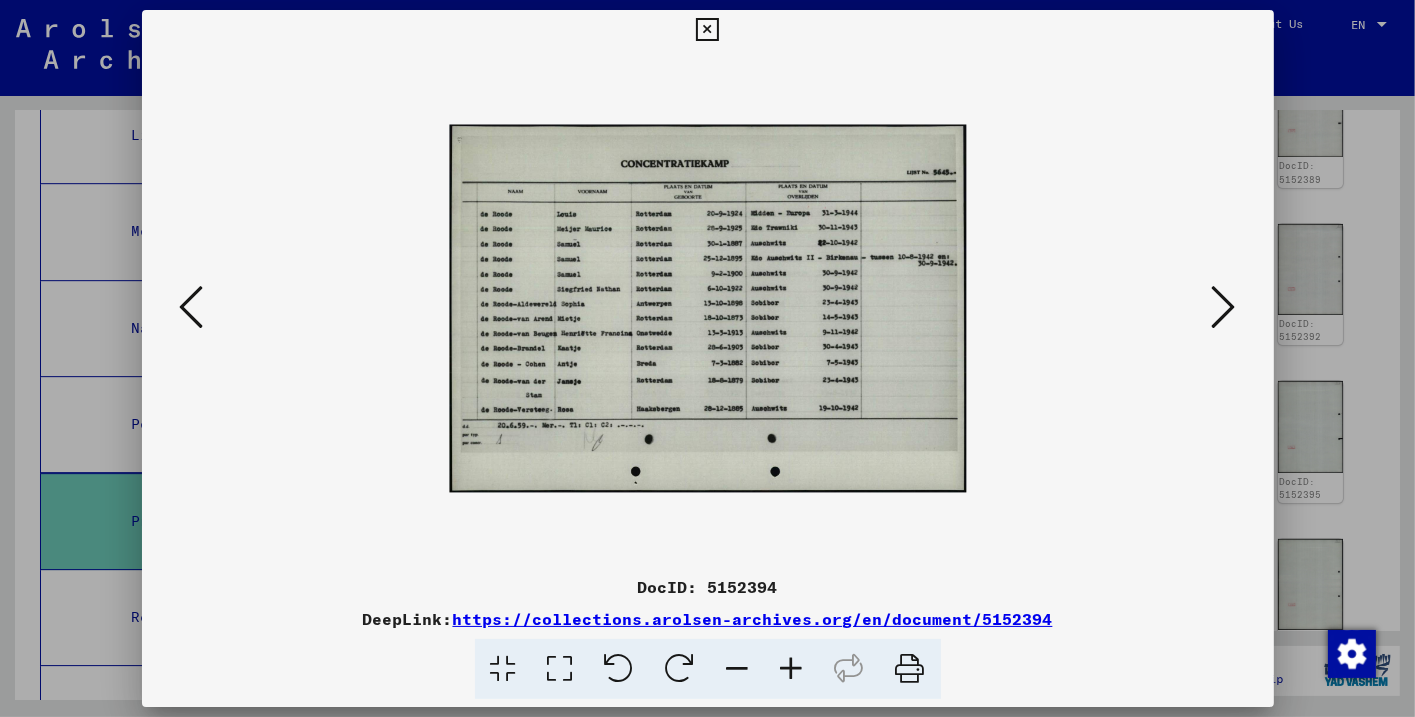 click at bounding box center (792, 669) 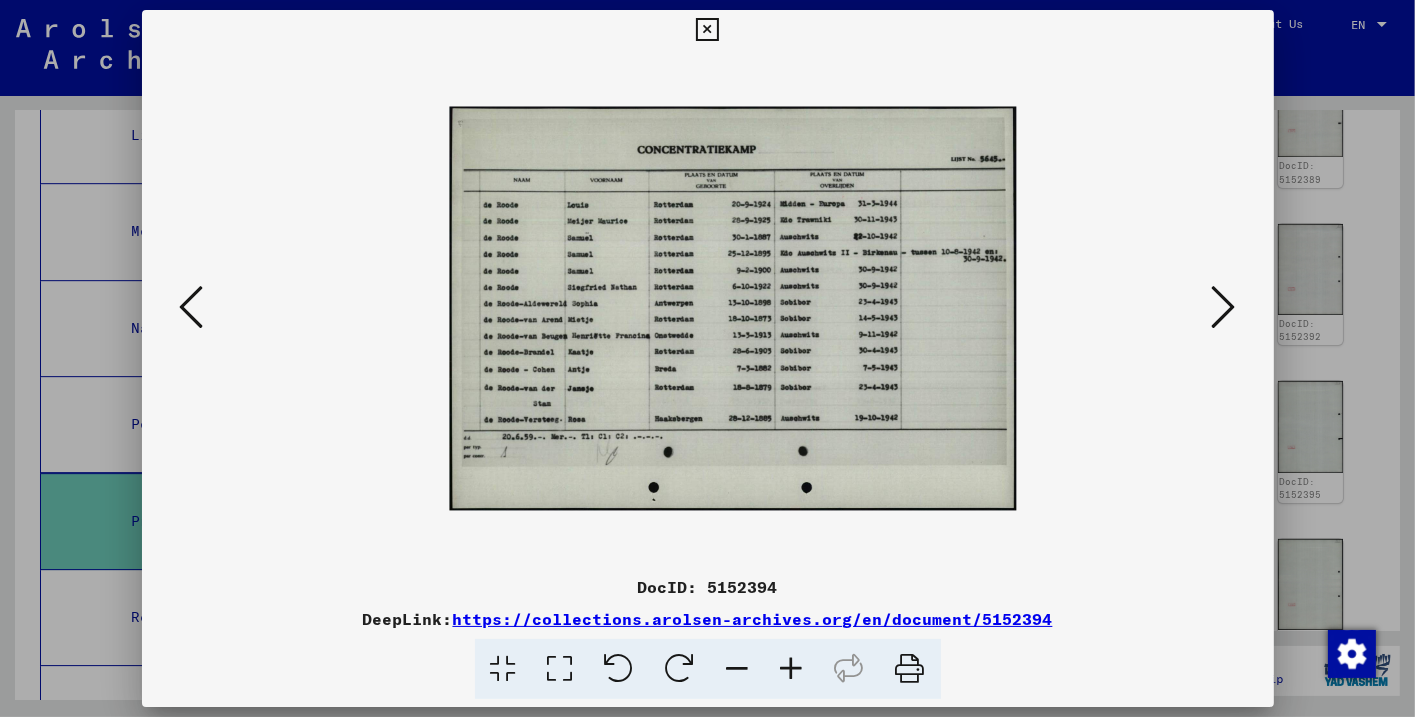 click at bounding box center (792, 669) 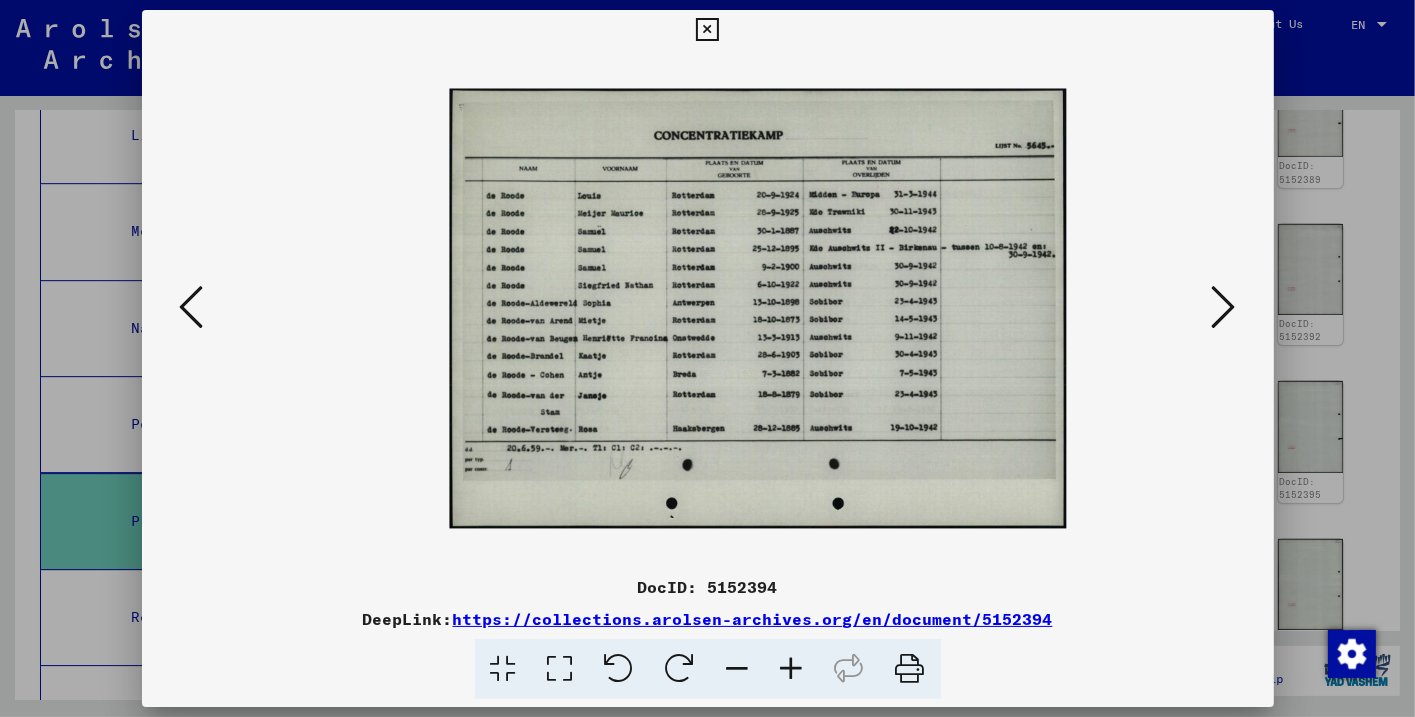 click at bounding box center [792, 669] 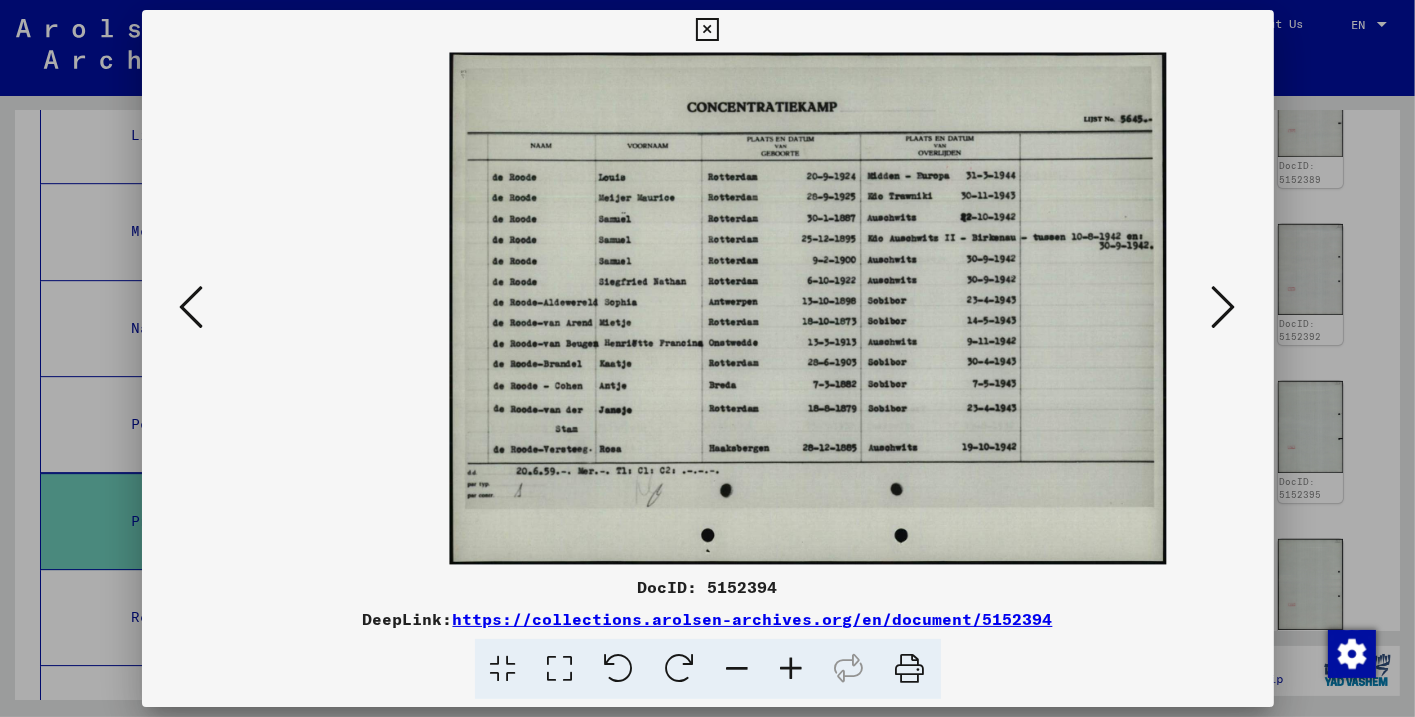 click at bounding box center (792, 669) 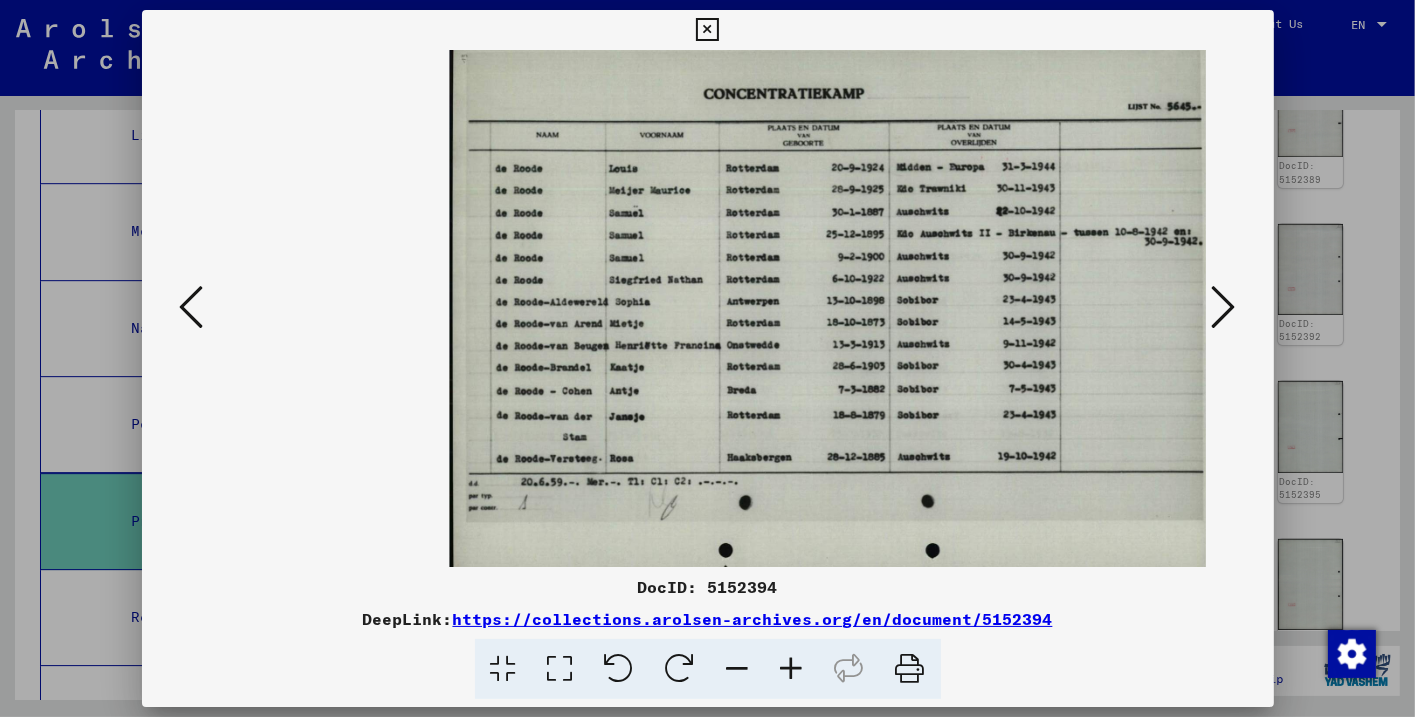 click at bounding box center [792, 669] 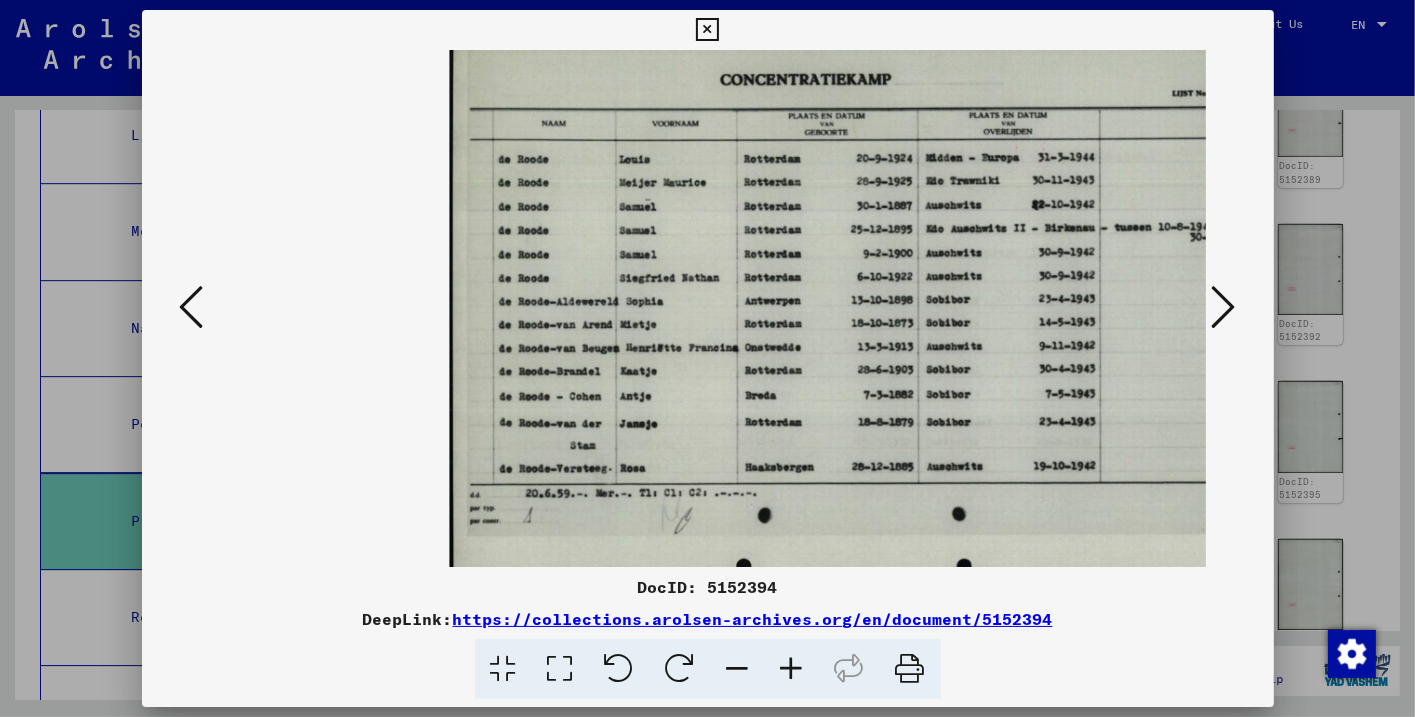click at bounding box center (792, 669) 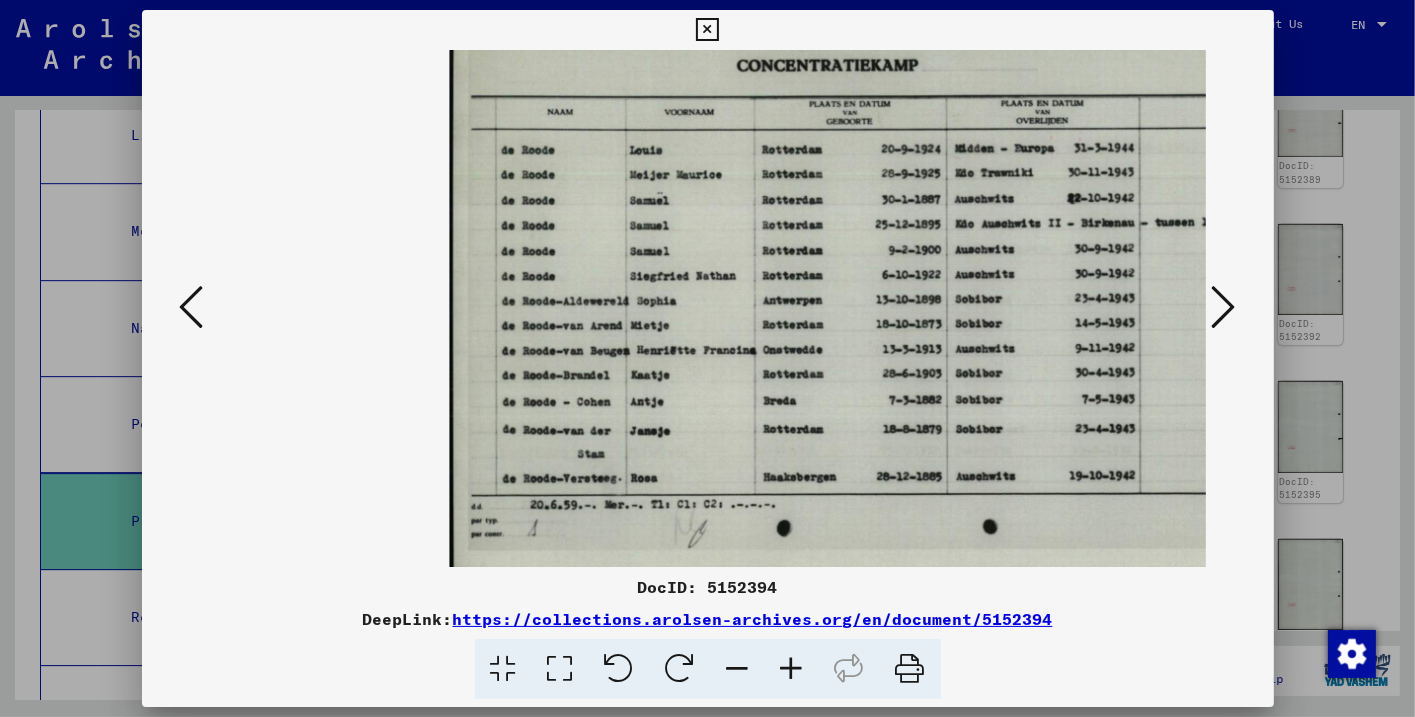 click at bounding box center (792, 669) 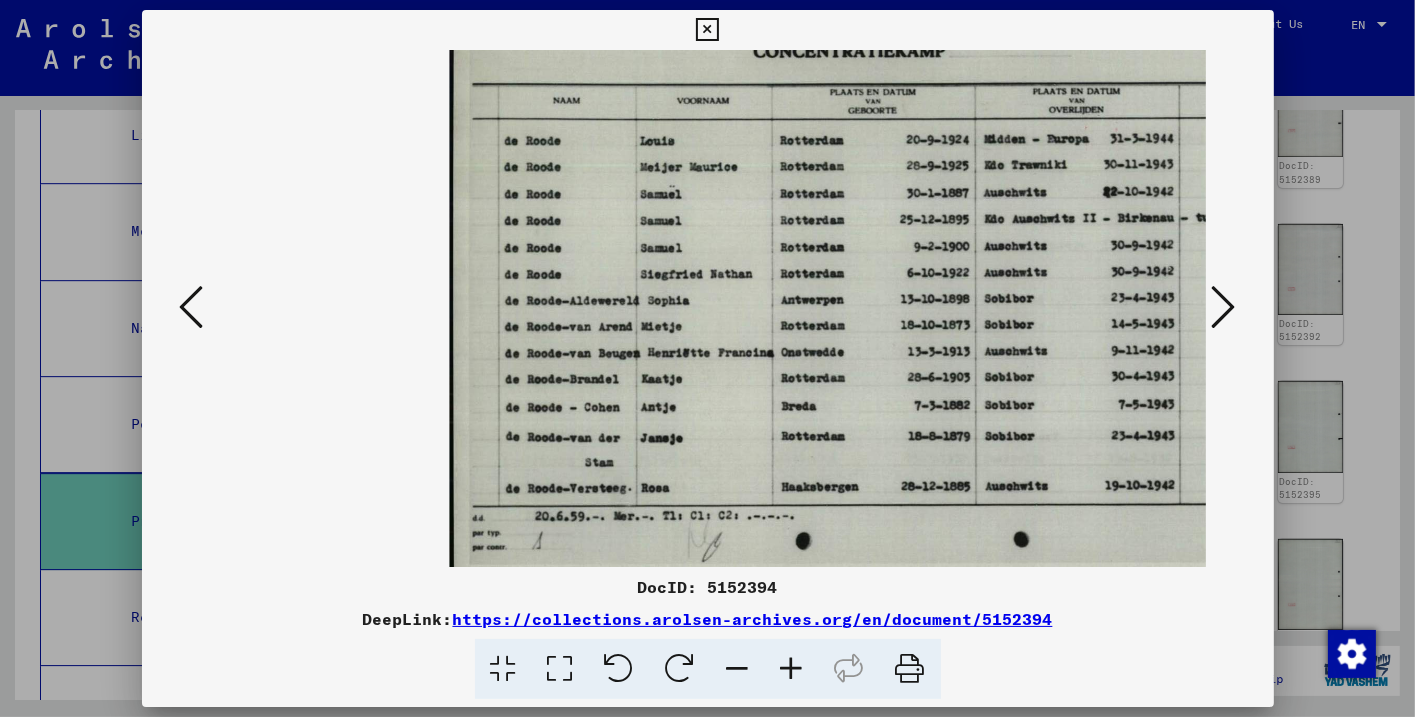 click at bounding box center (792, 669) 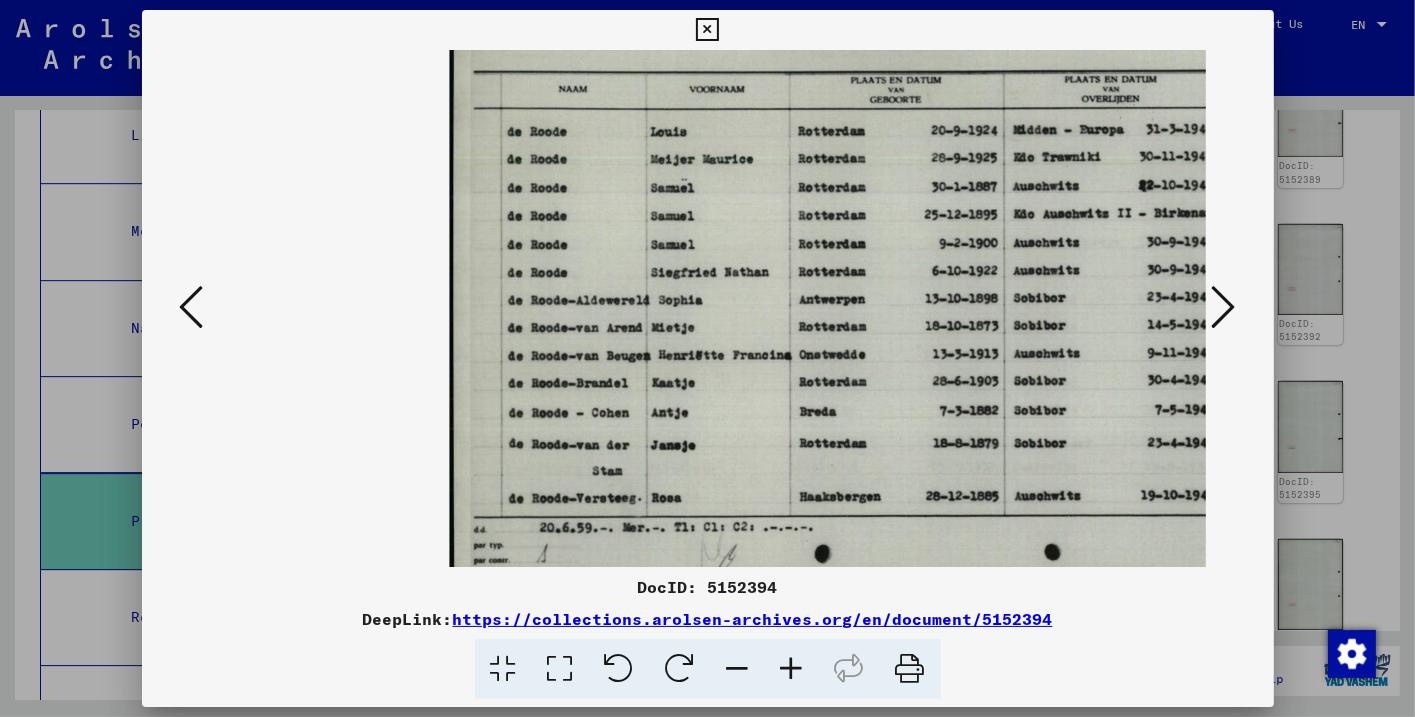 click at bounding box center (707, 30) 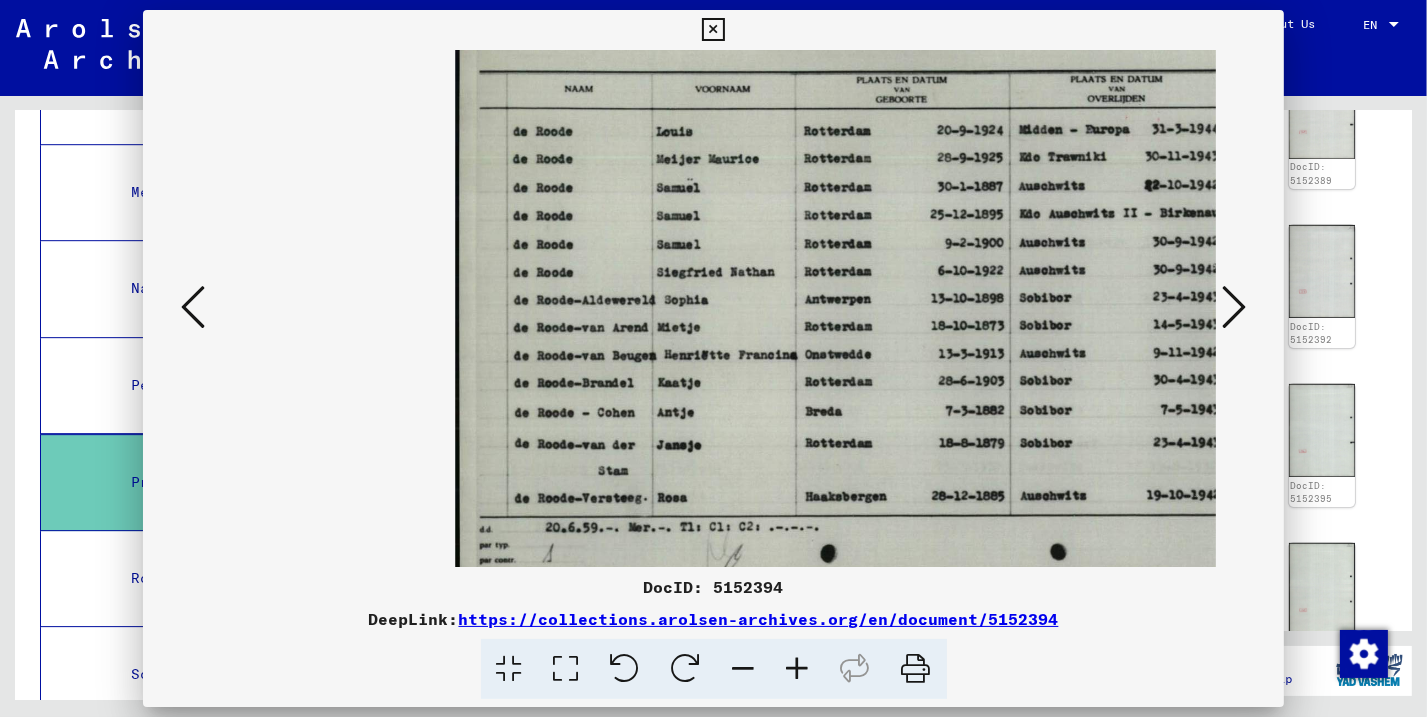 scroll, scrollTop: 5752, scrollLeft: 0, axis: vertical 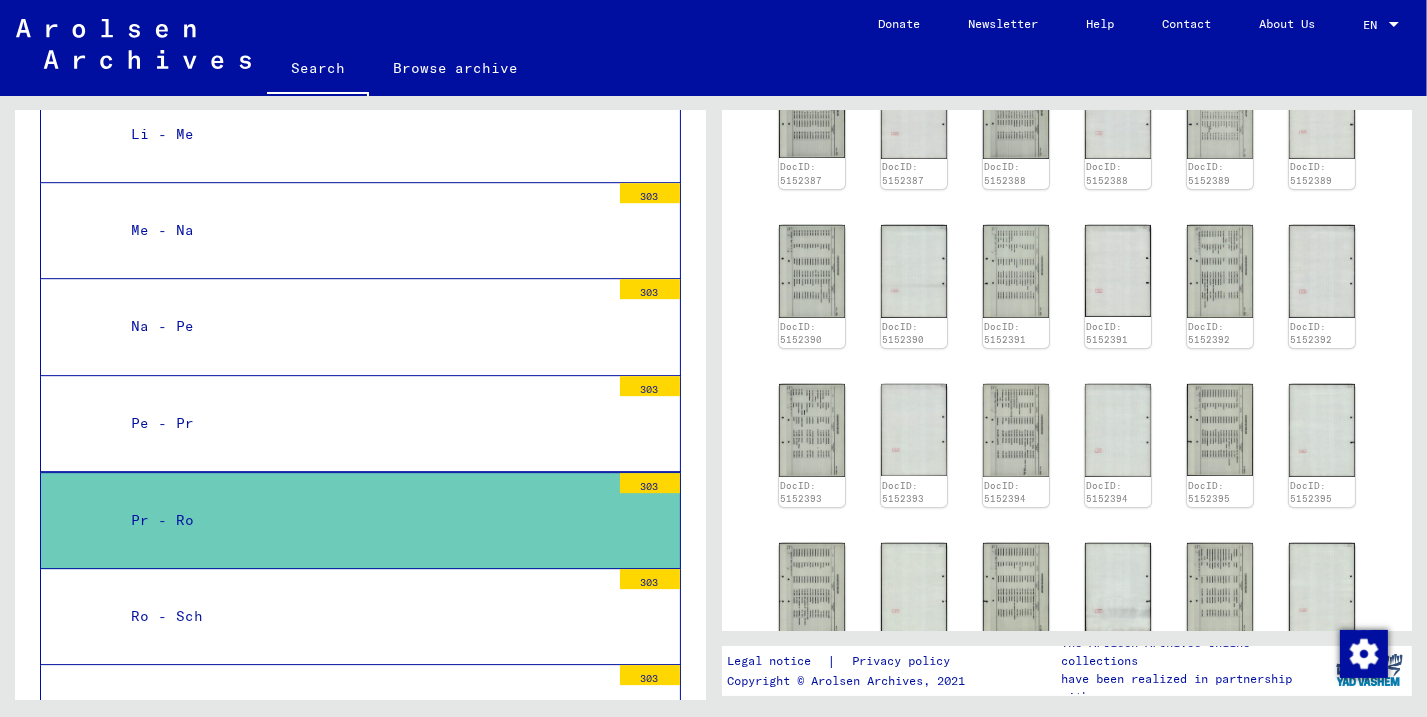 click on "DocID: 5152387 DocID: 5152387 DocID: 5152388 DocID: 5152388 DocID: 5152389 DocID: 5152389 DocID: 5152390 DocID: 5152390 DocID: 5152391 DocID: 5152391 DocID: 5152392 DocID: 5152392 DocID: 5152393 DocID: 5152393 DocID: 5152394 DocID: 5152394 DocID: 5152395 DocID: 5152395 DocID: 5152396 DocID: 5152396 DocID: 5152397 DocID: 5152397 DocID: 5152398 DocID: 5152398 DocID: 5152399 DocID: 5152399 DocID: 5152400 DocID: 5152400 DocID: 5152401 DocID: 5152401" 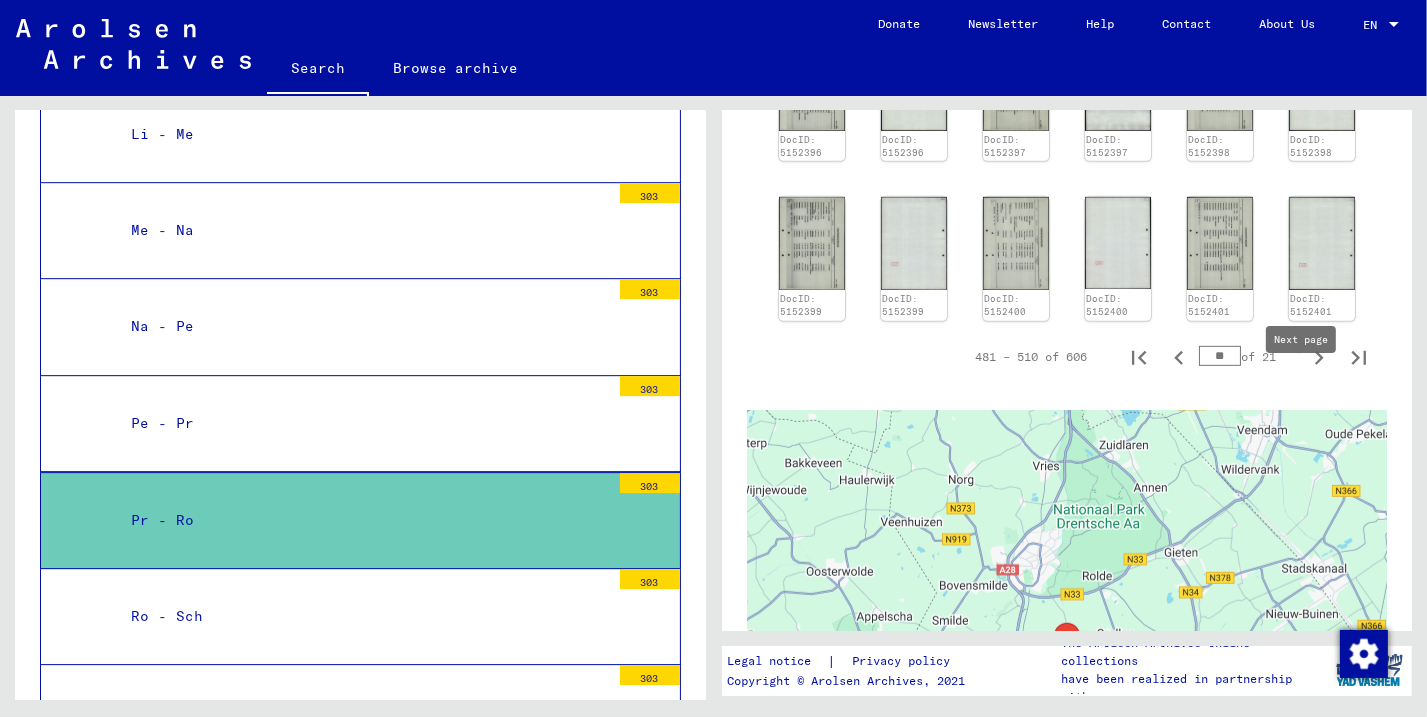 click 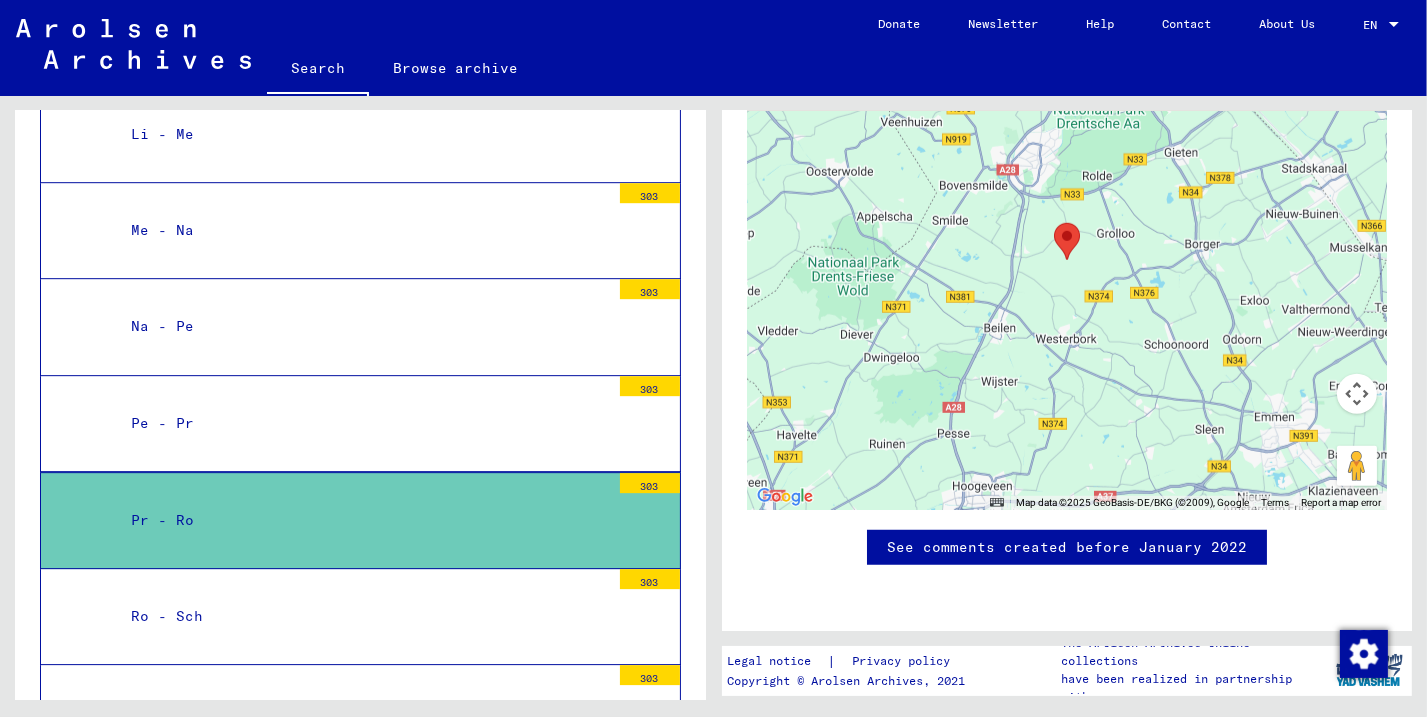 scroll, scrollTop: 1103, scrollLeft: 0, axis: vertical 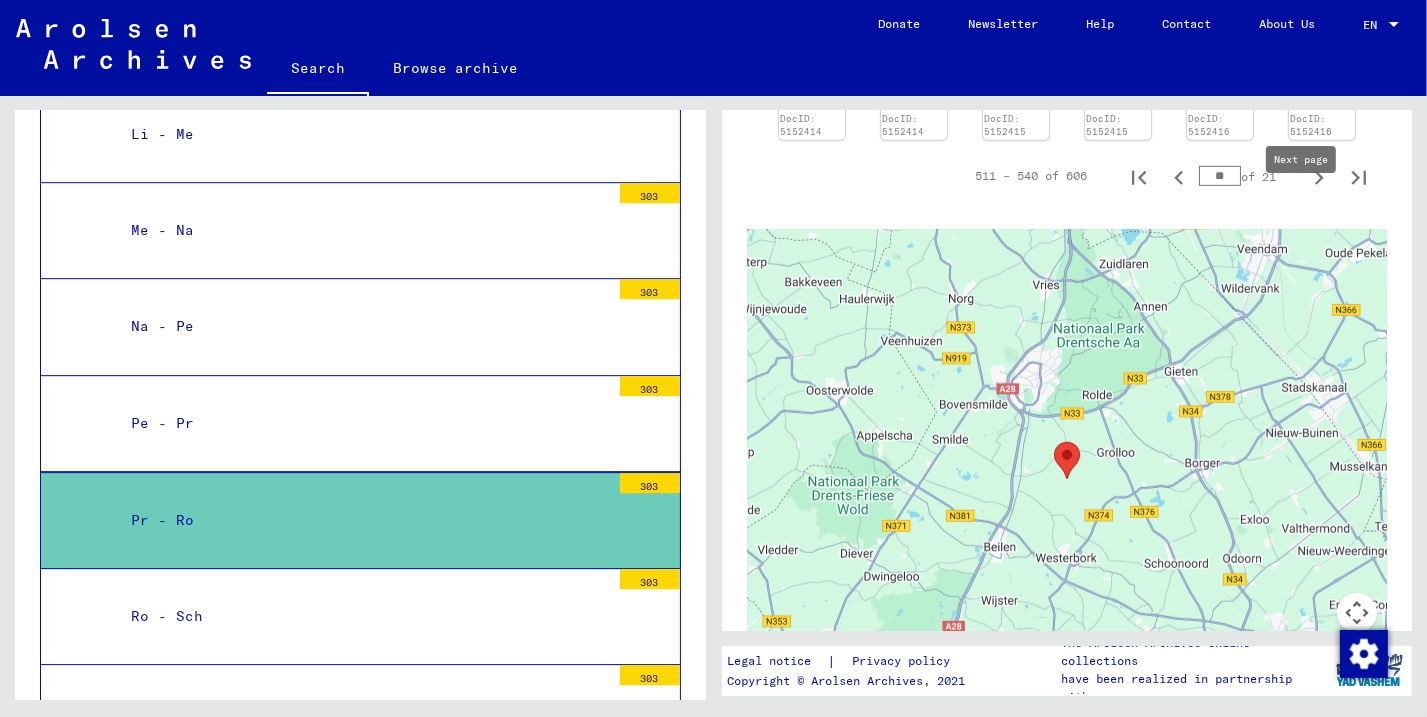 click 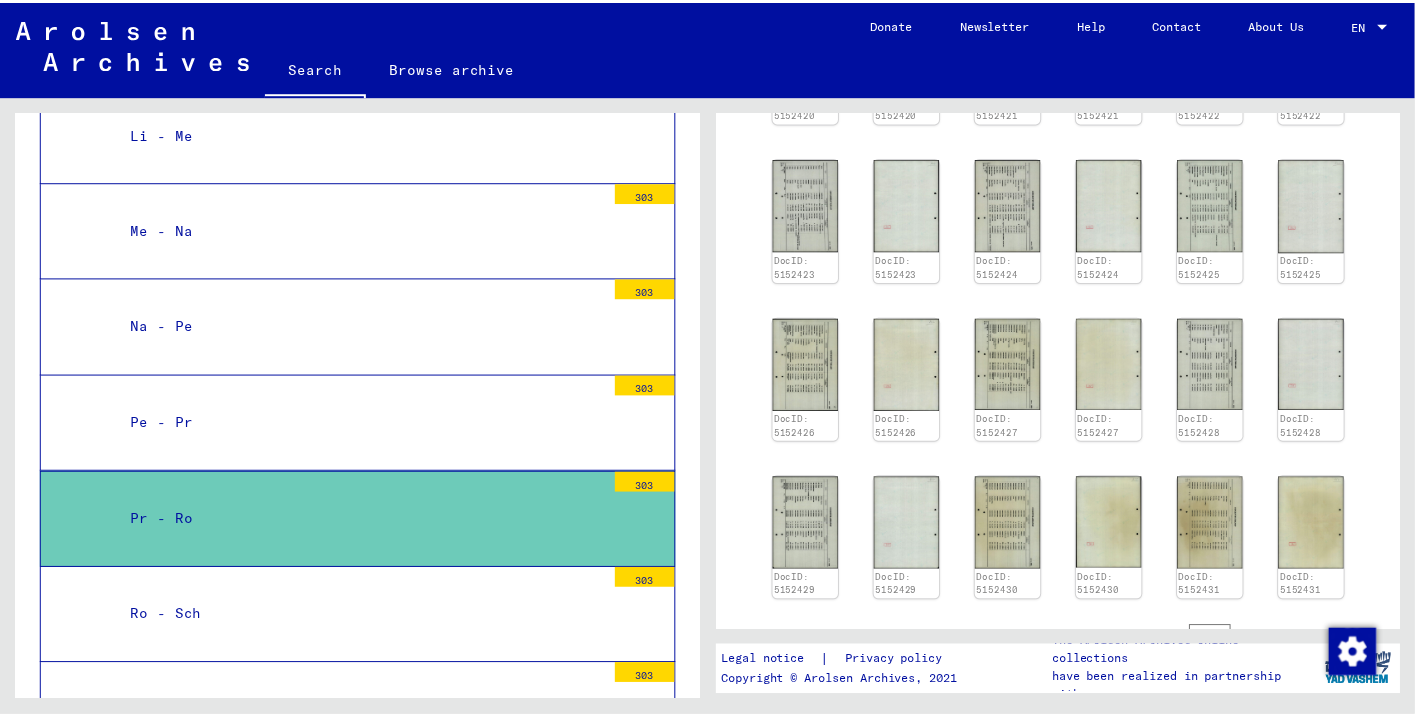 scroll, scrollTop: 598, scrollLeft: 0, axis: vertical 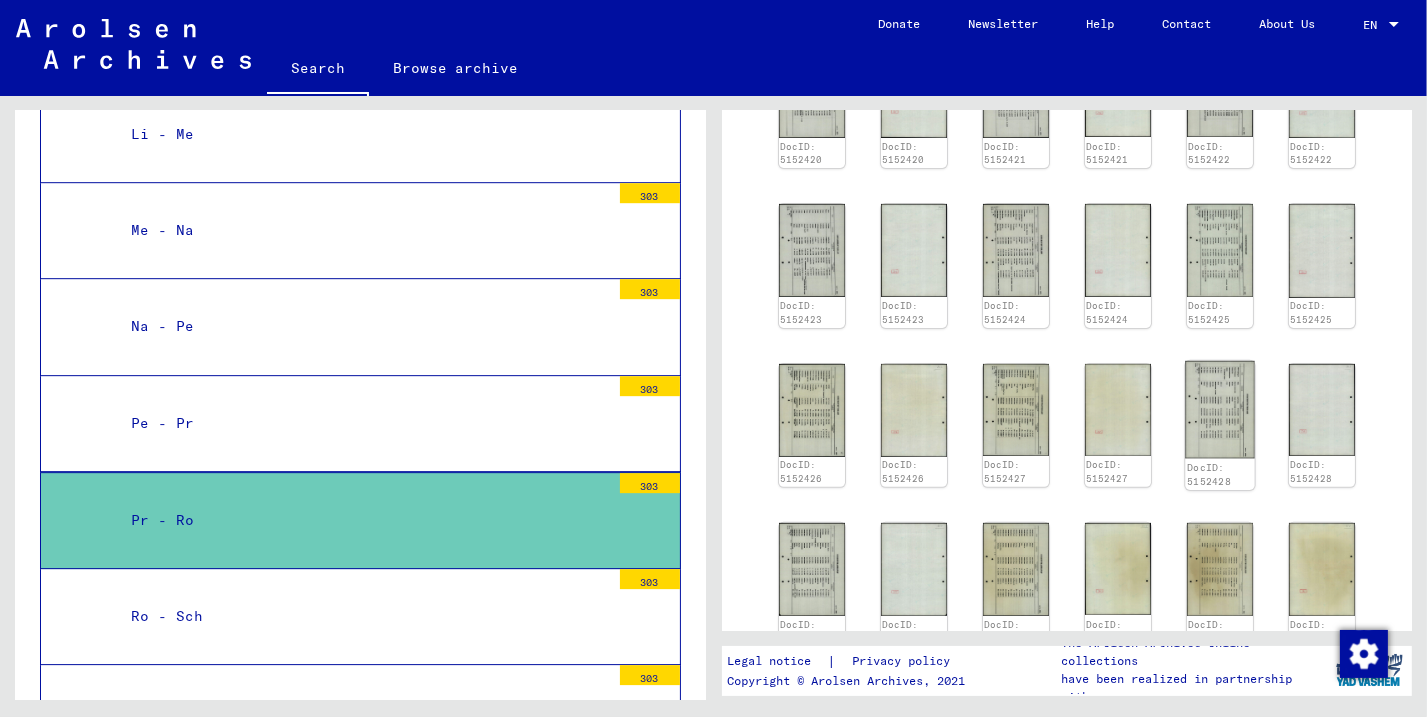 click 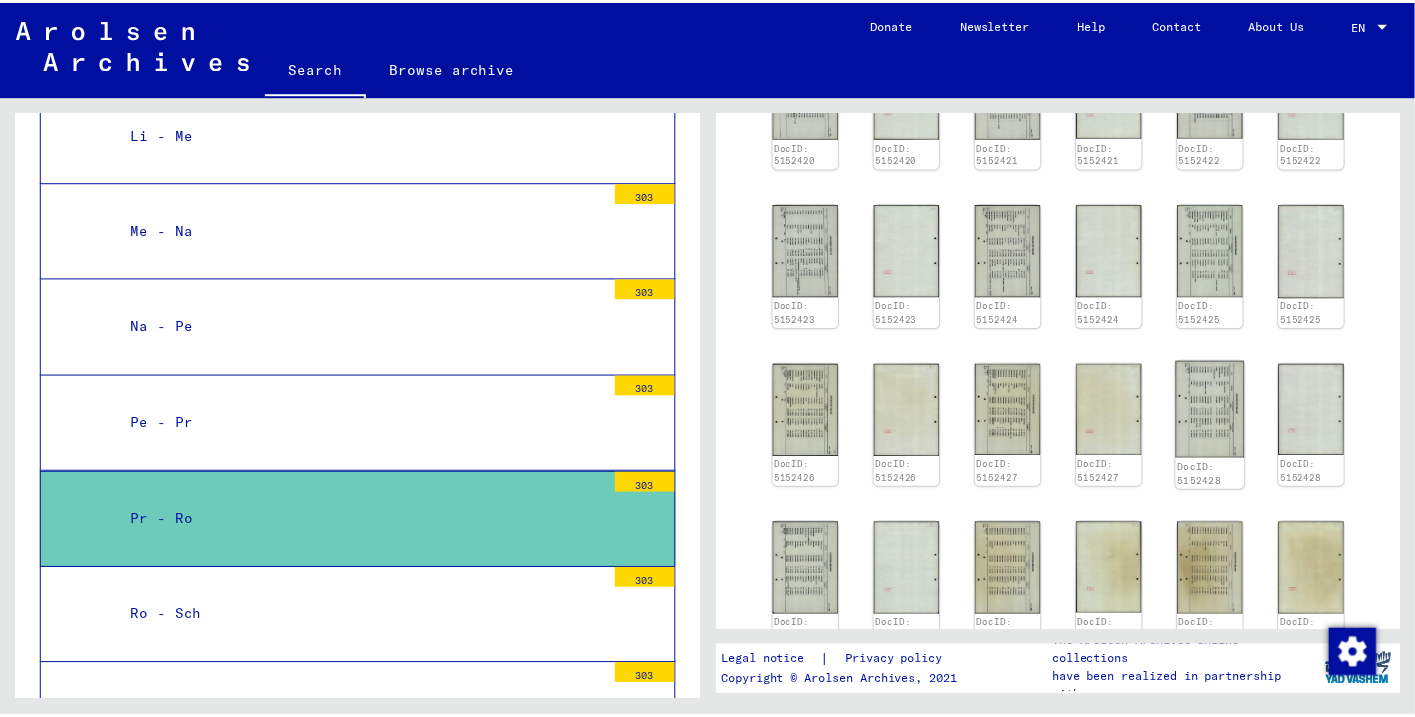 scroll, scrollTop: 5790, scrollLeft: 0, axis: vertical 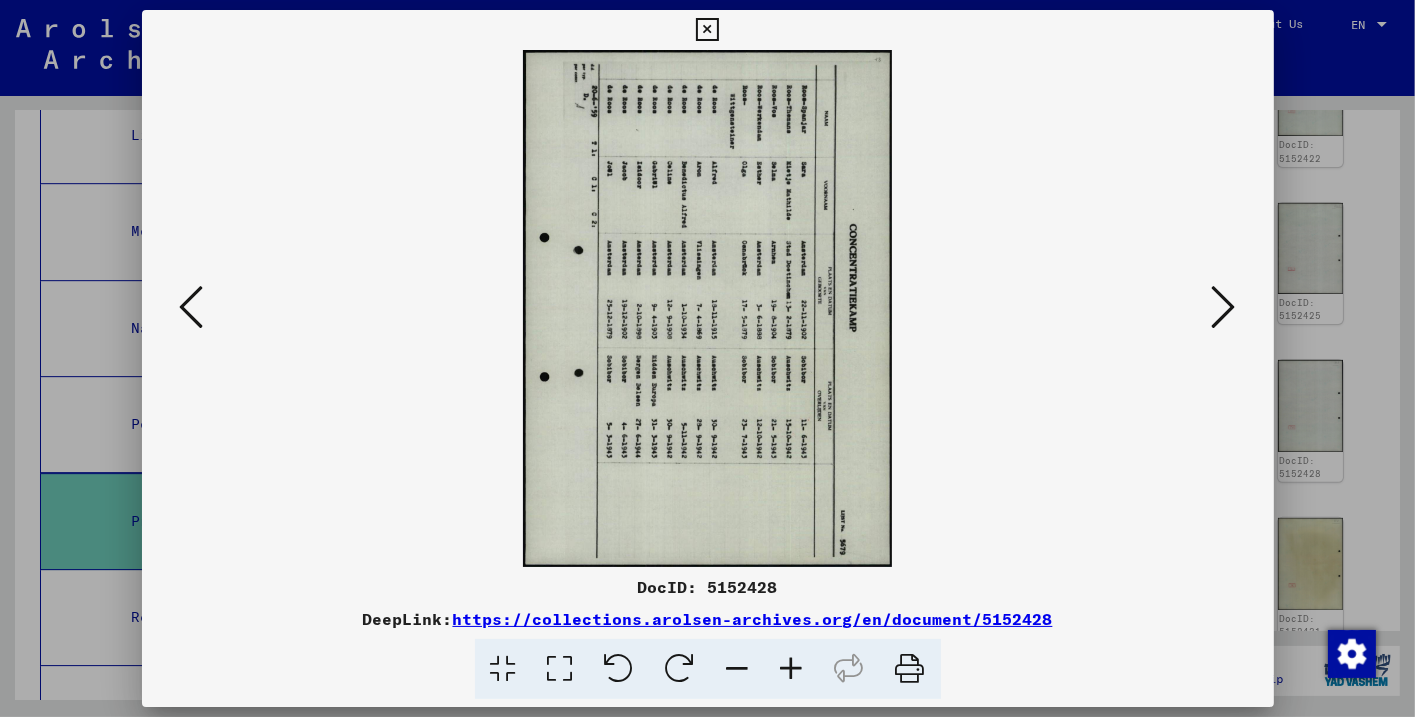 click at bounding box center [619, 669] 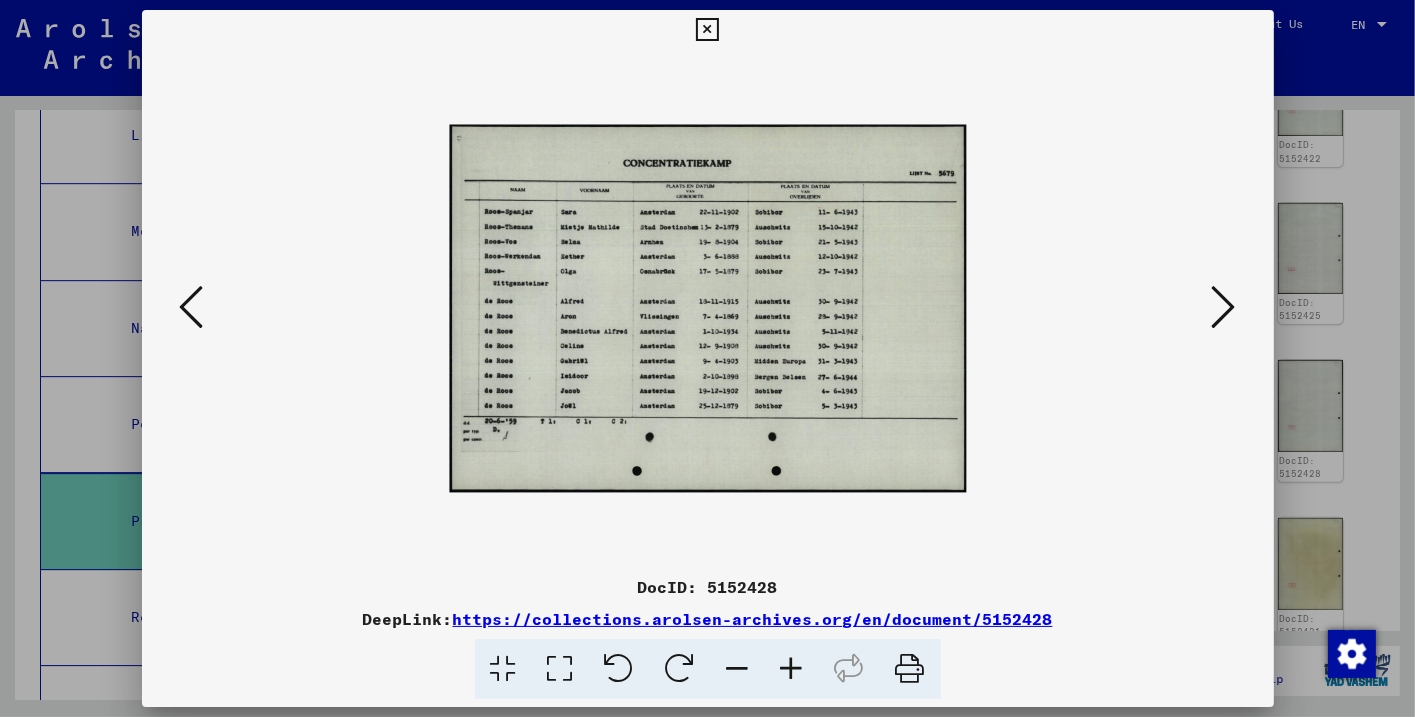 click at bounding box center (792, 669) 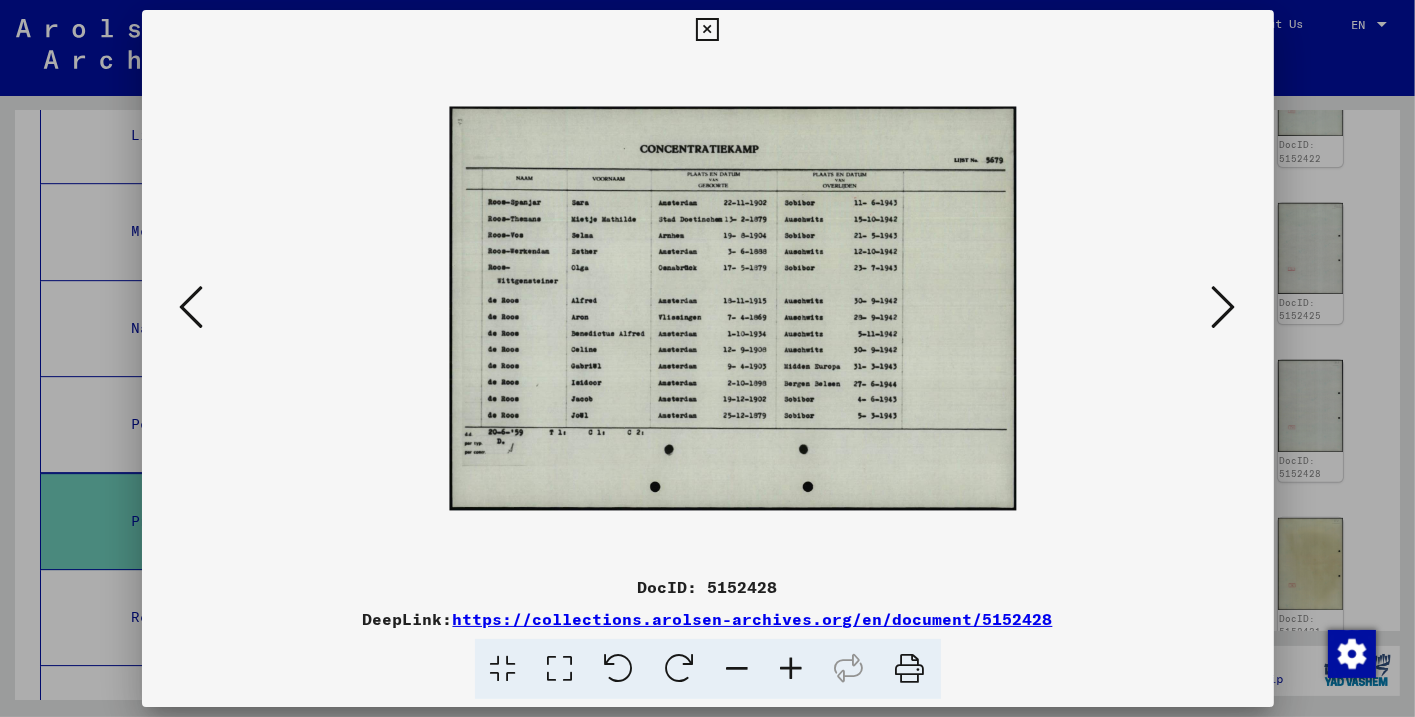 click at bounding box center (792, 669) 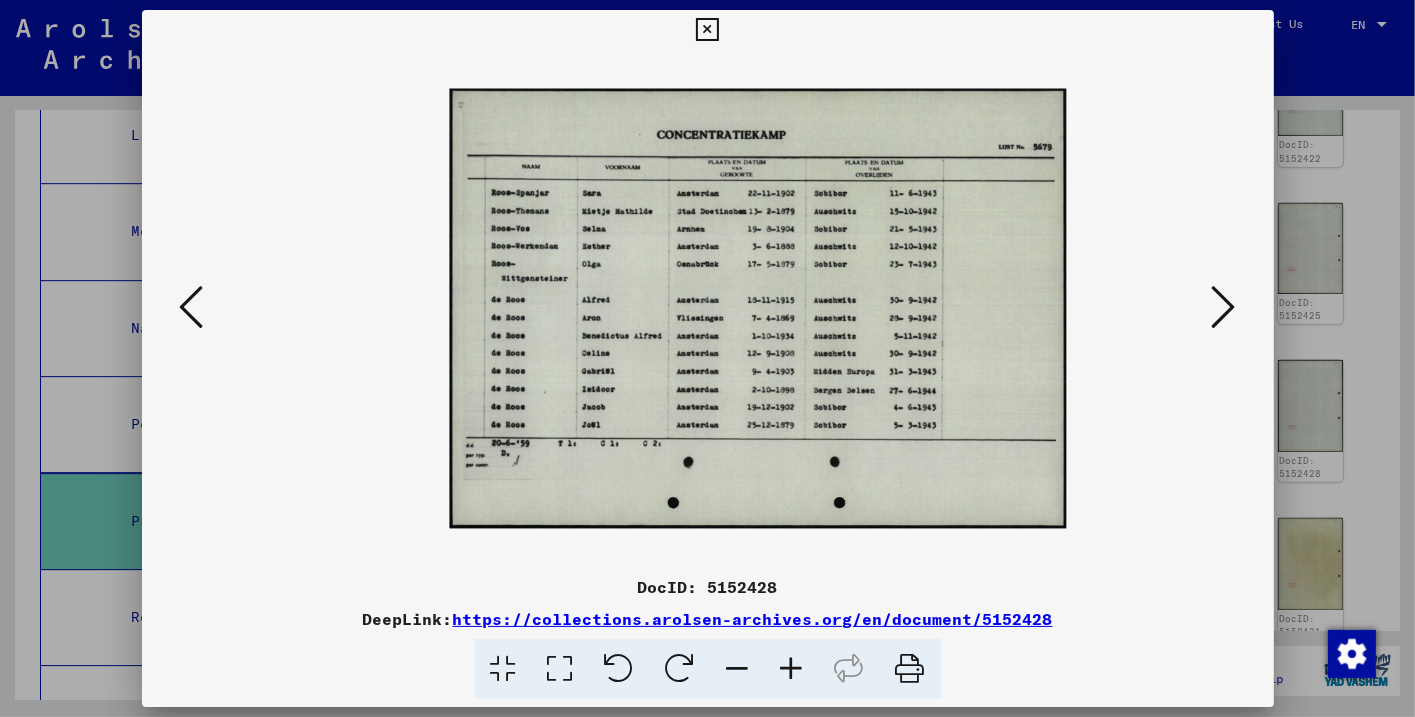 click at bounding box center [792, 669] 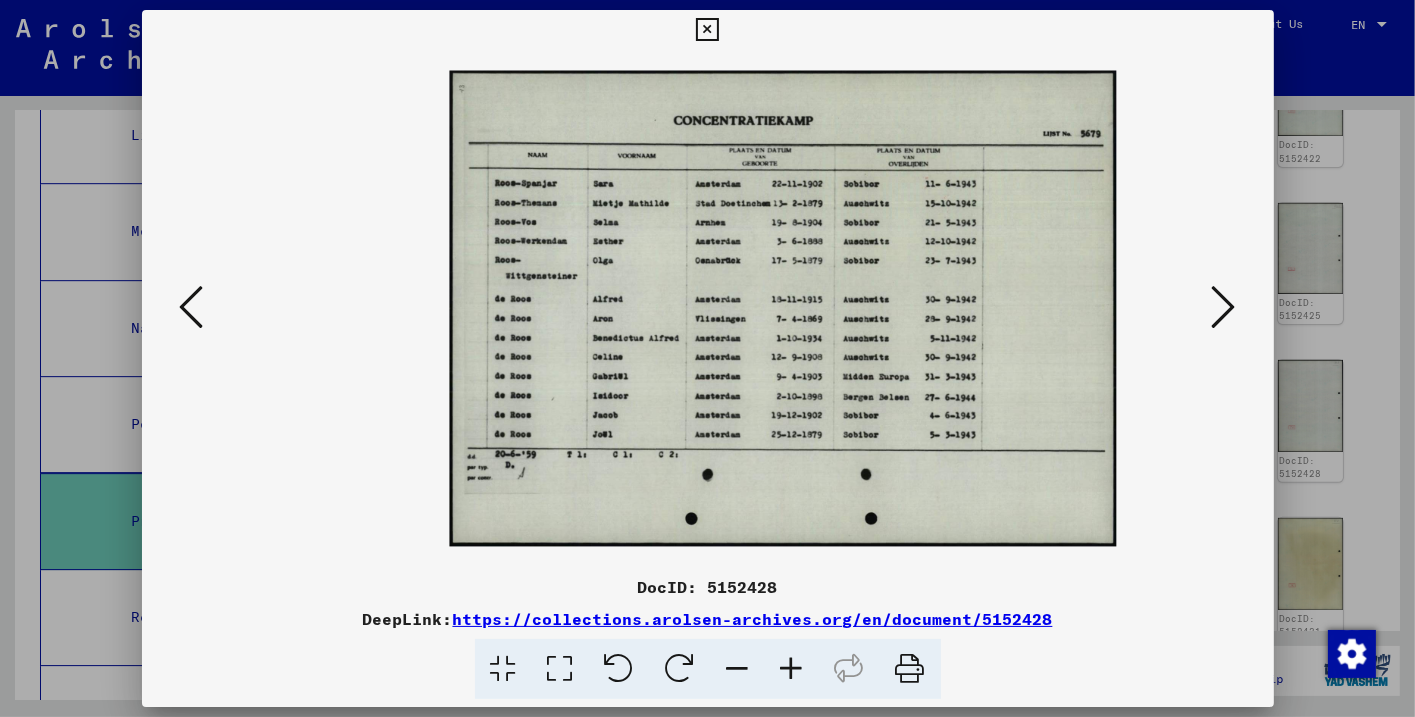 click at bounding box center (792, 669) 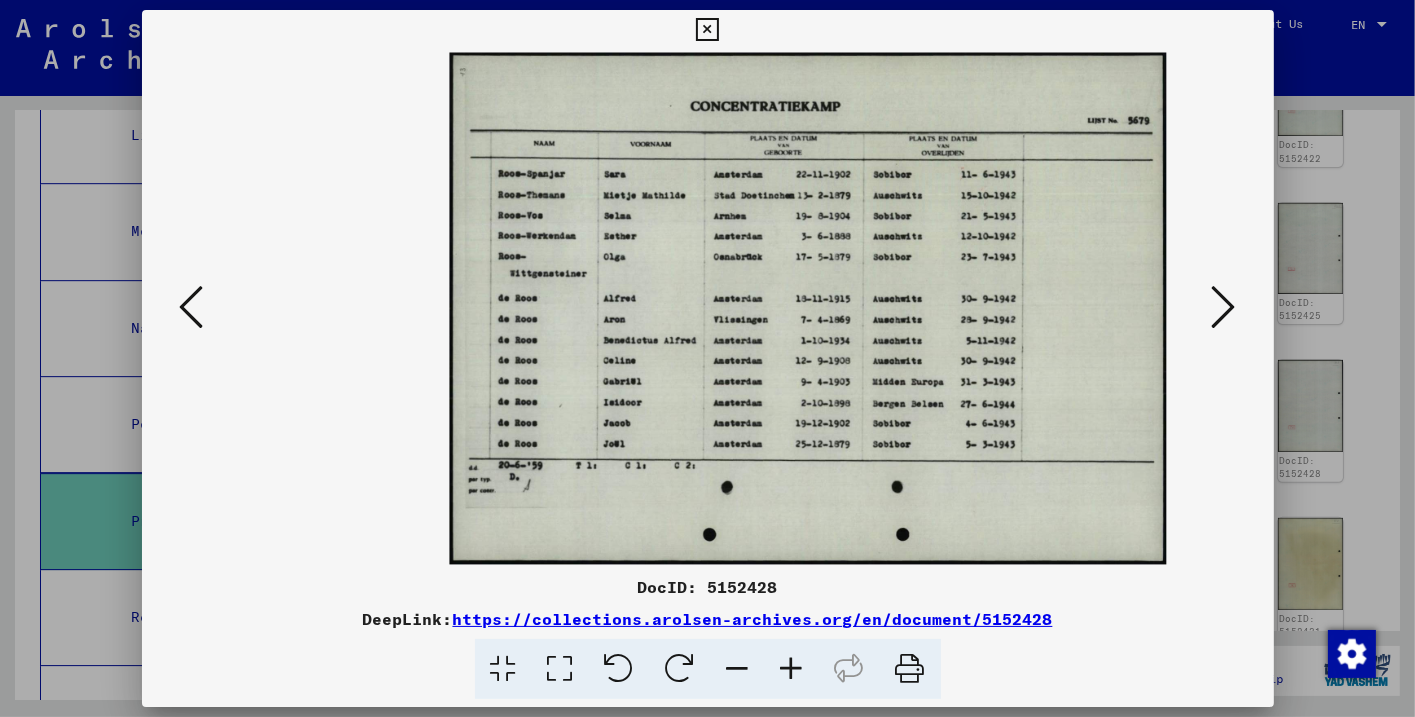 click at bounding box center (792, 669) 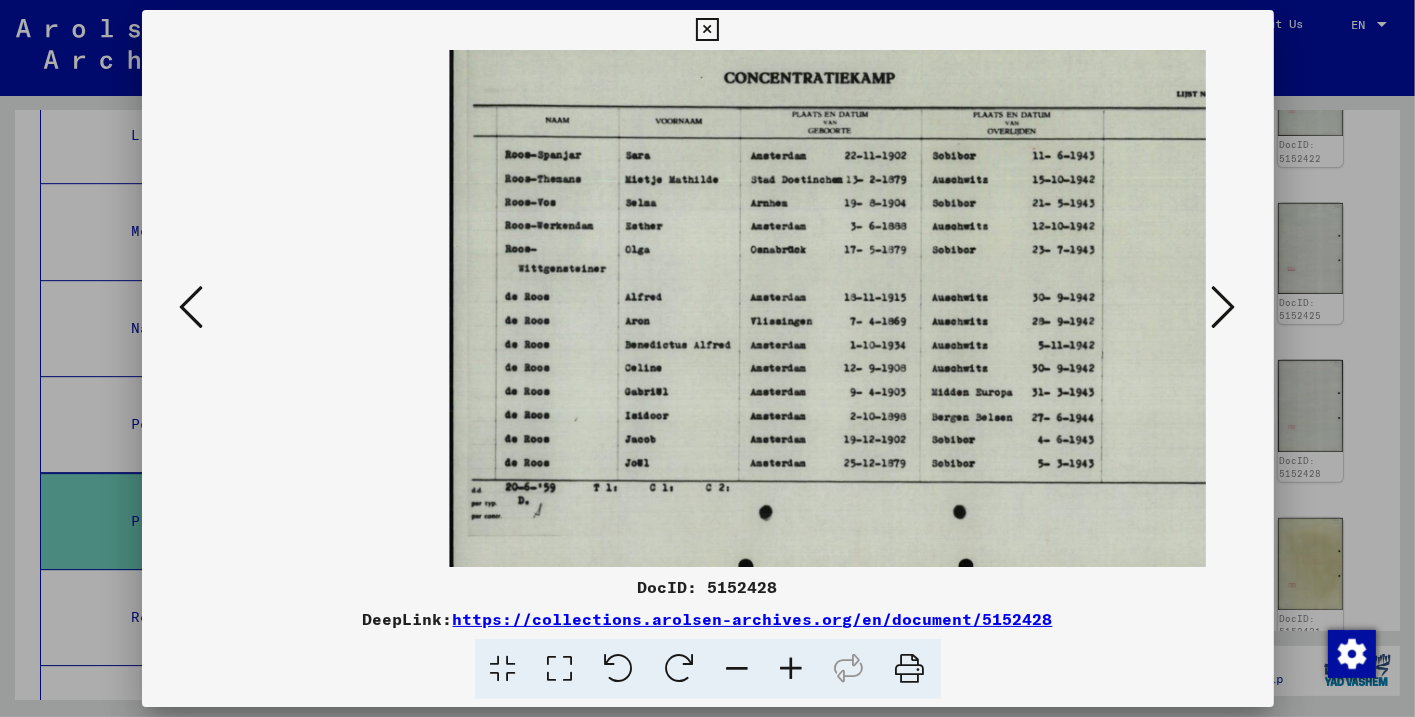 click at bounding box center (792, 669) 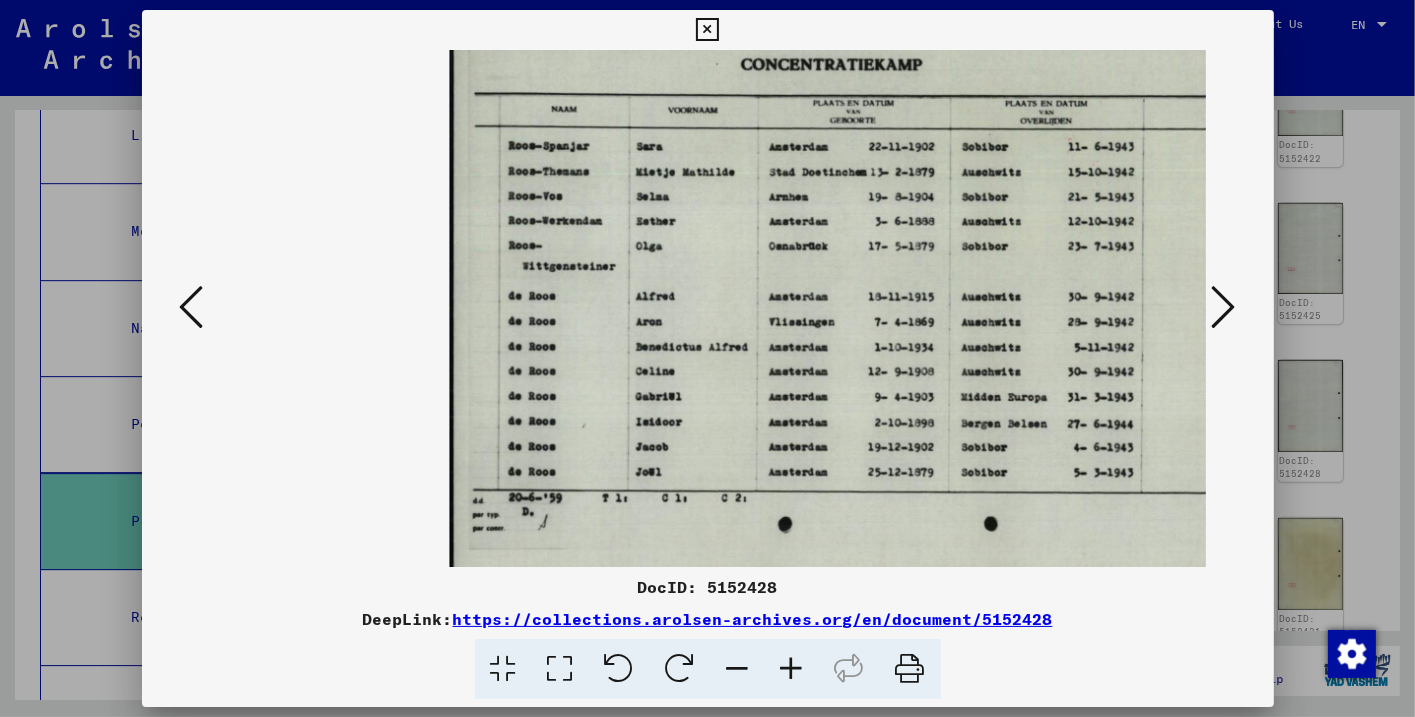 click at bounding box center [792, 669] 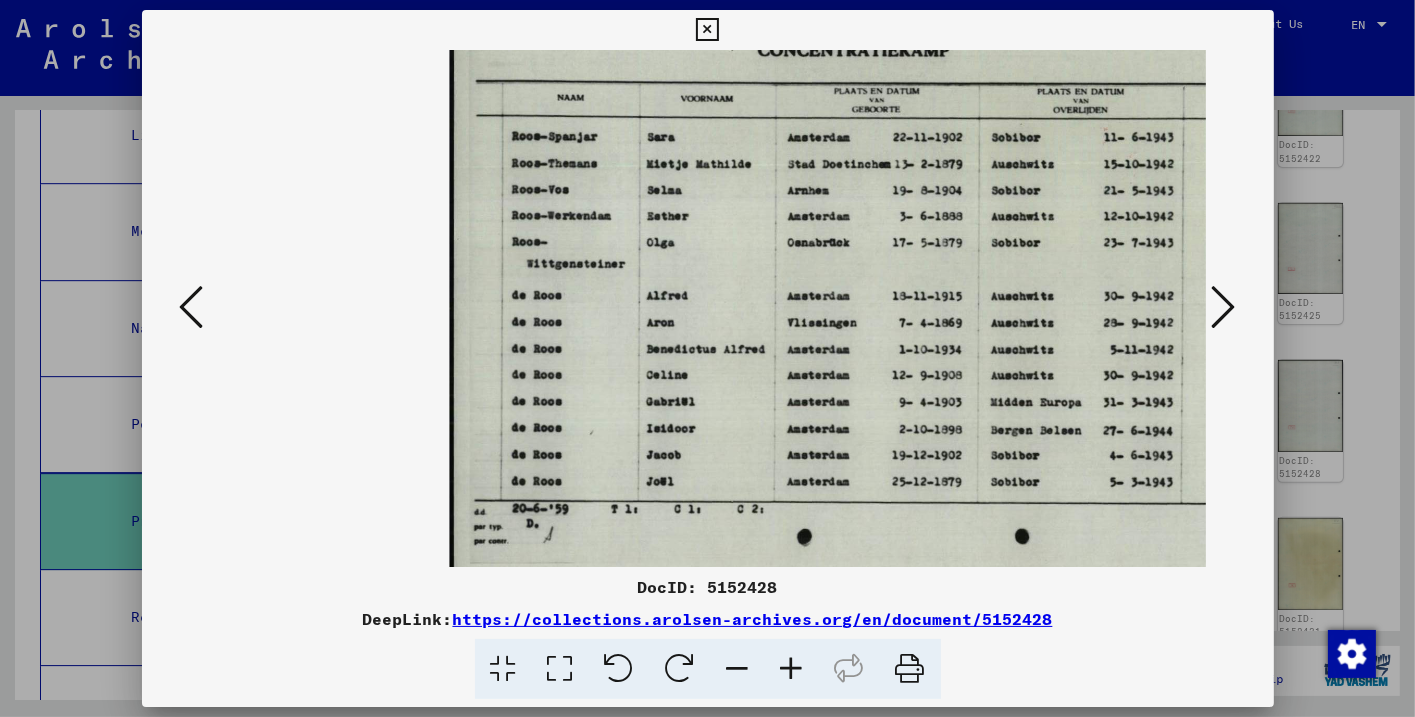 click at bounding box center [707, 358] 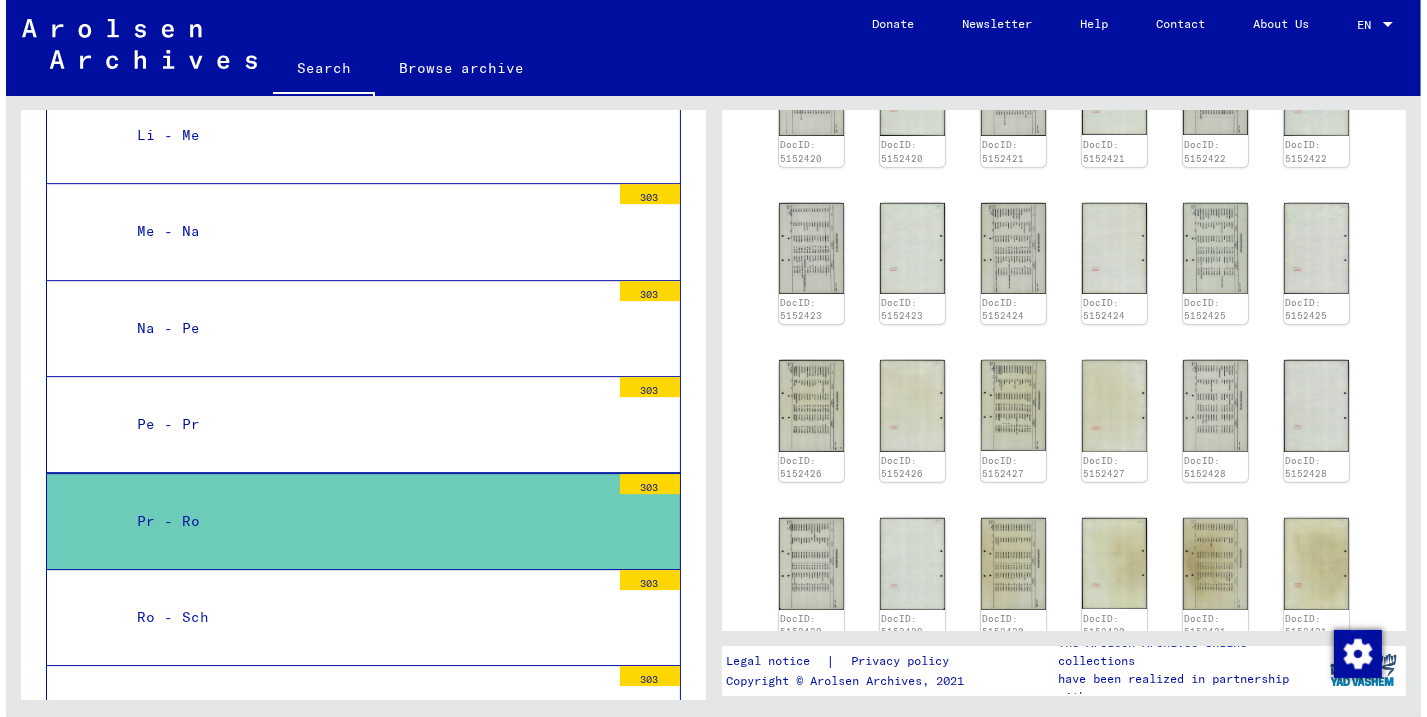 scroll, scrollTop: 5752, scrollLeft: 0, axis: vertical 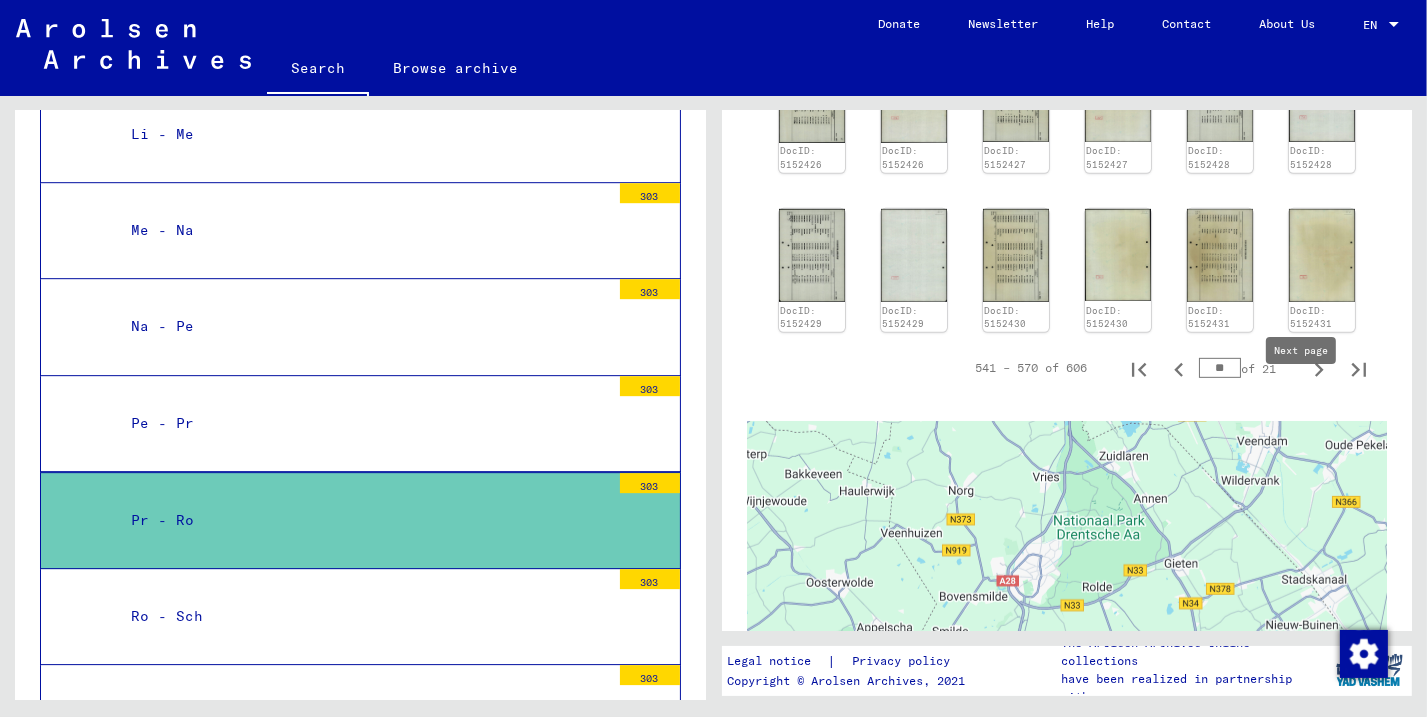 click 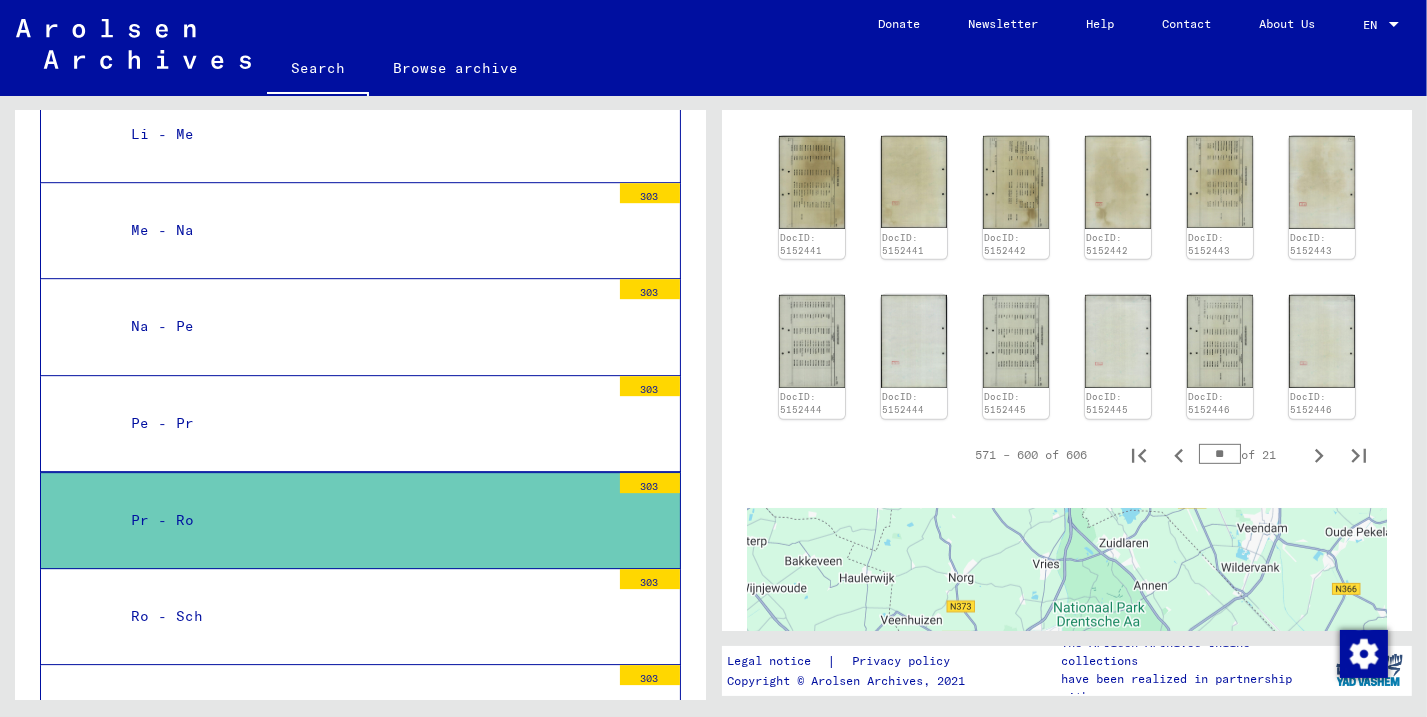 scroll, scrollTop: 912, scrollLeft: 0, axis: vertical 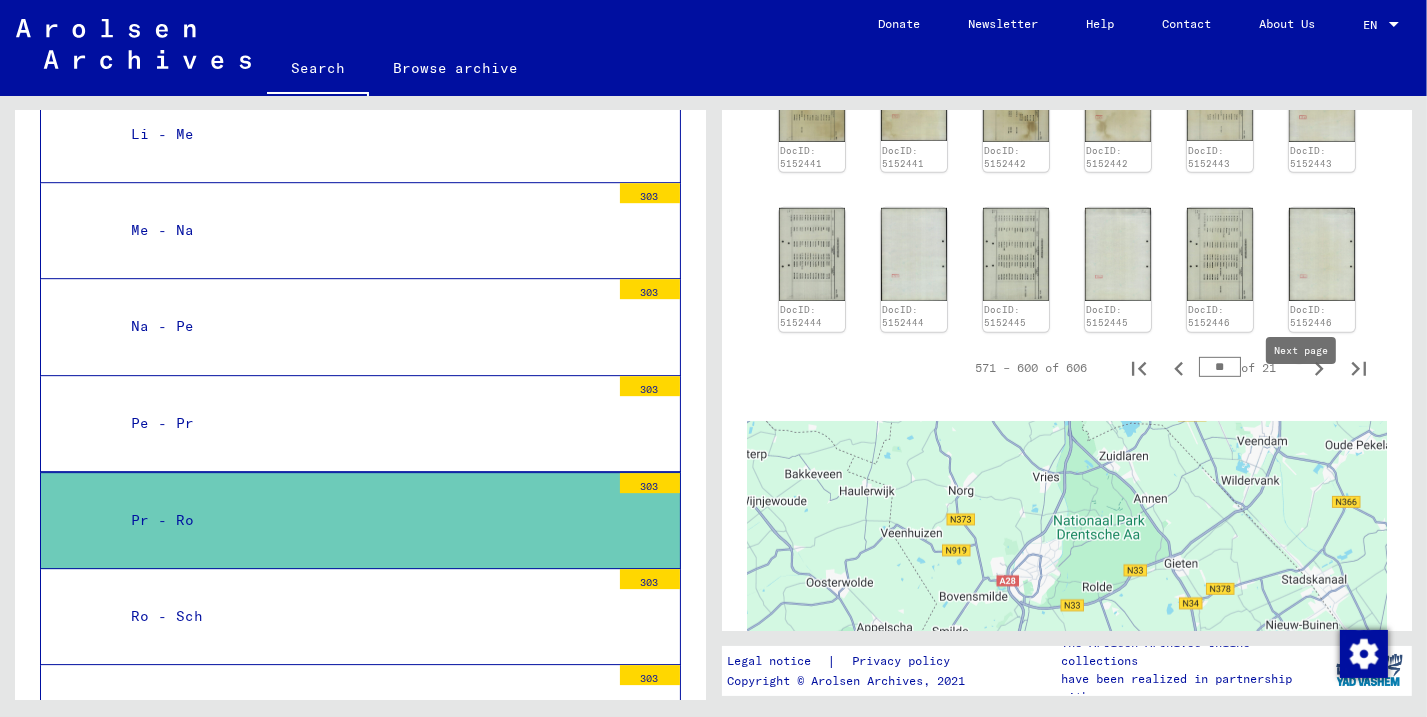 click 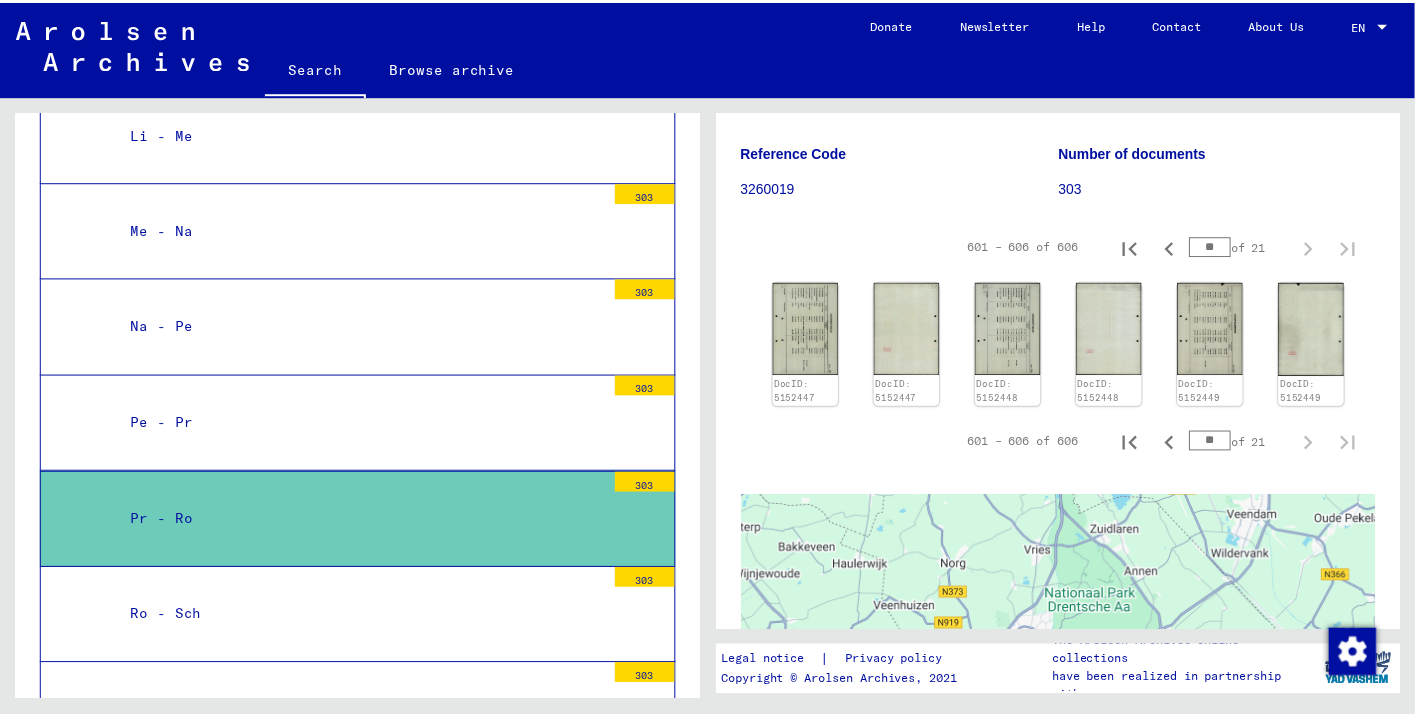 scroll, scrollTop: 184, scrollLeft: 0, axis: vertical 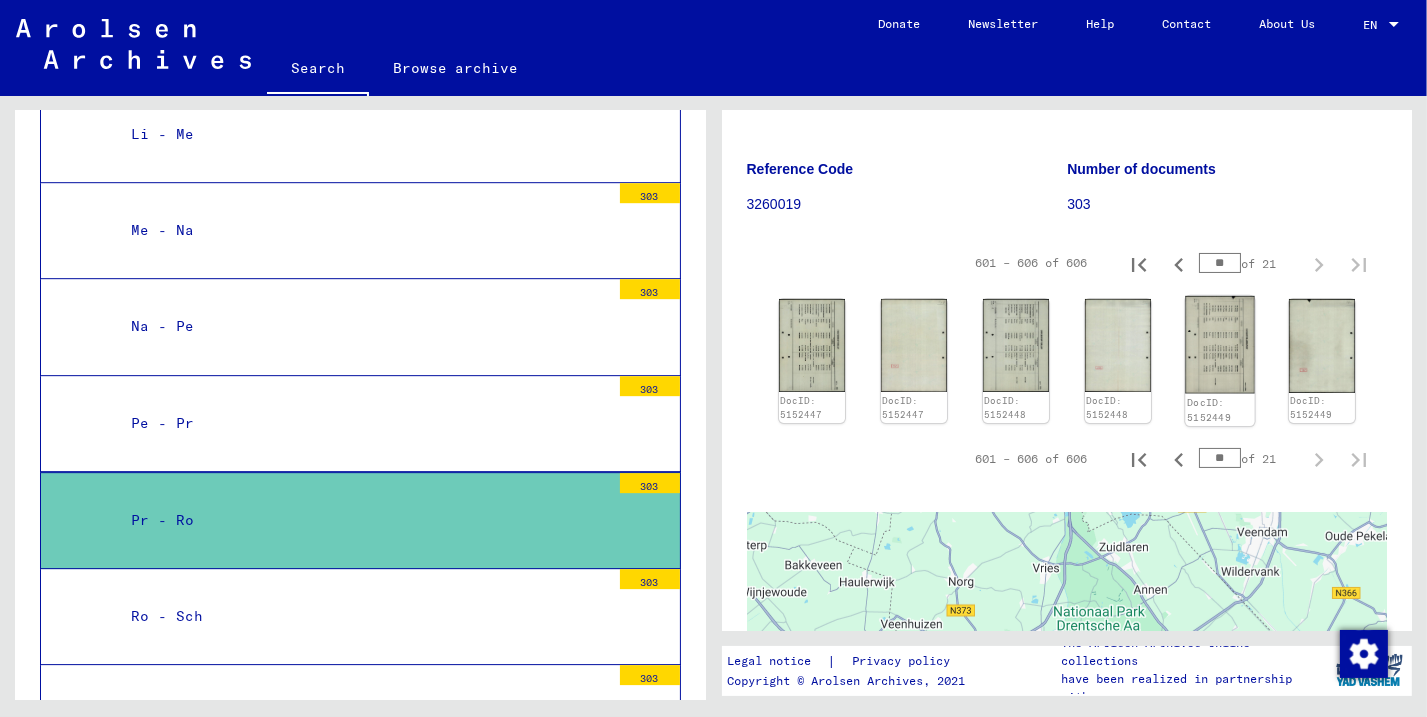 click 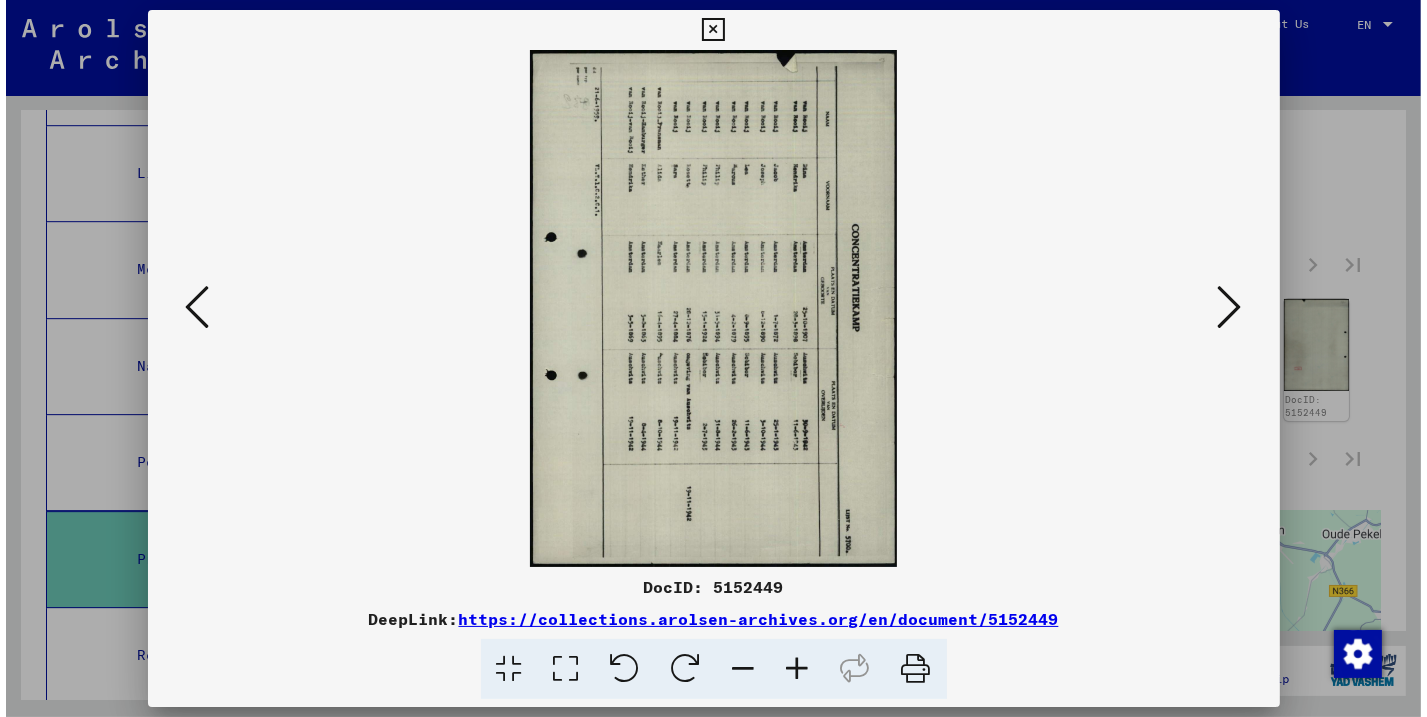 scroll, scrollTop: 5790, scrollLeft: 0, axis: vertical 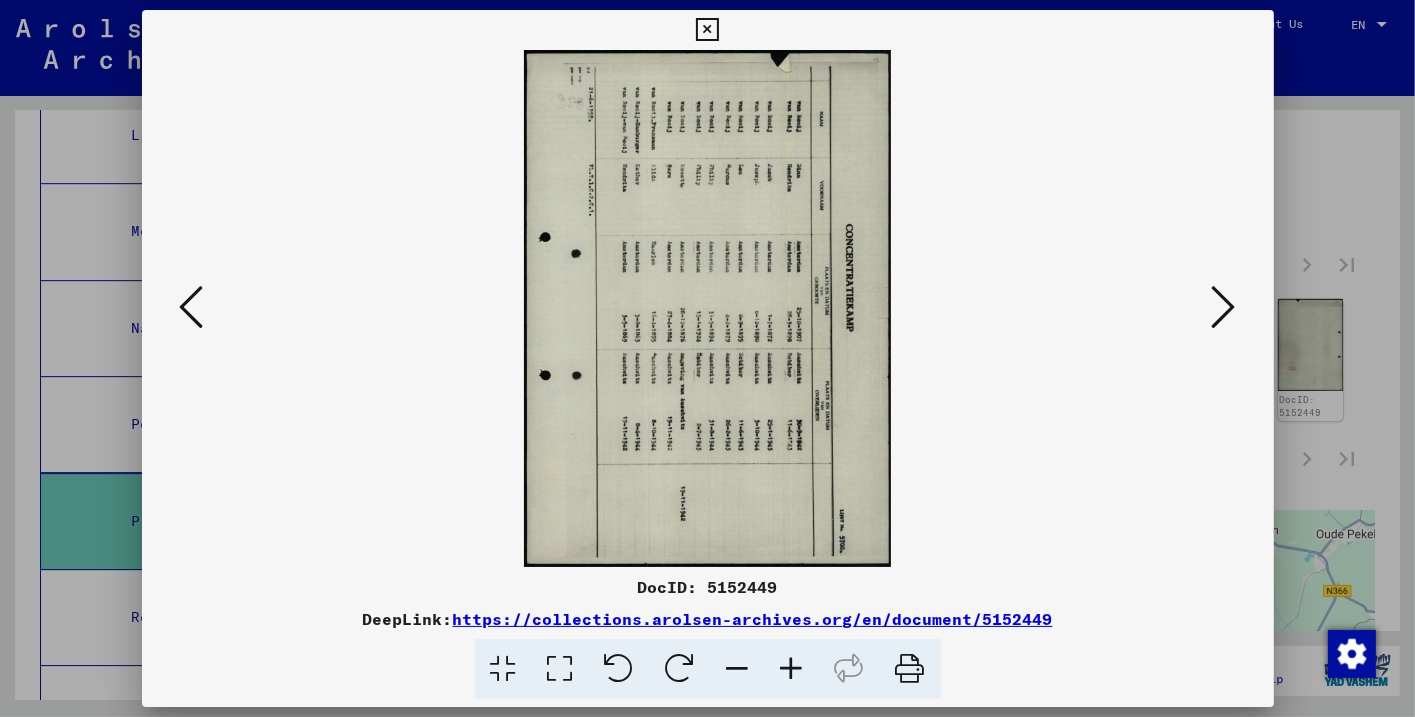 click at bounding box center [619, 669] 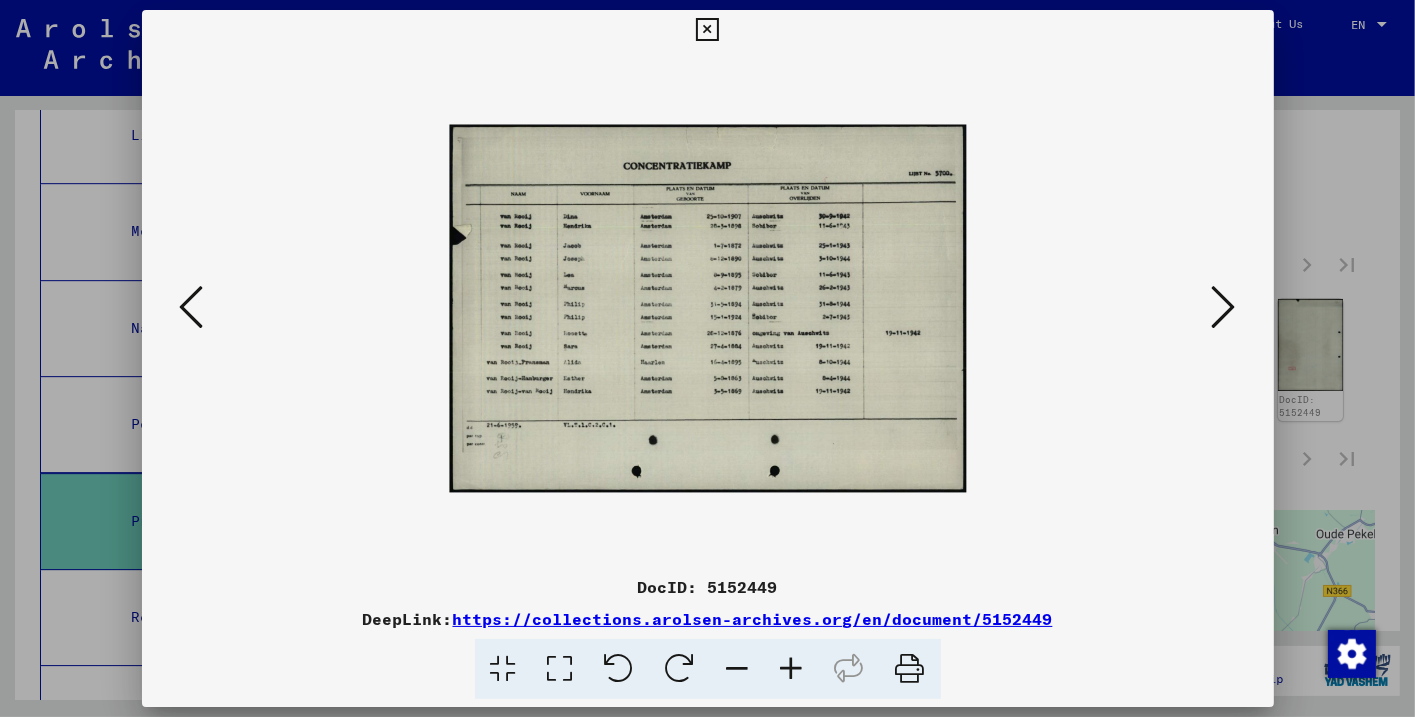 click at bounding box center [792, 669] 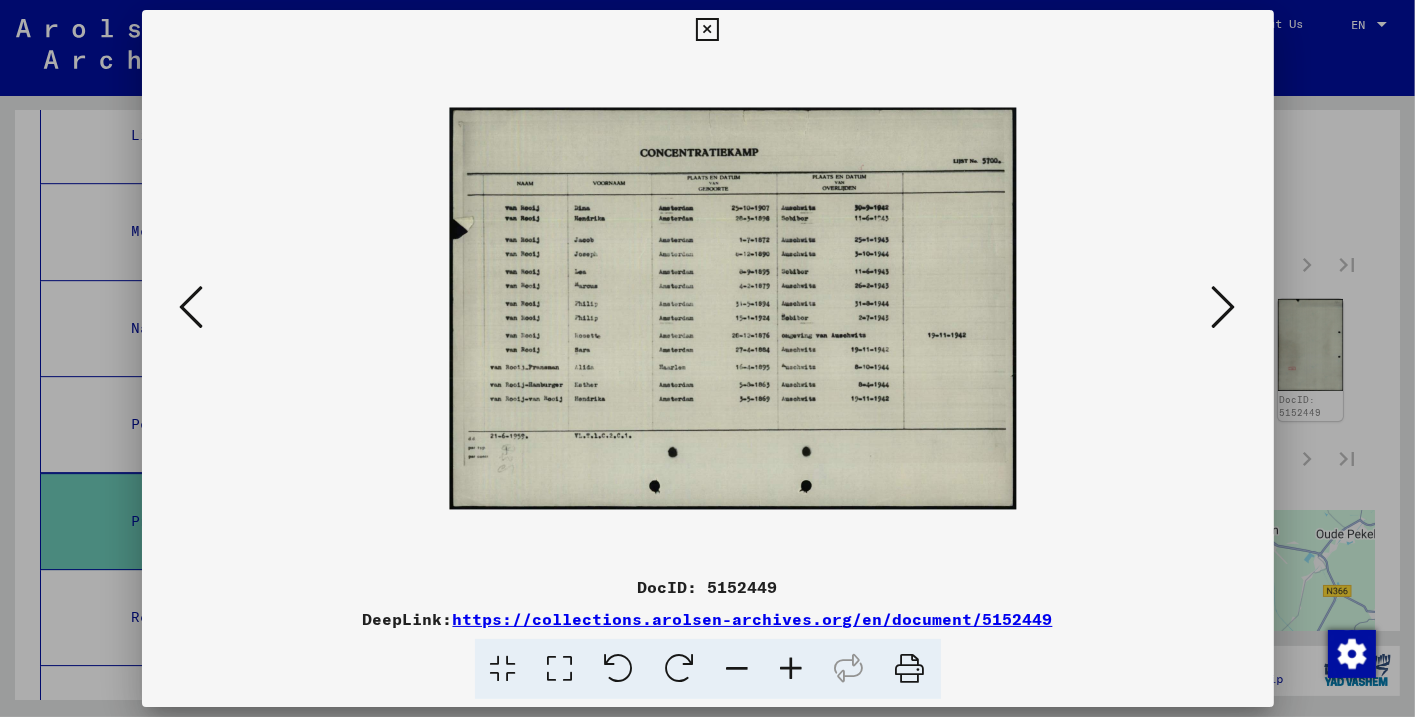 click at bounding box center (792, 669) 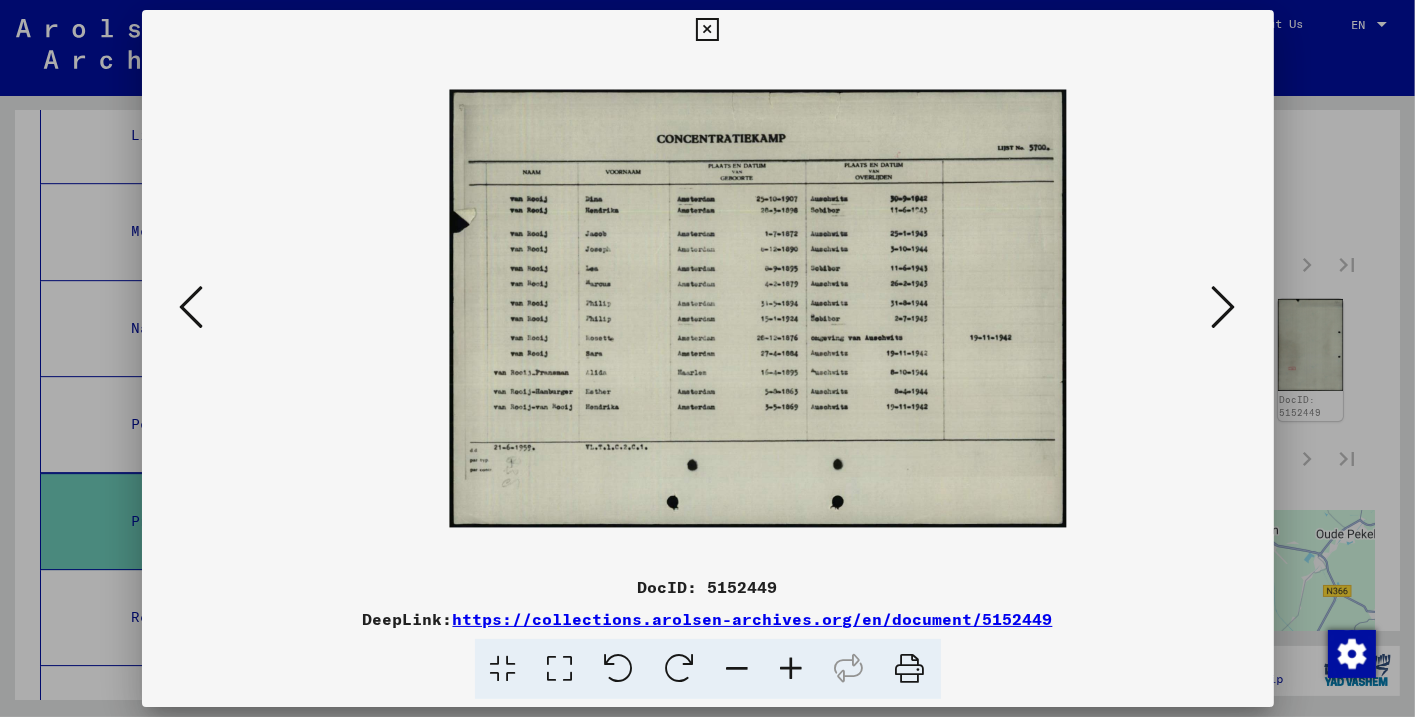 click at bounding box center [792, 669] 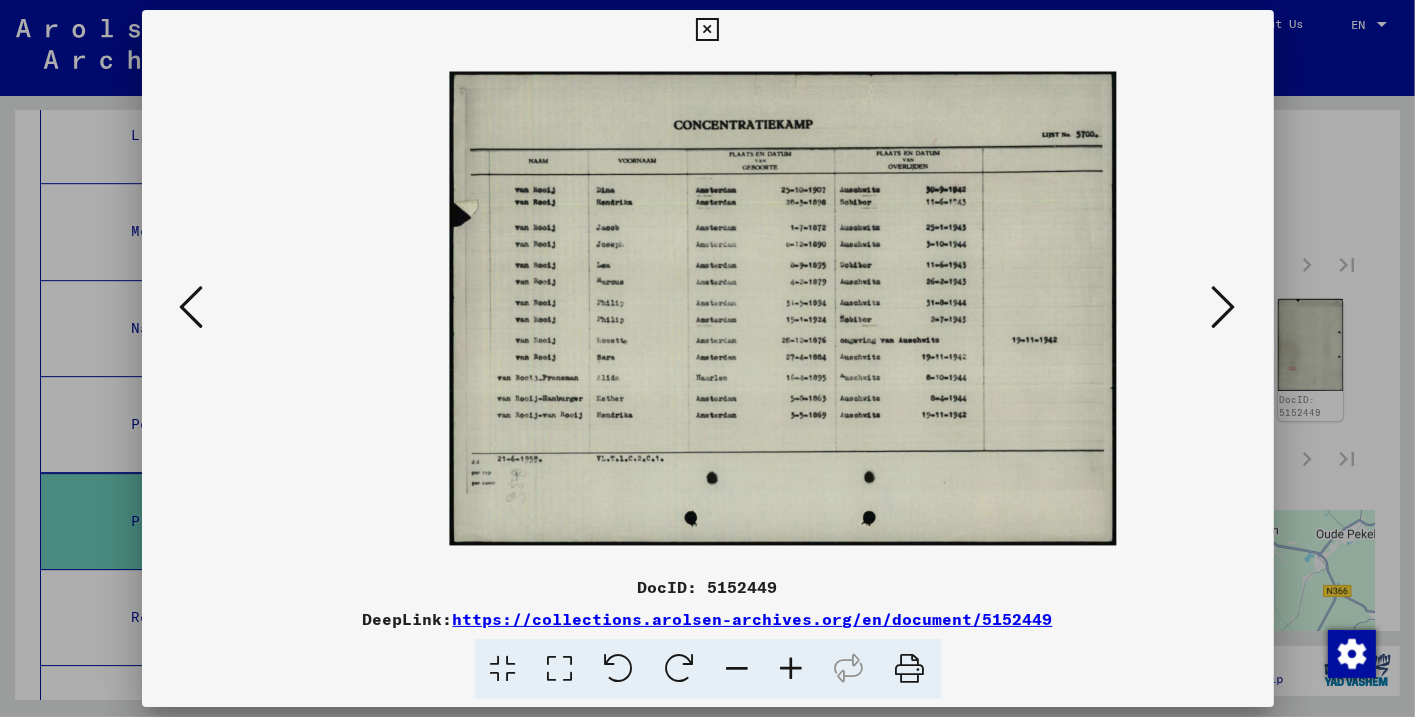 click at bounding box center (792, 669) 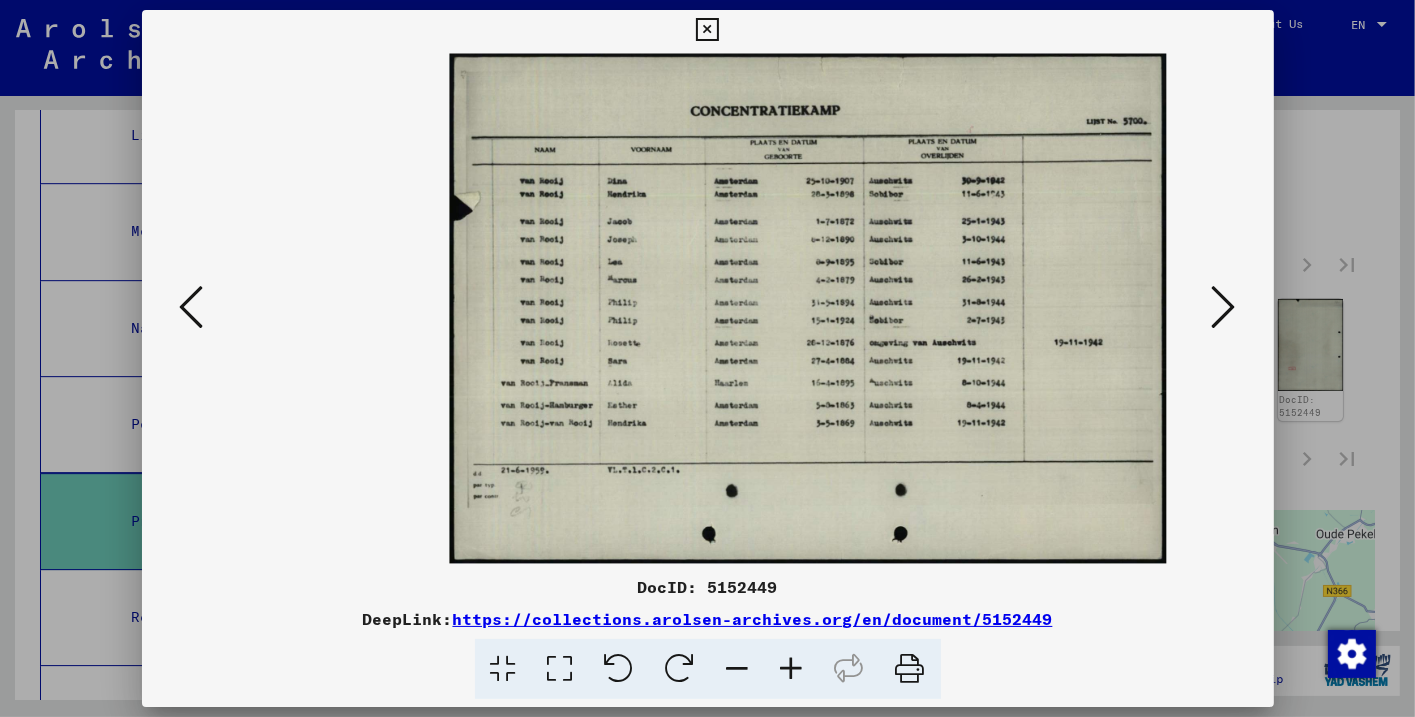 click at bounding box center (792, 669) 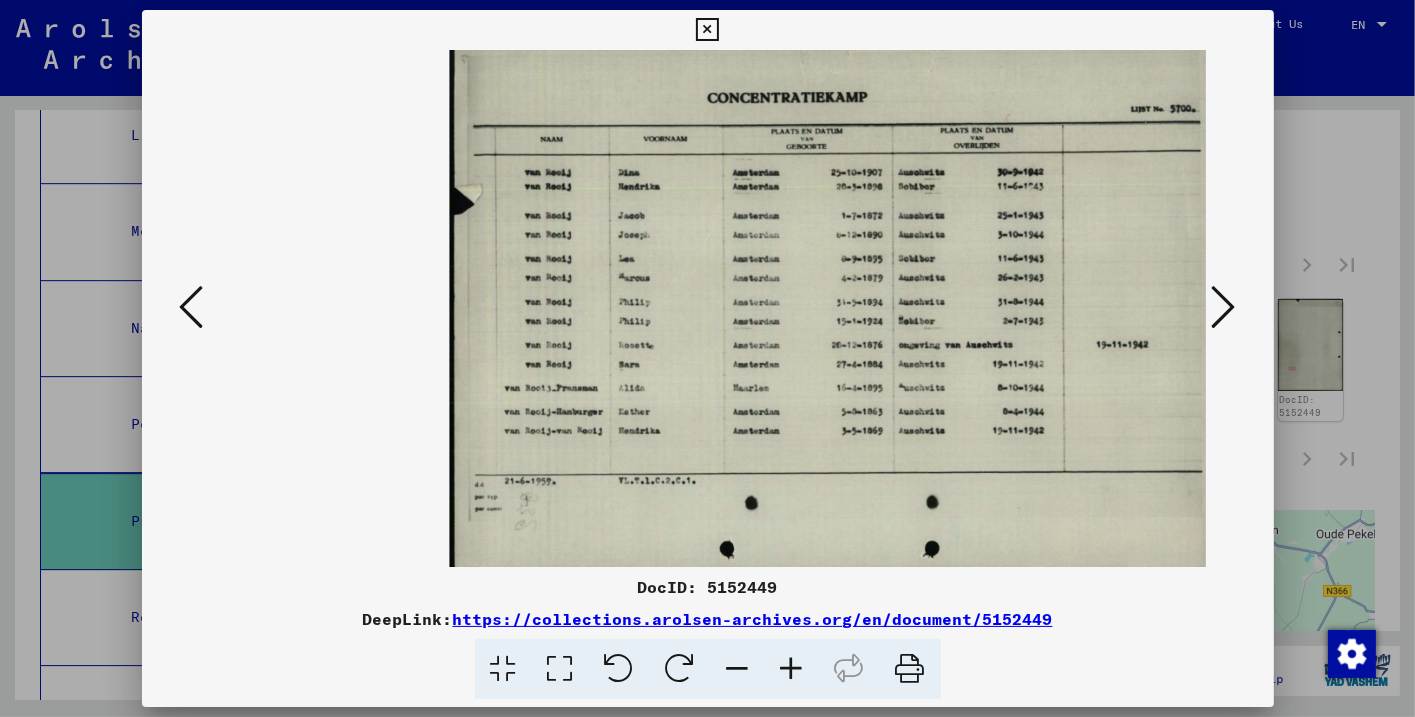 click at bounding box center (792, 669) 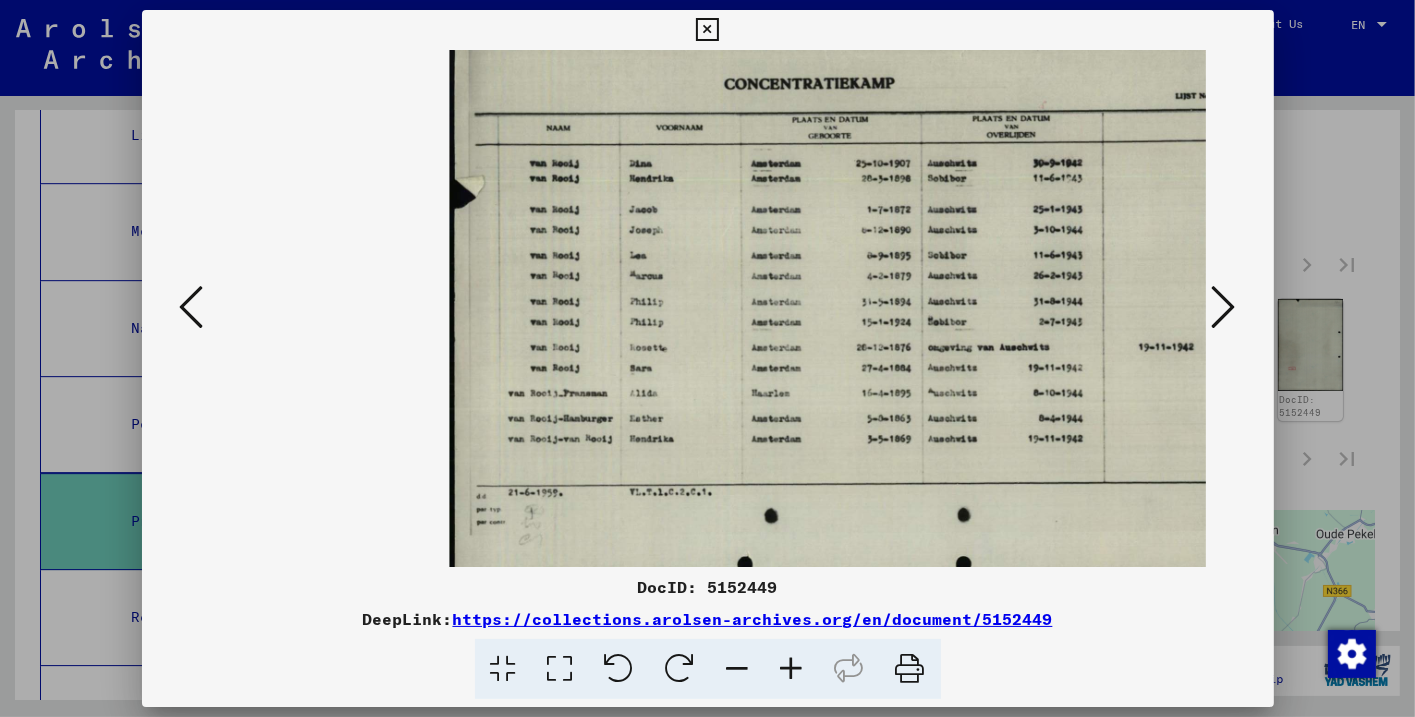 click at bounding box center (707, 30) 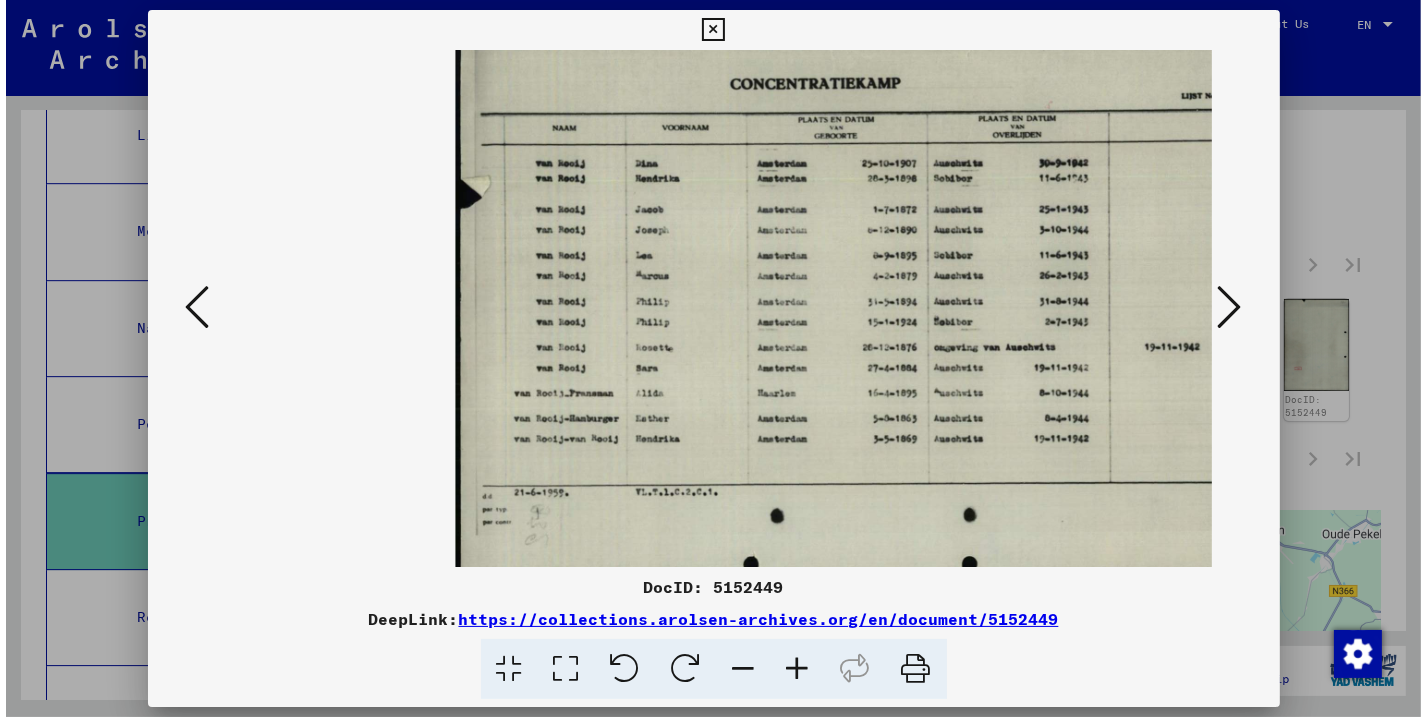scroll, scrollTop: 5752, scrollLeft: 0, axis: vertical 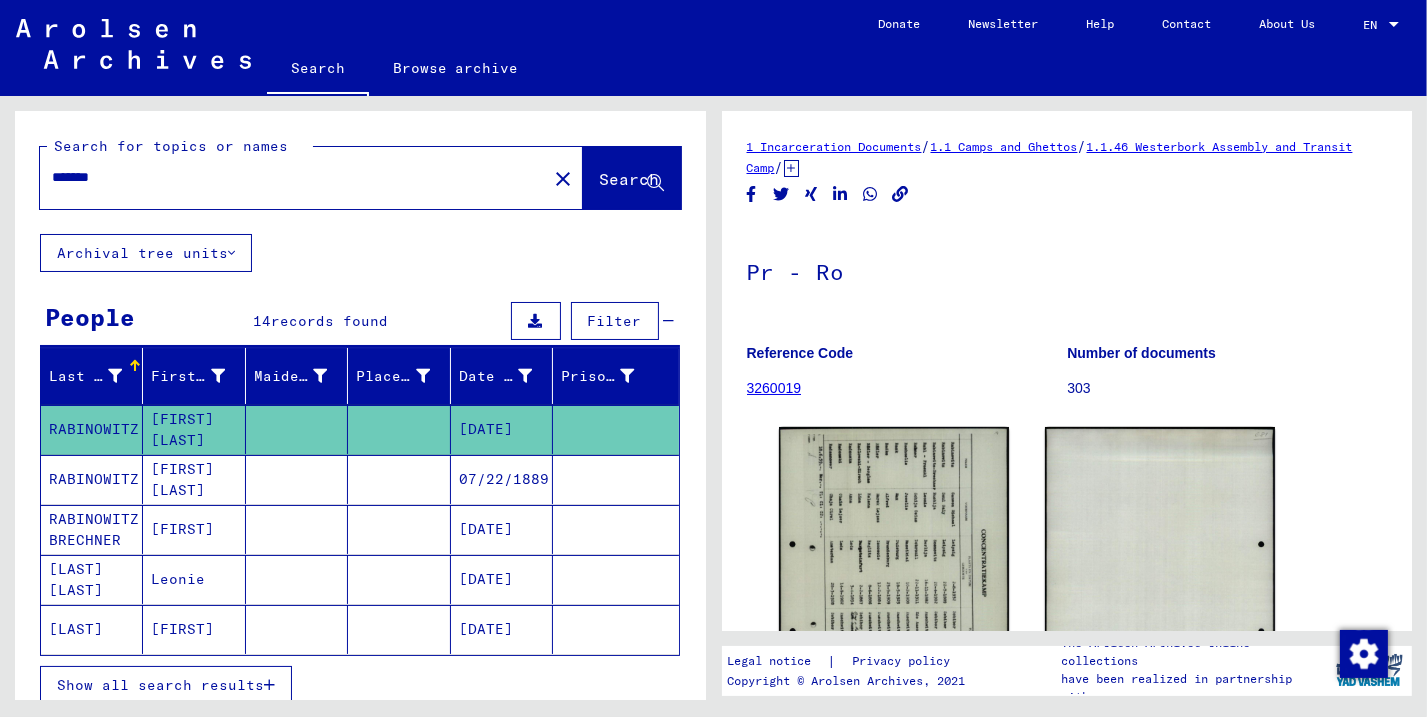 drag, startPoint x: 135, startPoint y: 184, endPoint x: 28, endPoint y: 184, distance: 107 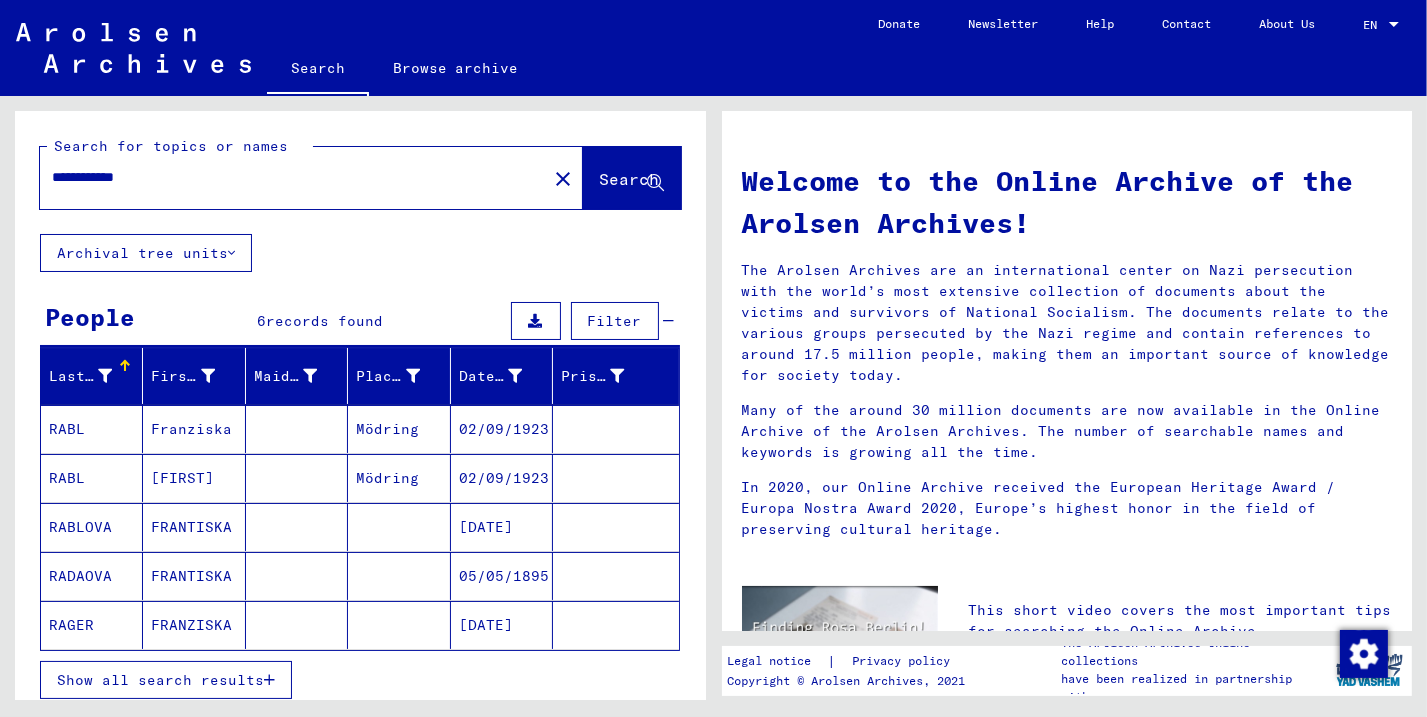 type on "**********" 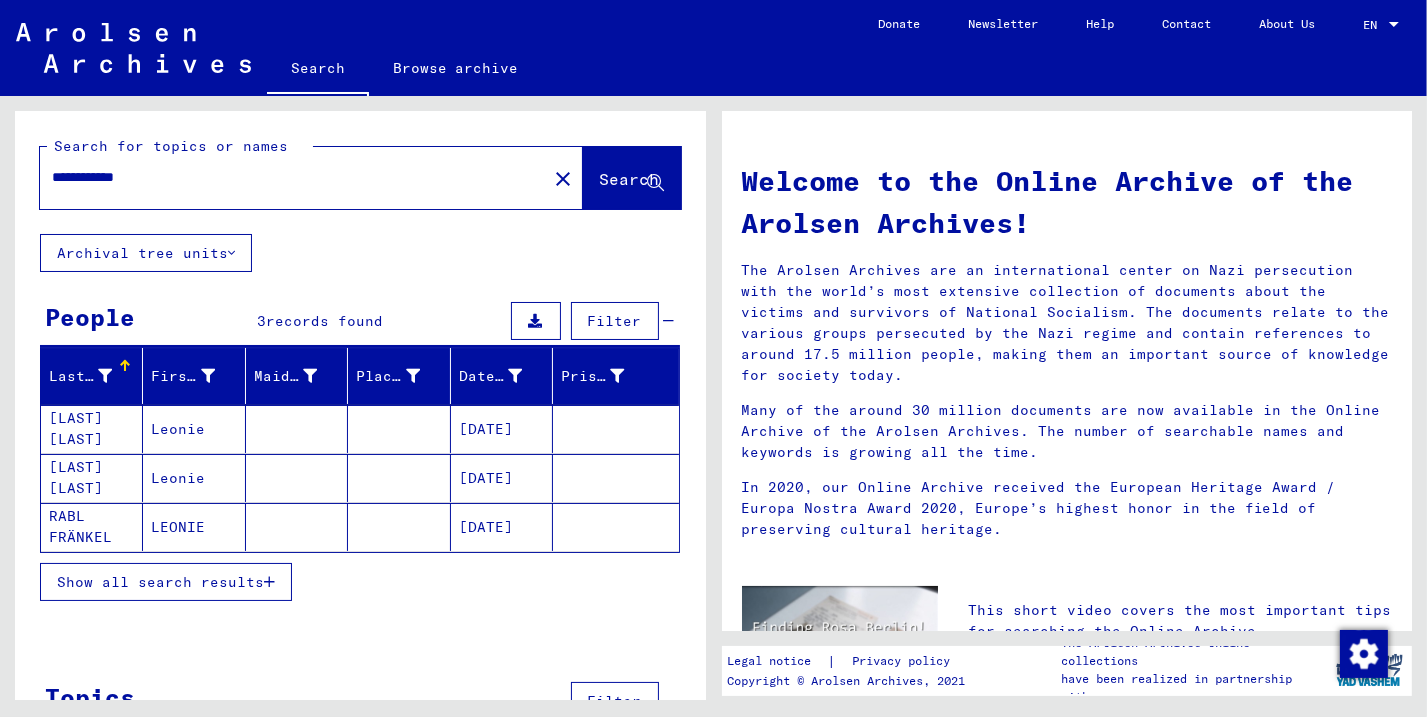 click on "RABL FRÄNKEL" 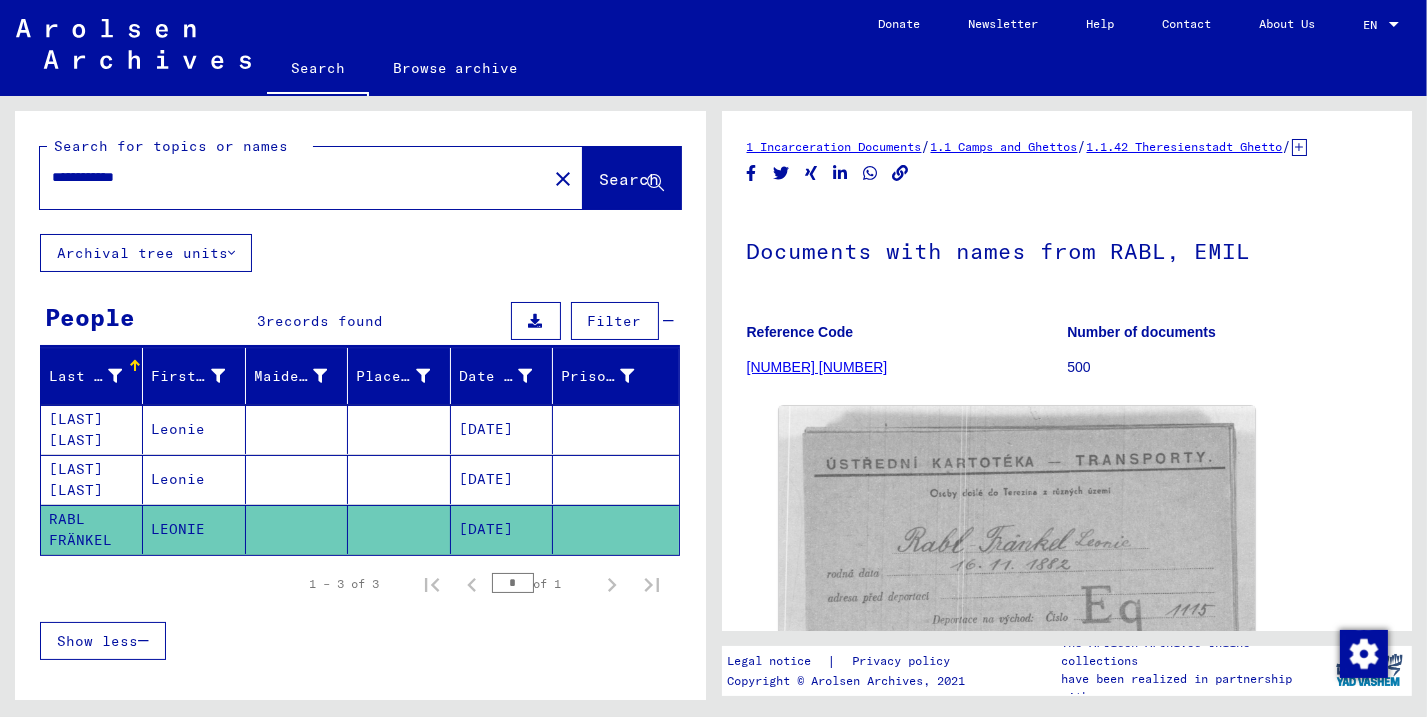 scroll, scrollTop: 0, scrollLeft: 0, axis: both 